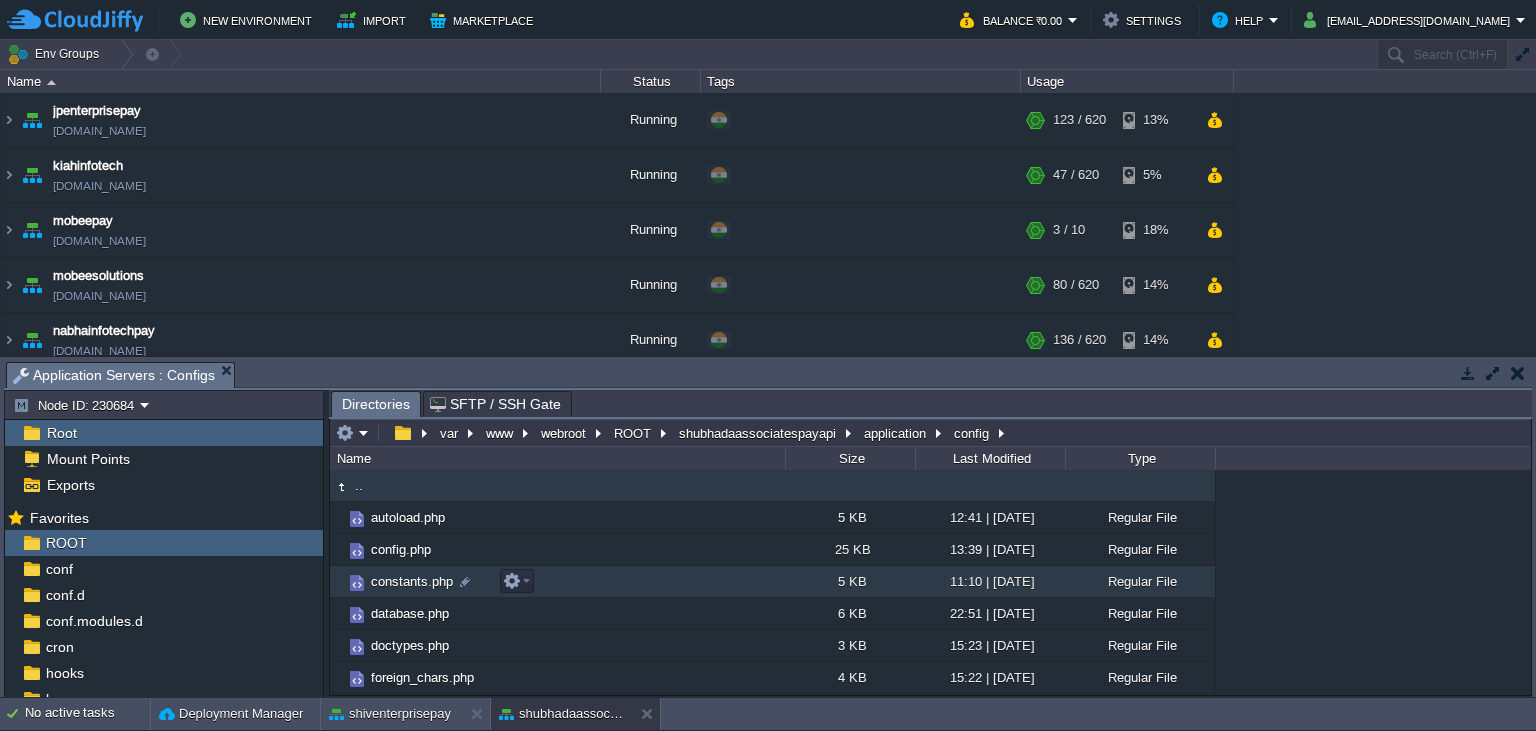 scroll, scrollTop: 0, scrollLeft: 0, axis: both 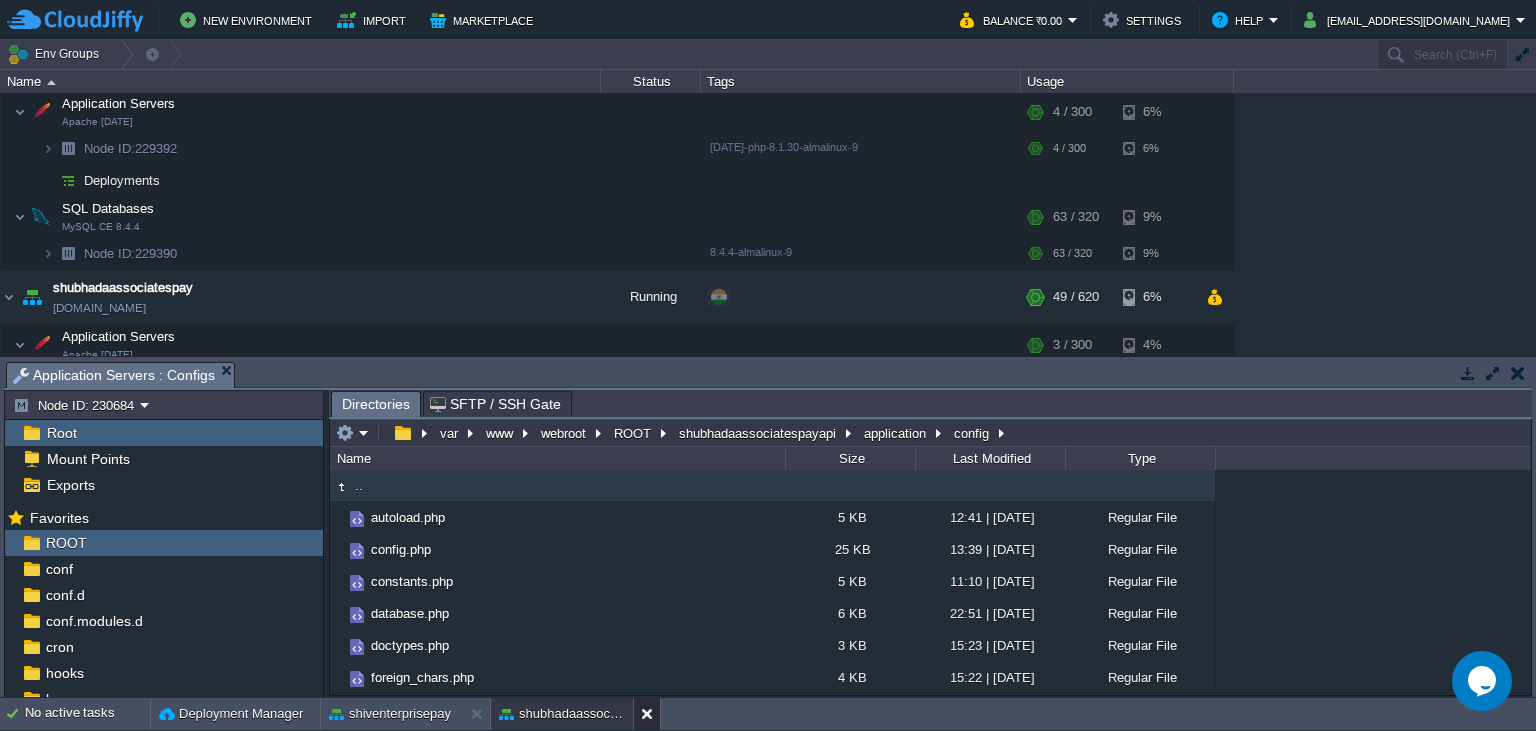 click at bounding box center [651, 714] 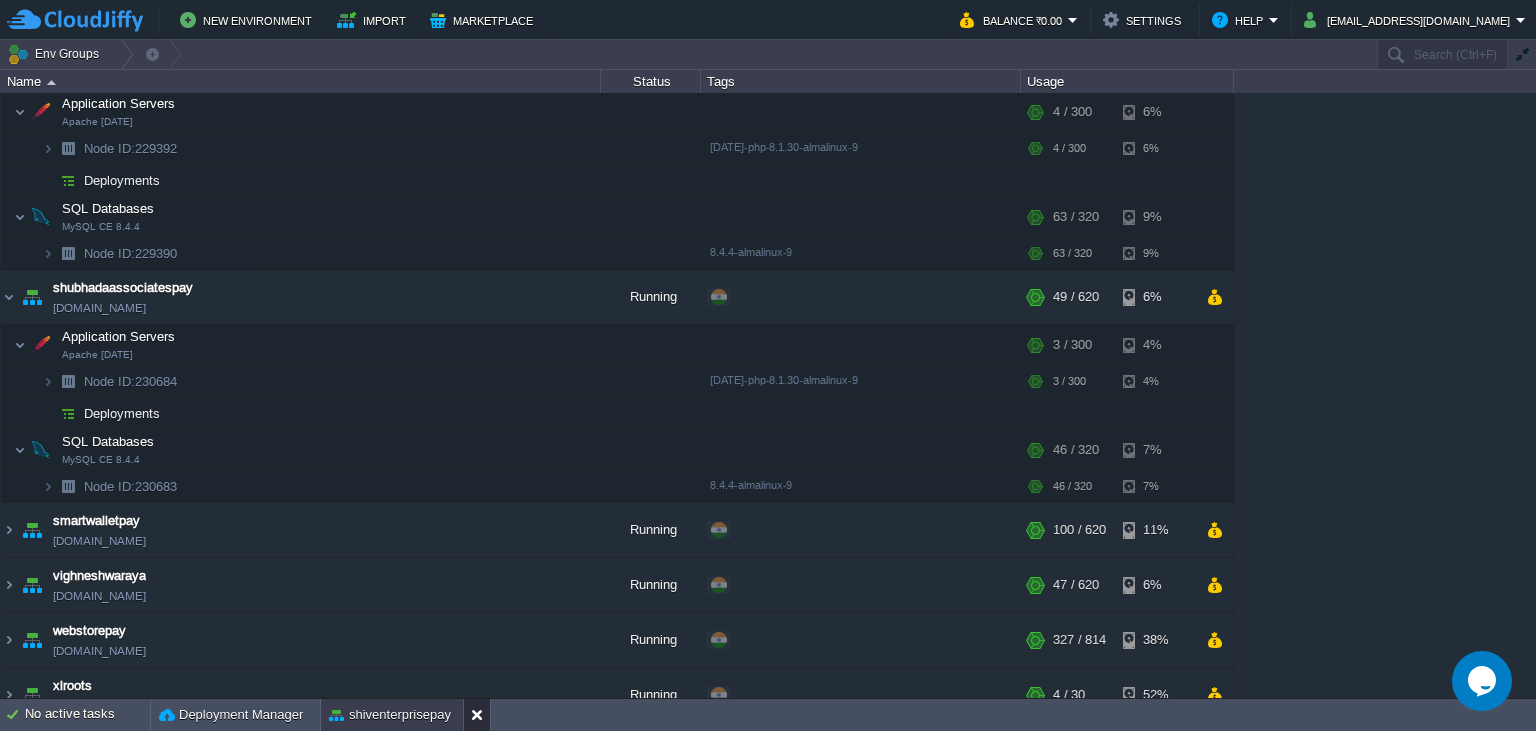 click at bounding box center (481, 715) 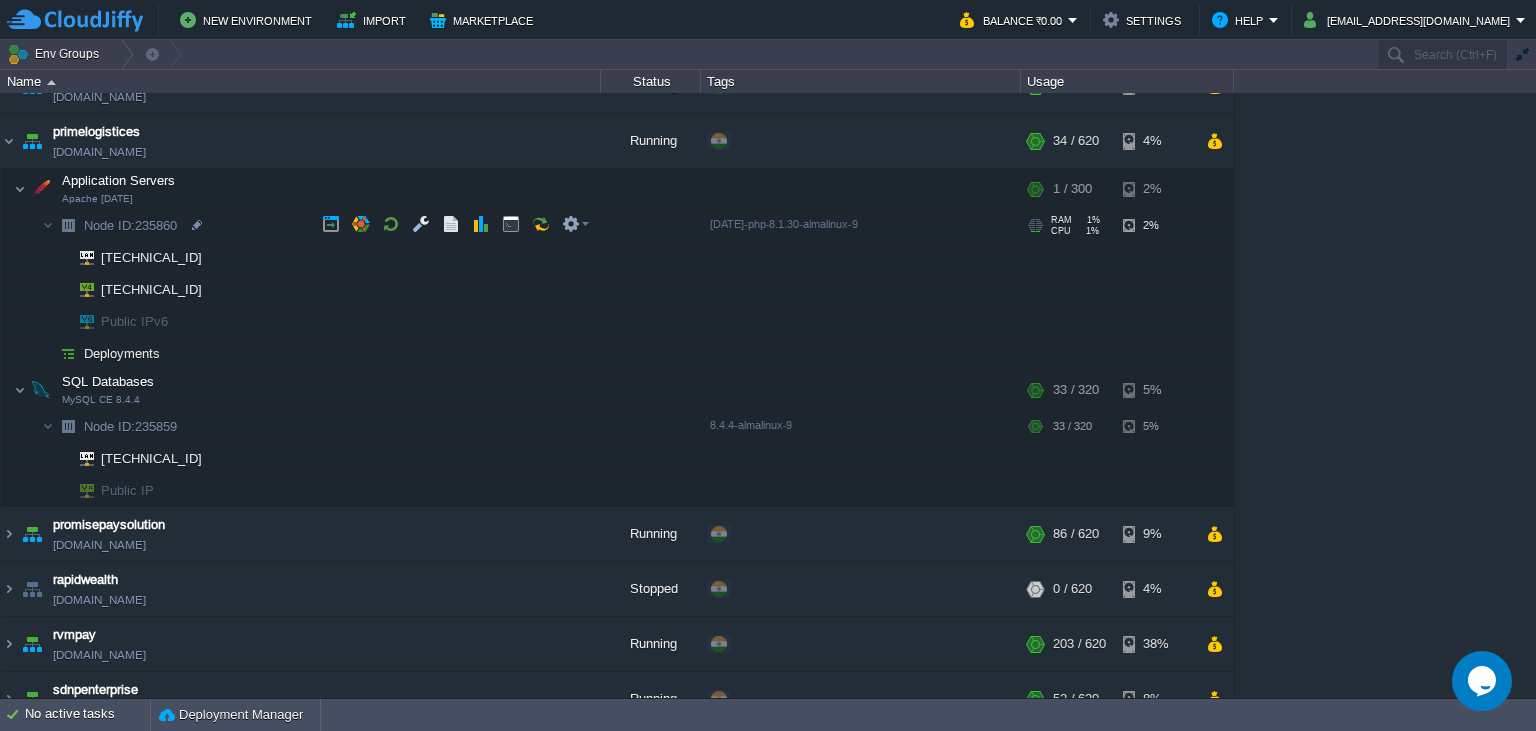 scroll, scrollTop: 233, scrollLeft: 0, axis: vertical 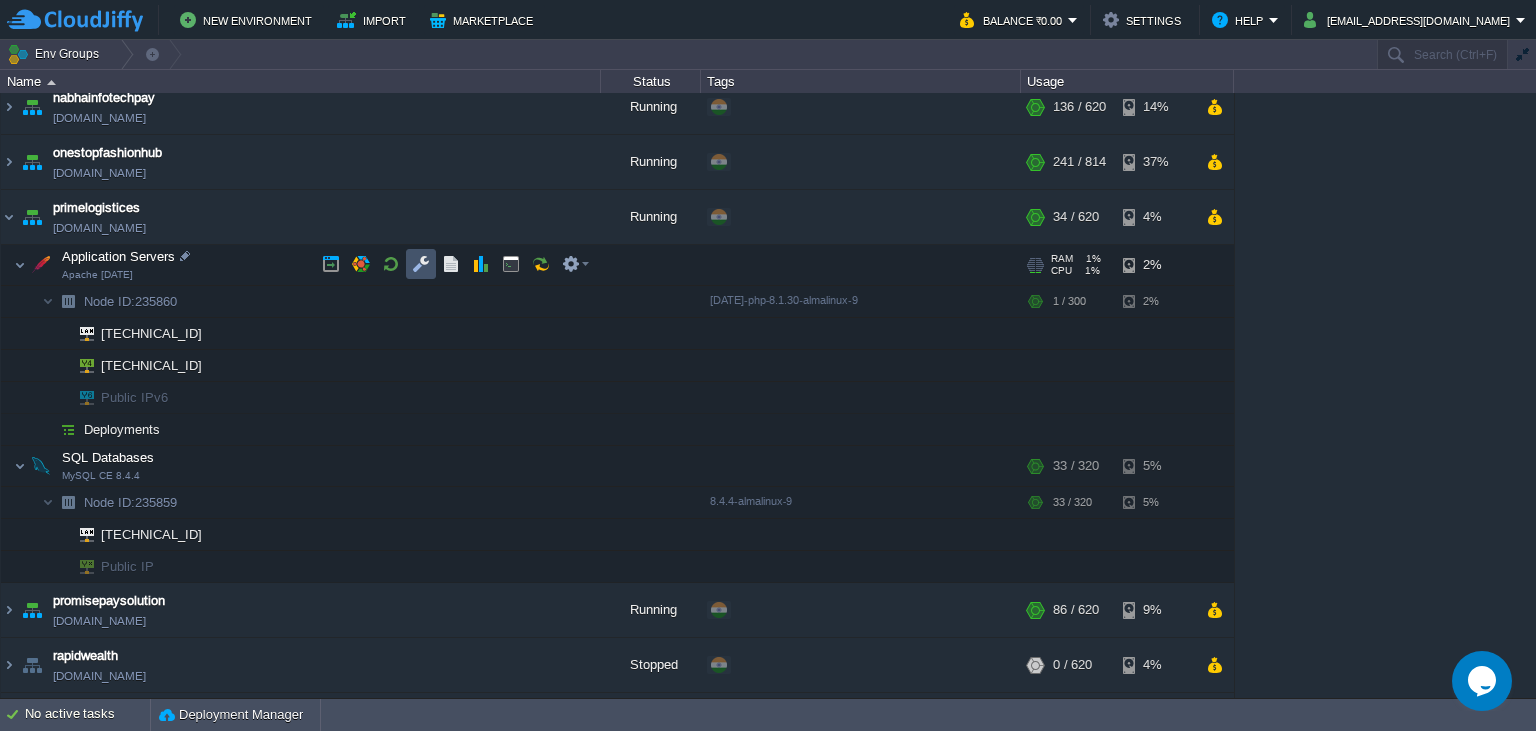 click at bounding box center (421, 264) 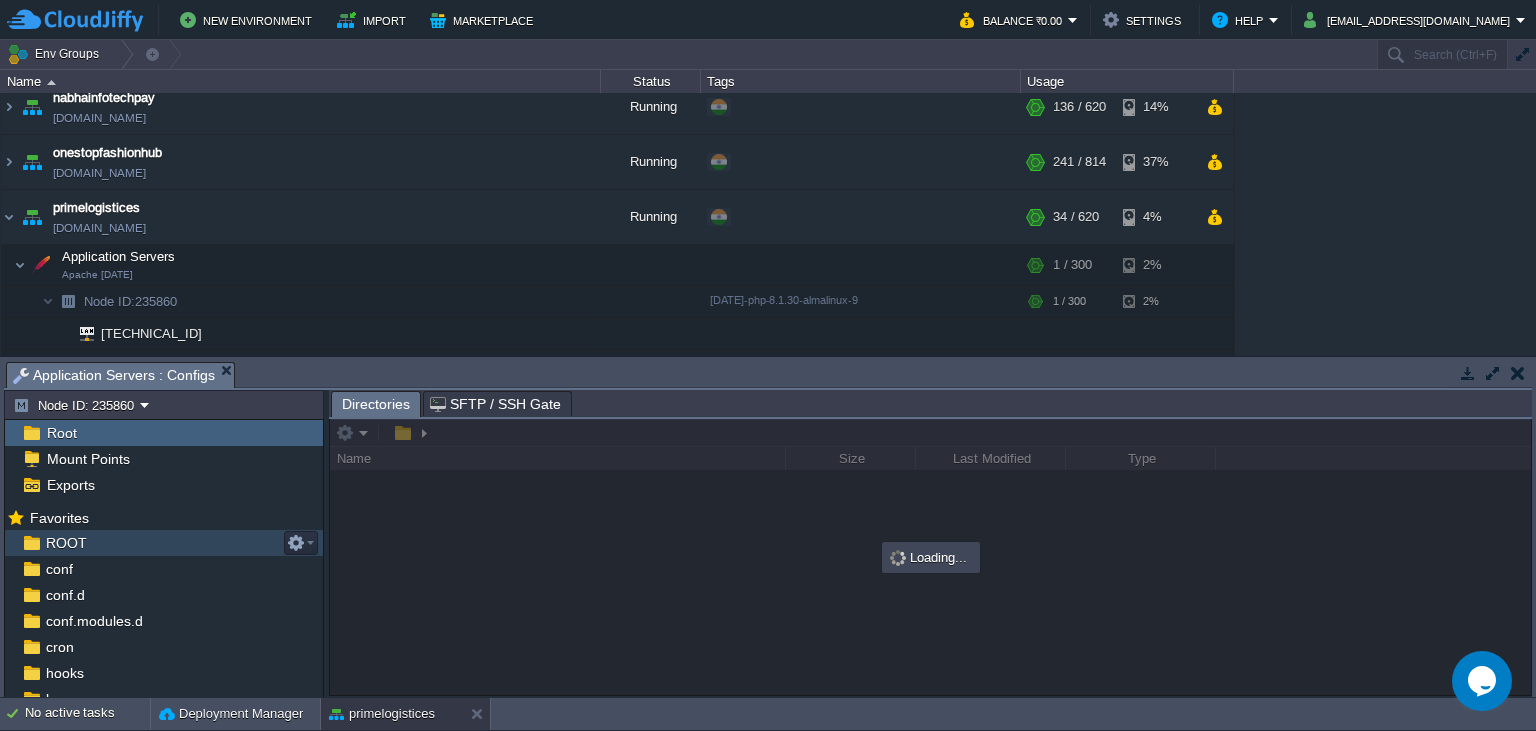 click on "ROOT" at bounding box center (164, 543) 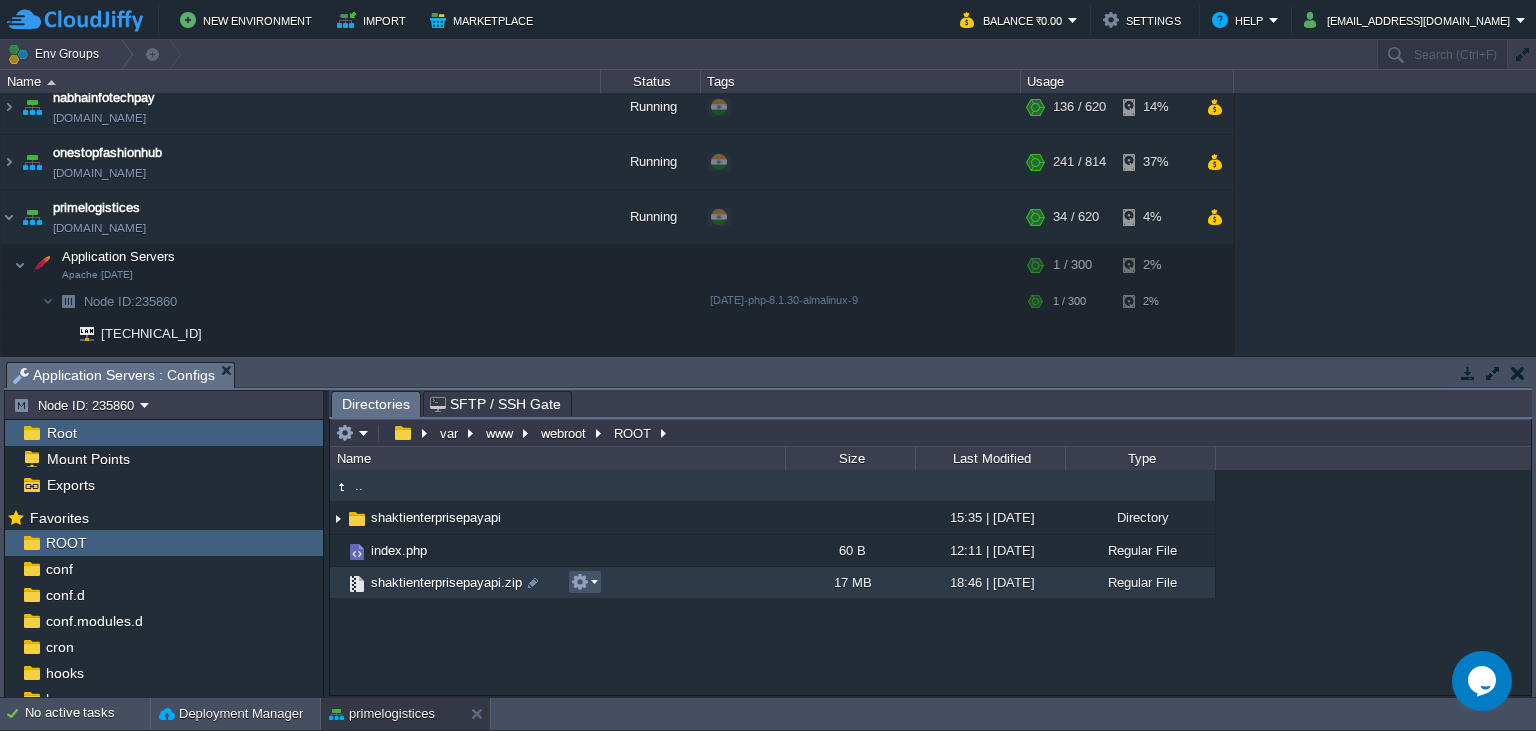 click at bounding box center [580, 582] 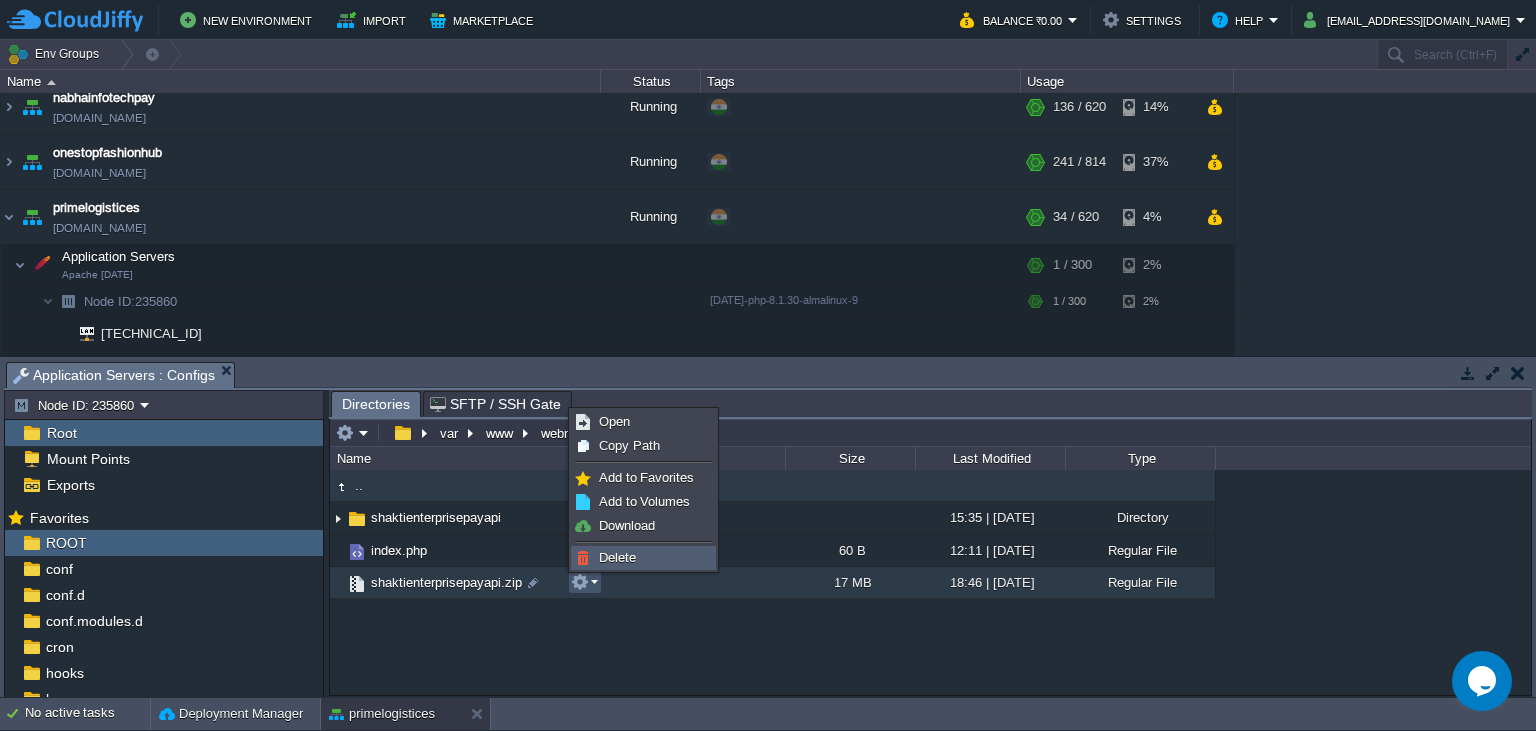 click on "Delete" at bounding box center [617, 557] 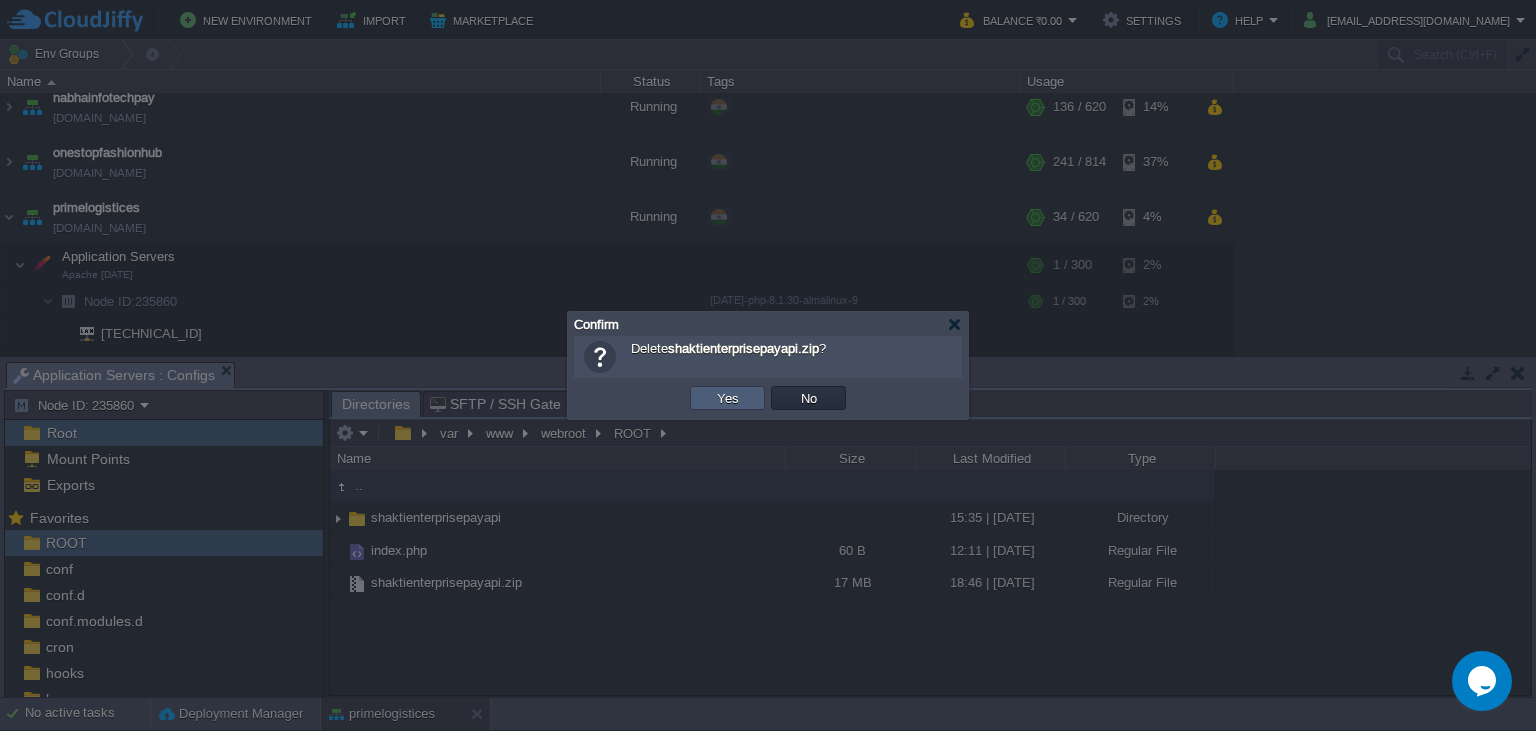 click on "Yes" at bounding box center (728, 398) 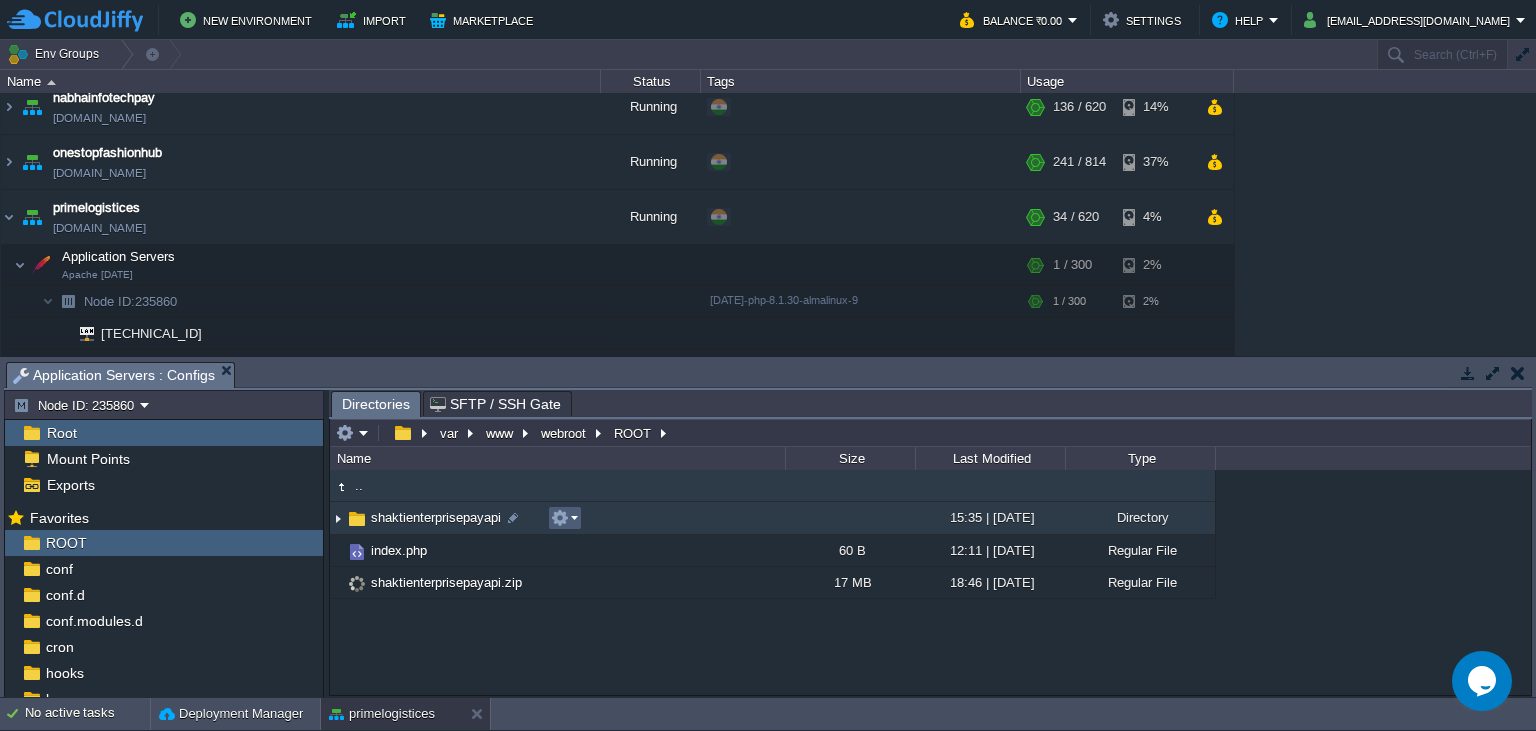 click at bounding box center (564, 518) 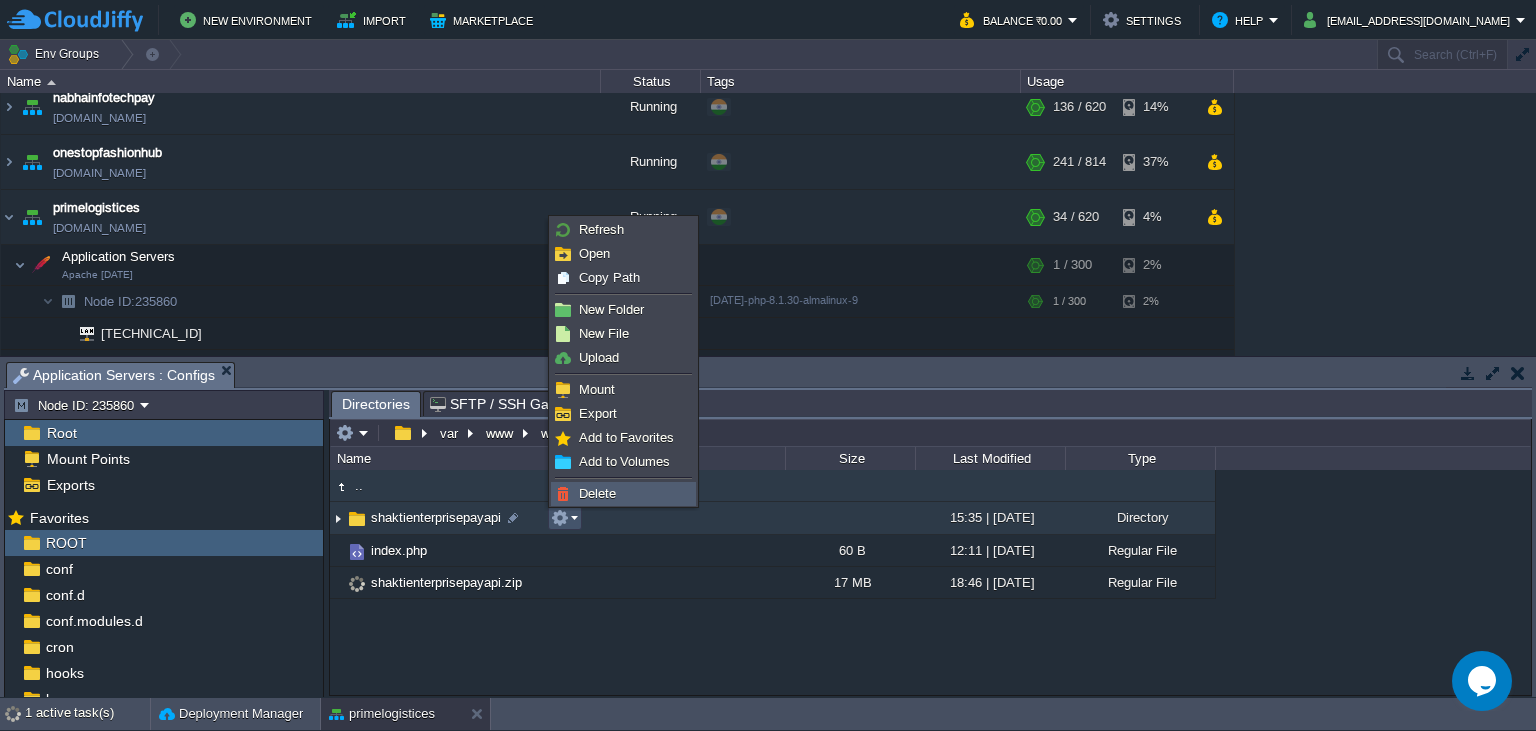 click on "Delete" at bounding box center (597, 493) 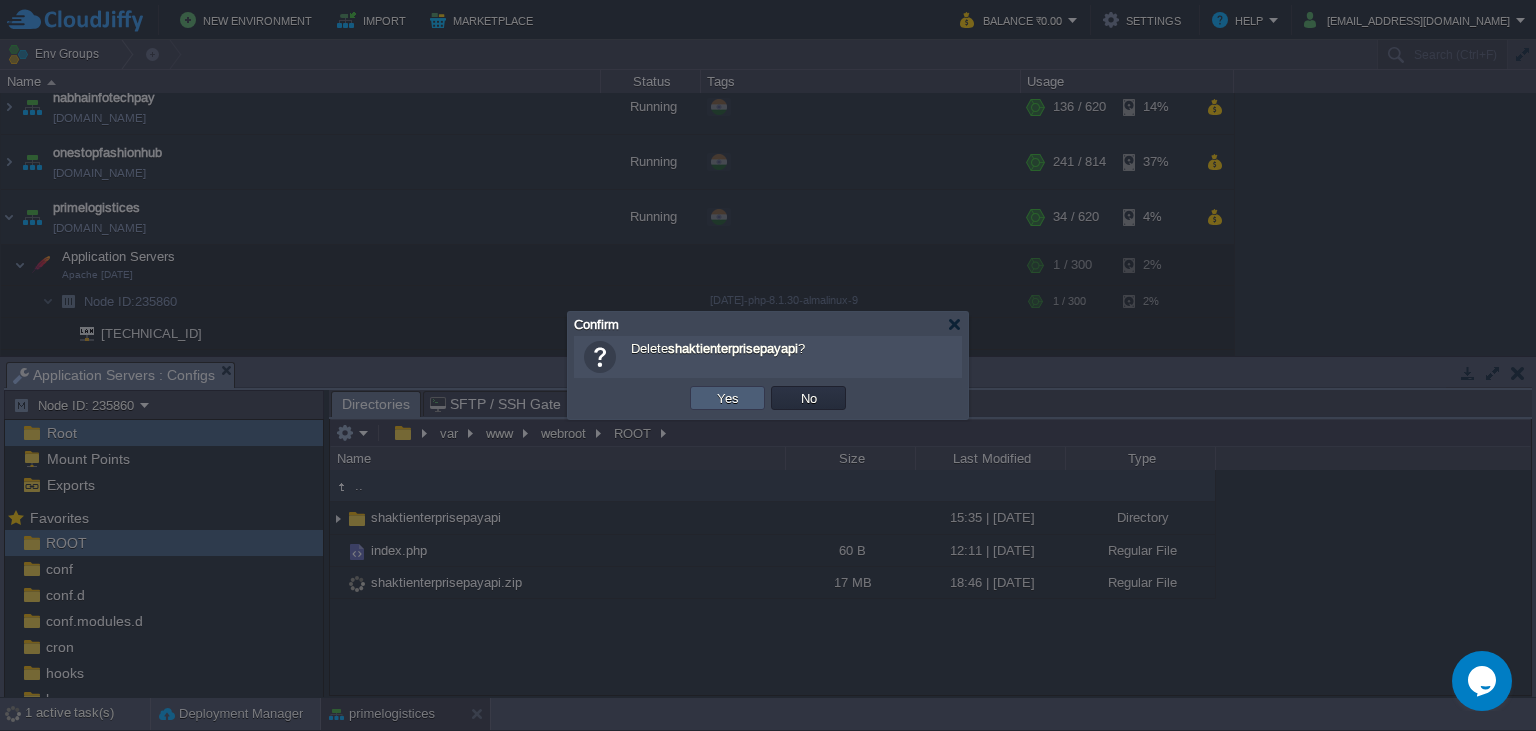 click on "Yes" at bounding box center [727, 398] 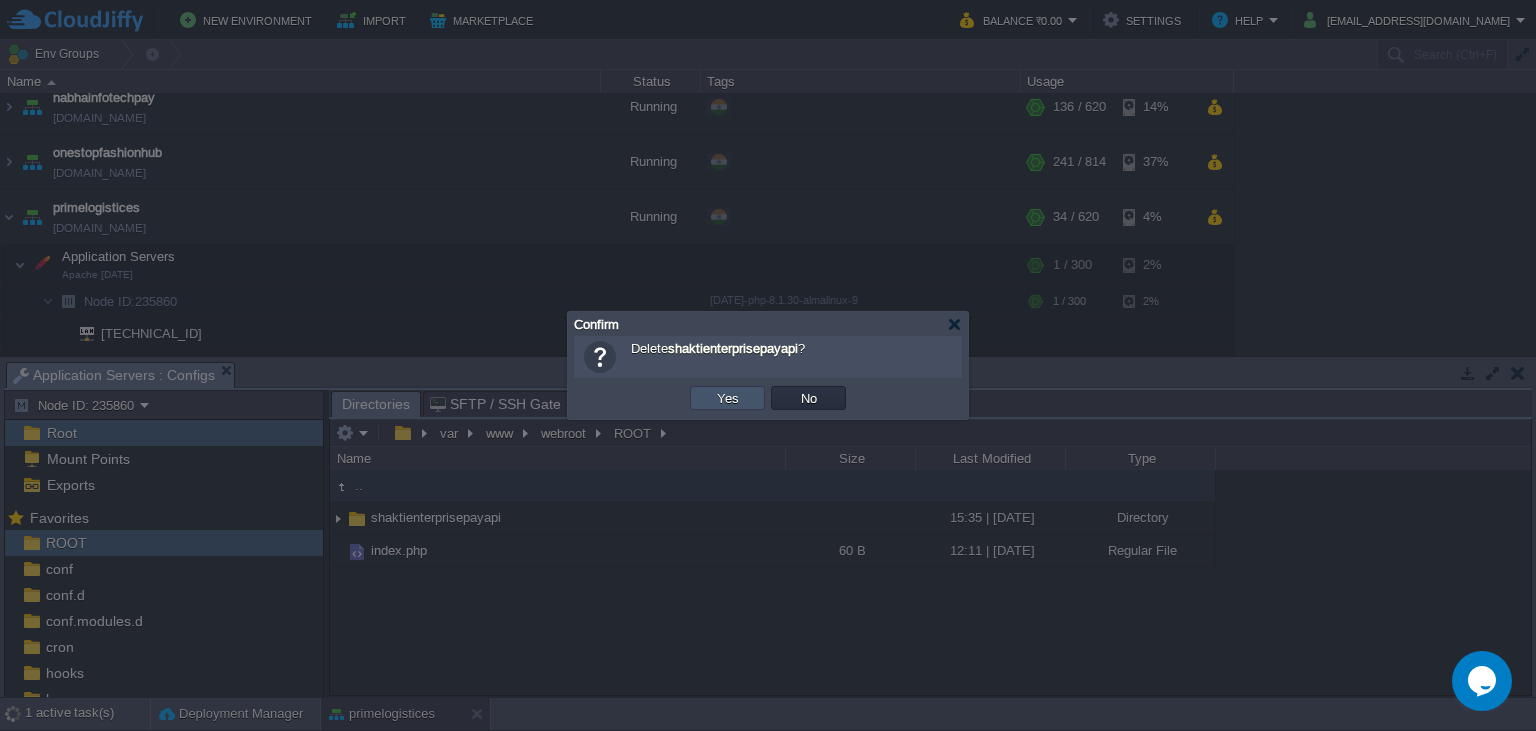 click on "Yes" at bounding box center (728, 398) 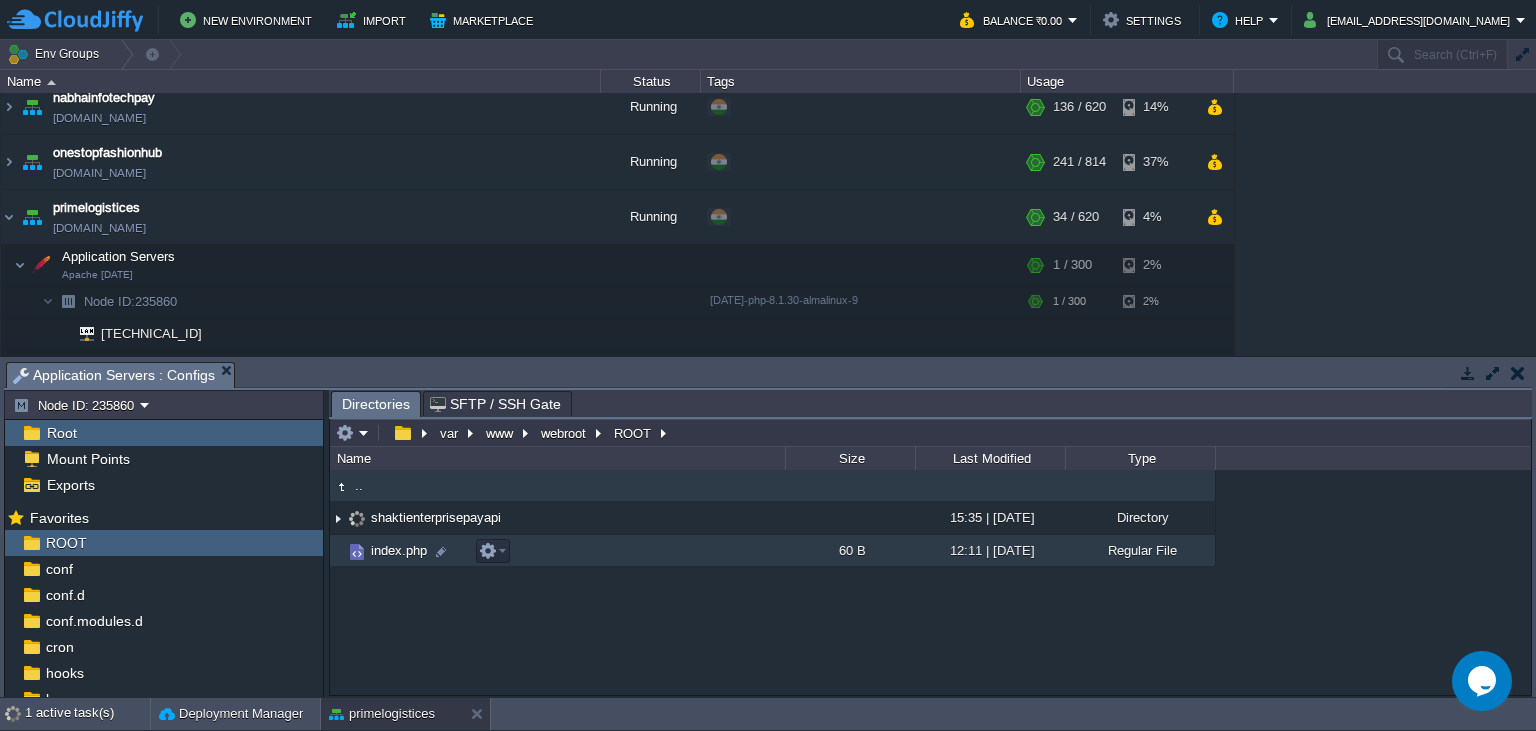 click on "index.php" at bounding box center [557, 551] 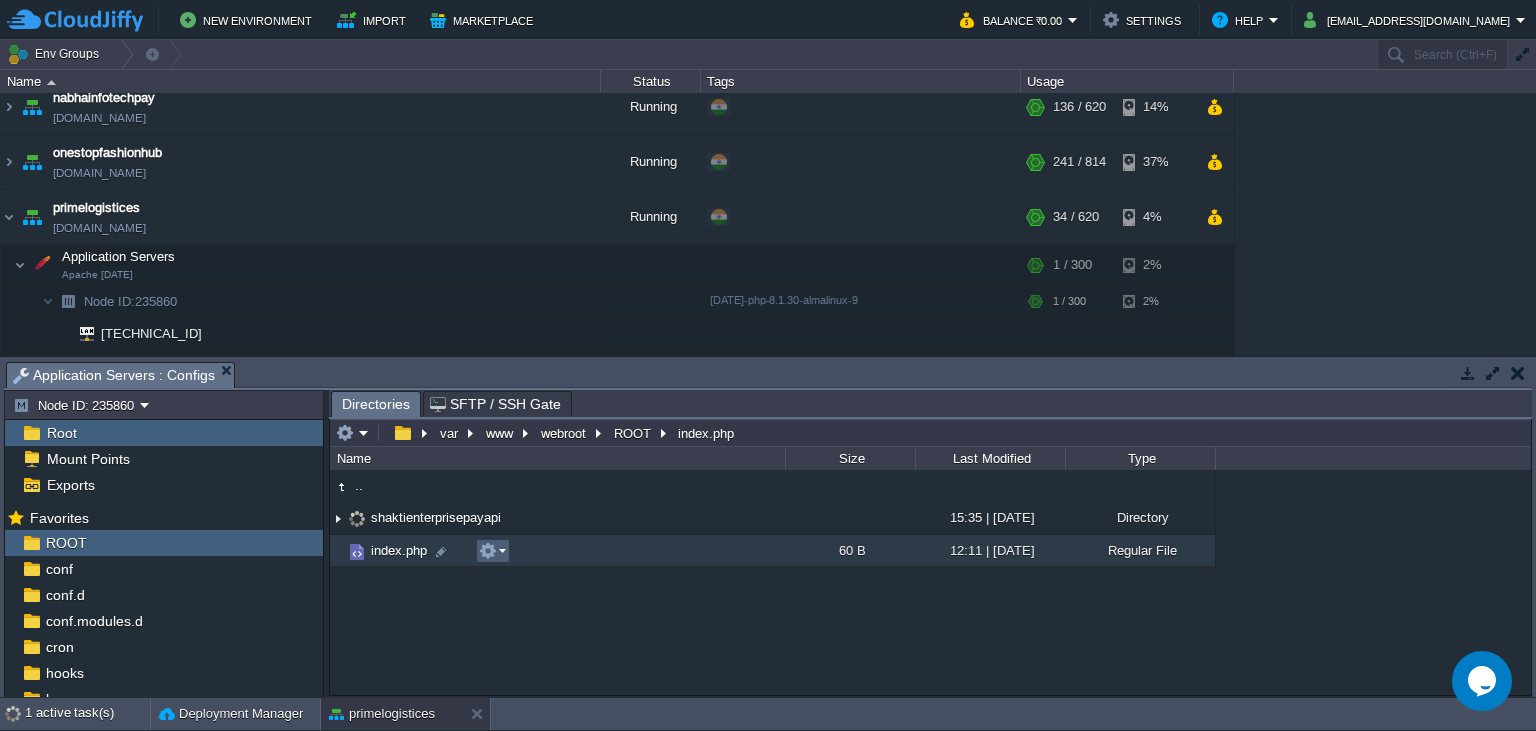 click at bounding box center (493, 551) 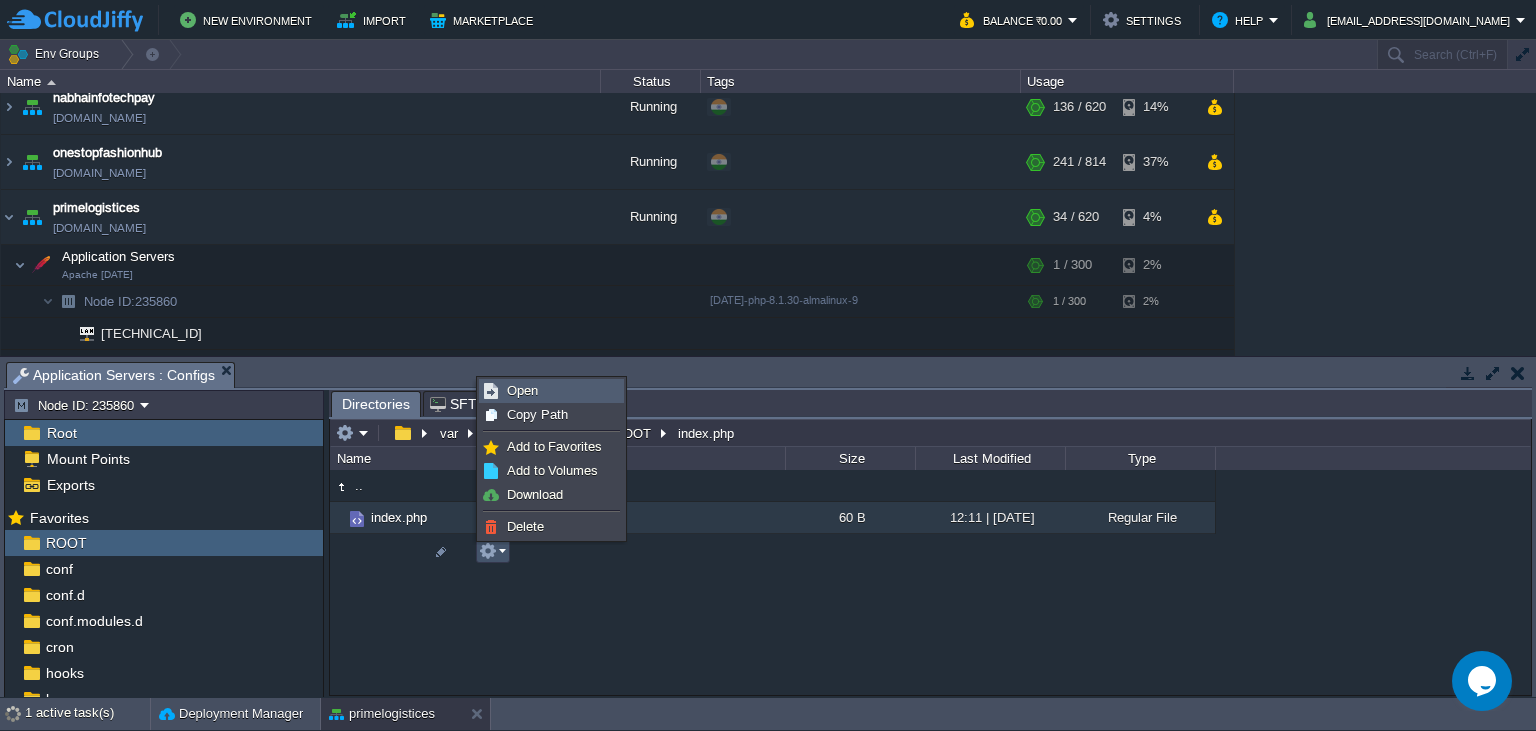 click on "Open" at bounding box center (551, 391) 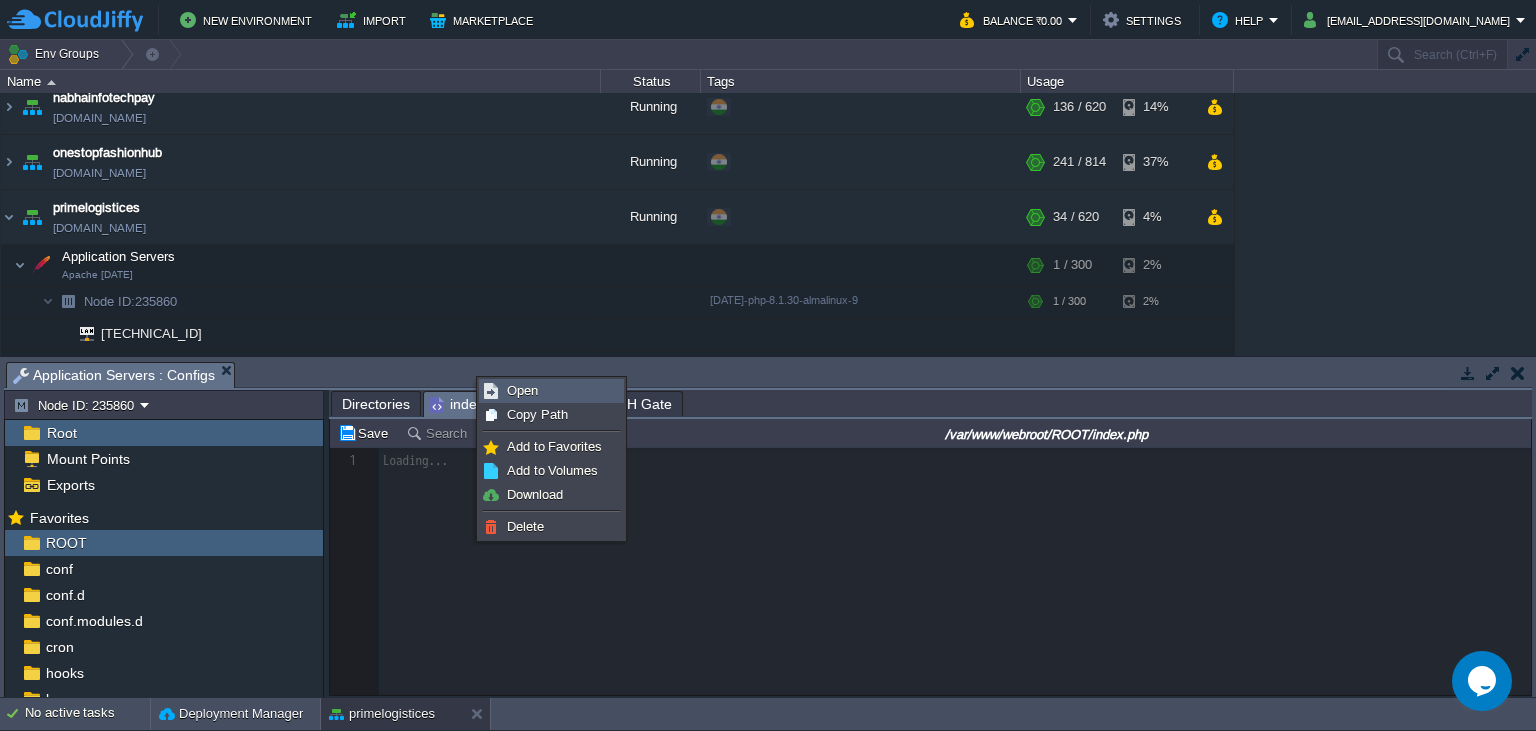 scroll, scrollTop: 7, scrollLeft: 0, axis: vertical 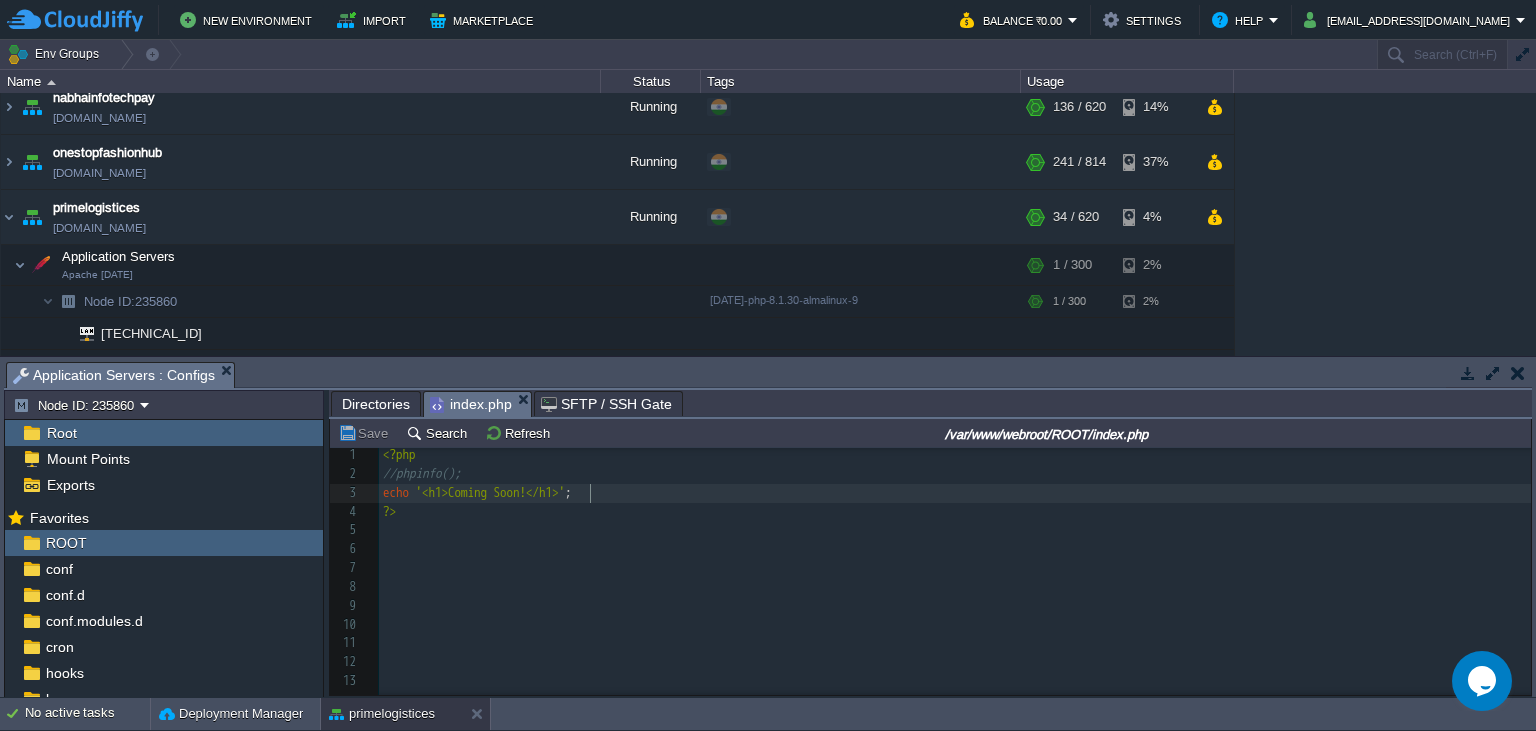 click on "echo   '<h1>Coming Soon!</h1>' ;" at bounding box center (955, 493) 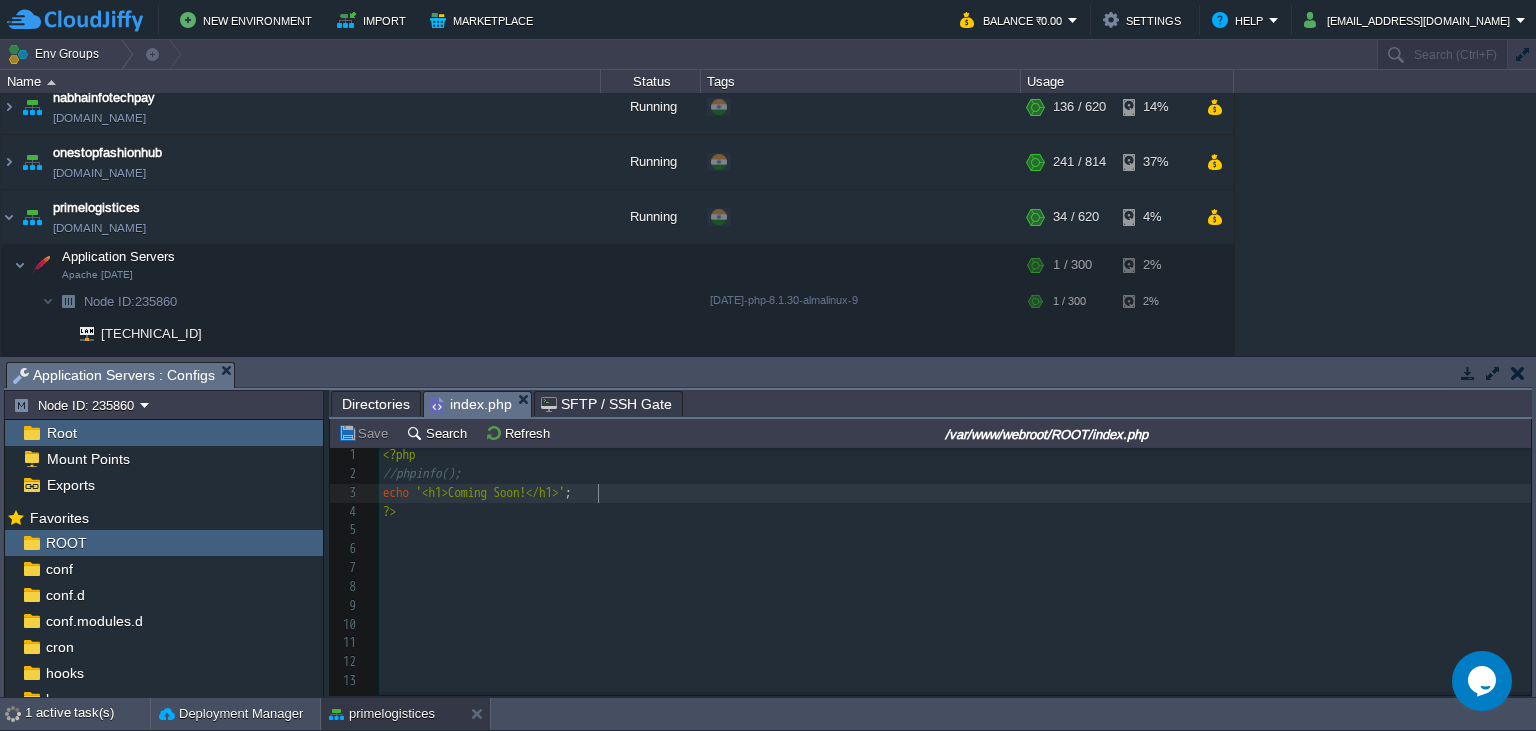 type 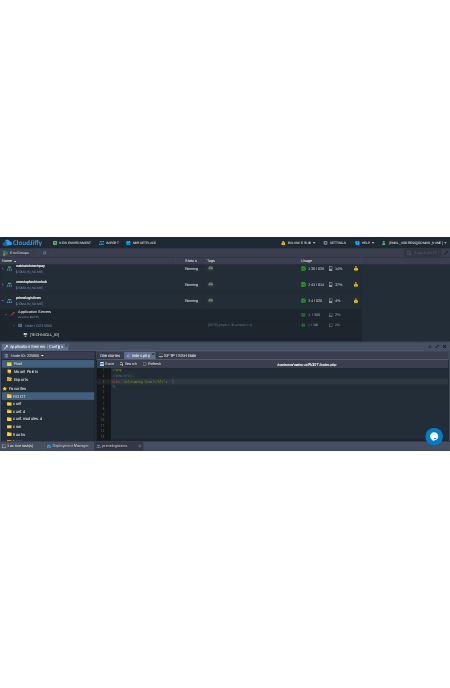 scroll, scrollTop: 0, scrollLeft: 0, axis: both 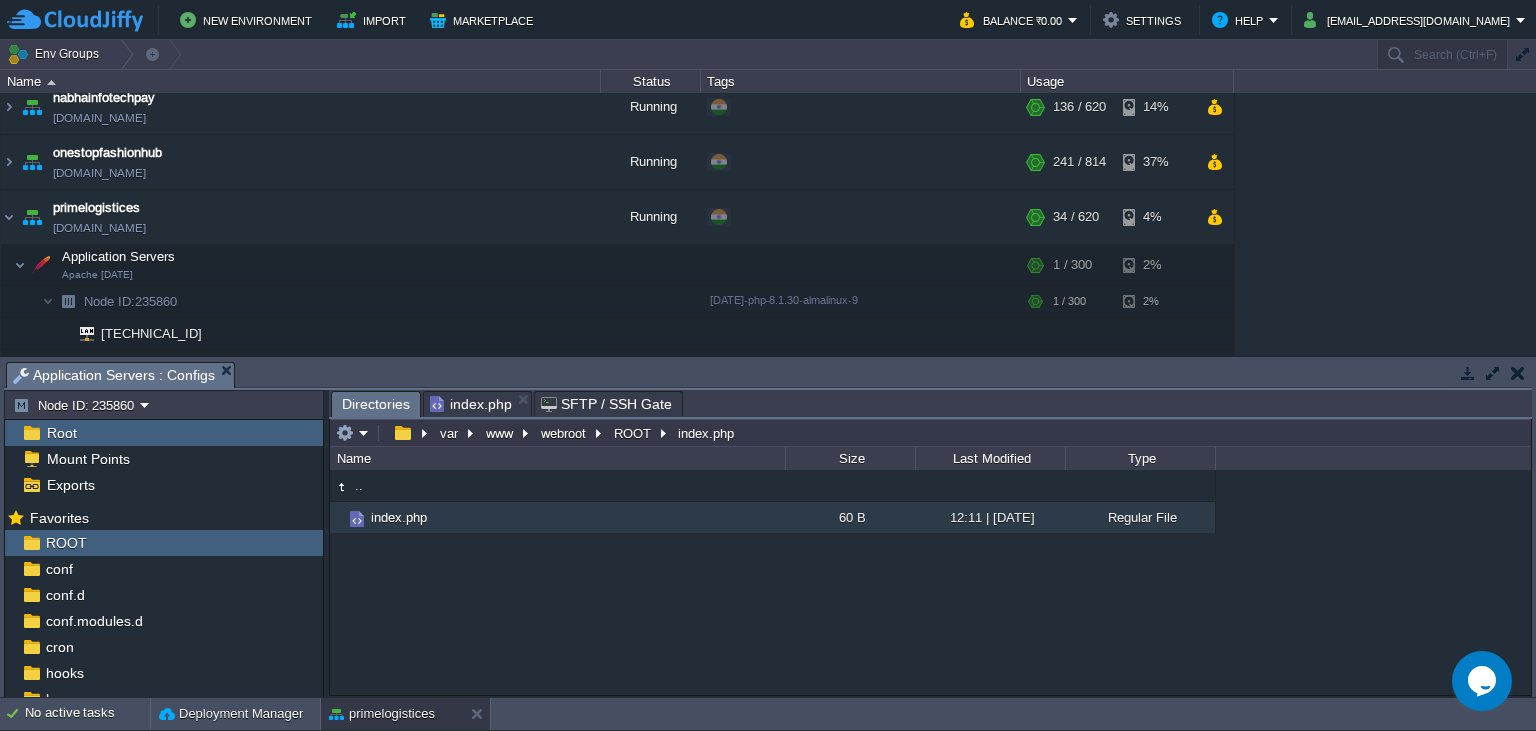 click on "Directories" at bounding box center (376, 404) 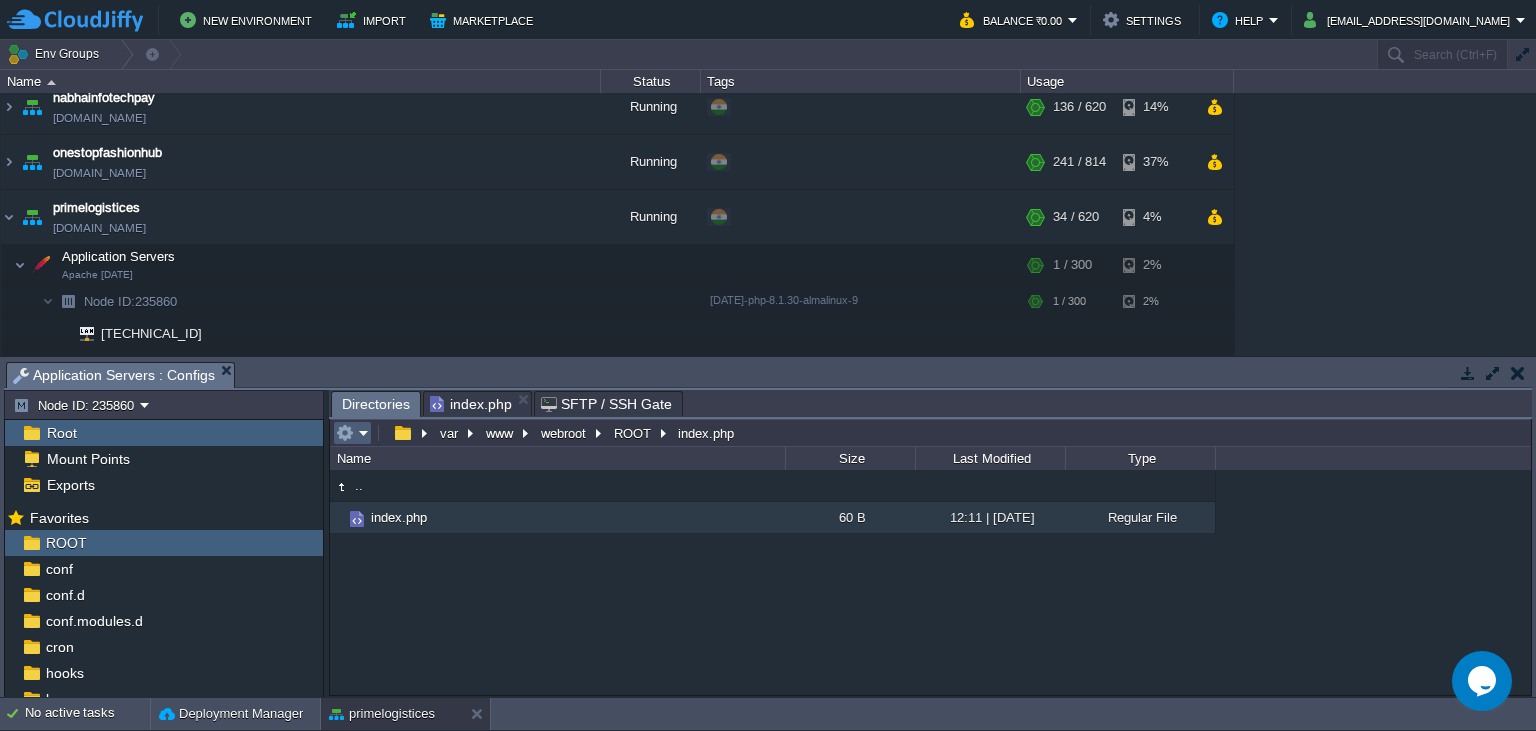 click at bounding box center [352, 433] 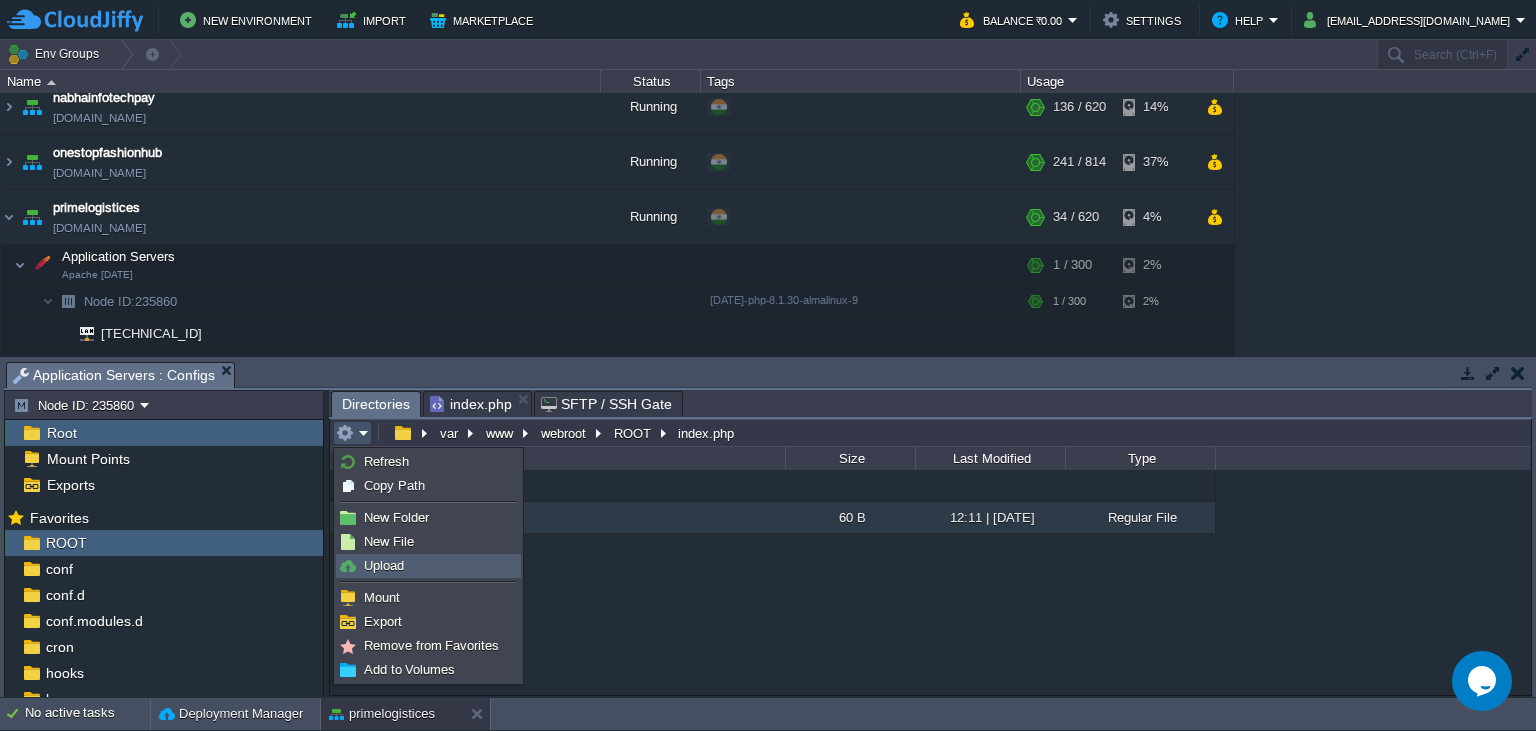 click on "Upload" at bounding box center (384, 565) 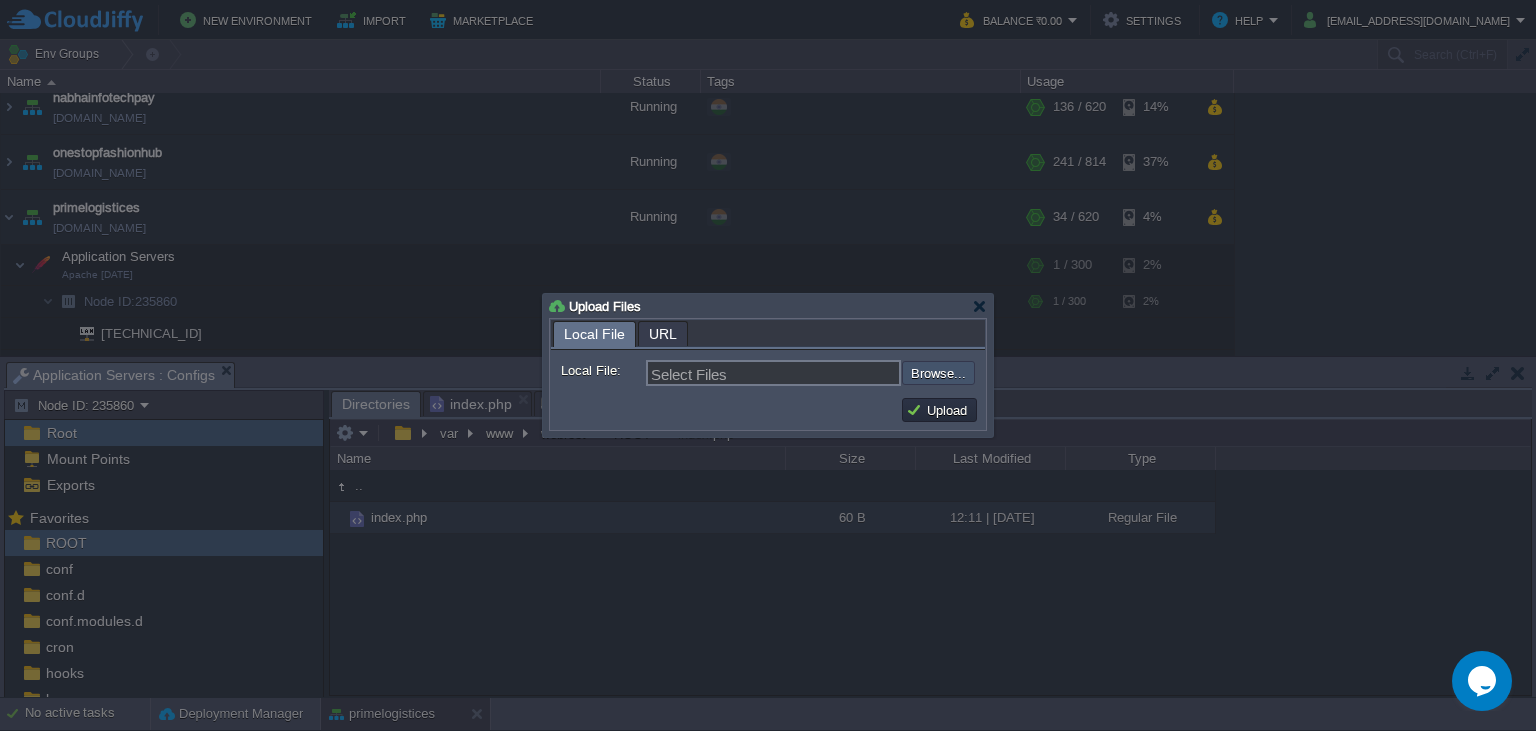 click at bounding box center [848, 373] 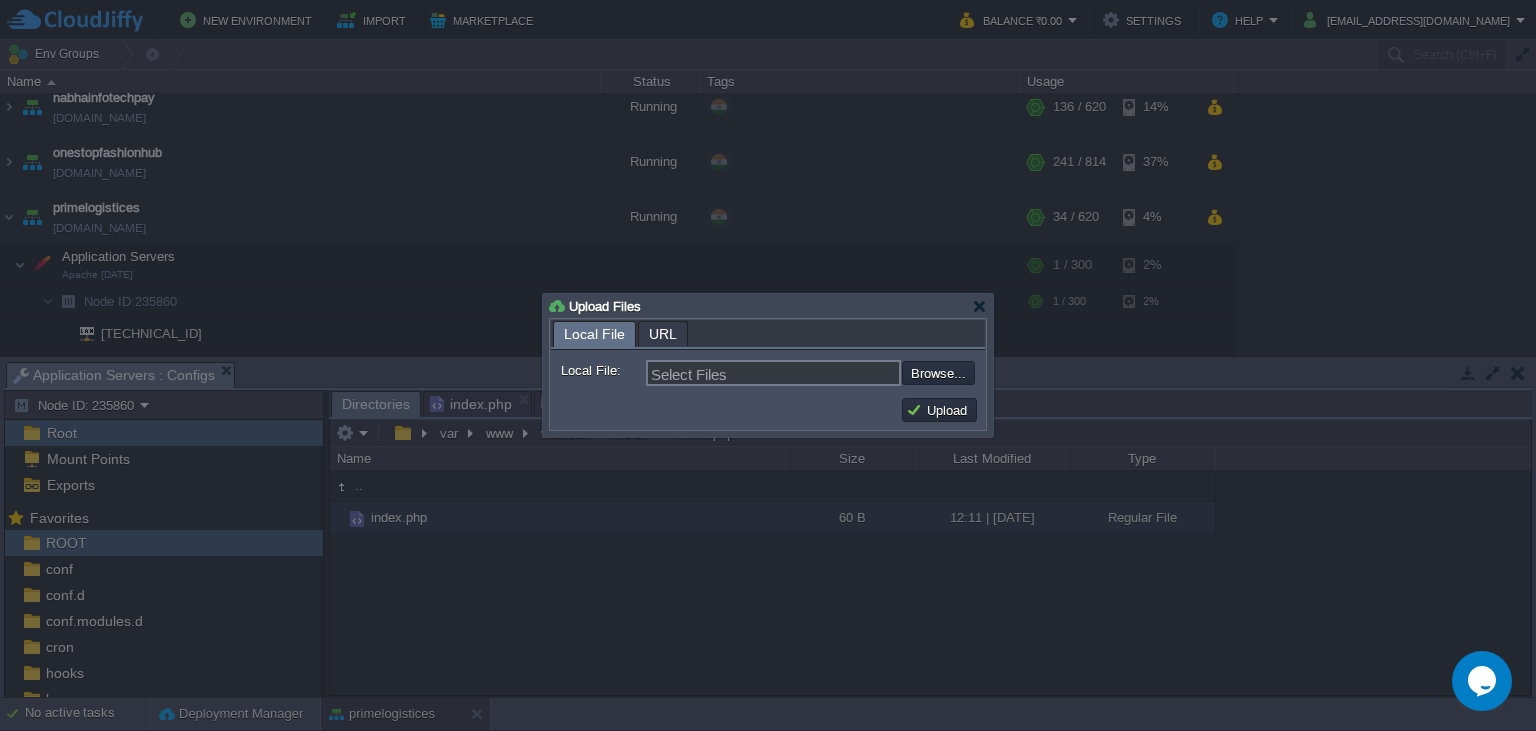 type on "C:\fakepath\primelogisticesapi.zip" 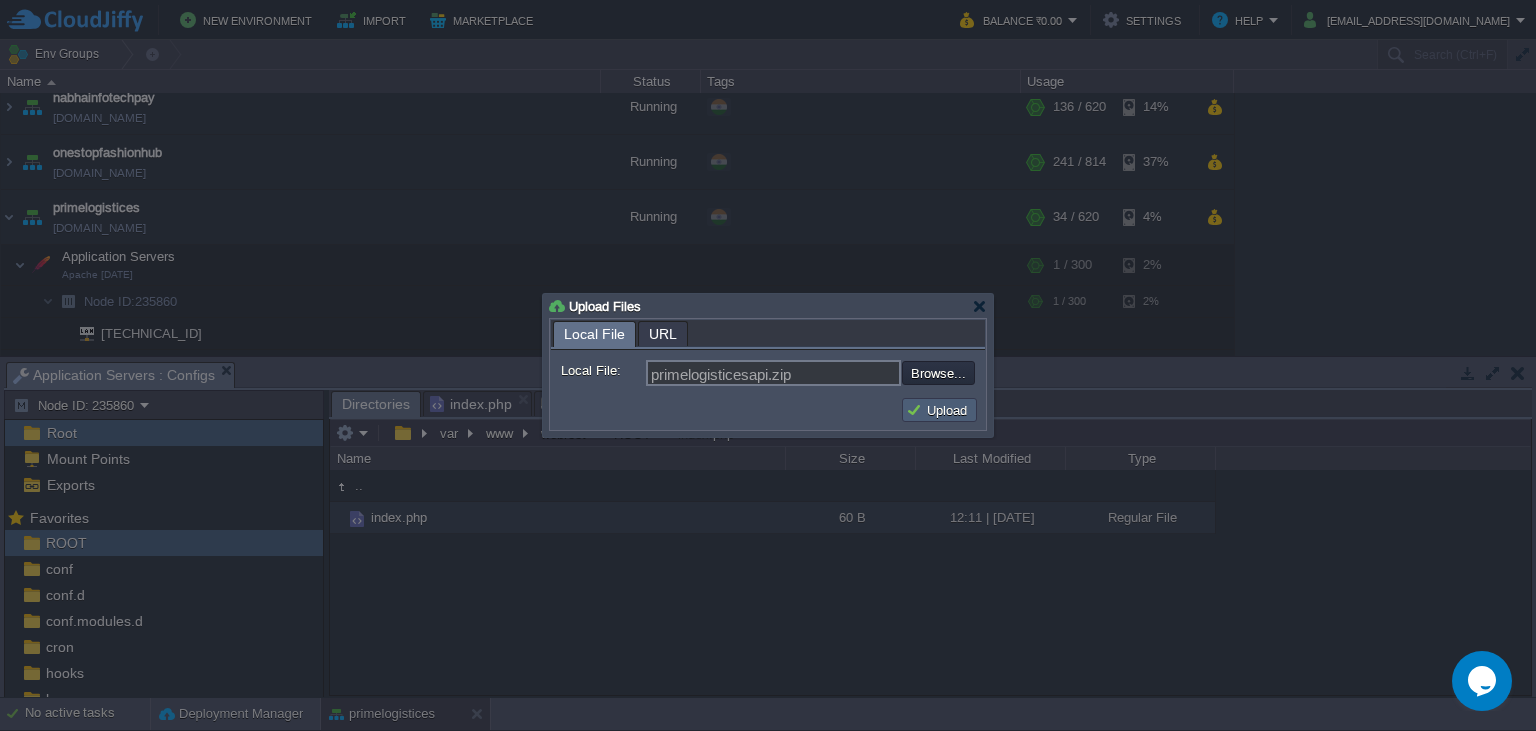 click on "Upload" at bounding box center [939, 410] 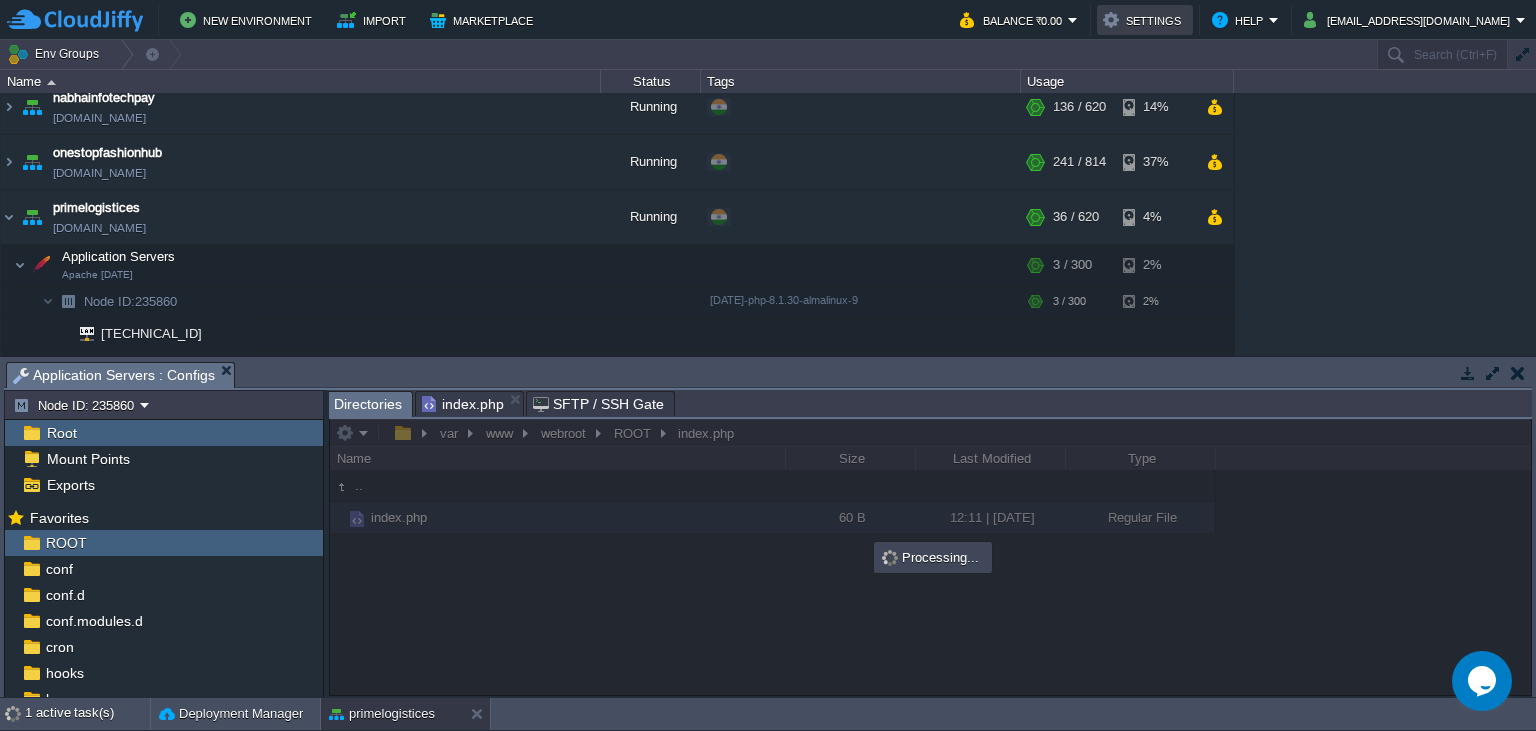 scroll, scrollTop: 0, scrollLeft: 0, axis: both 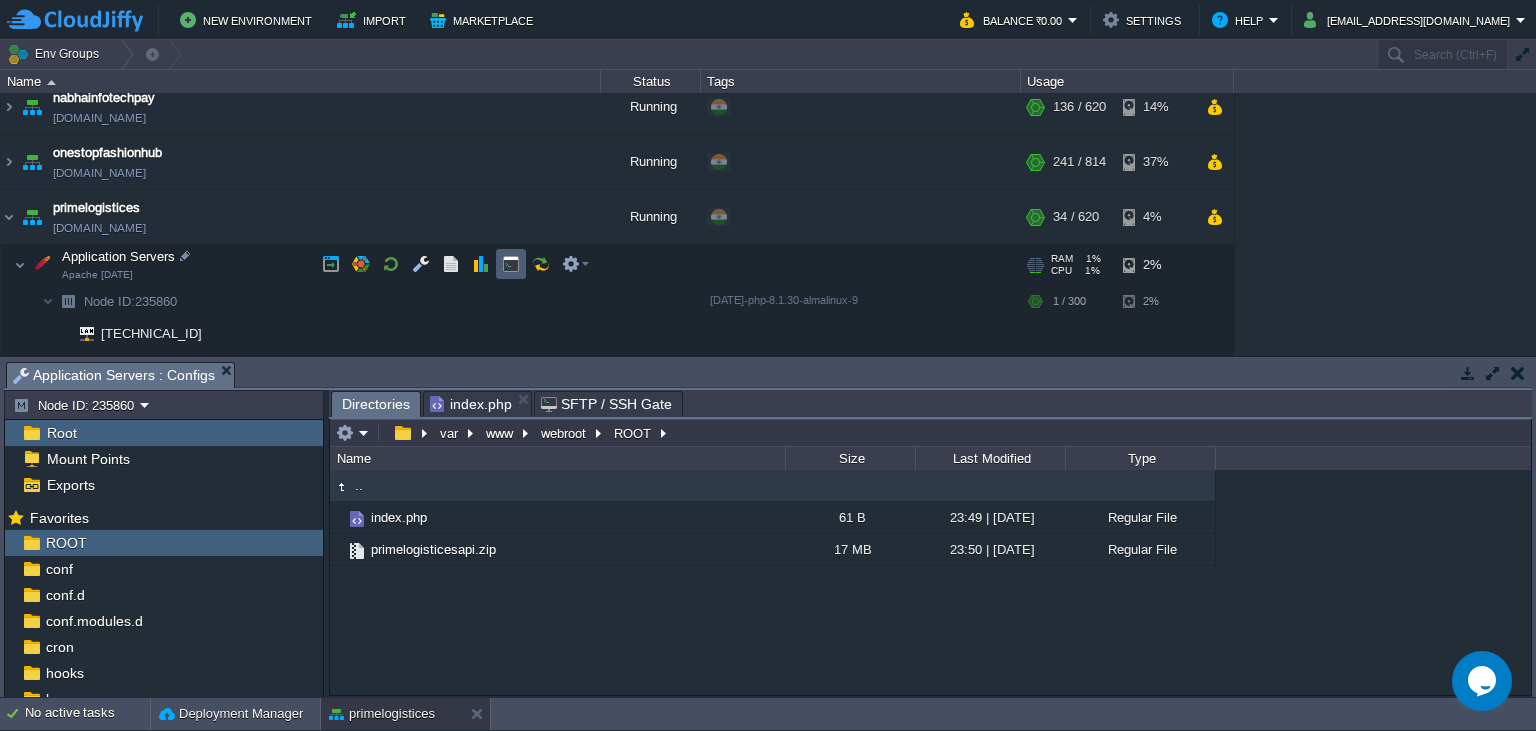 click at bounding box center [511, 264] 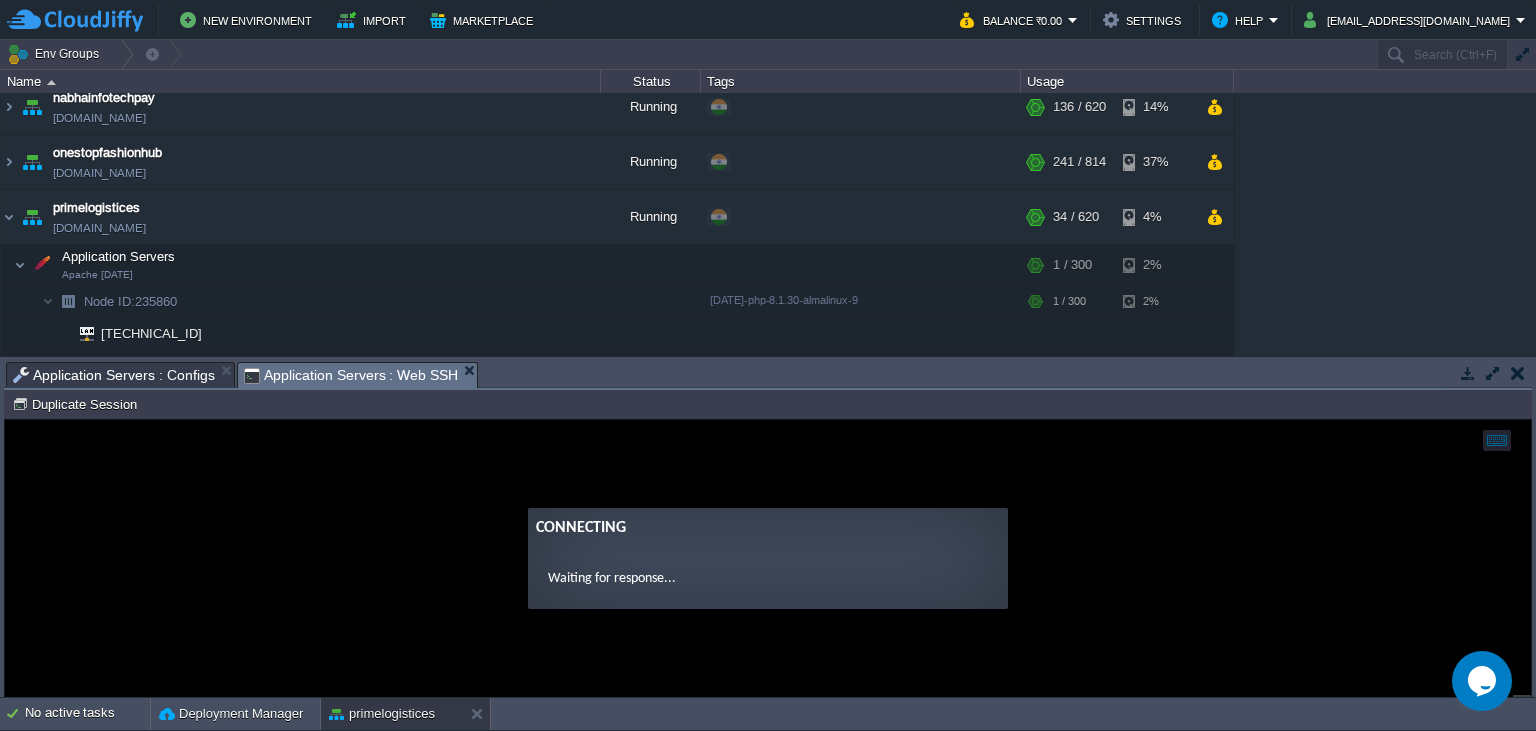 scroll, scrollTop: 0, scrollLeft: 0, axis: both 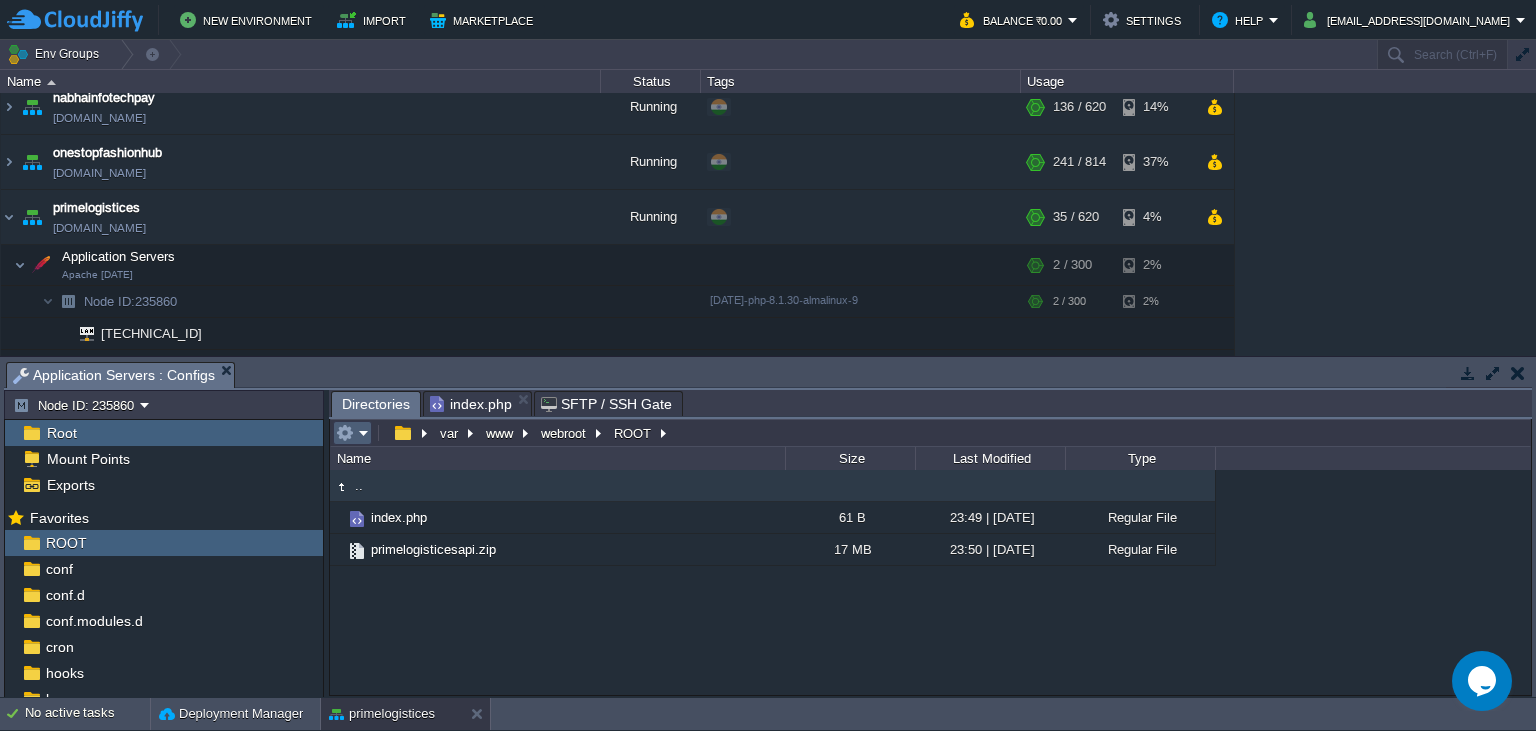 click at bounding box center [352, 433] 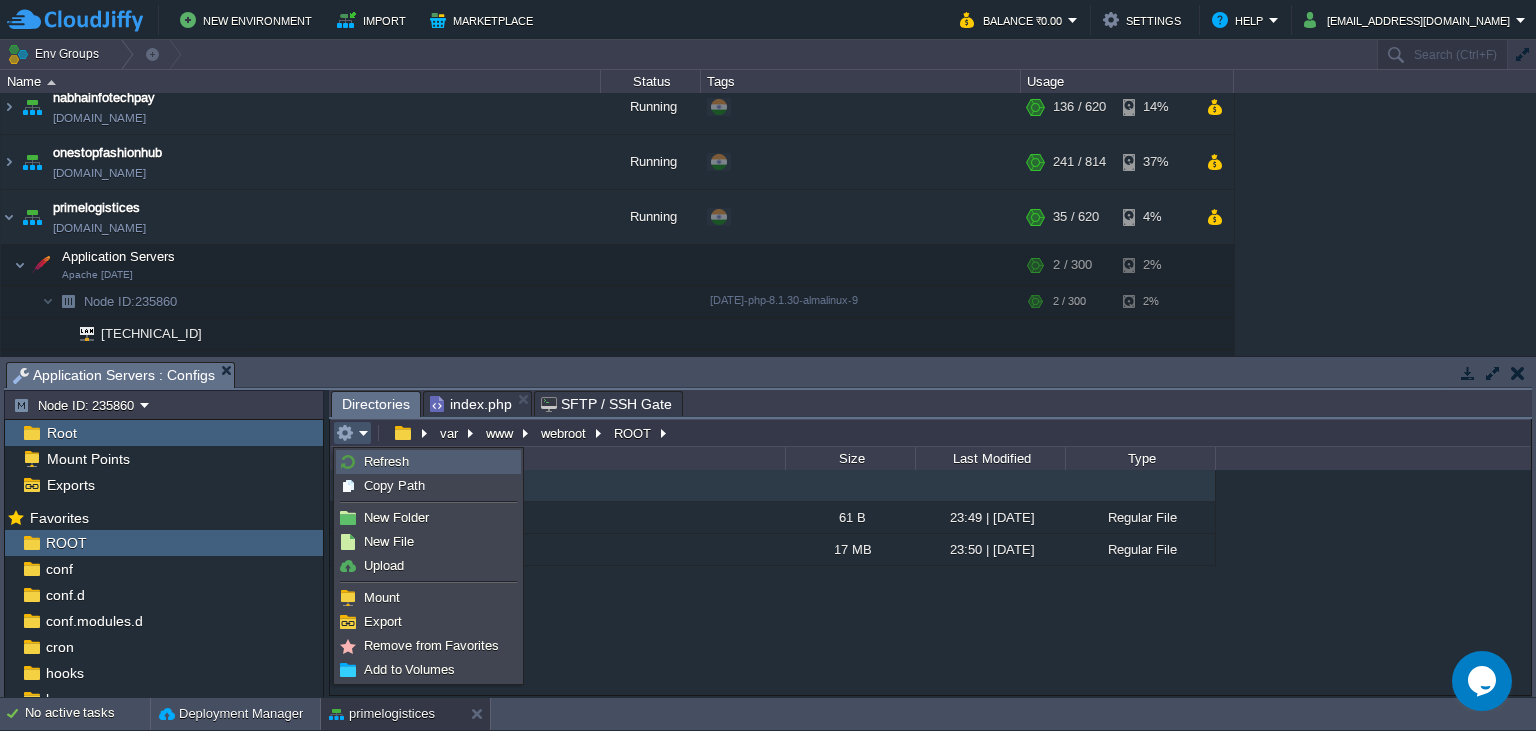 click on "Refresh" at bounding box center [386, 461] 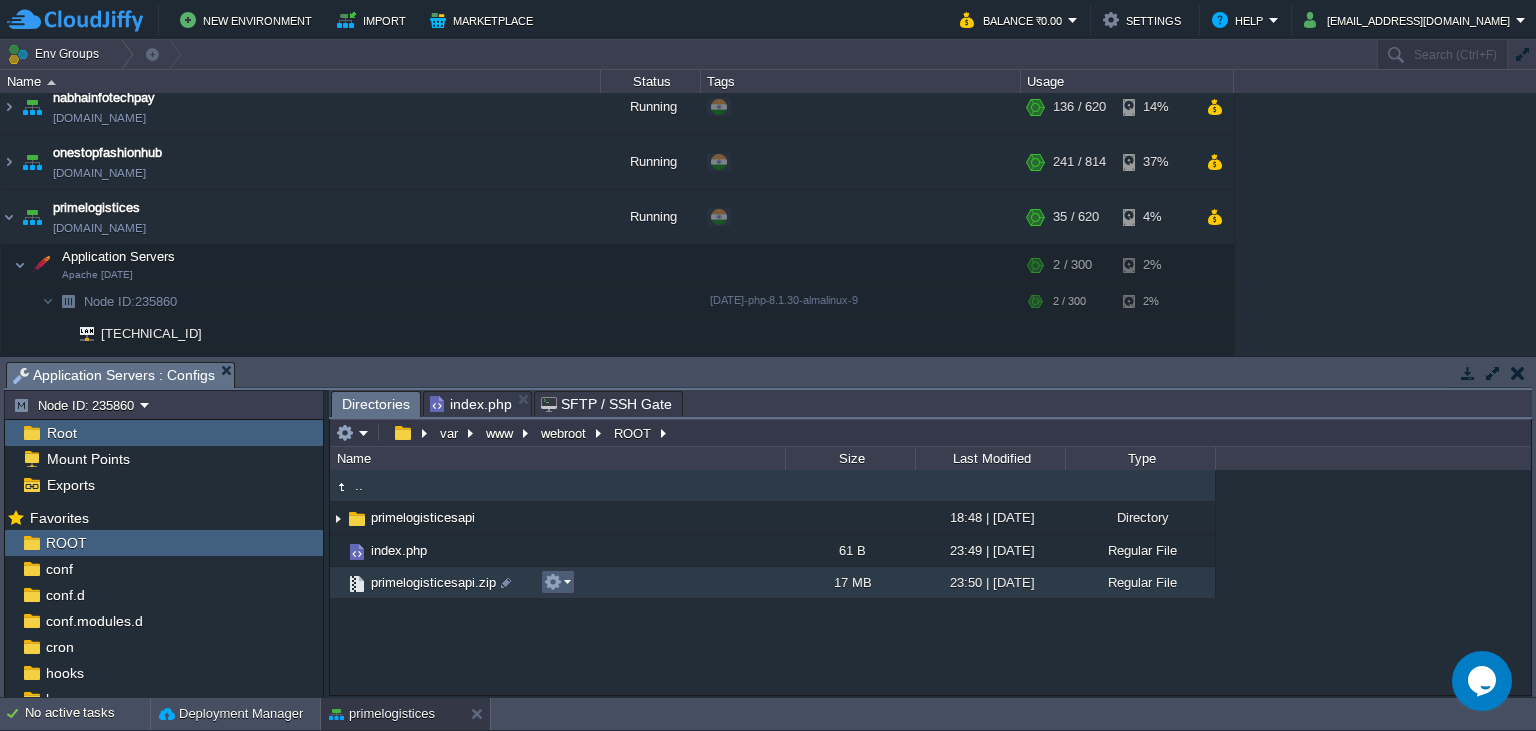 click at bounding box center (557, 582) 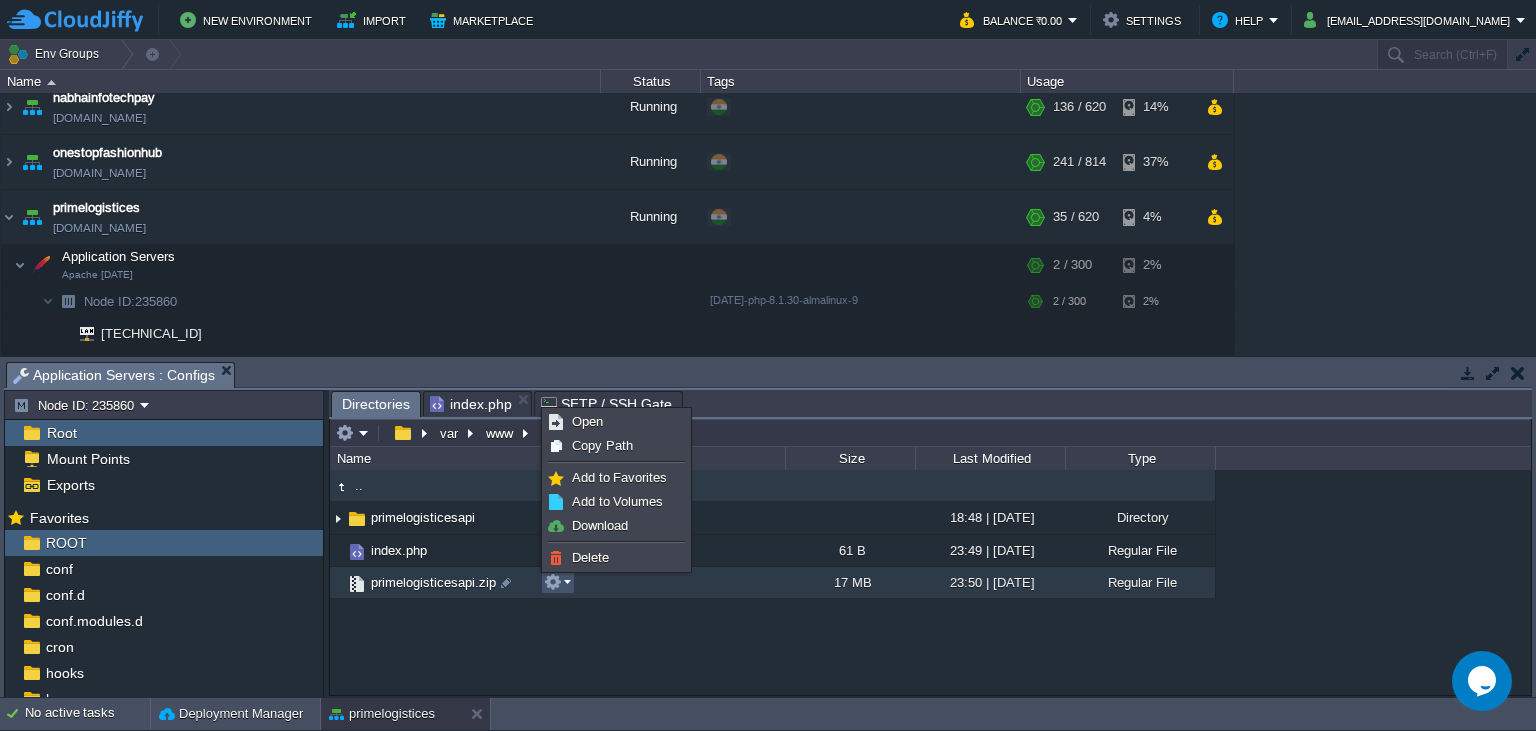 click on ".. primelogisticesapi 18:48   |   [DATE] Directory index.php 61 B 23:49   |   [DATE] Regular File primelogisticesapi.zip 17 MB 23:50   |   [DATE] Regular File" at bounding box center (930, 582) 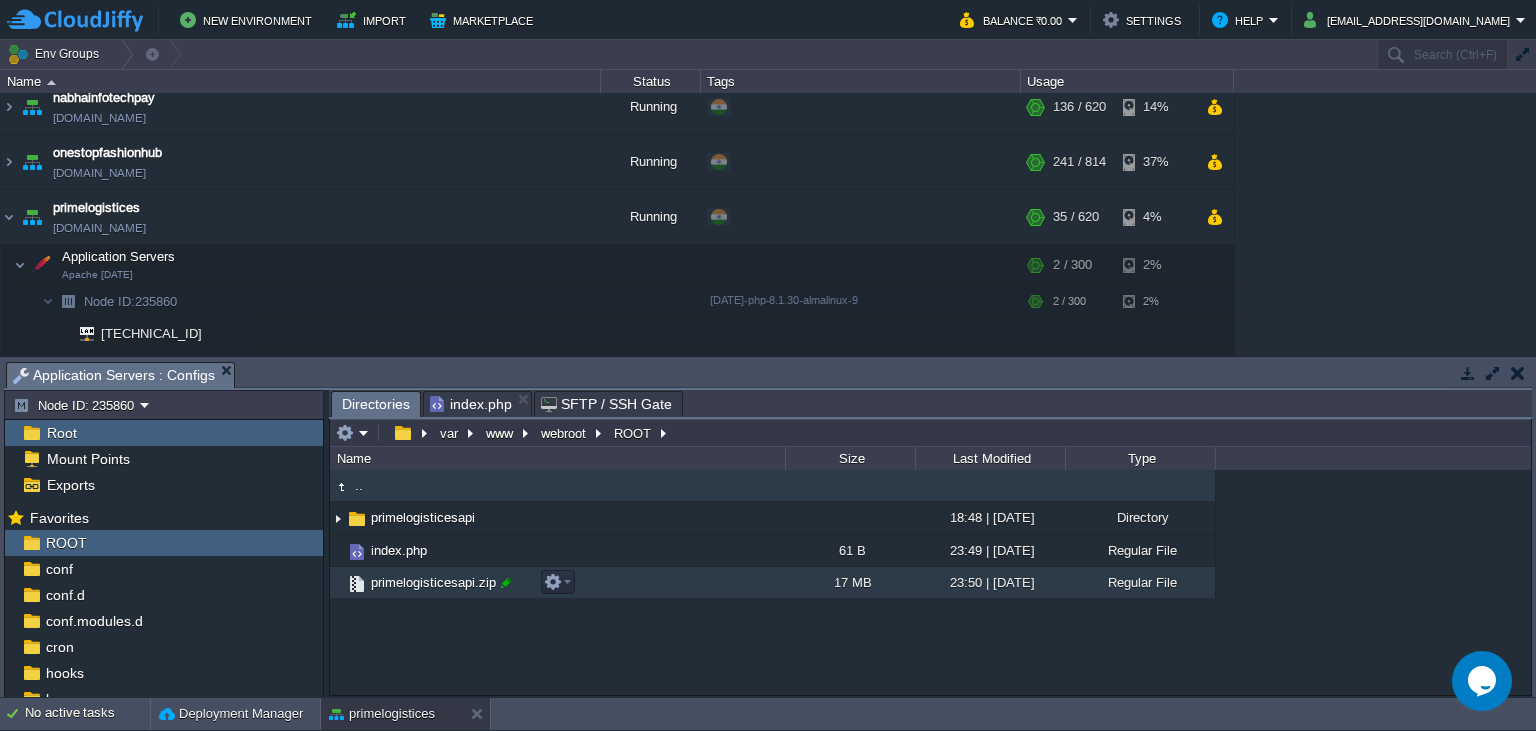 click at bounding box center [506, 583] 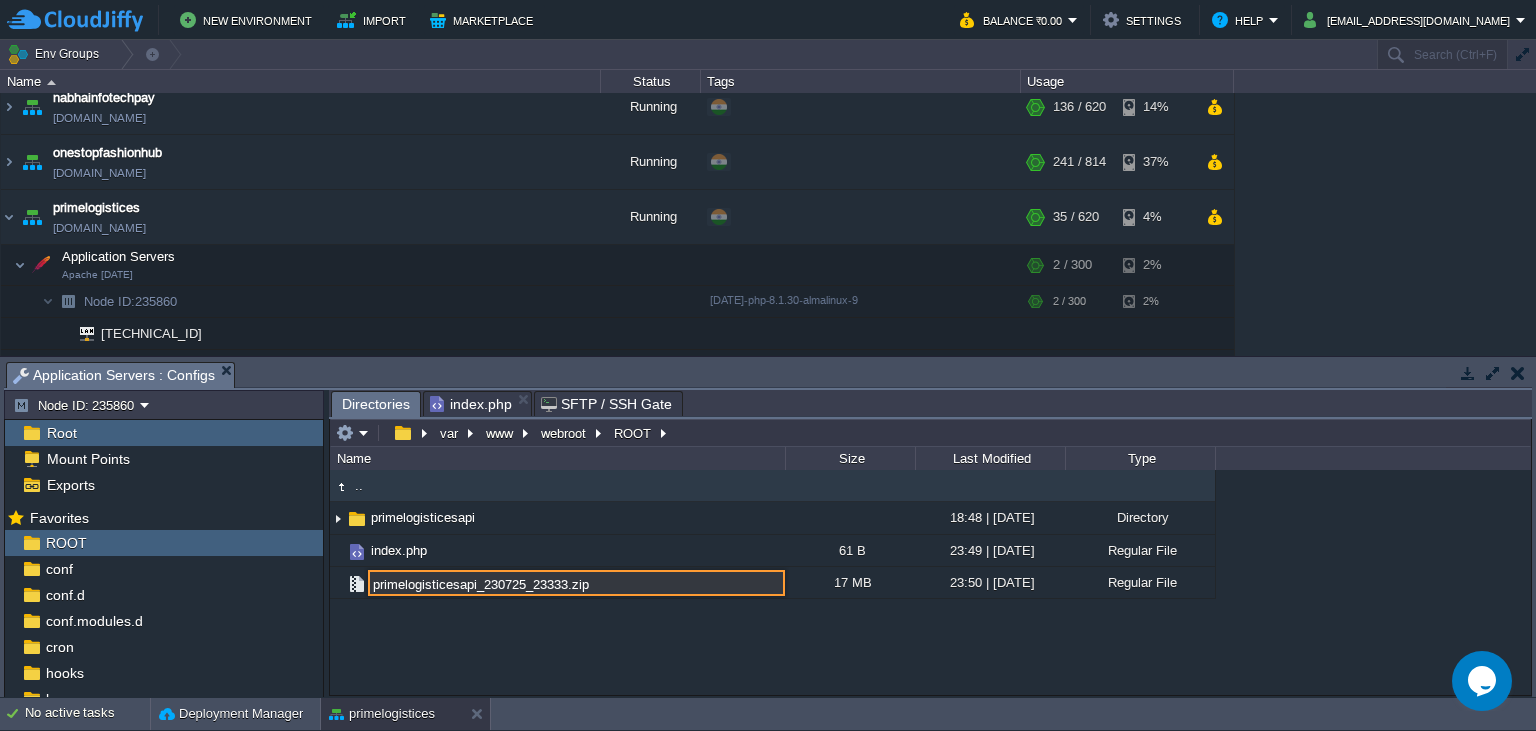 type on "primelogisticesapi_230725_23333.zip" 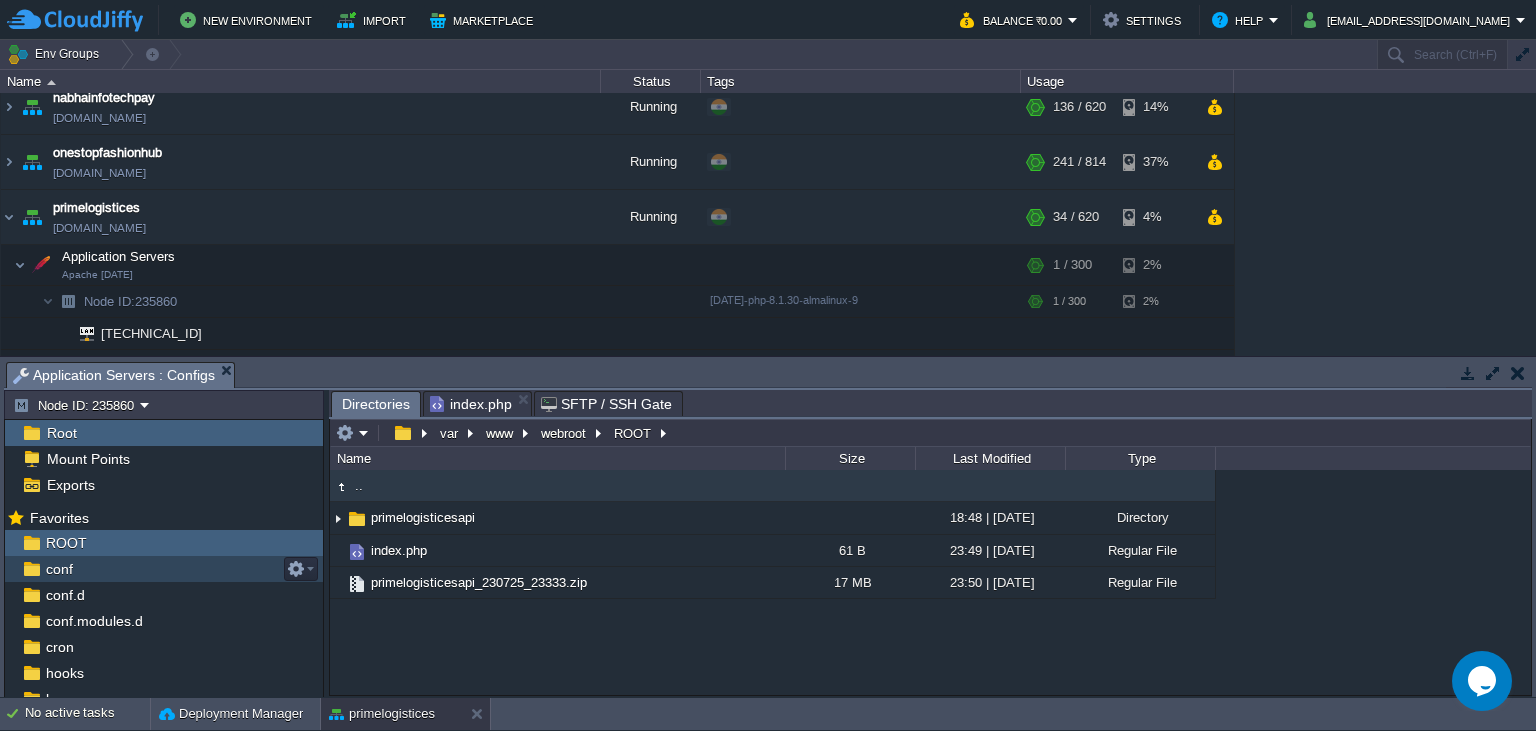 click on "conf" at bounding box center (59, 569) 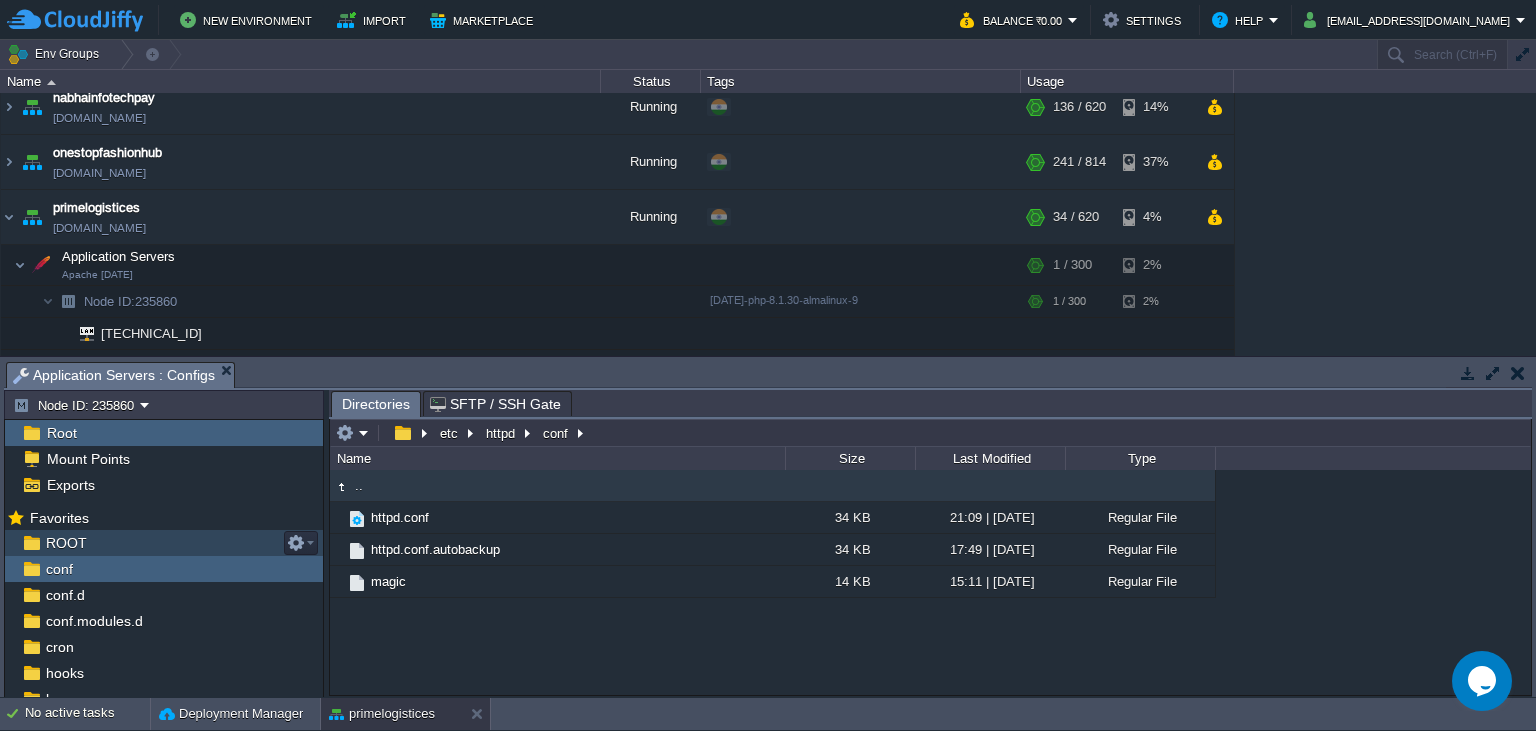 click on "ROOT" at bounding box center (164, 543) 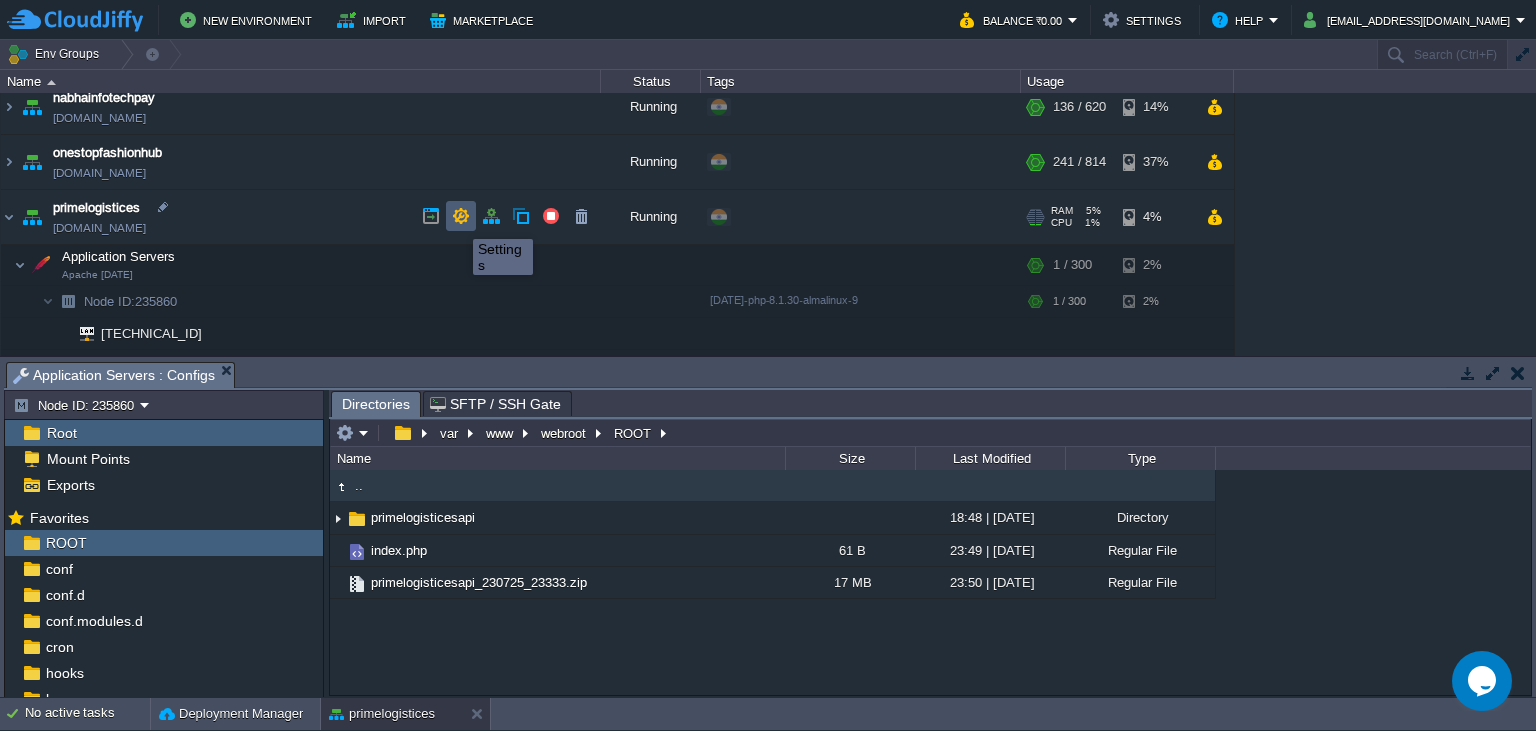 click at bounding box center [461, 216] 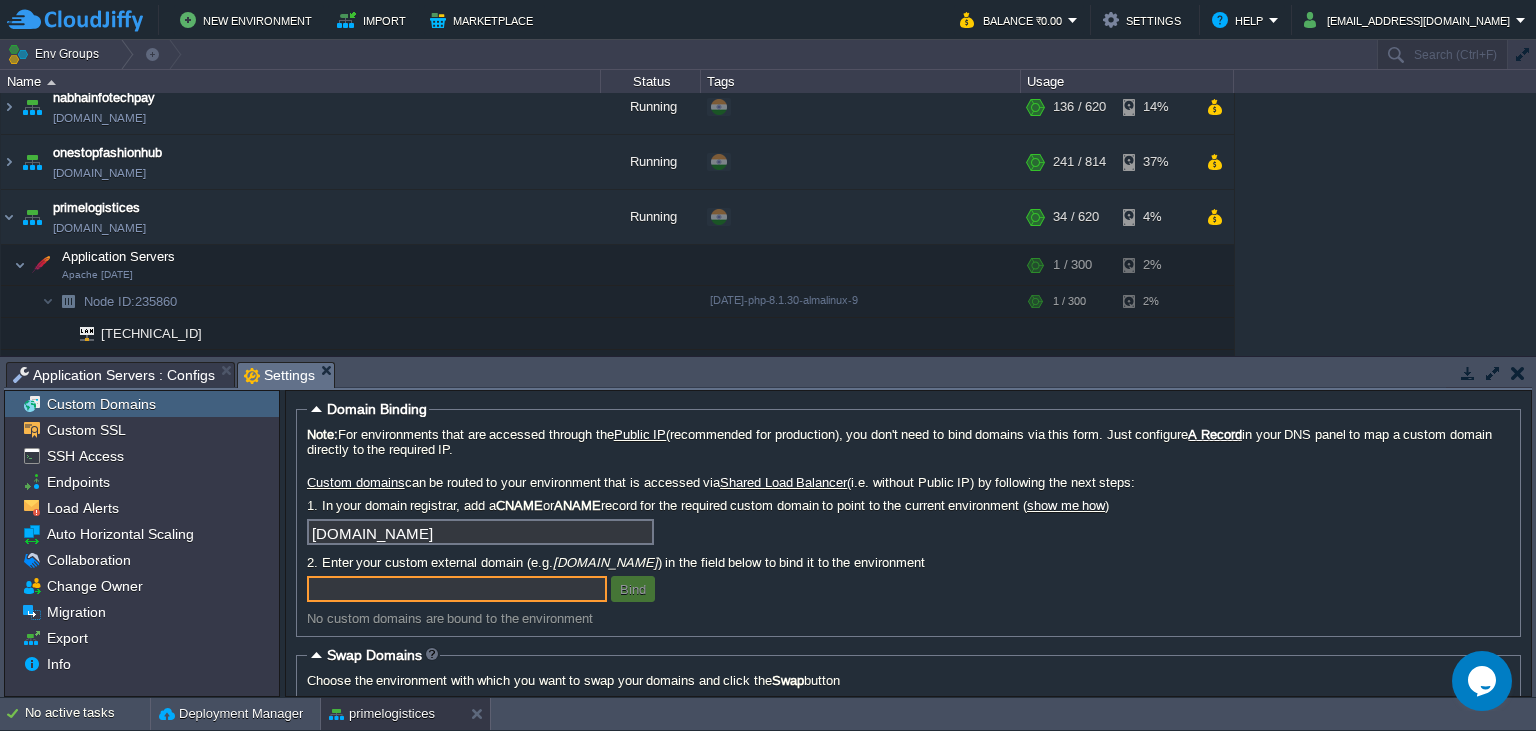 paste on "[DOMAIN_NAME]" 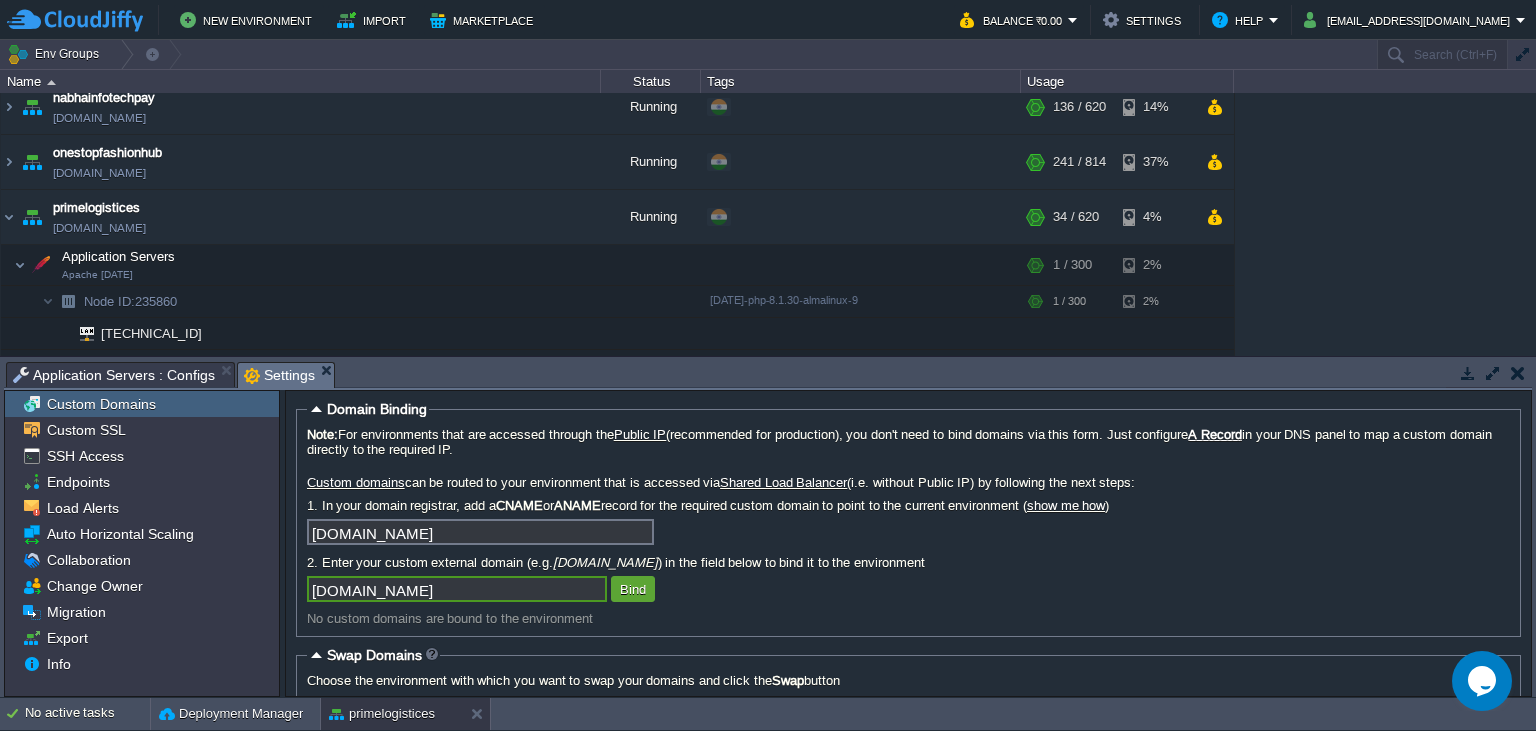 type on "[DOMAIN_NAME]" 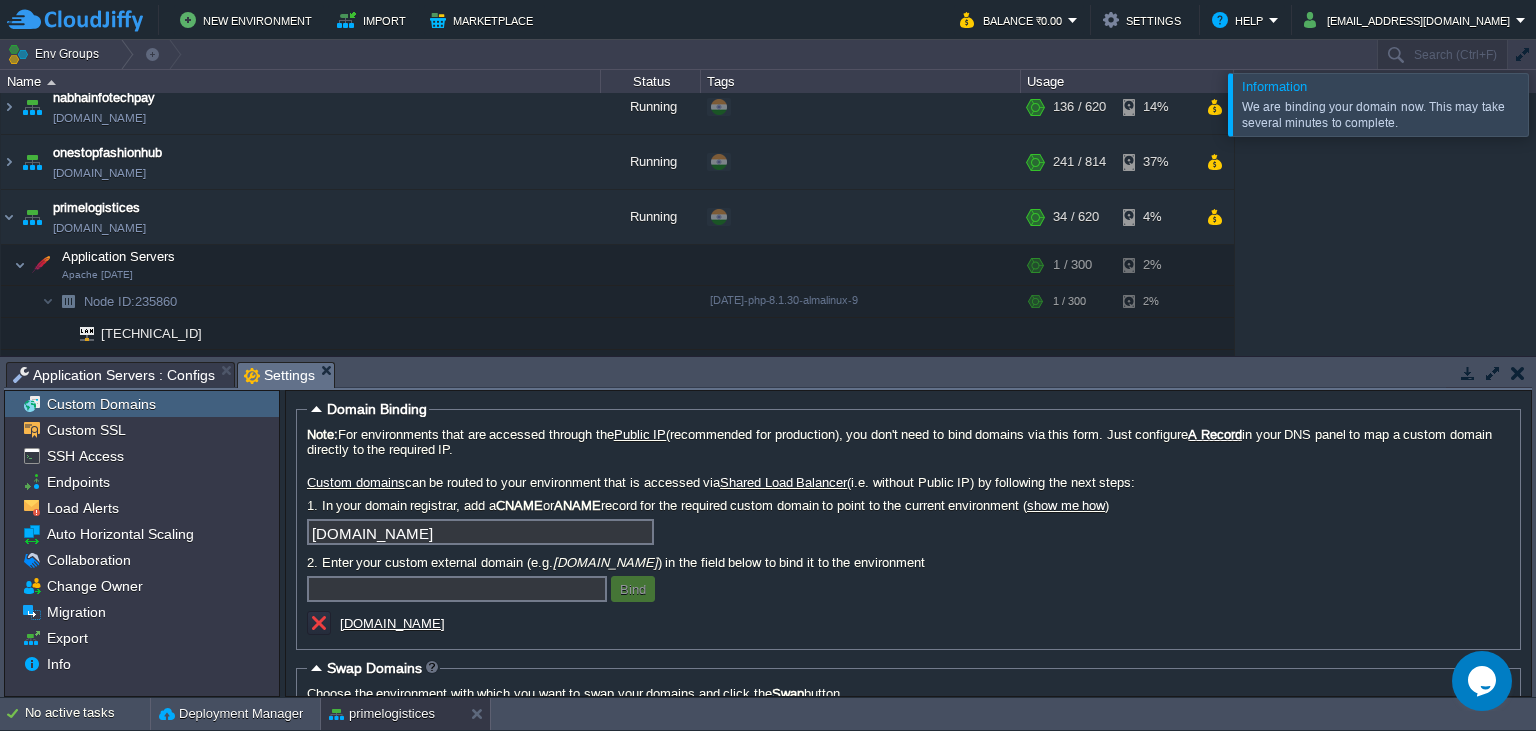 click at bounding box center (457, 589) 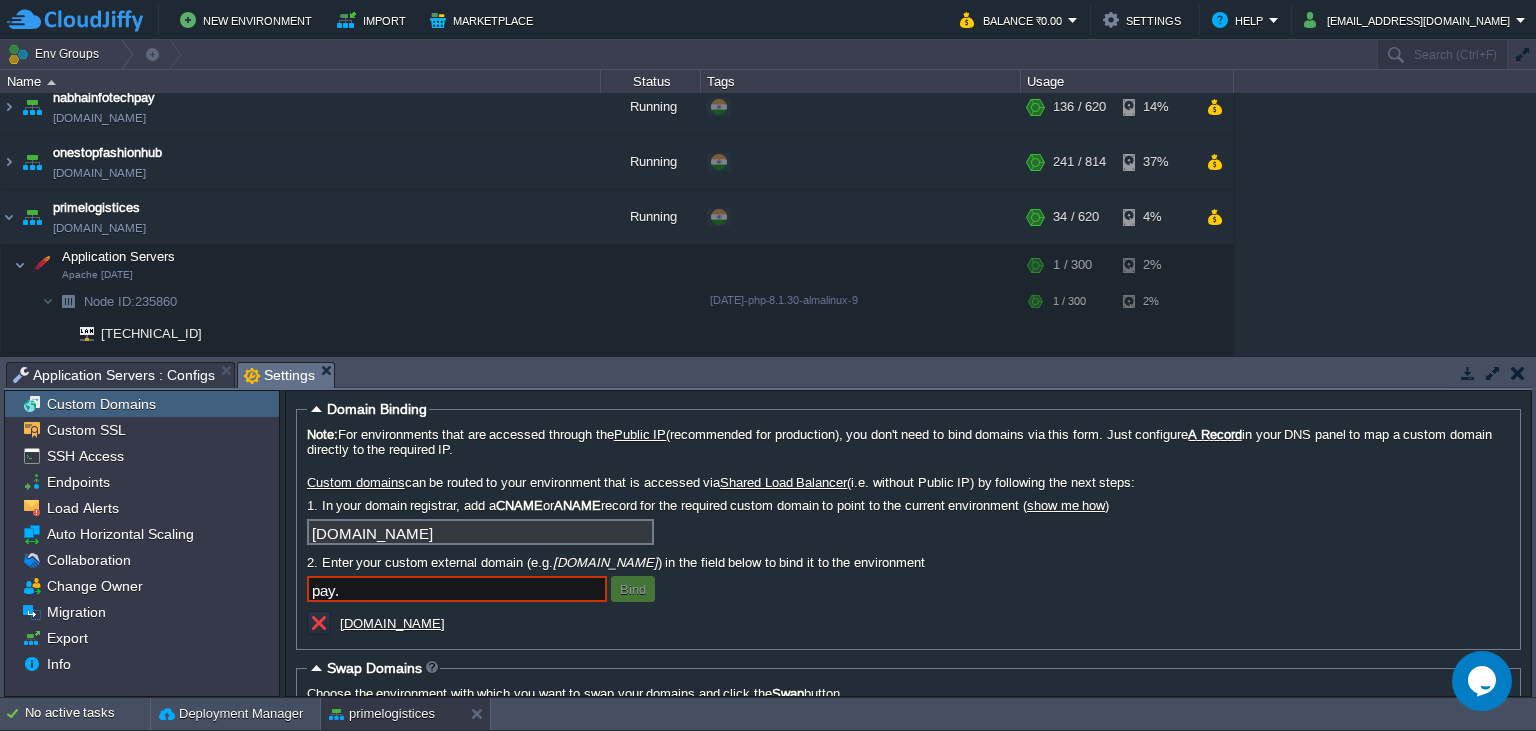 paste on "[DOMAIN_NAME]" 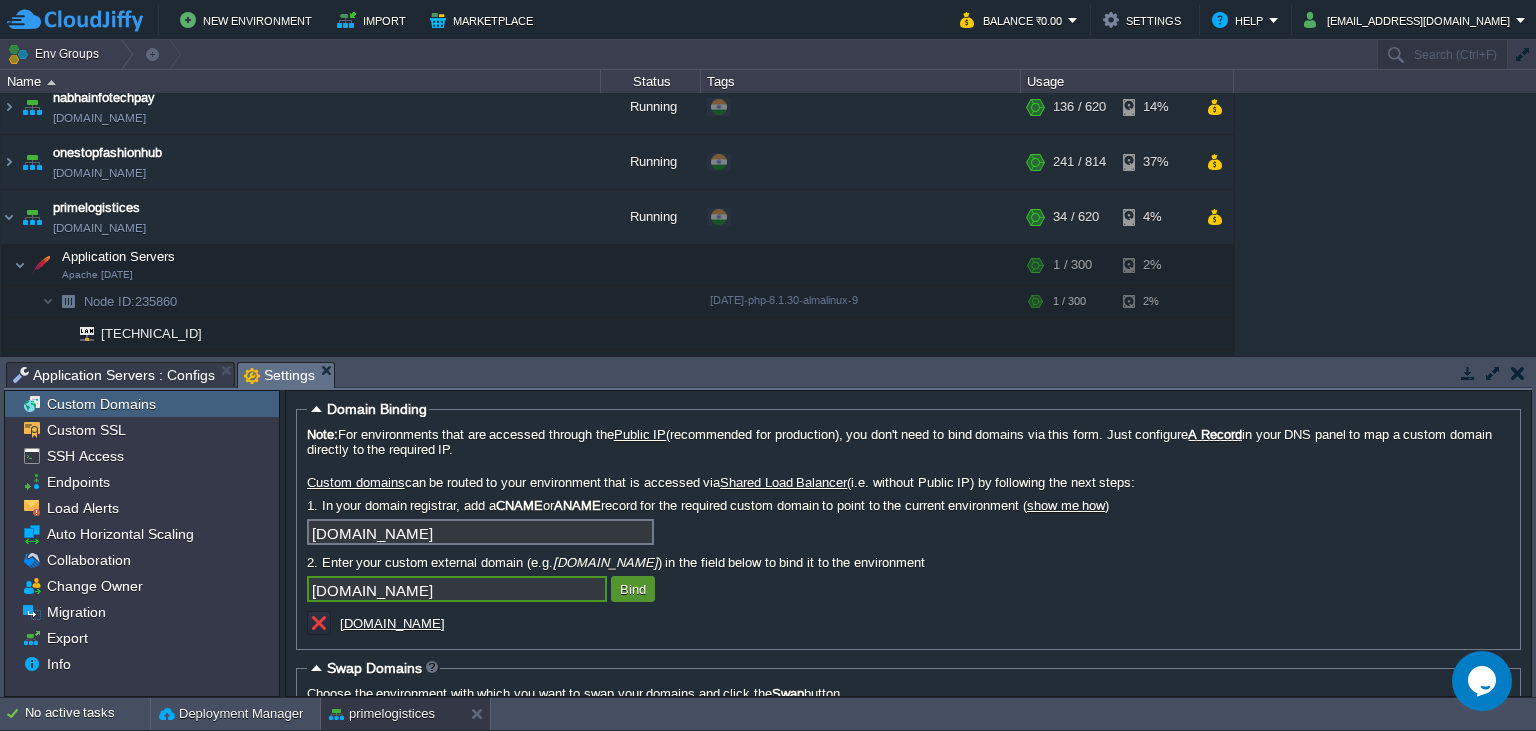 type on "[DOMAIN_NAME]" 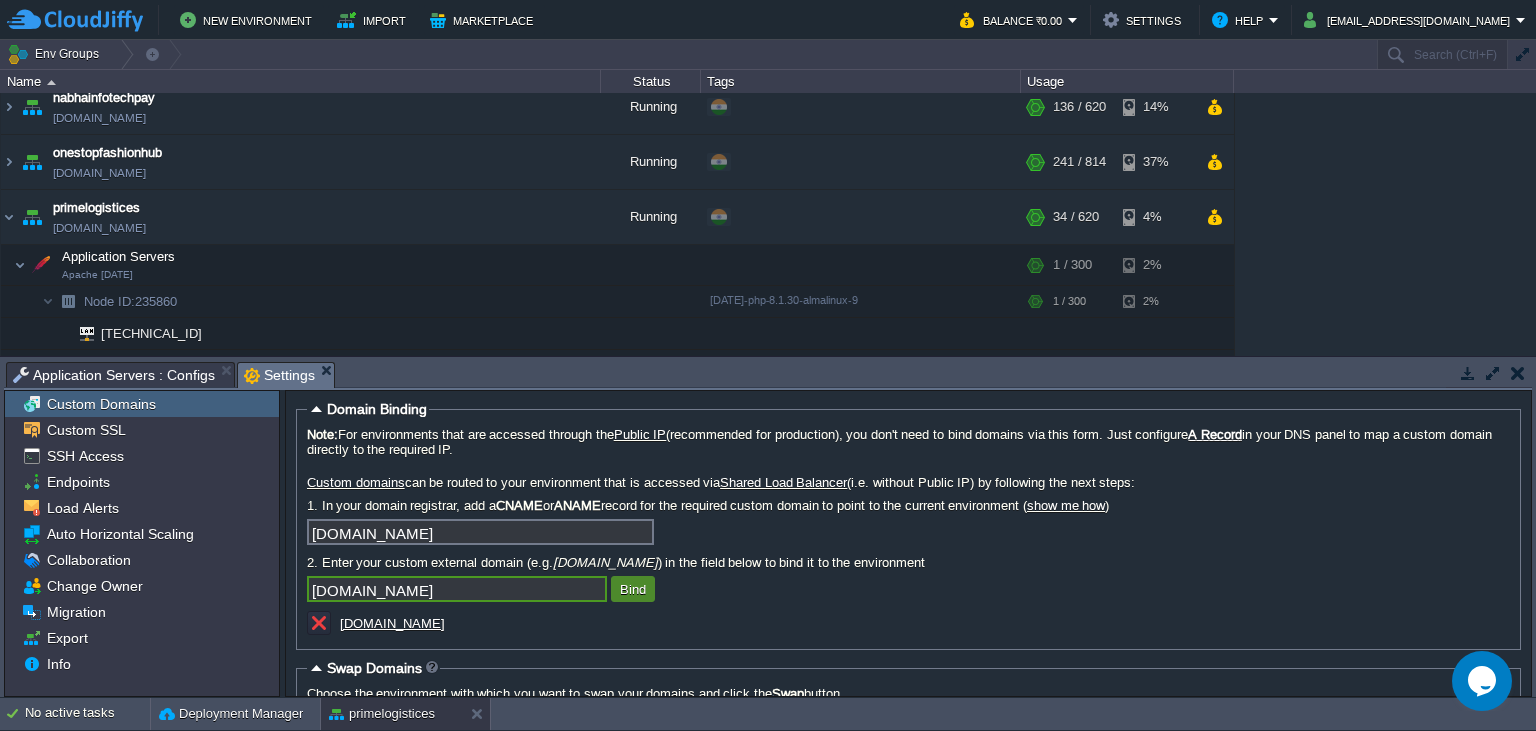 click on "Bind" at bounding box center [633, 589] 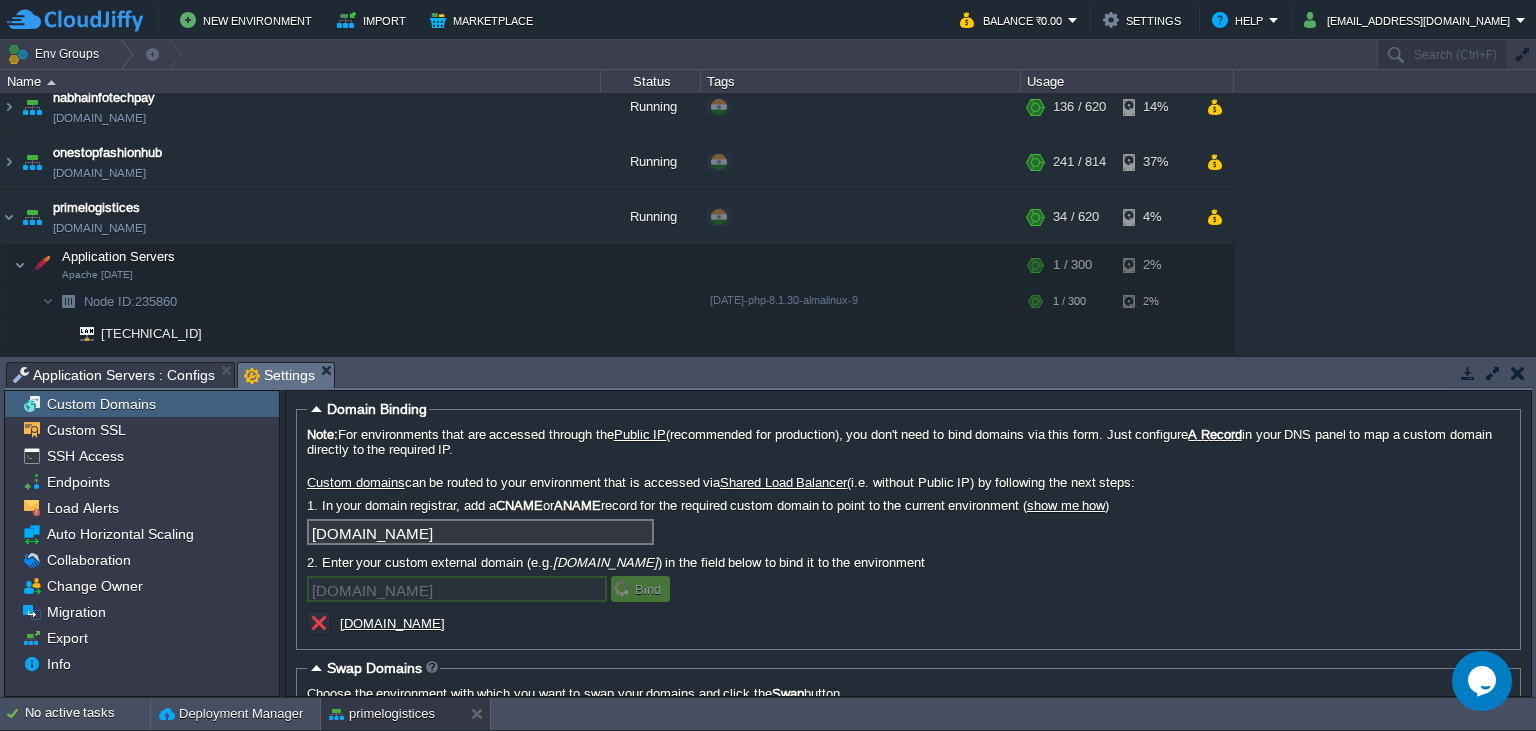 type 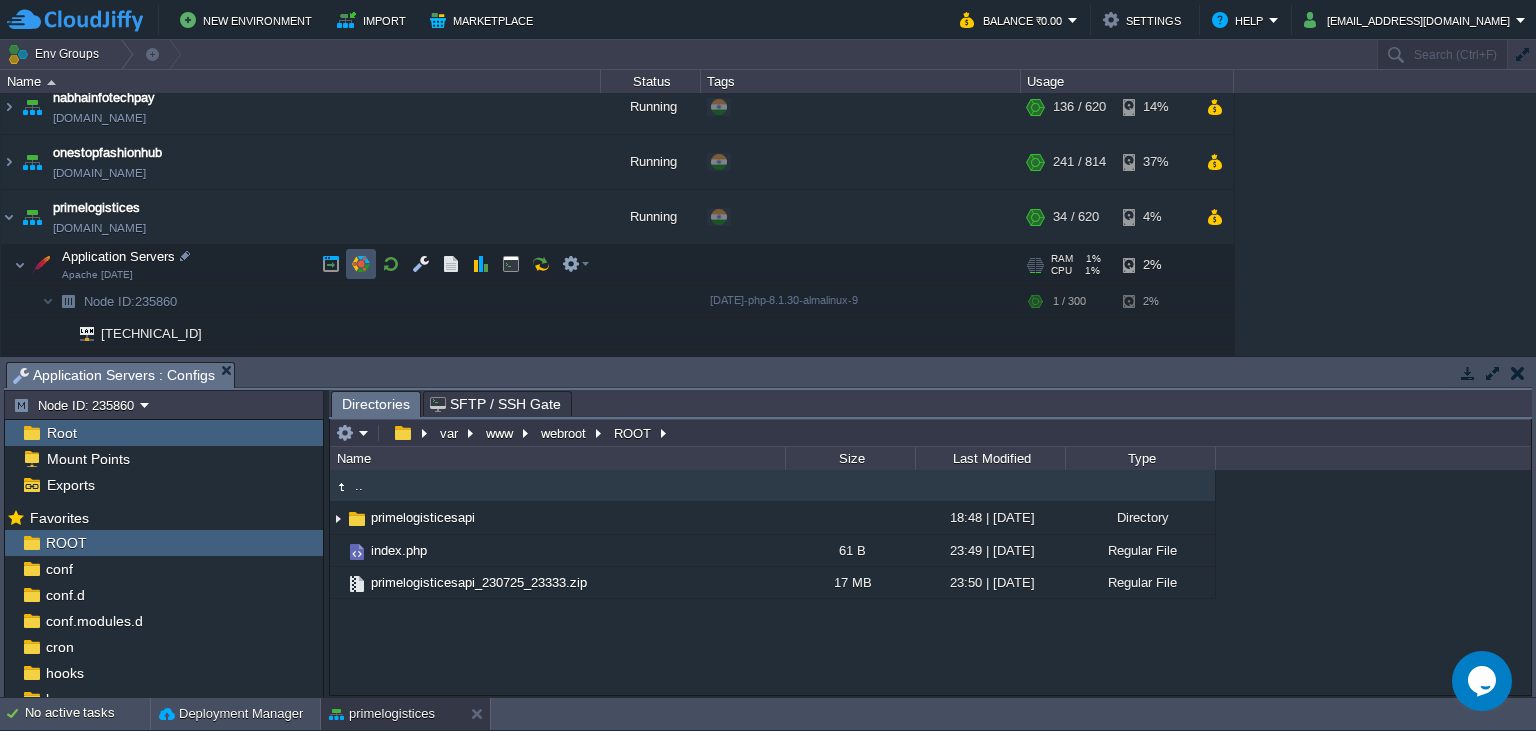 click at bounding box center [361, 264] 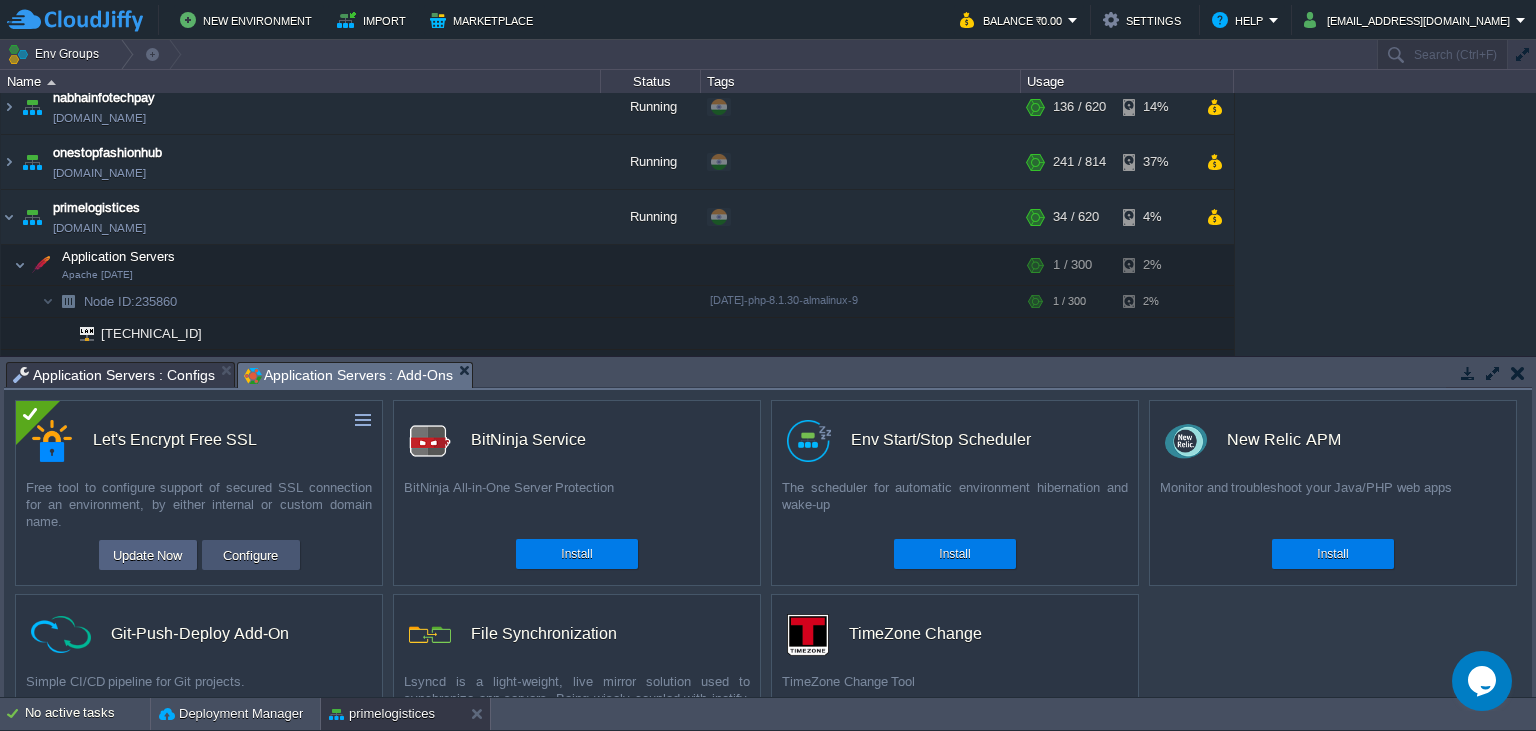 click on "Configure" at bounding box center [250, 555] 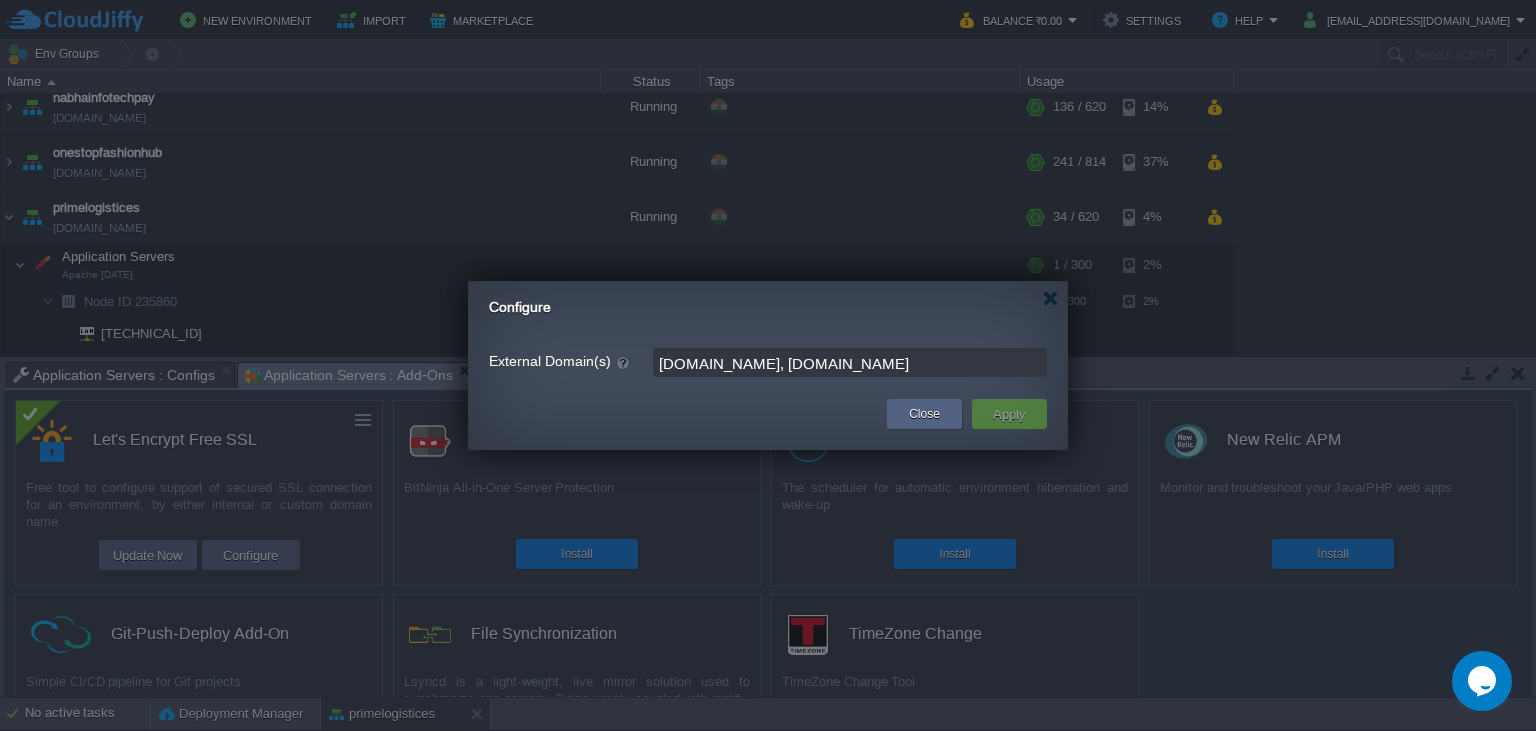 drag, startPoint x: 993, startPoint y: 368, endPoint x: 574, endPoint y: 393, distance: 419.74515 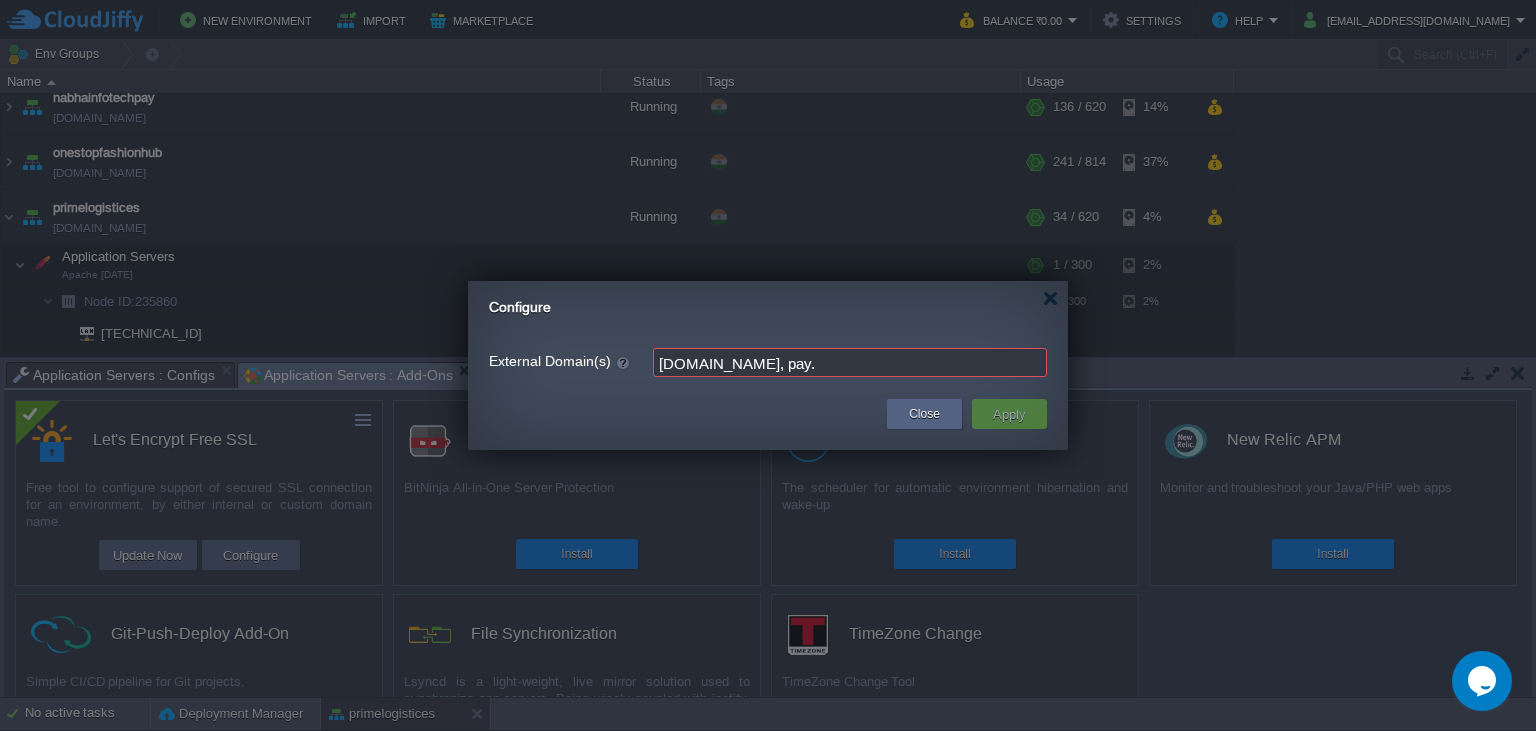 paste on "[DOMAIN_NAME]" 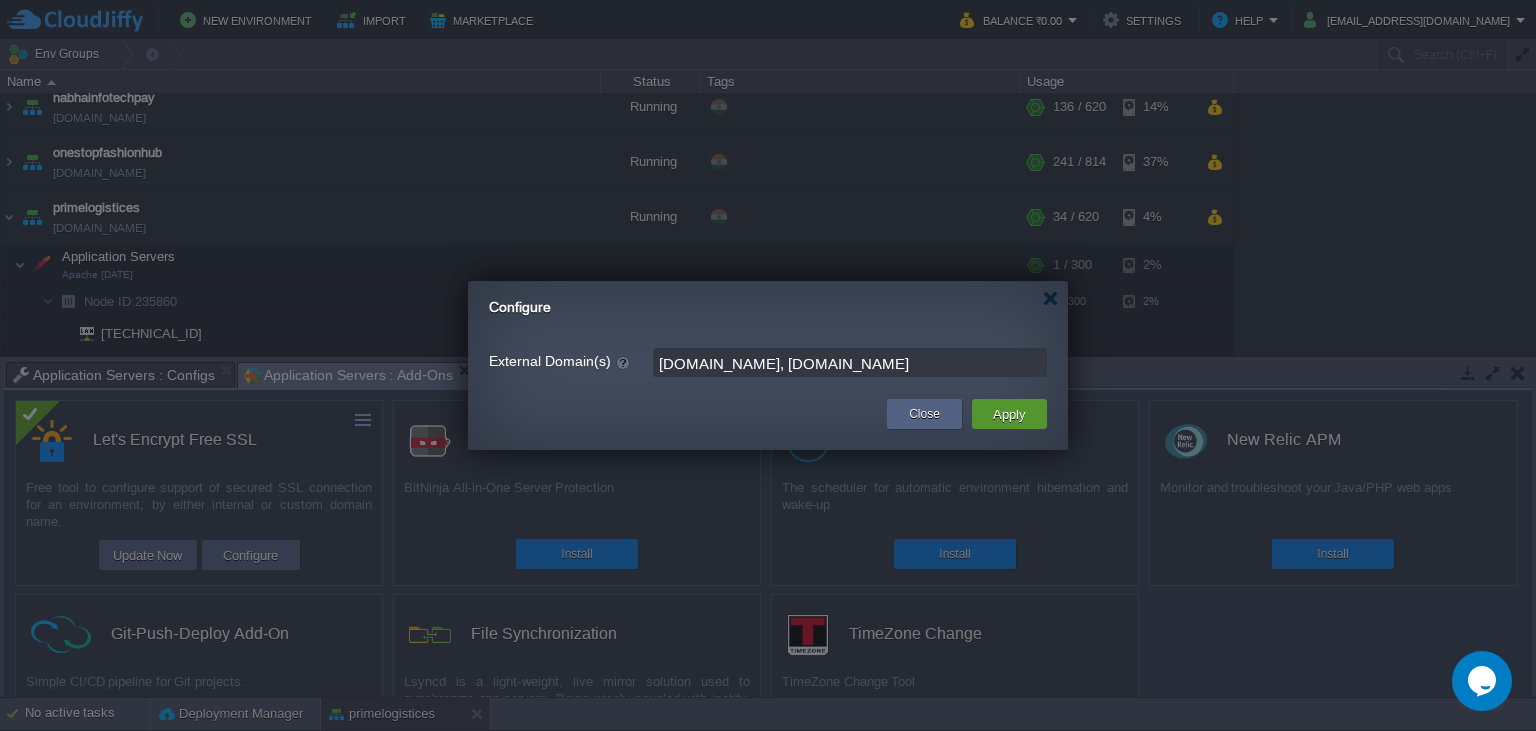click on "Apply" at bounding box center (1009, 414) 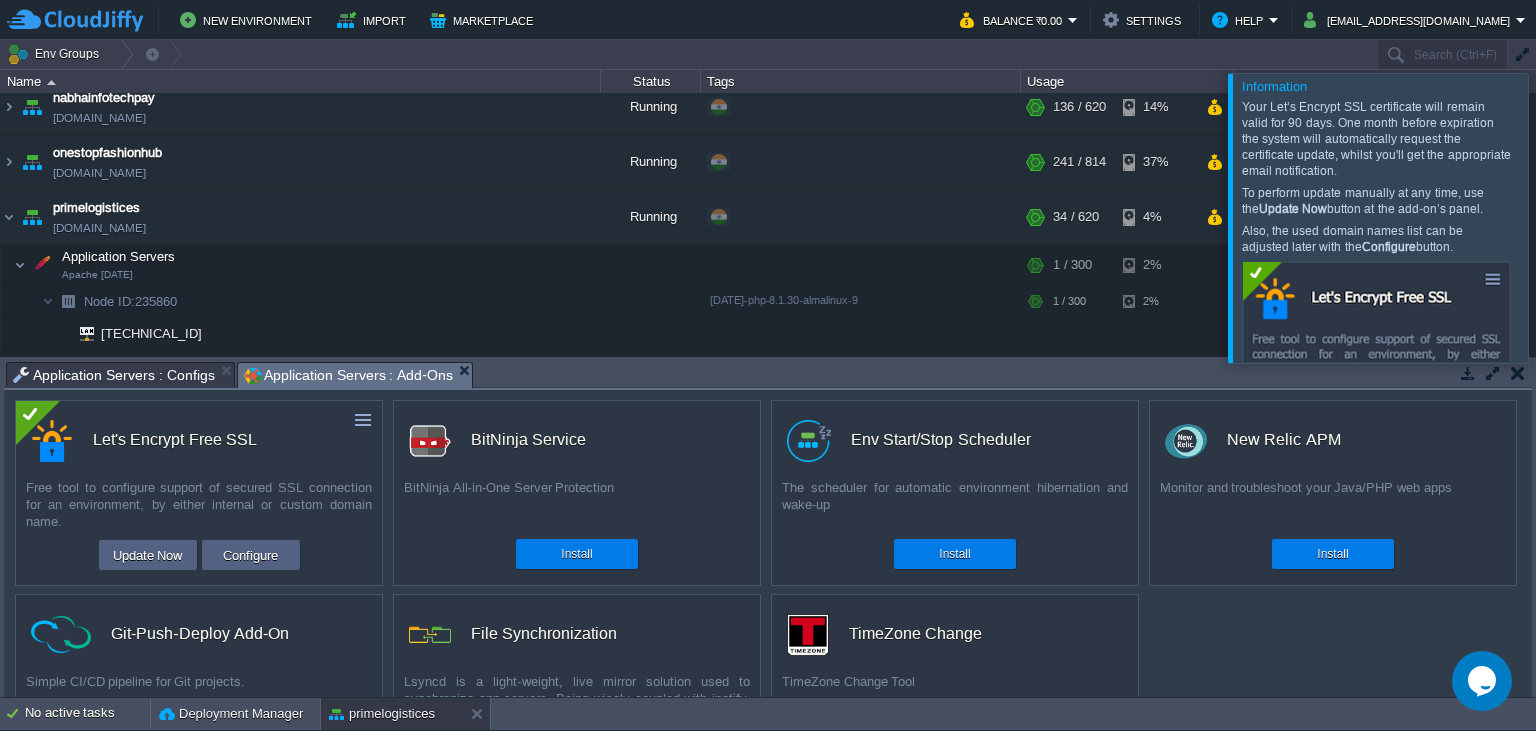 click at bounding box center [1560, 217] 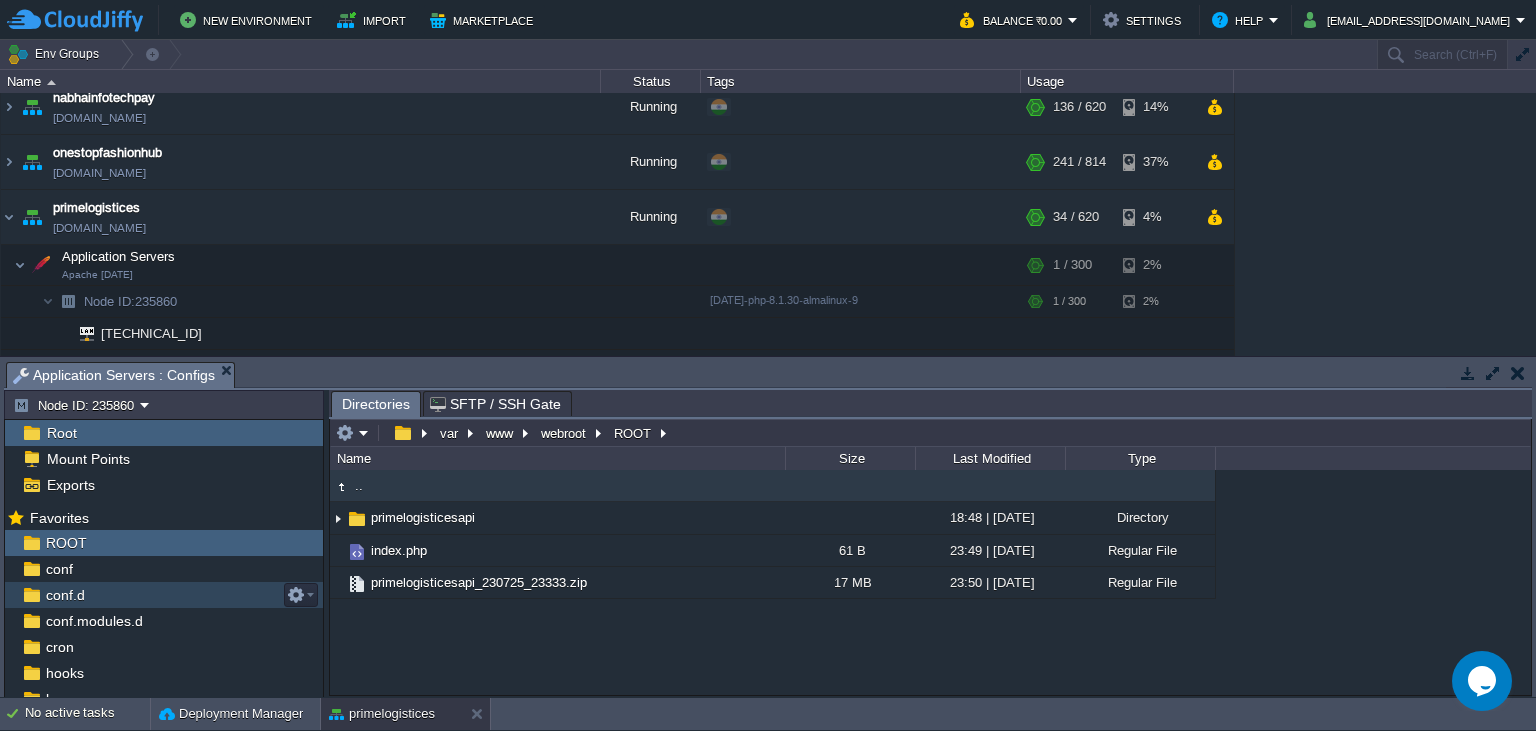 click on "conf.d" at bounding box center (164, 595) 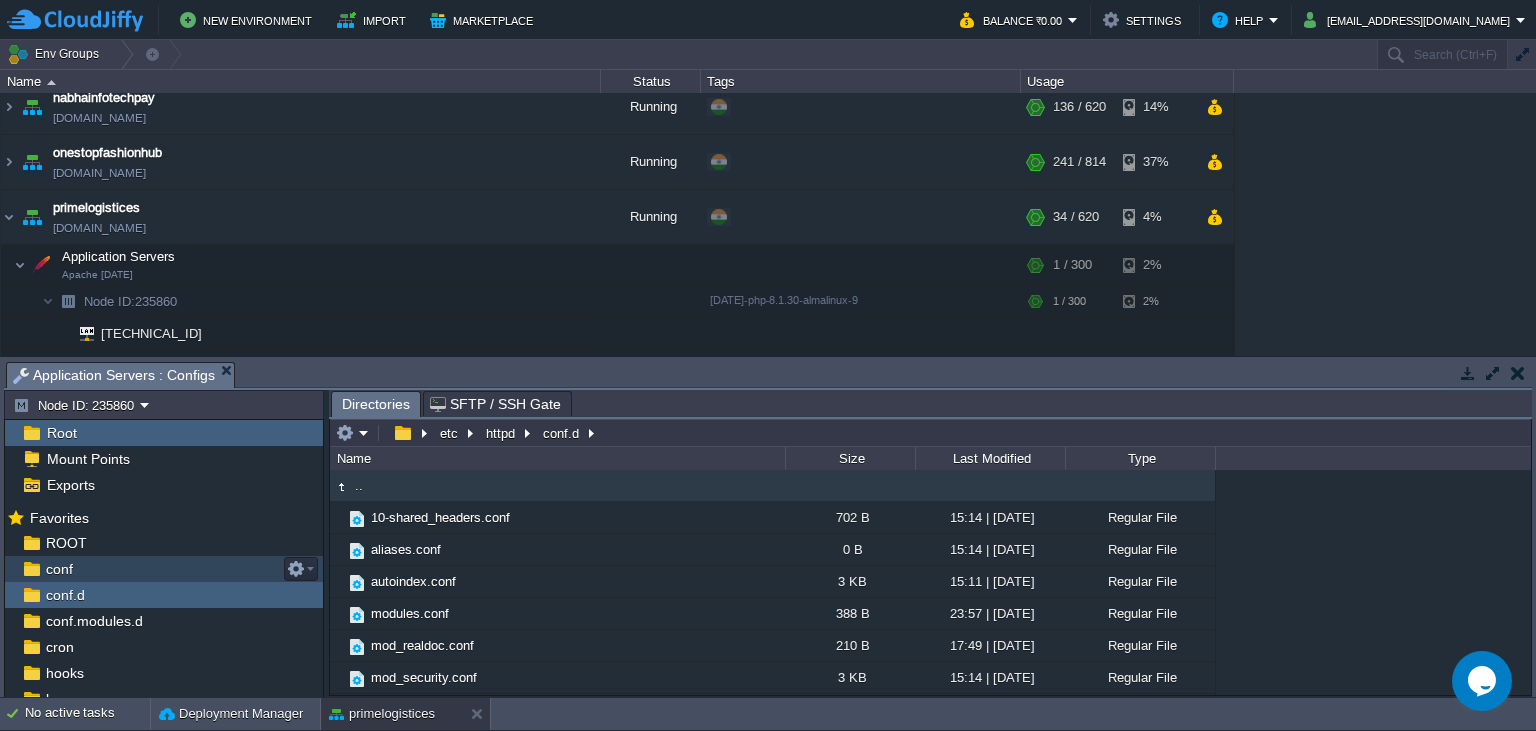 click on "conf" at bounding box center [164, 569] 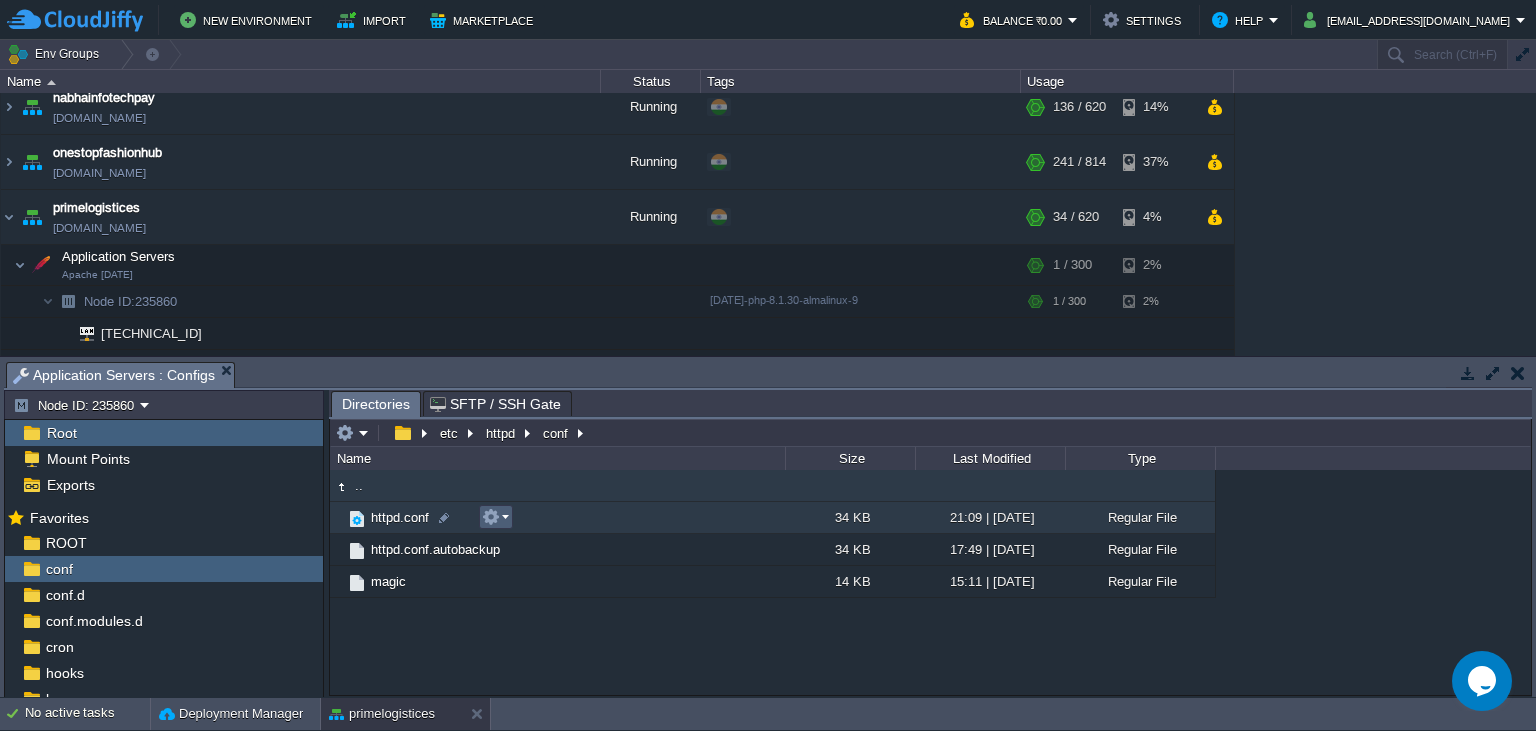 click at bounding box center (491, 517) 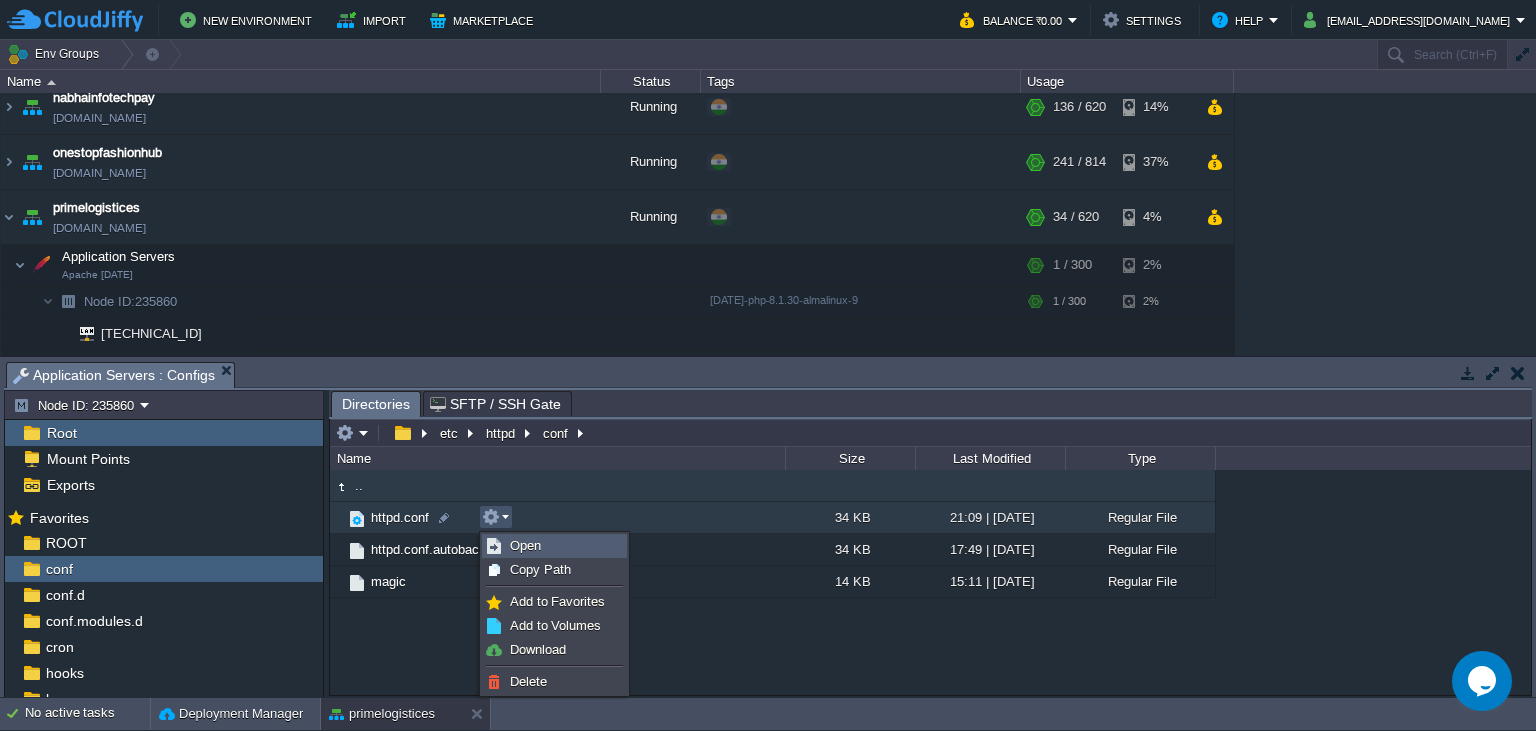 click on "Open" at bounding box center (525, 545) 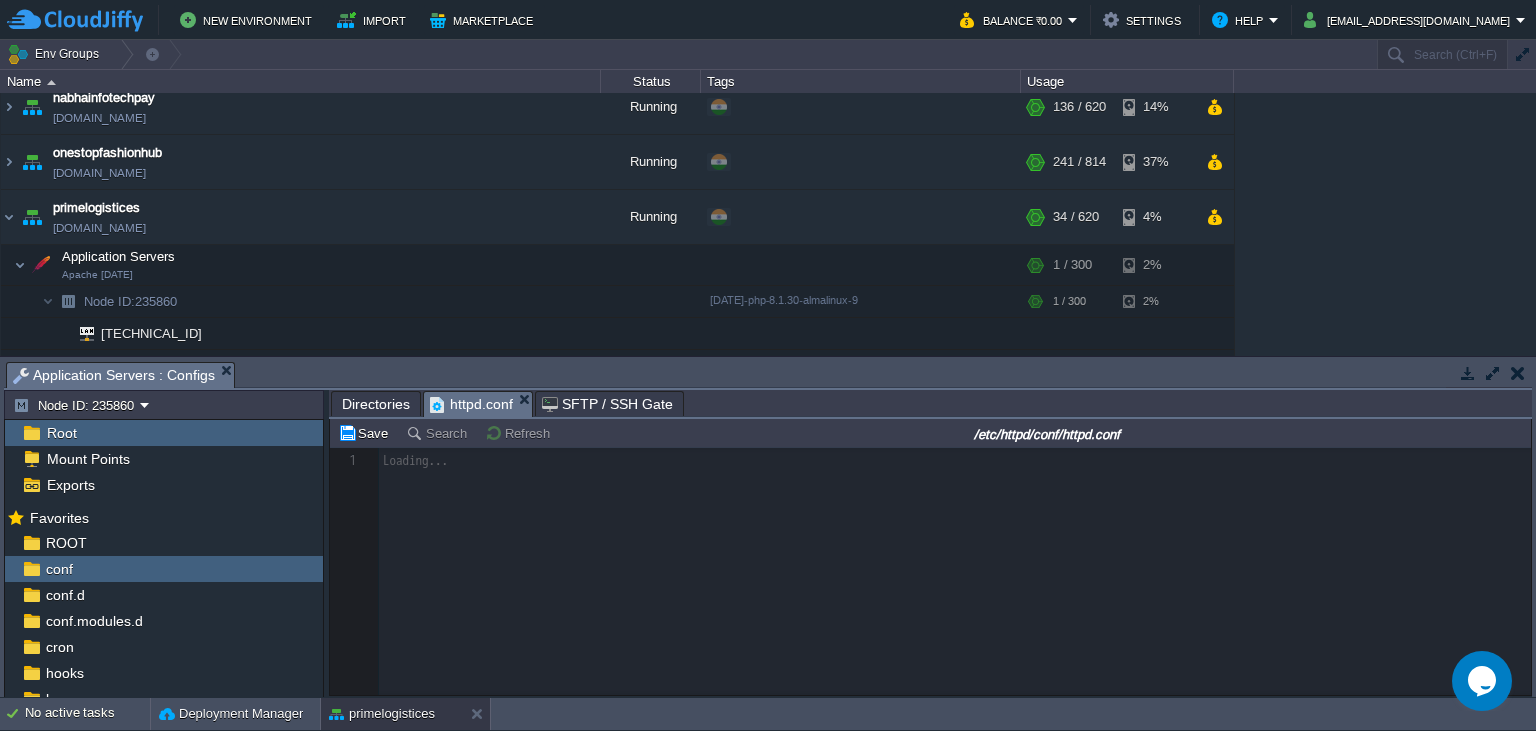 scroll, scrollTop: 7, scrollLeft: 0, axis: vertical 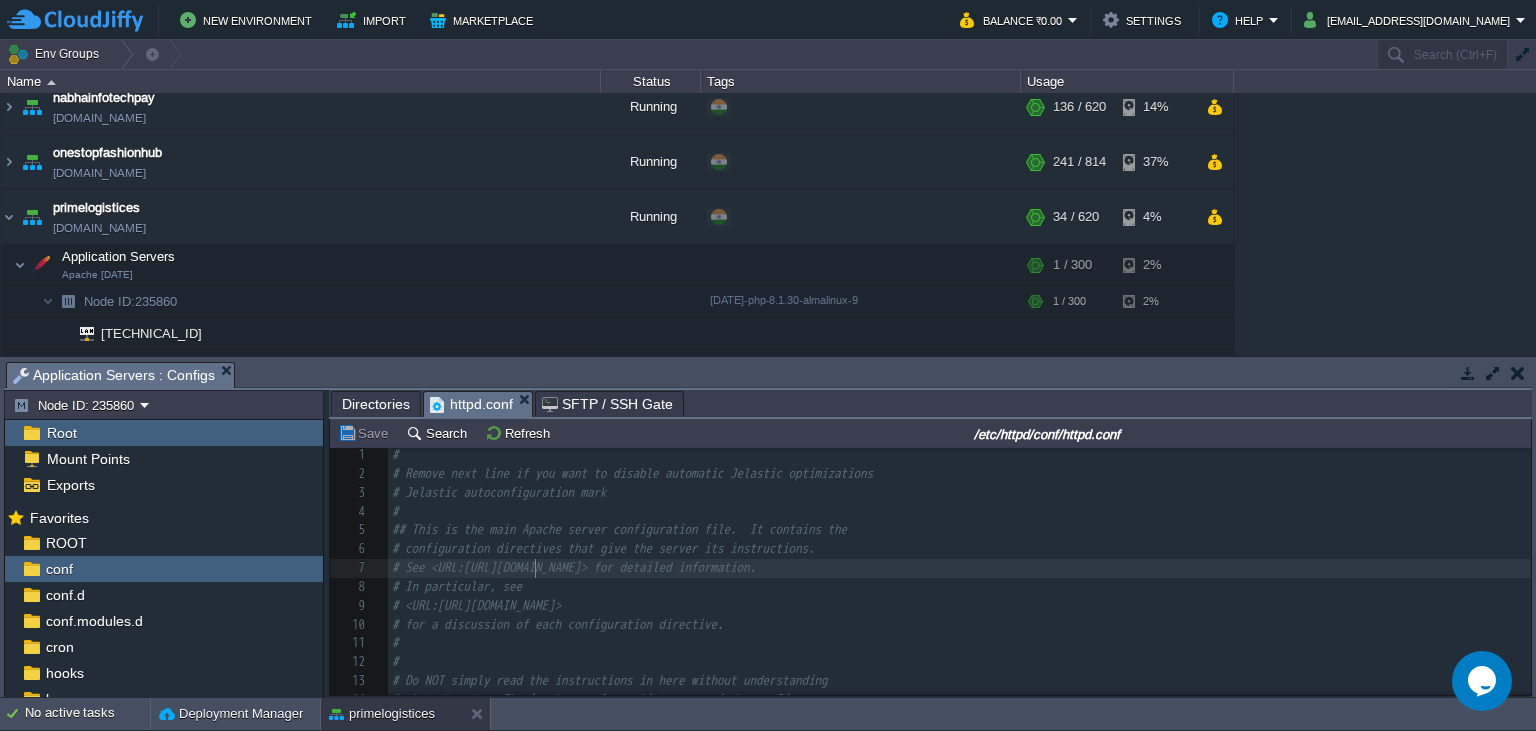 click on "# See <URL:[URL][DOMAIN_NAME]> for detailed information." at bounding box center [959, 568] 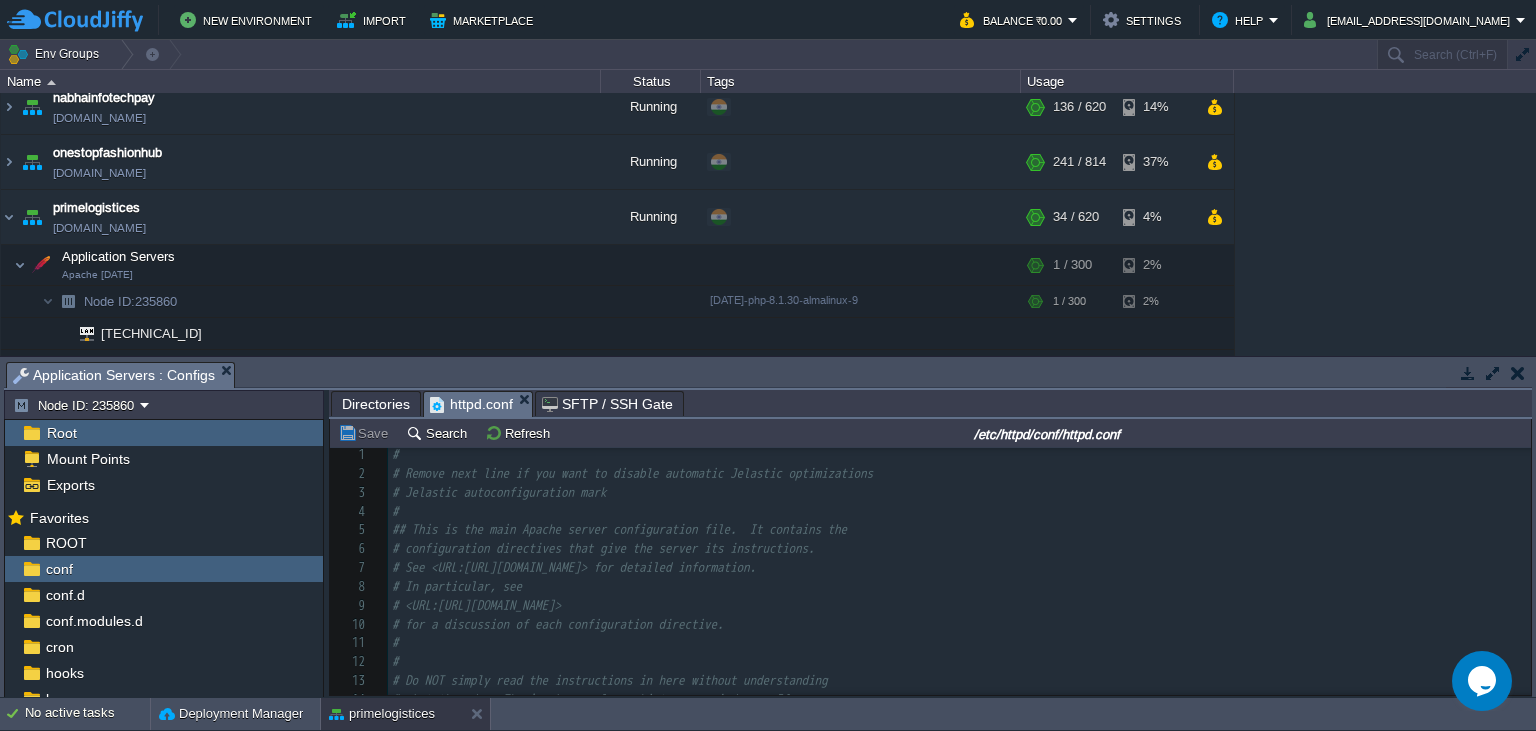 scroll, scrollTop: 232, scrollLeft: 0, axis: vertical 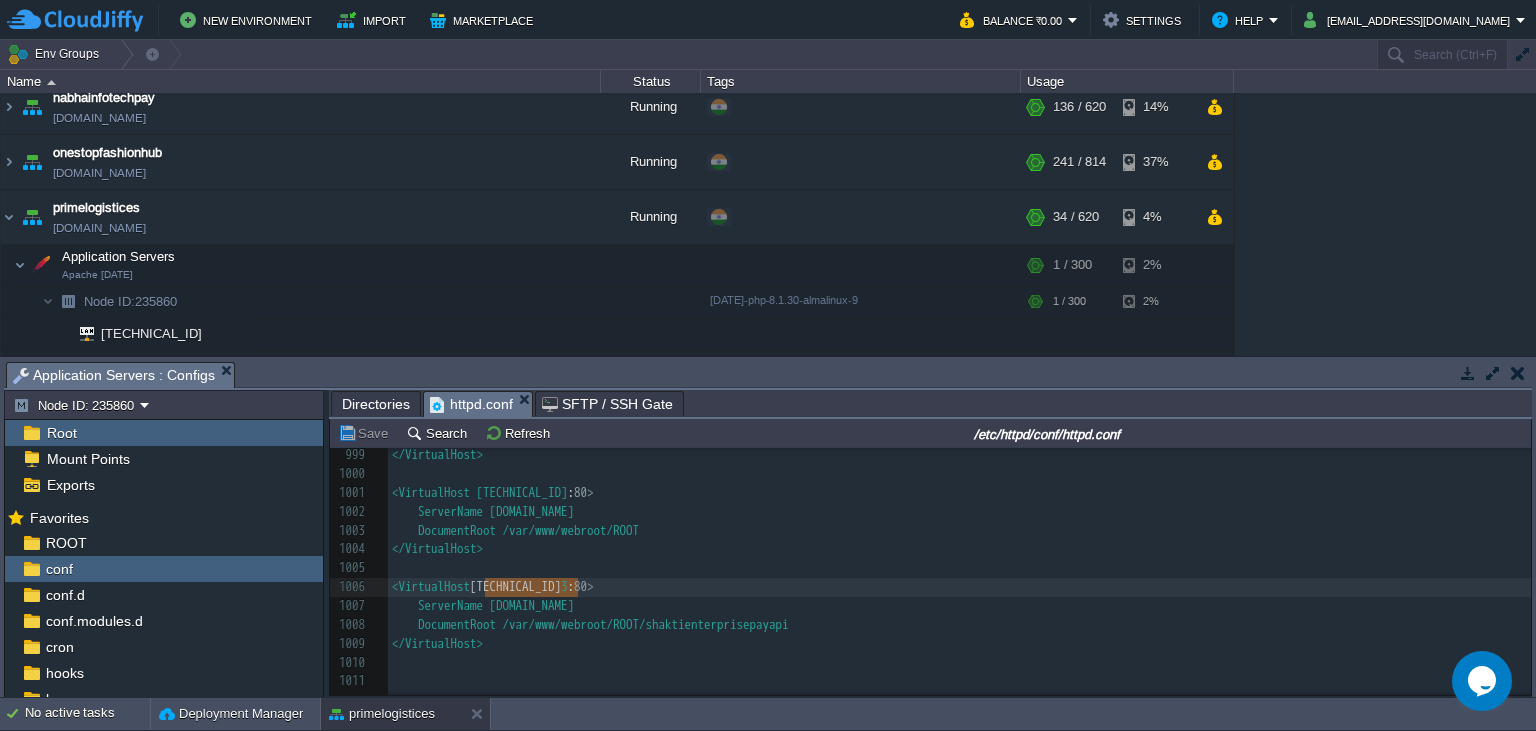 type on "[TECHNICAL_ID]" 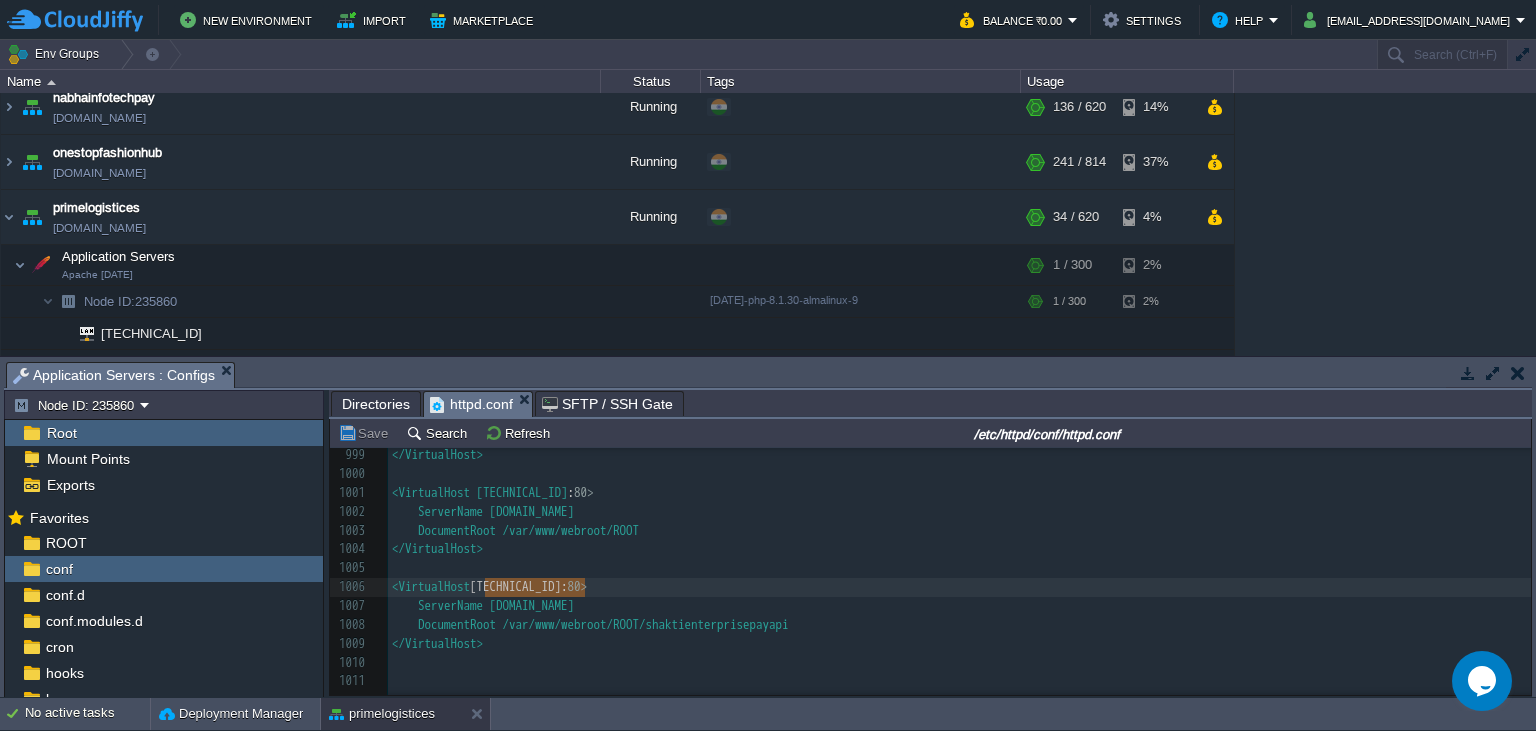 drag, startPoint x: 486, startPoint y: 590, endPoint x: 582, endPoint y: 594, distance: 96.0833 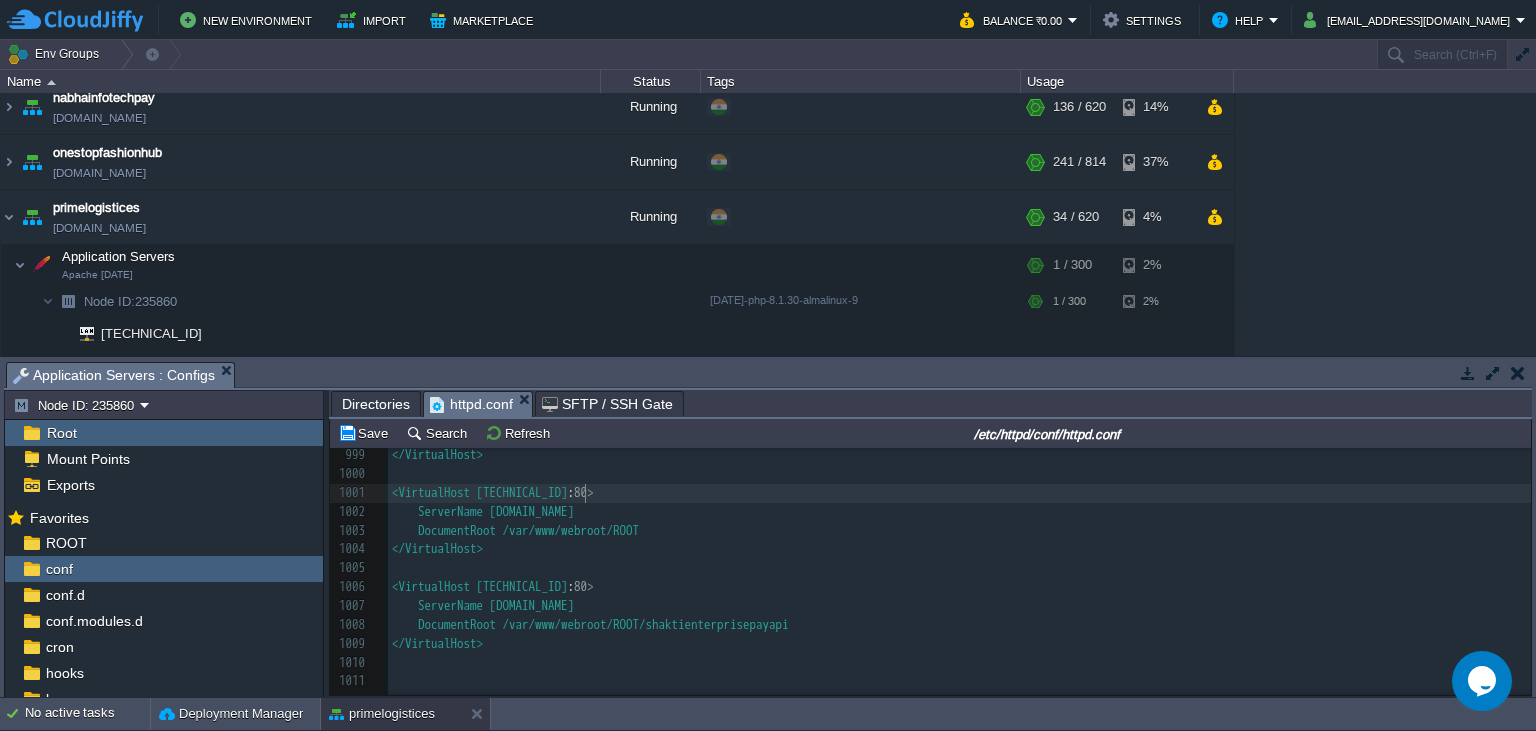 click on "xxxxxxxxxx   986     # WEBSOCKETS SUPPORT 987     # Read Jelastic documentaion for more detailed steps how to configure that. 988     #<Location /ws> 989     #    ProxyPass ws://[URL]:<PORT> 990     #    ProxyPassReverse ws://[URL]:<PORT> 991     #</Location> 992 ​ 993     ServerAdmin [EMAIL_ADDRESS][DOMAIN_NAME] 994     DocumentRoot /var/www/webroot/ROOT 995     ServerName [DOMAIN_NAME] 996     ServerAlias * 997     ErrorLog logs/dummy-host.jelastic.com-error_log 998     CustomLog logs/dummy-host.jelastic.com-access_log combined 999 </VirtualHost> 1000 ​ 1001 <VirtualHost [TECHNICAL_ID] : 80> 1002      ServerName [DOMAIN_NAME] [DATE]      DocumentRoot /var/www/webroot/ROOT     1004 </VirtualHost> 1005 ​ 1006 <VirtualHost [TECHNICAL_ID] : 80> 1007      ServerName [DOMAIN_NAME] [DATE]      DocumentRoot /var/www/webroot/ROOT/shaktienterprisepayapi     1009 </VirtualHost> 1010 ​ 1011 ​" at bounding box center (959, 446) 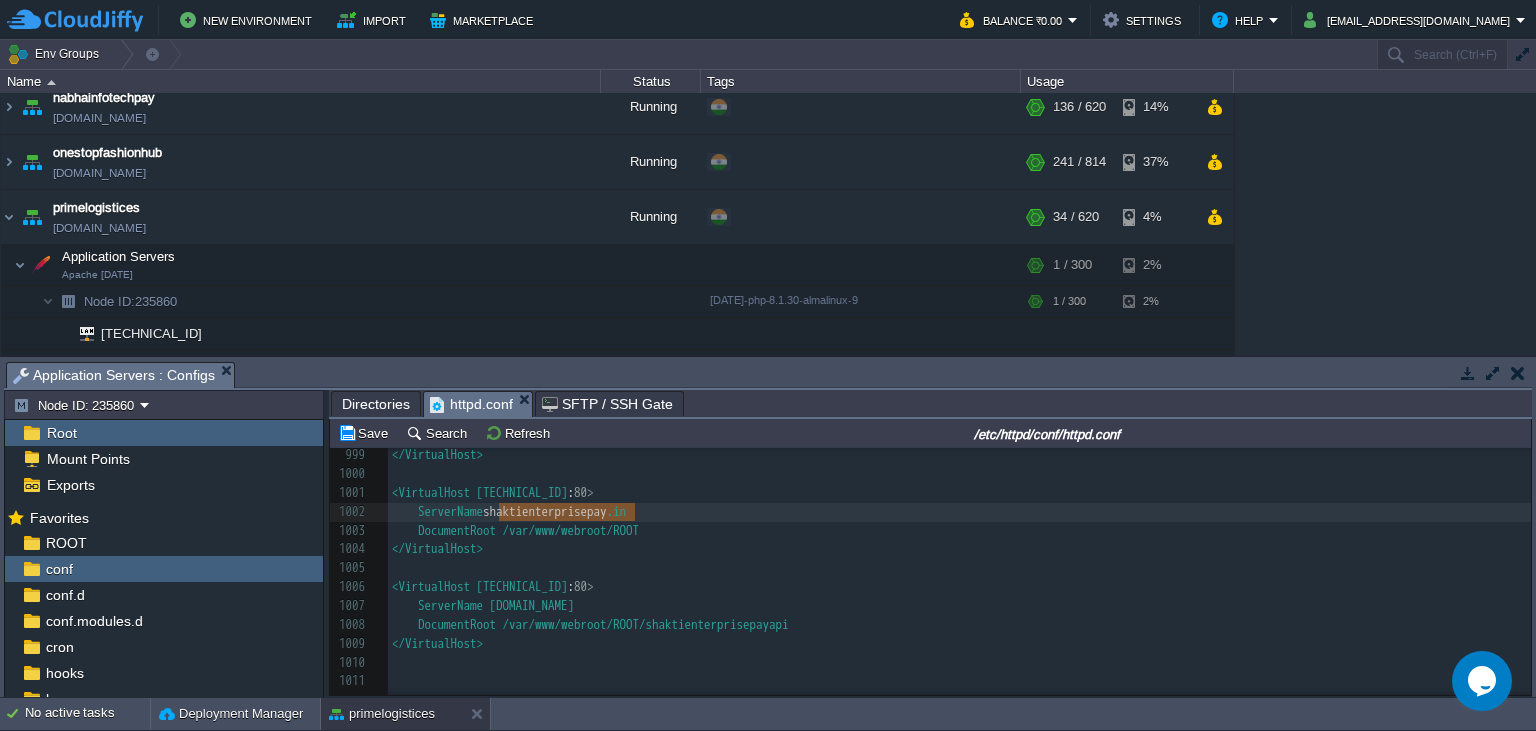 paste 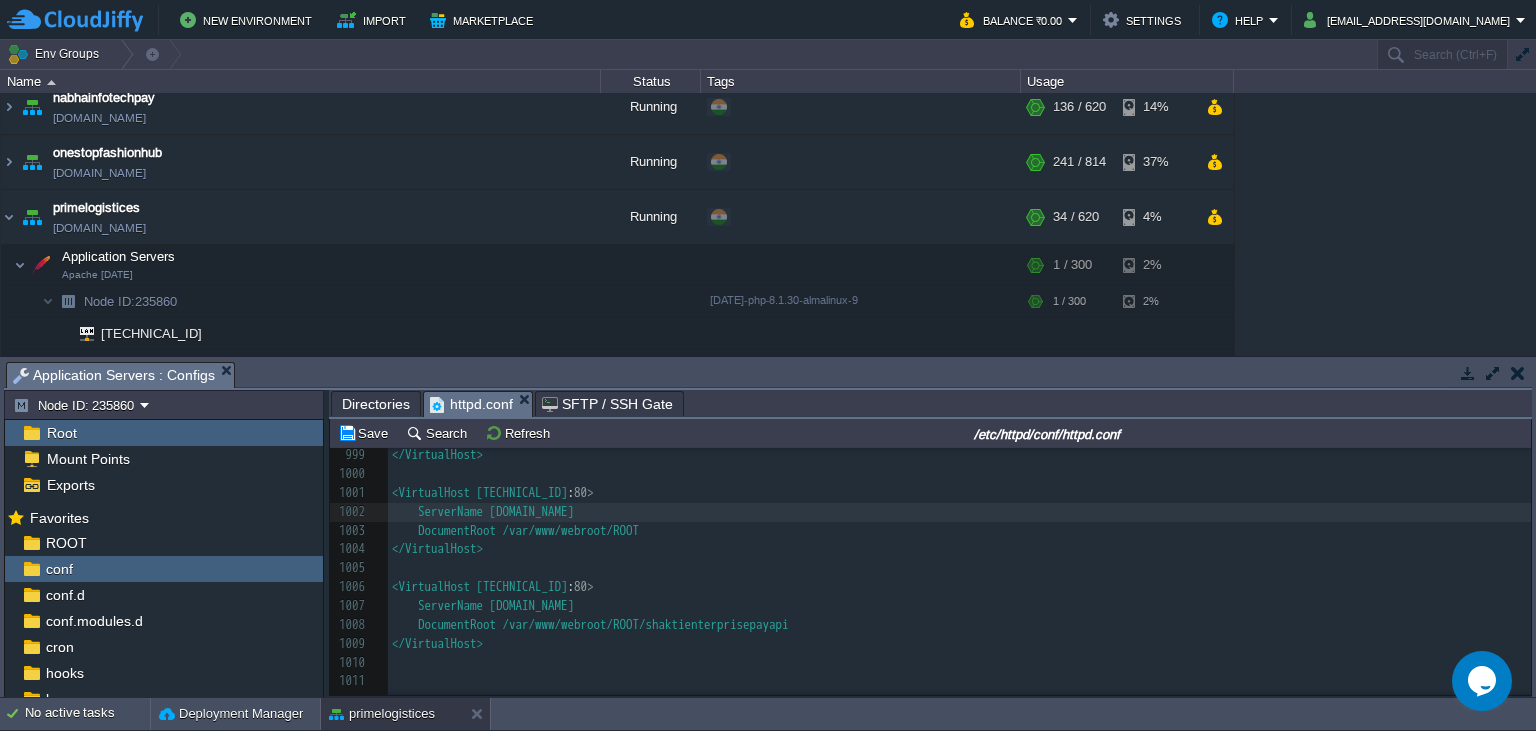 type 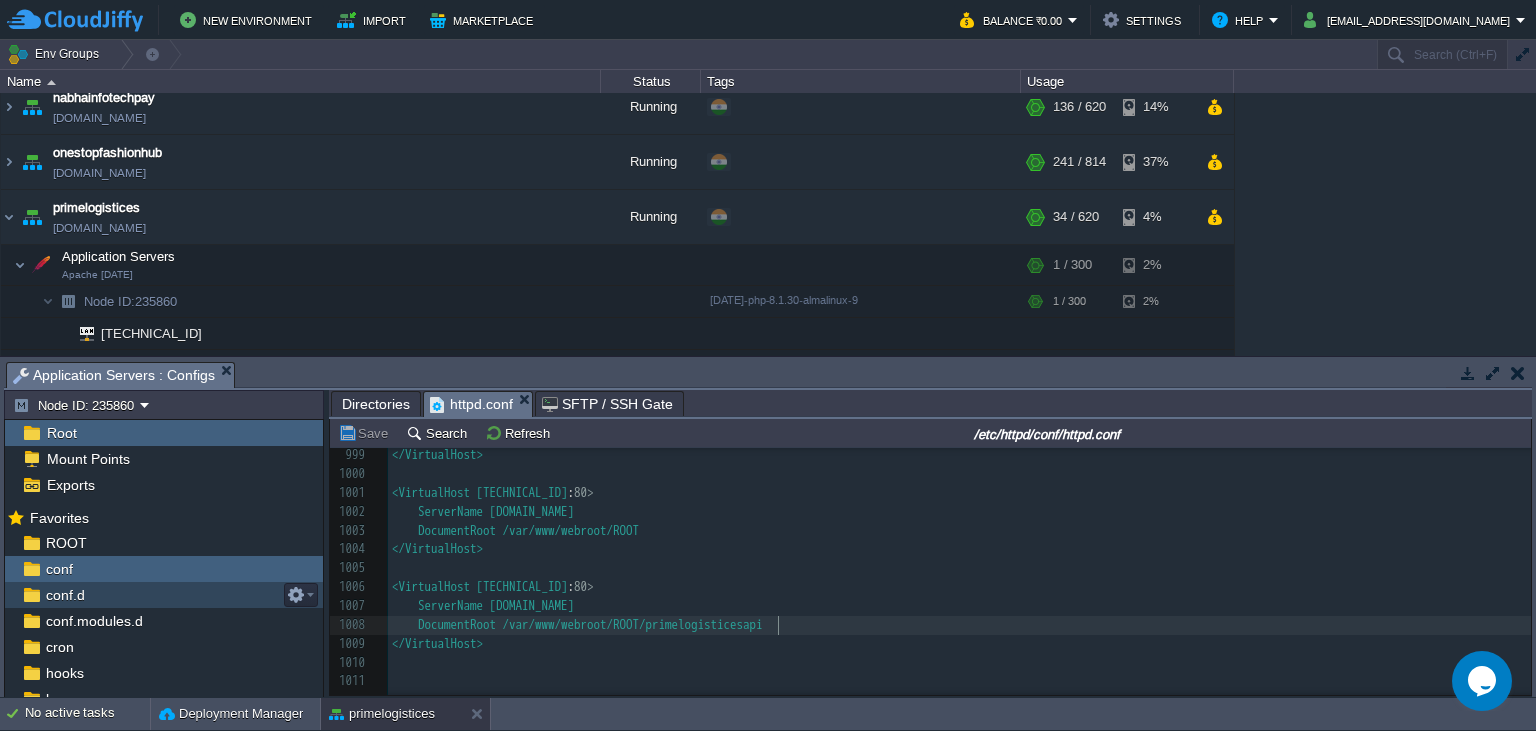 click on "conf.d" at bounding box center [65, 595] 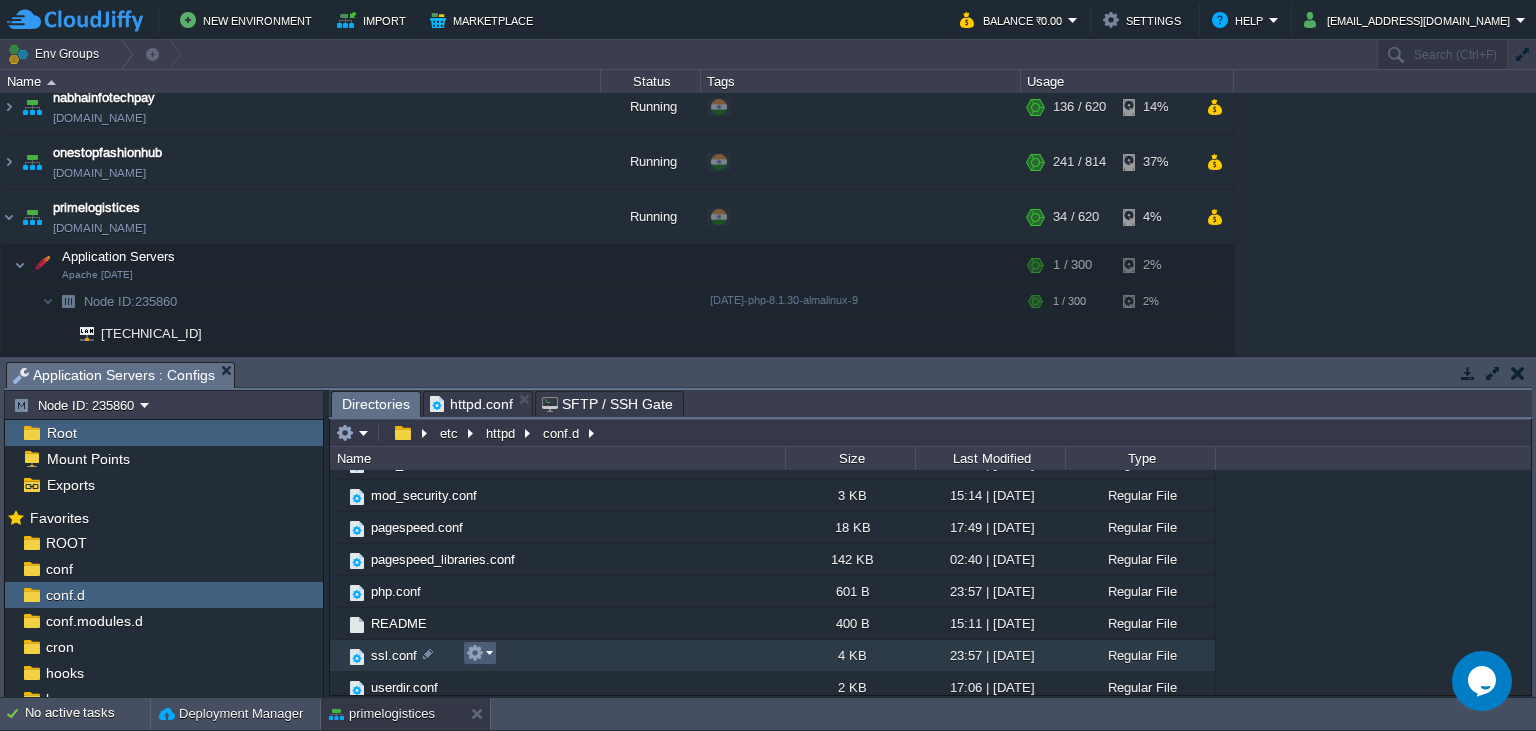 click at bounding box center [475, 653] 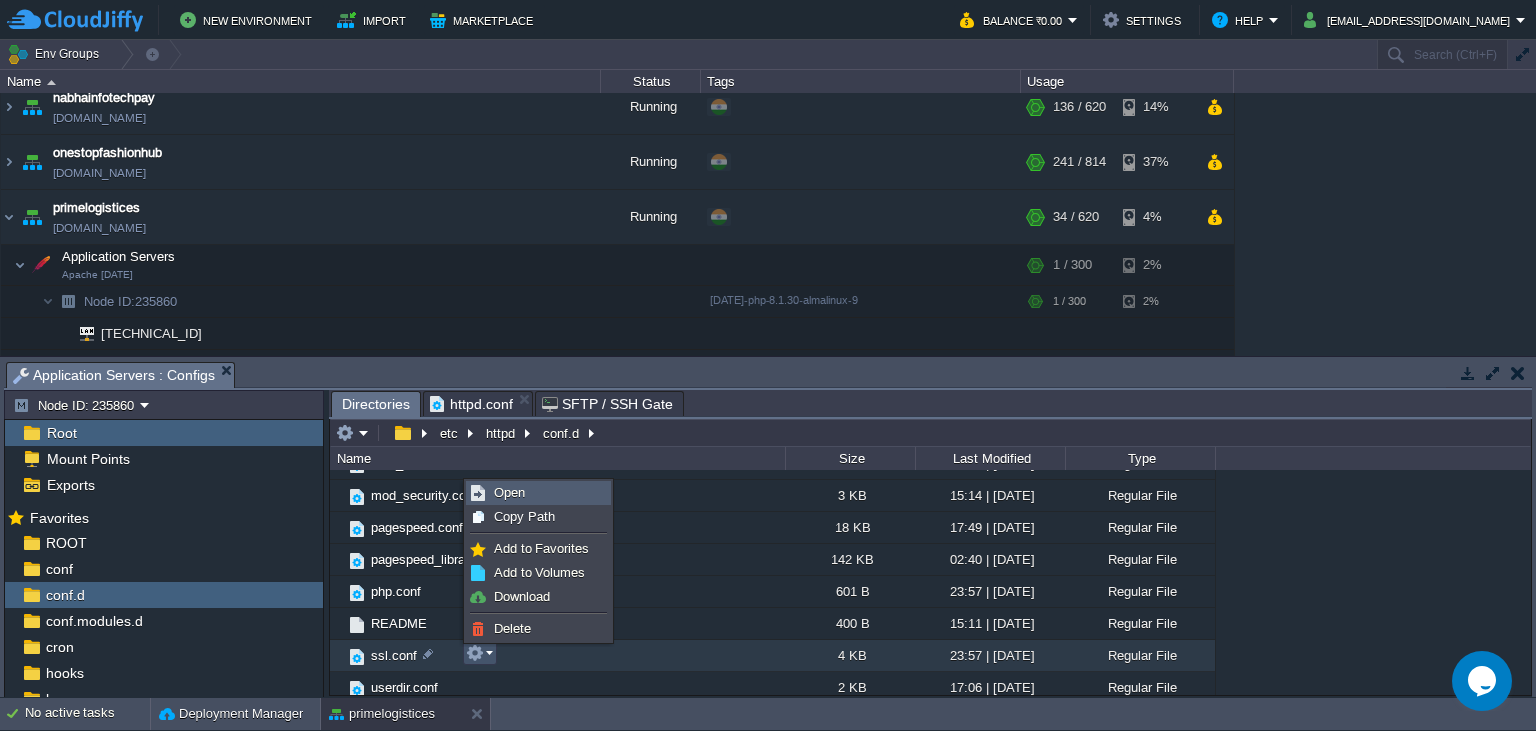 click on "Open" at bounding box center [538, 493] 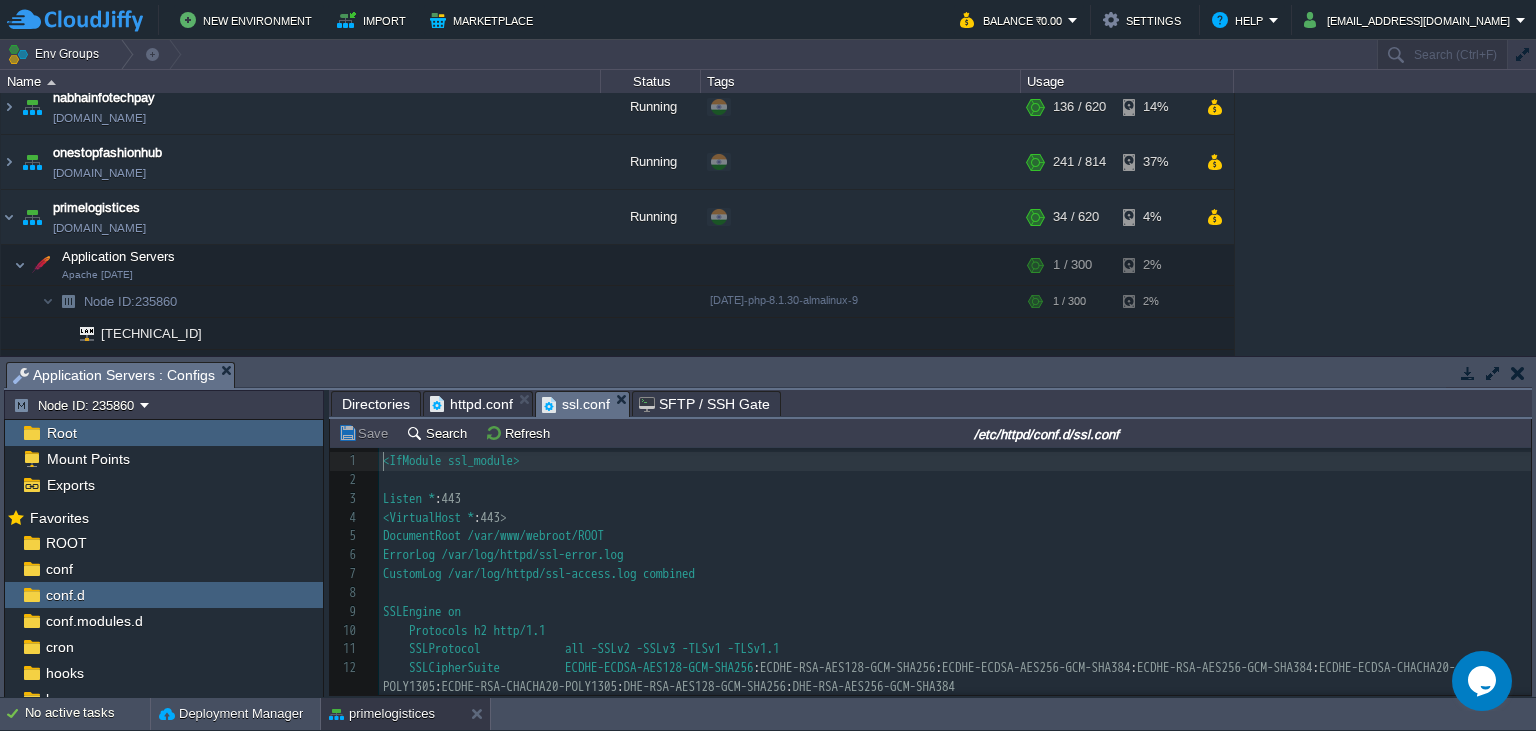 scroll, scrollTop: 7, scrollLeft: 0, axis: vertical 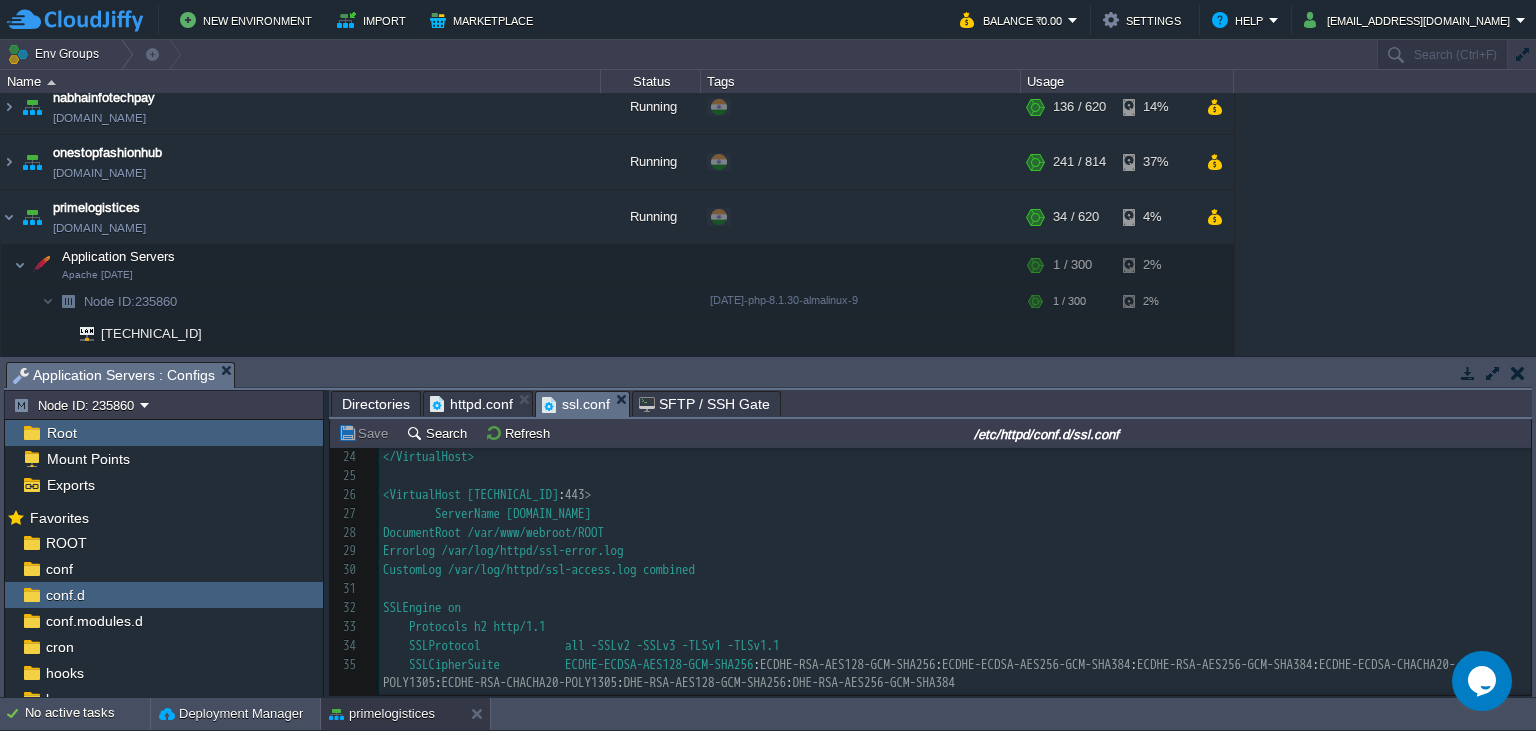click on "74   1 <IfModule ssl_module> 2 ​ 3 Listen * : 443 4 <VirtualHost * : 443> 5         DocumentRoot /var/www/webroot/ROOT 6         ErrorLog /var/log/httpd/ssl-error.log 7         CustomLog /var/log/httpd/ssl-access.log combined 8 ​ 9         SSLEngine on 10      Protocols h2 http/1.1 11      SSLProtocol             all -SSLv2 -SSLv3 -TLSv1 -TLSv1.1 12      SSLCipherSuite          ECDHE-ECDSA-AES128-GCM-SHA256 : ECDHE-RSA-AES128-GCM-SHA256 : ECDHE-ECDSA-AES256-GCM-SHA384 : ECDHE-RSA-AES256-GCM-SHA384 : ECDHE-ECDSA-CHACHA20-POLY1305 : ECDHE-RSA-CHACHA20-POLY1305 : DHE-RSA-AES128-GCM-SHA256 : DHE-RSA-AES256-GCM-SHA384 13      SSLHonorCipherOrder     off 14      SSLSessionTickets       off 15 ​ 16         SSLCertificateFile /var/lib/jelastic/SSL/jelastic.crt 17      SSLCertificateKeyFile /var/lib/jelastic/SSL/jelastic.key 18      SSLCACertificateFile /var/lib/jelastic/SSL/jelastic-ca.crt 19     <IfModule headers_module> 20      Header always set Strict-Transport-Security "max-age = [DEMOGRAPHIC_DATA]; includeSubDomains" 21 =" at bounding box center [955, 401] 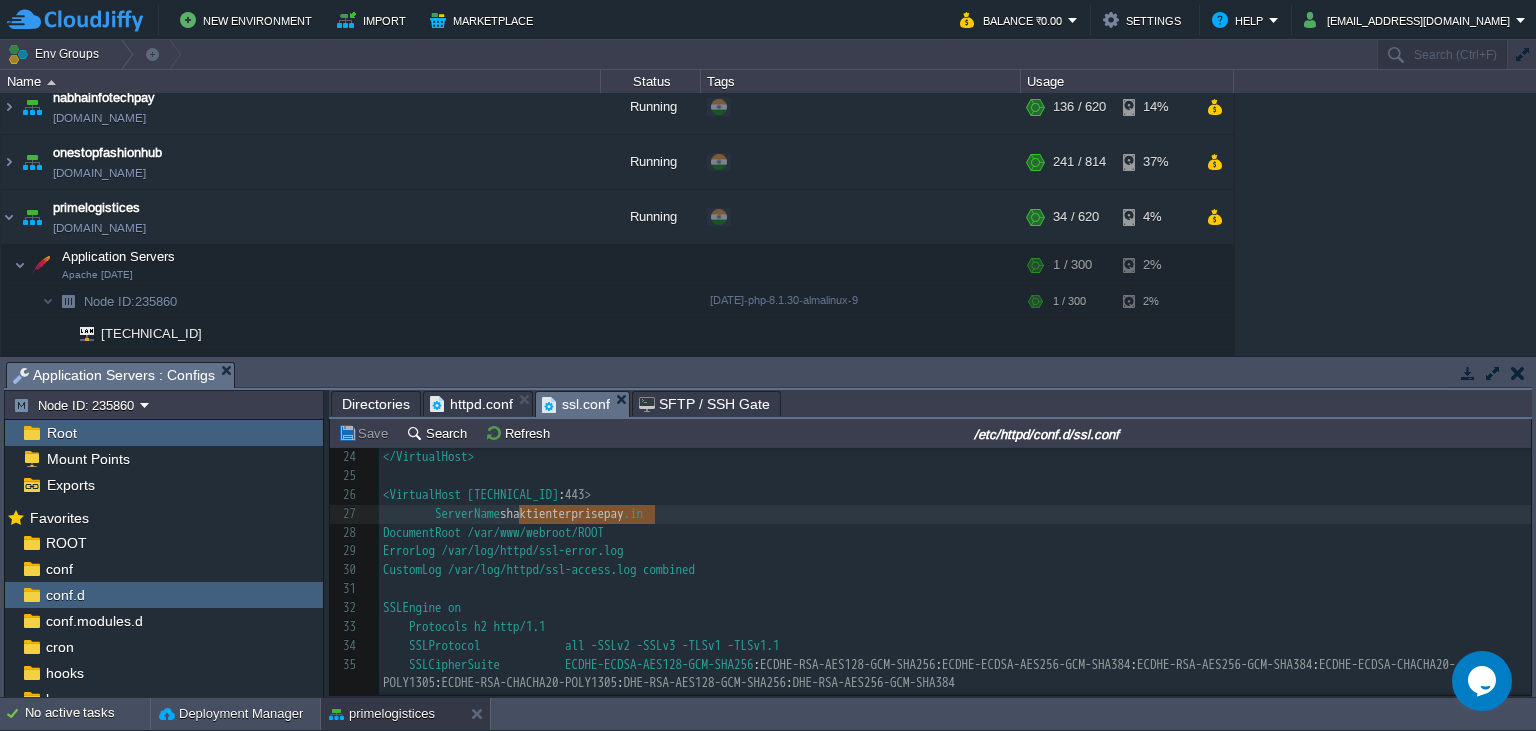 scroll, scrollTop: 0, scrollLeft: 136, axis: horizontal 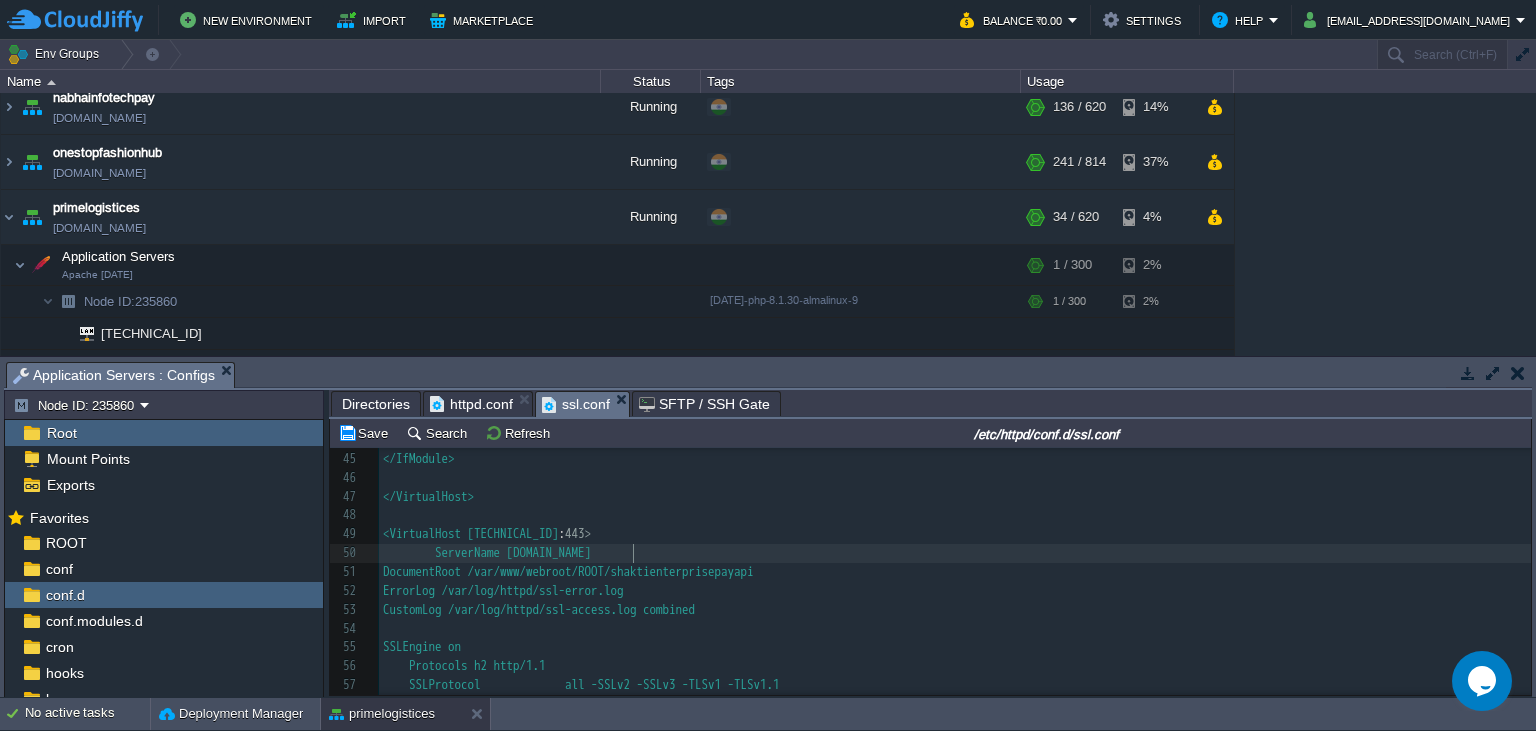click on "ServerName [DOMAIN_NAME]" at bounding box center [487, 552] 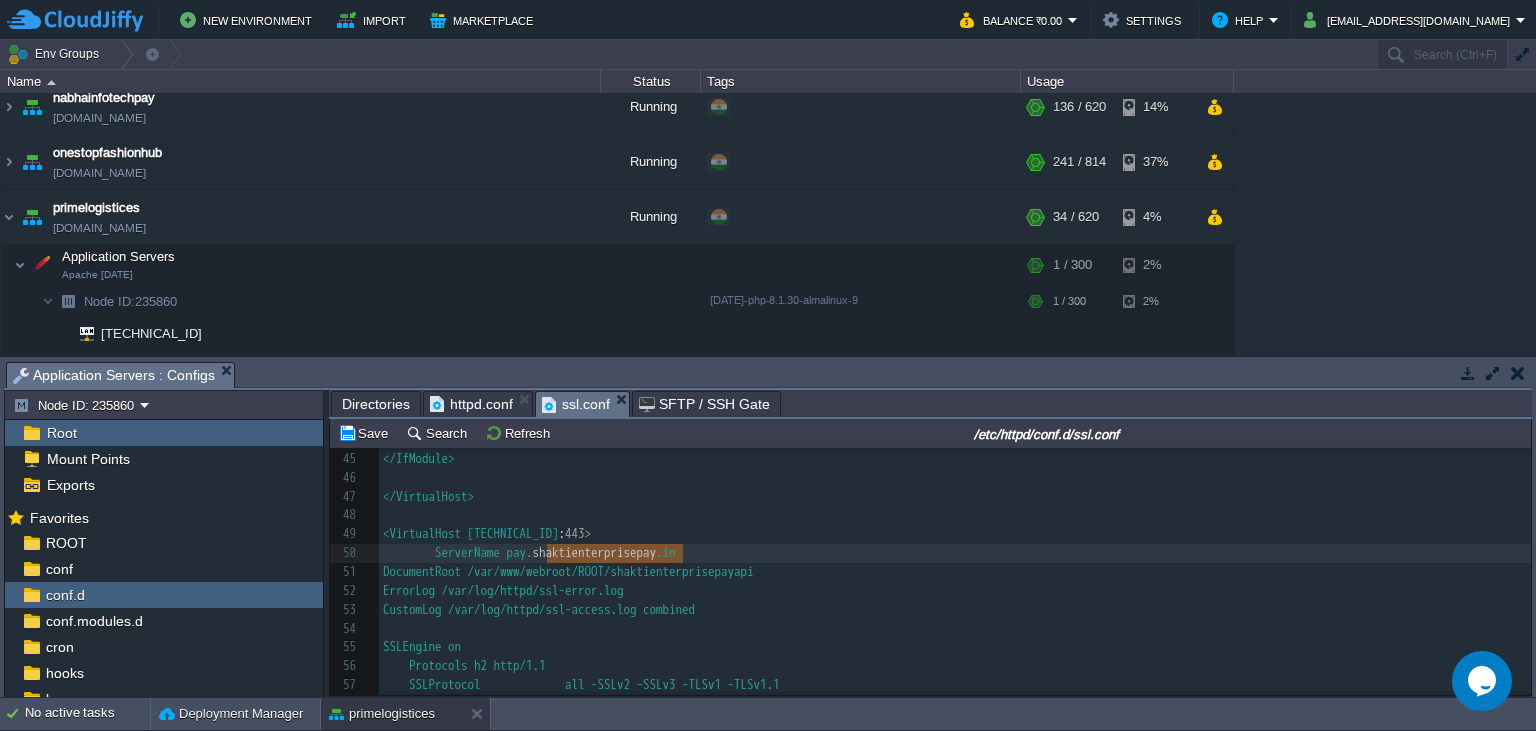 paste 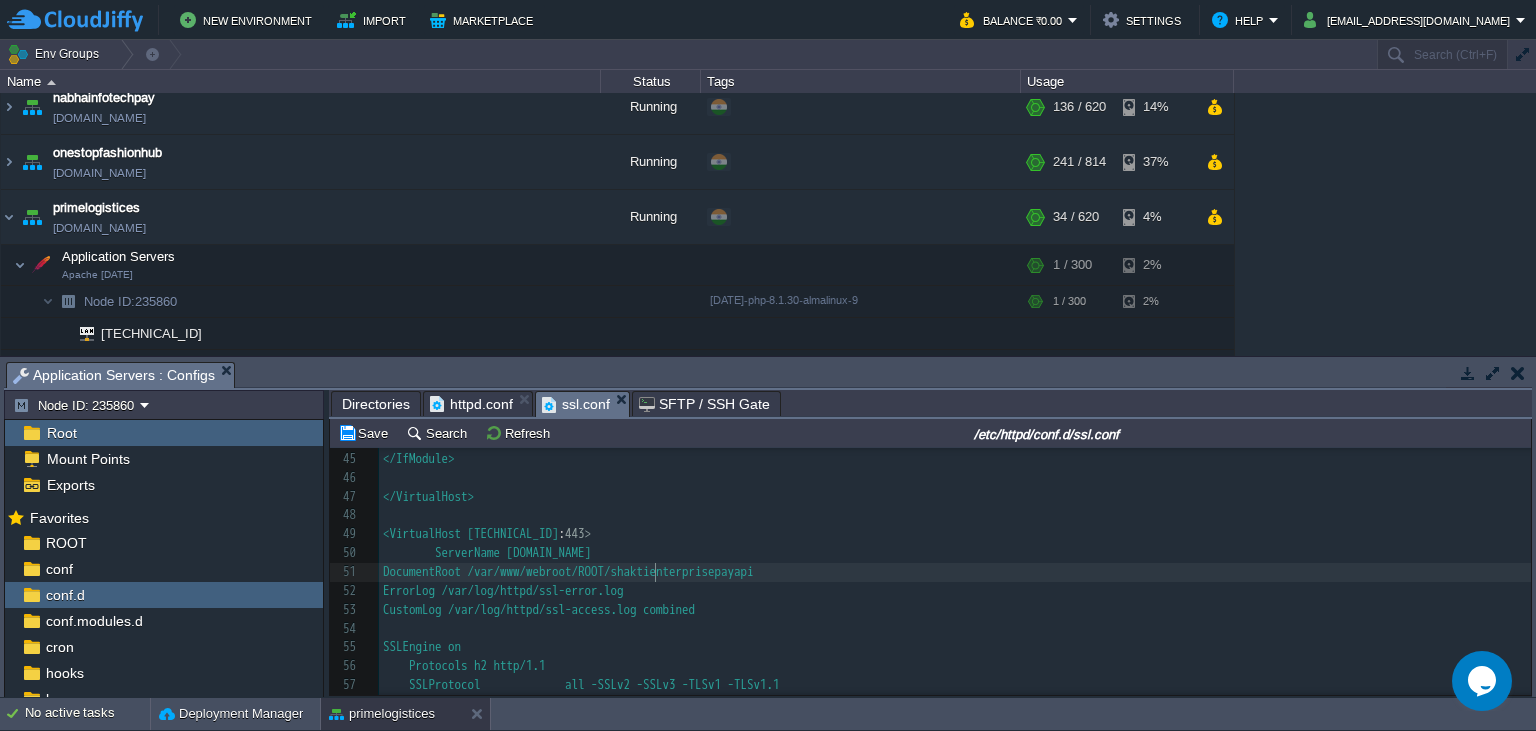 scroll, scrollTop: 0, scrollLeft: 0, axis: both 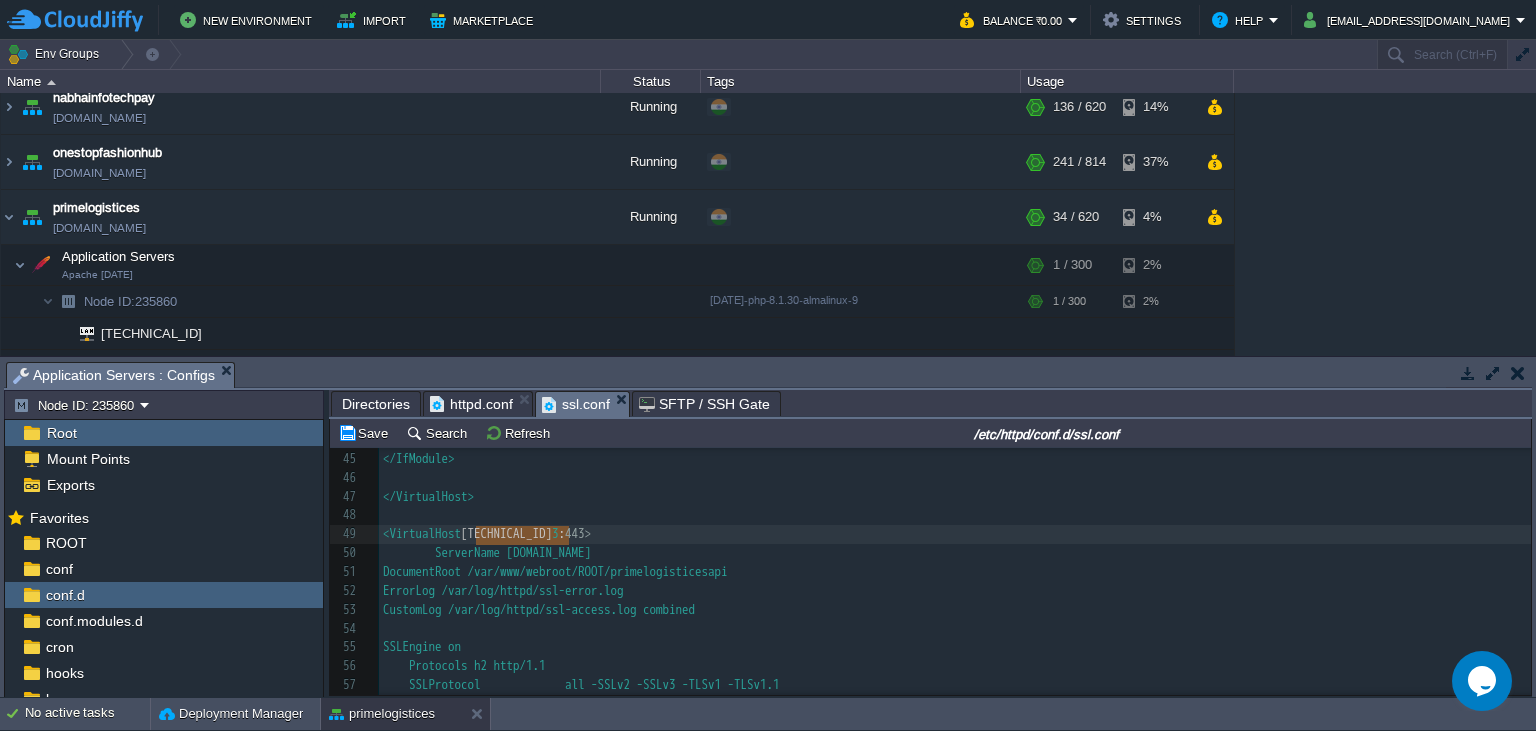 type on "[TECHNICAL_ID]" 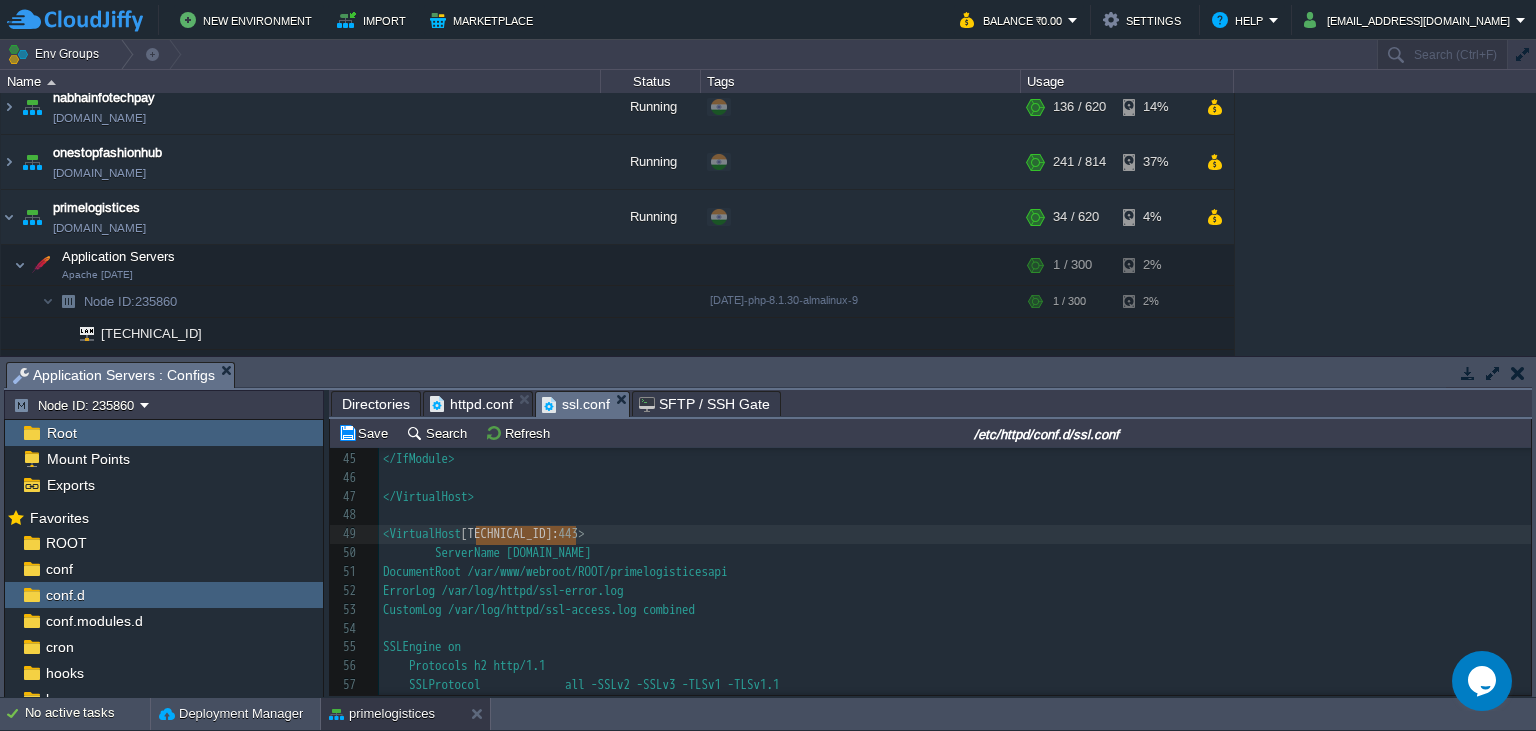 drag, startPoint x: 476, startPoint y: 538, endPoint x: 575, endPoint y: 538, distance: 99 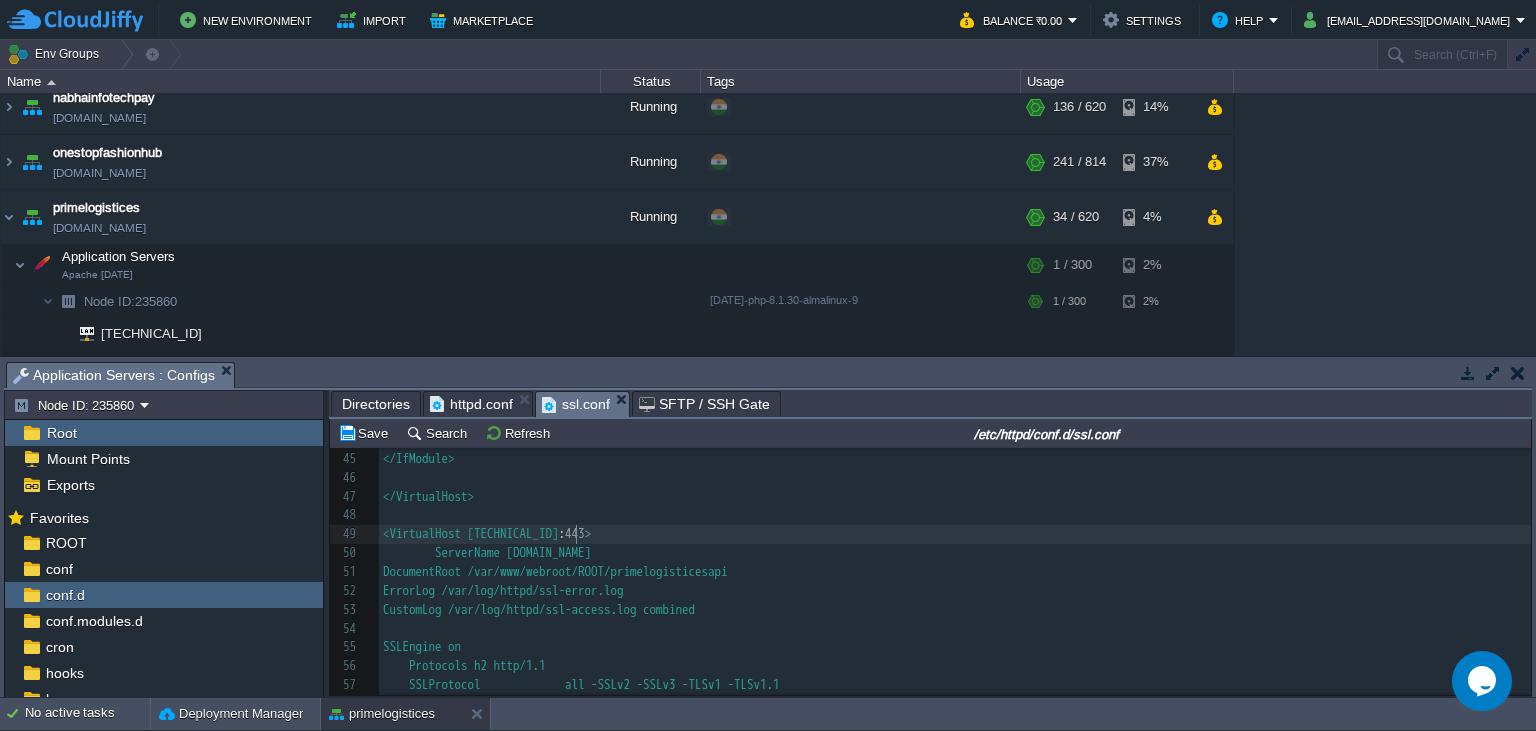 type 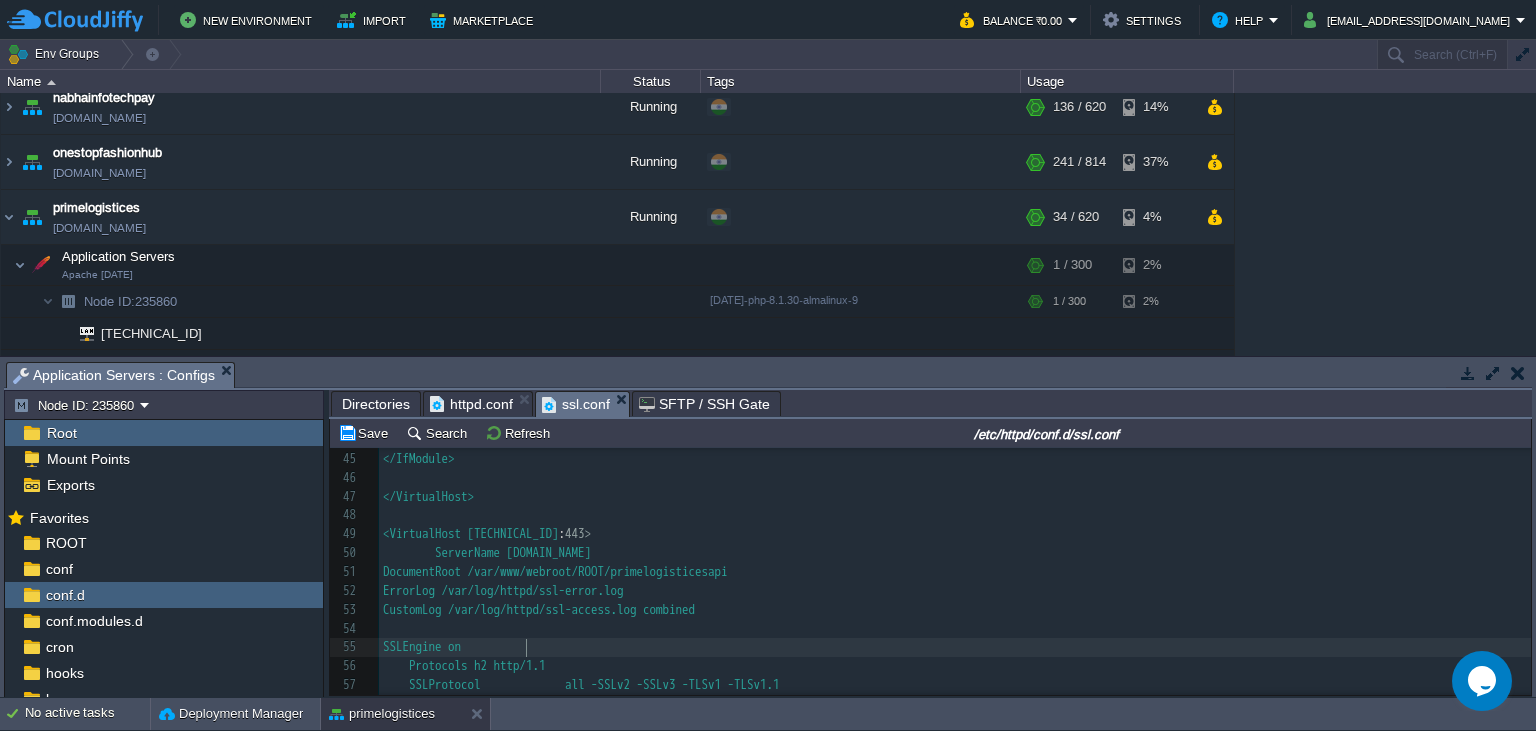 scroll, scrollTop: 925, scrollLeft: 0, axis: vertical 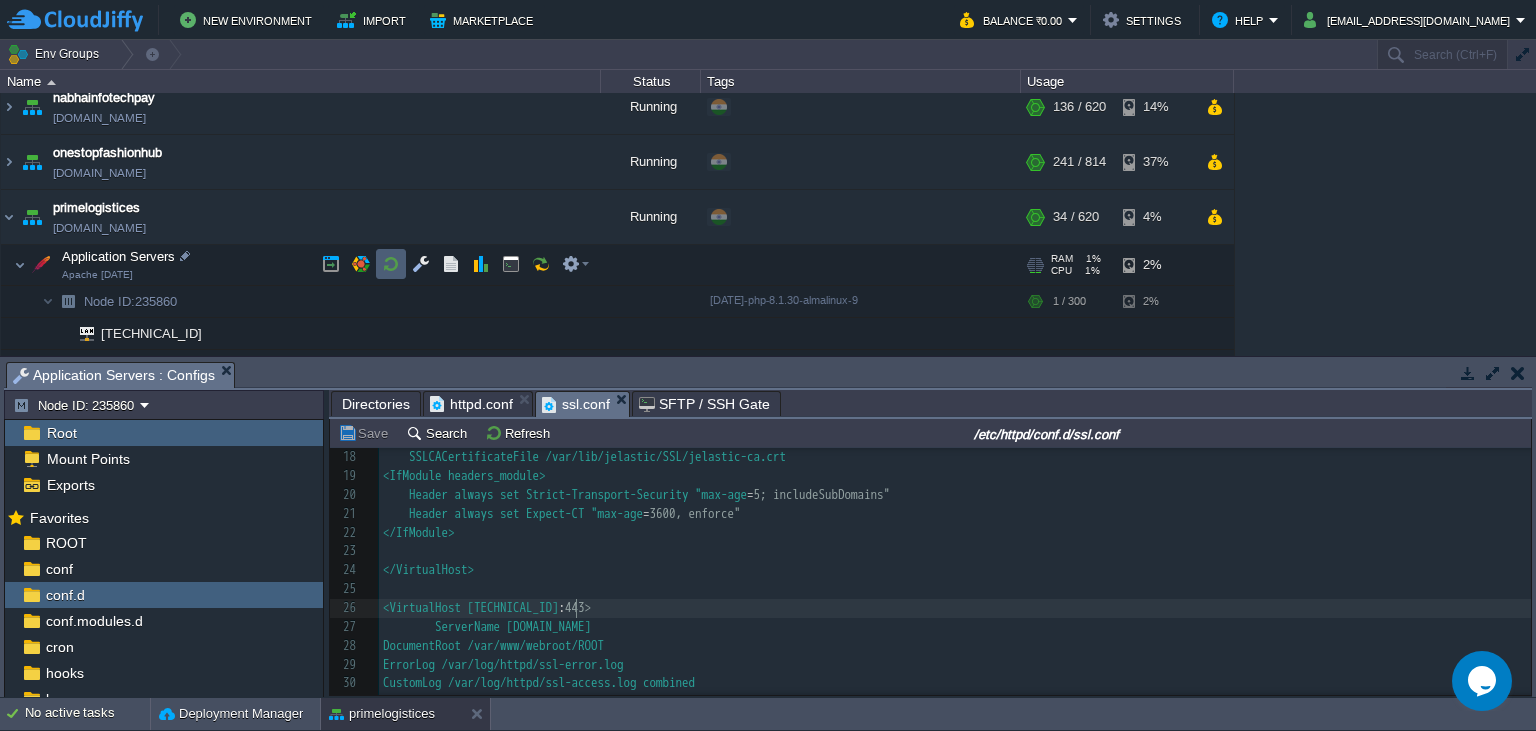 click at bounding box center [391, 264] 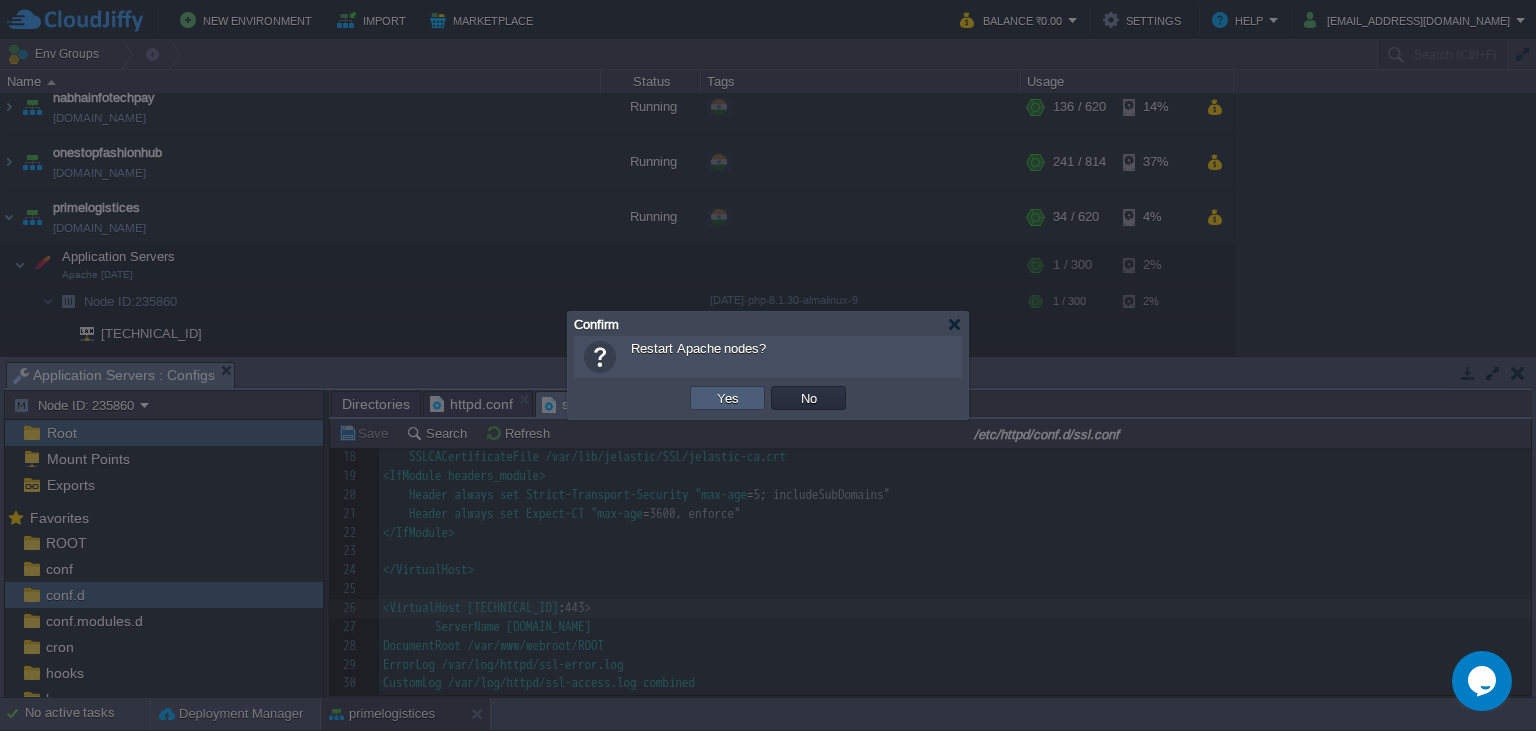 click on "Yes" at bounding box center (728, 398) 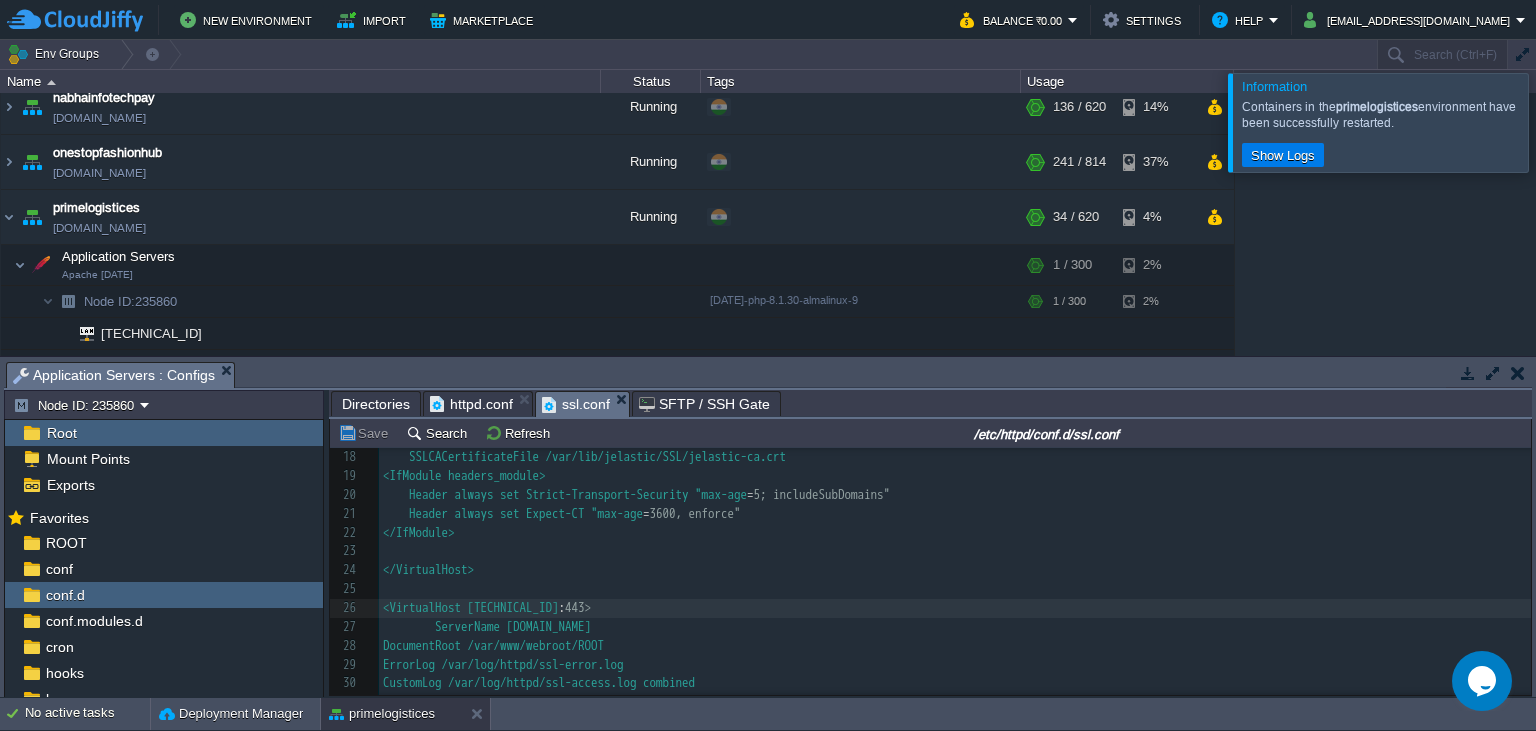 click at bounding box center [1560, 122] 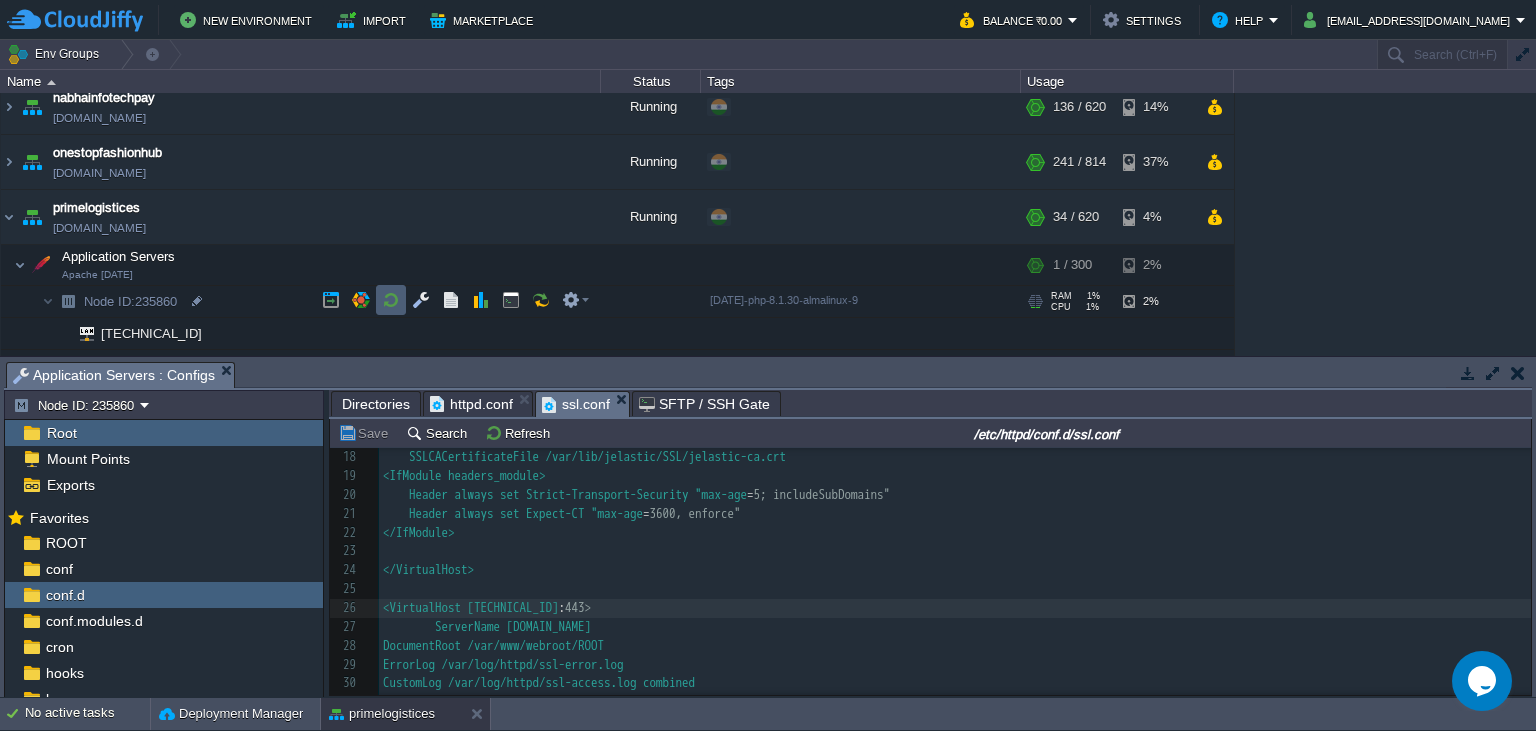 click at bounding box center (391, 300) 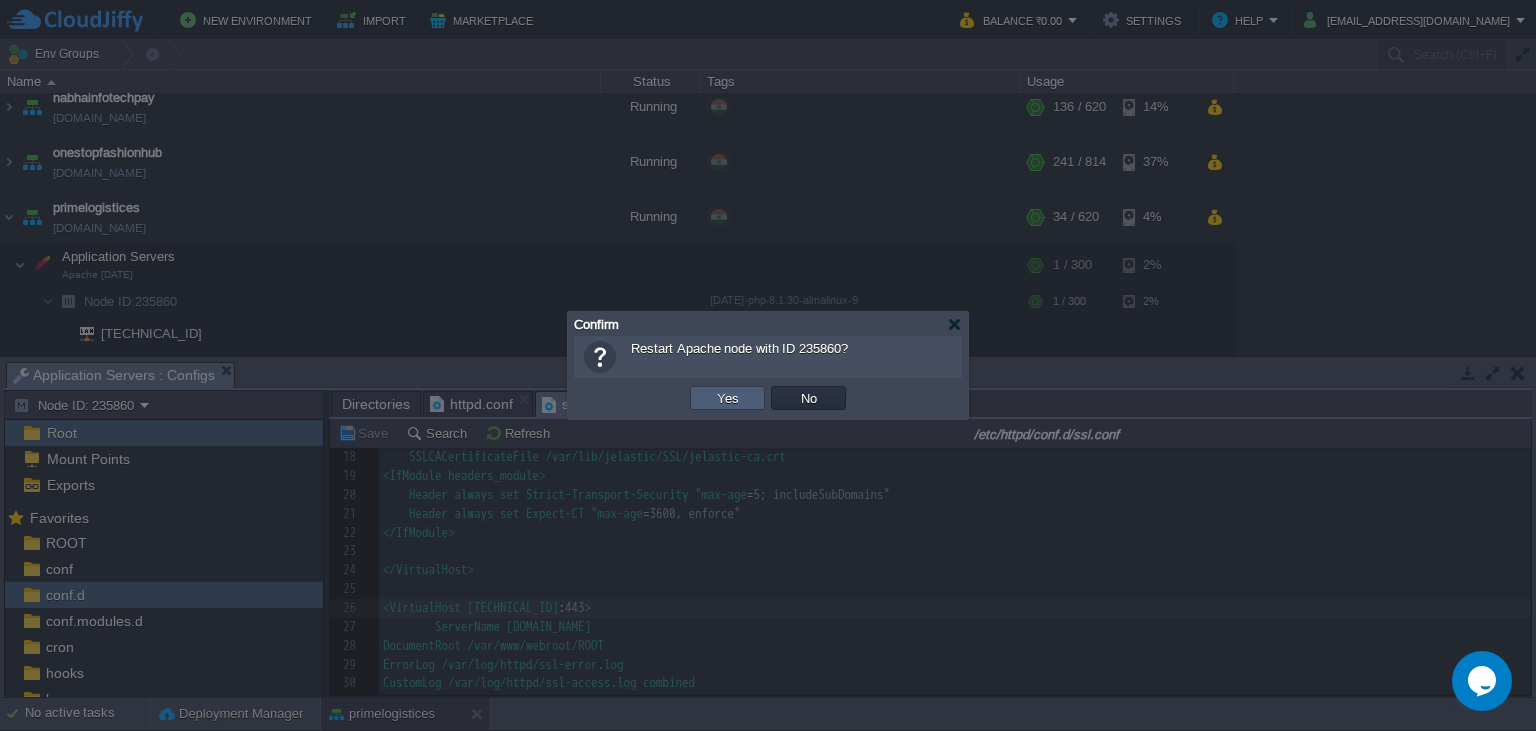click on "Yes" at bounding box center [727, 398] 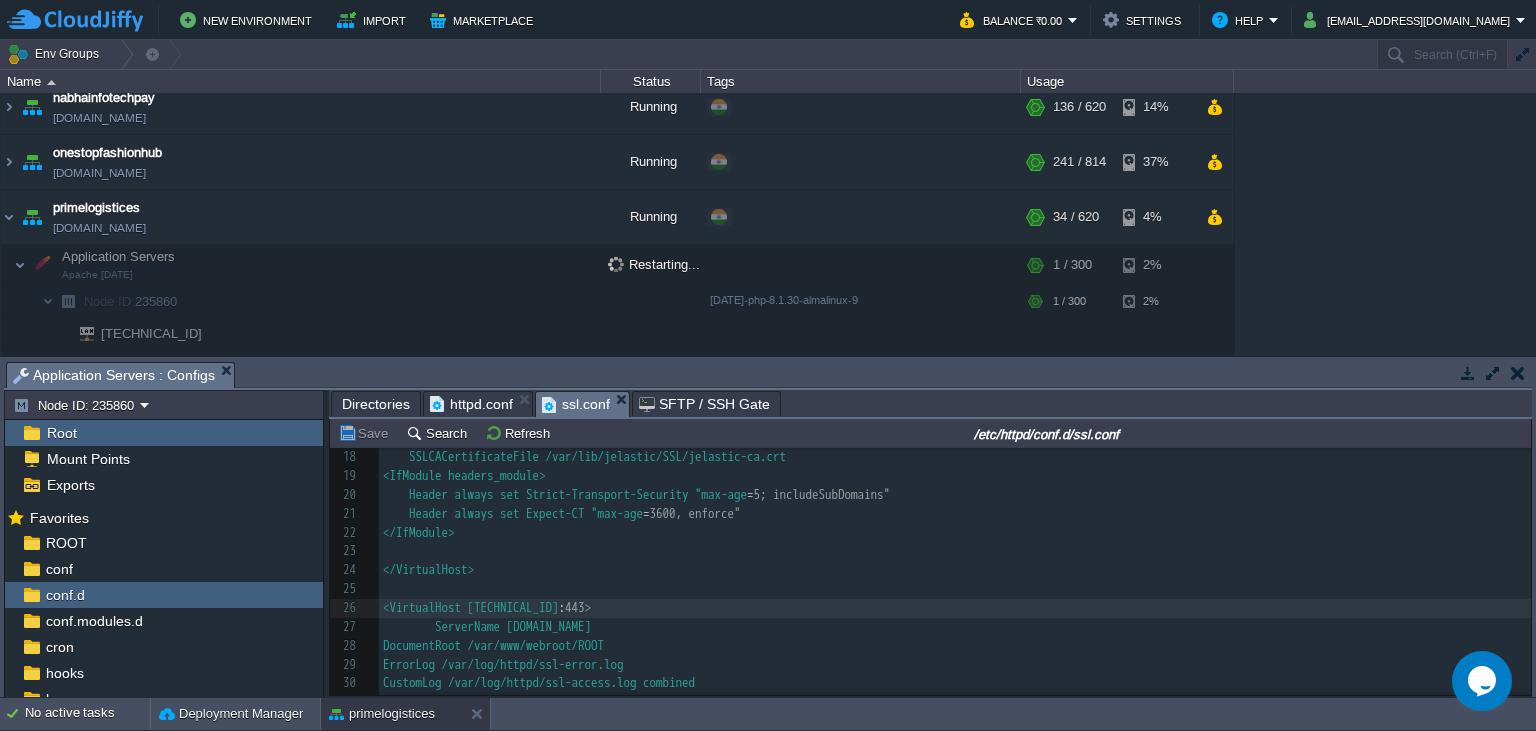 scroll, scrollTop: 7, scrollLeft: 0, axis: vertical 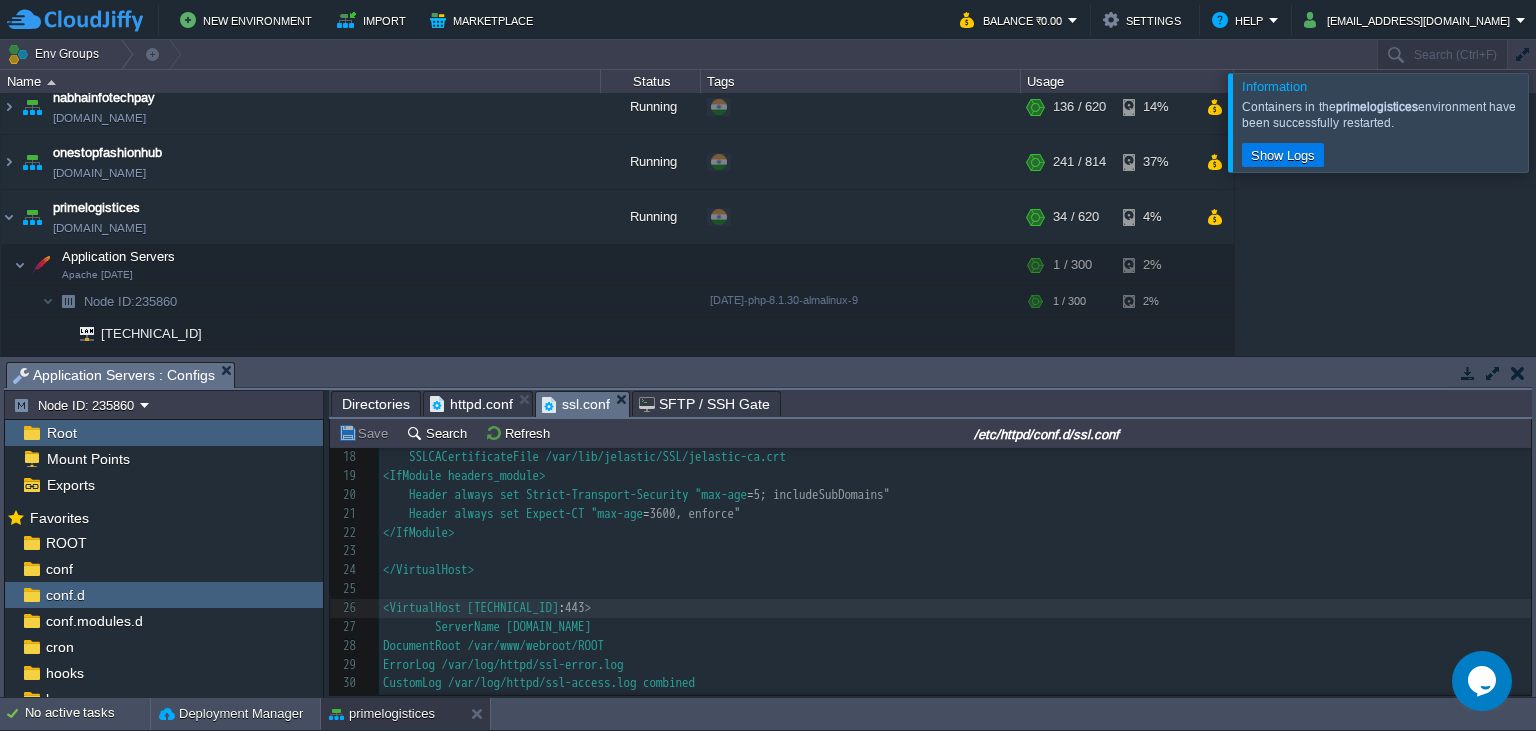 click at bounding box center [1560, 122] 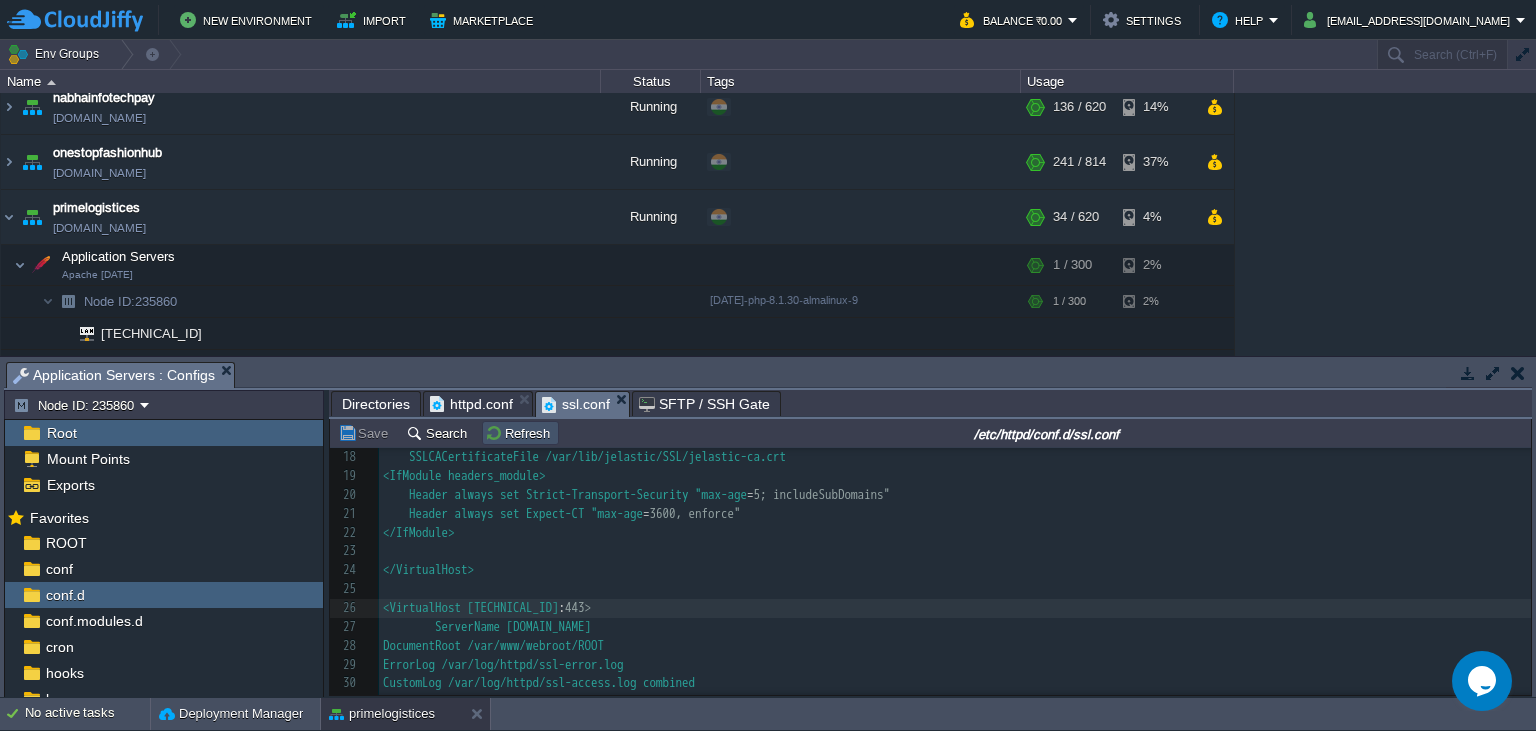 click on "Refresh" at bounding box center (520, 433) 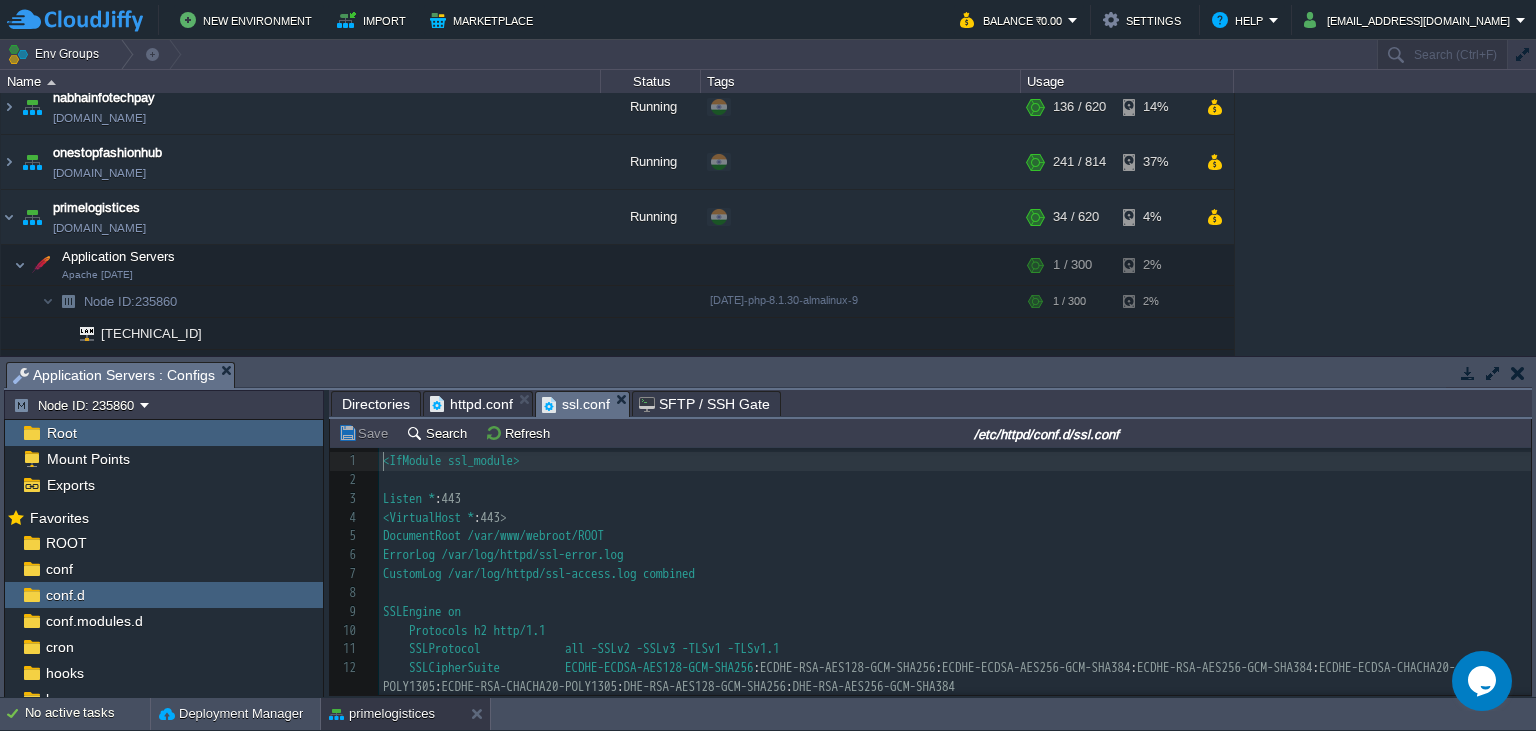 scroll, scrollTop: 343, scrollLeft: 0, axis: vertical 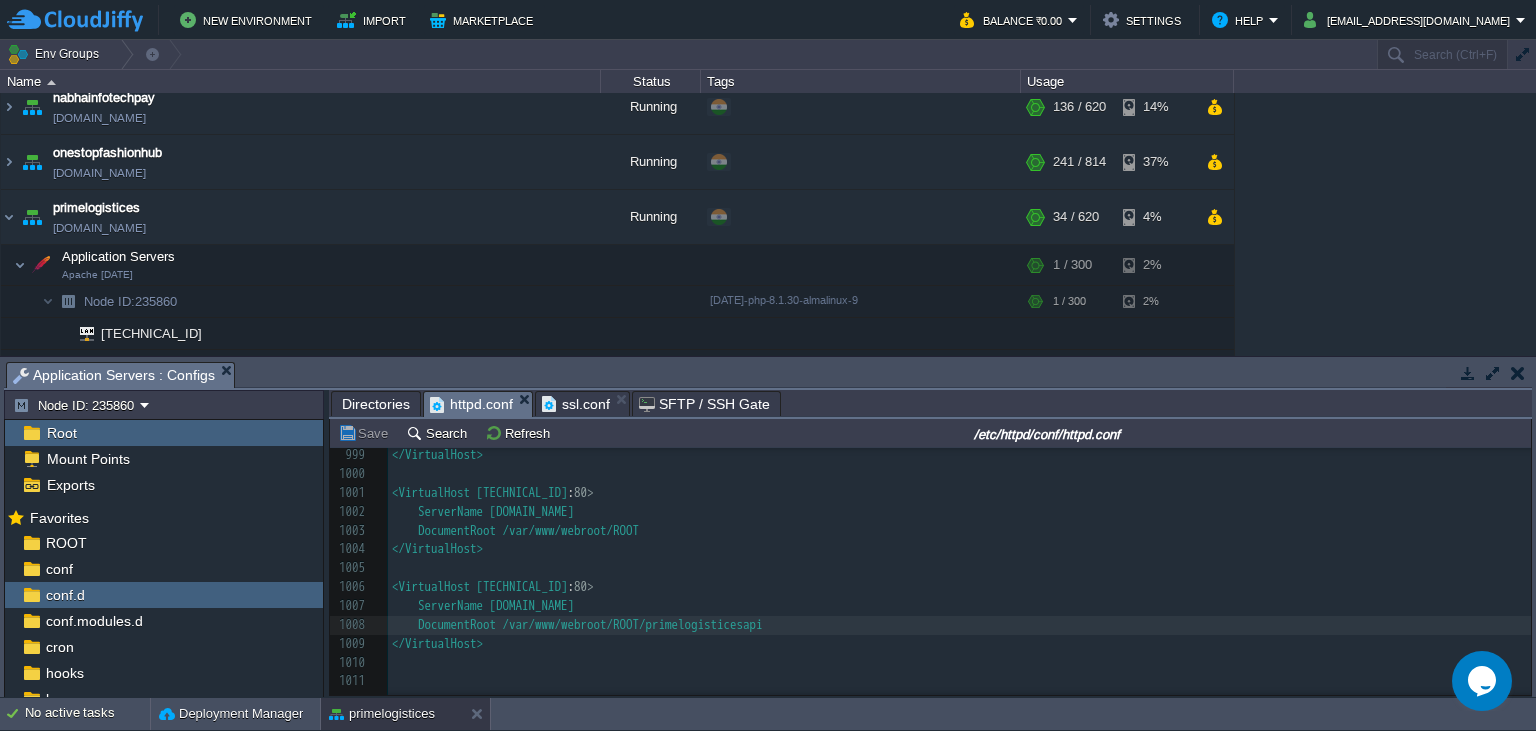 click on "httpd.conf" at bounding box center (471, 404) 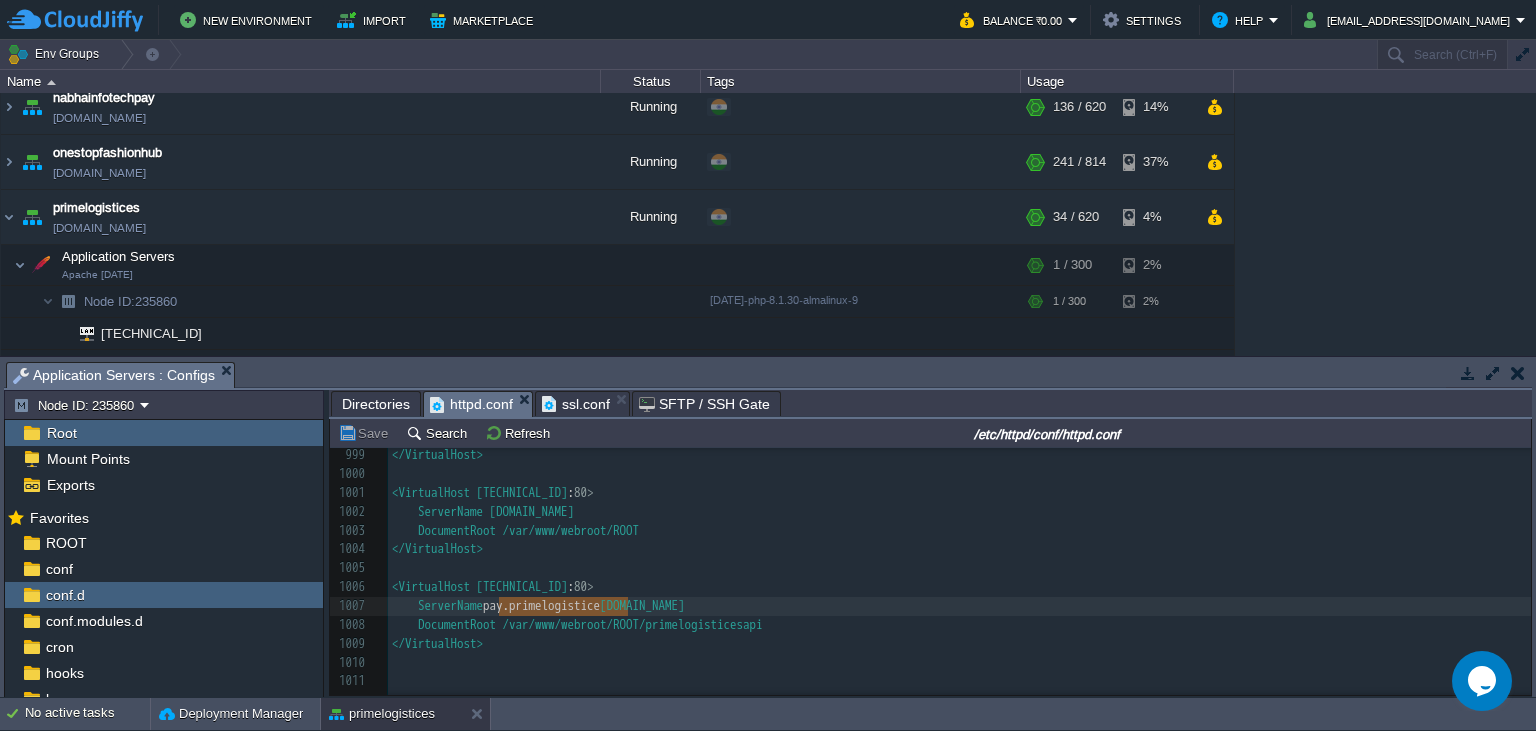 type on "[DOMAIN_NAME]" 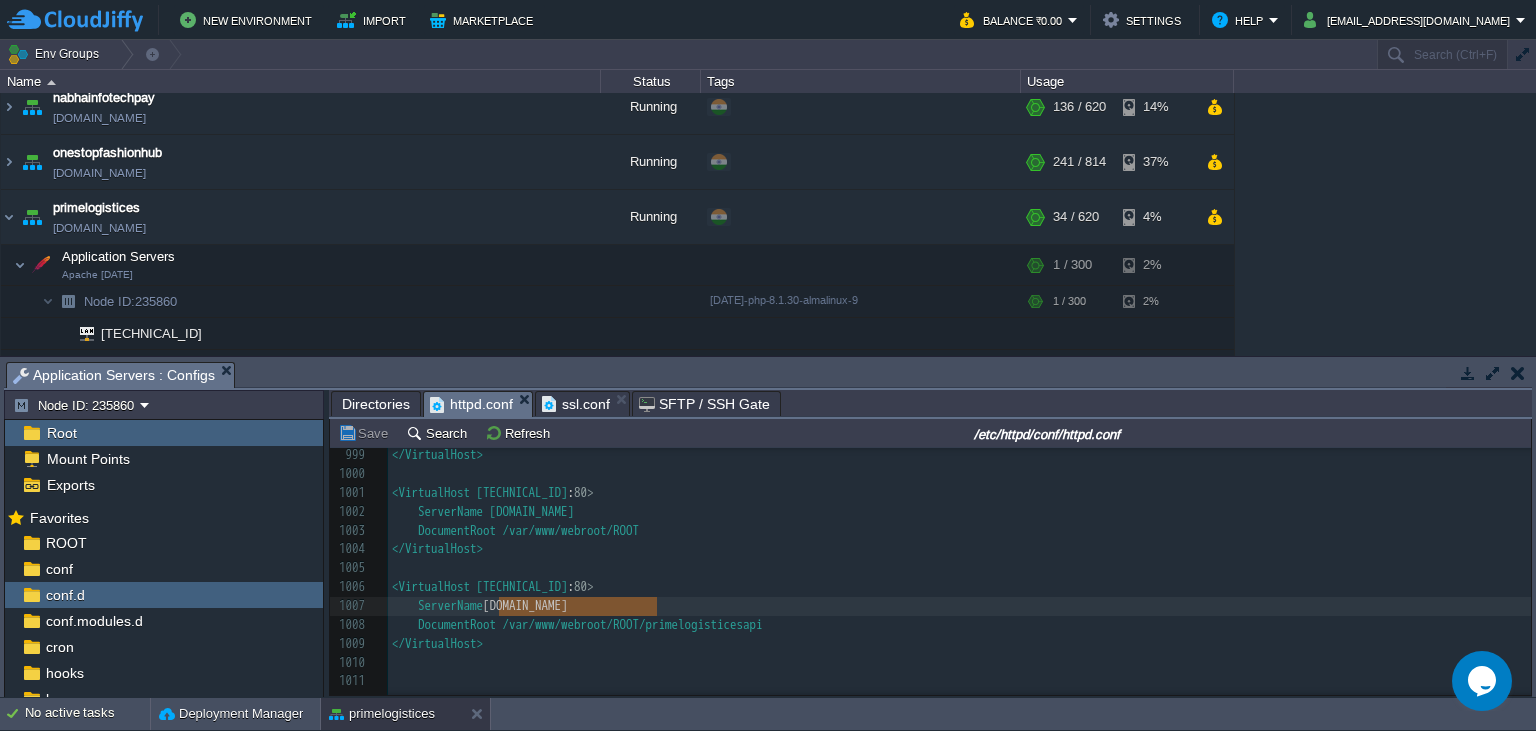 drag, startPoint x: 498, startPoint y: 613, endPoint x: 656, endPoint y: 610, distance: 158.02847 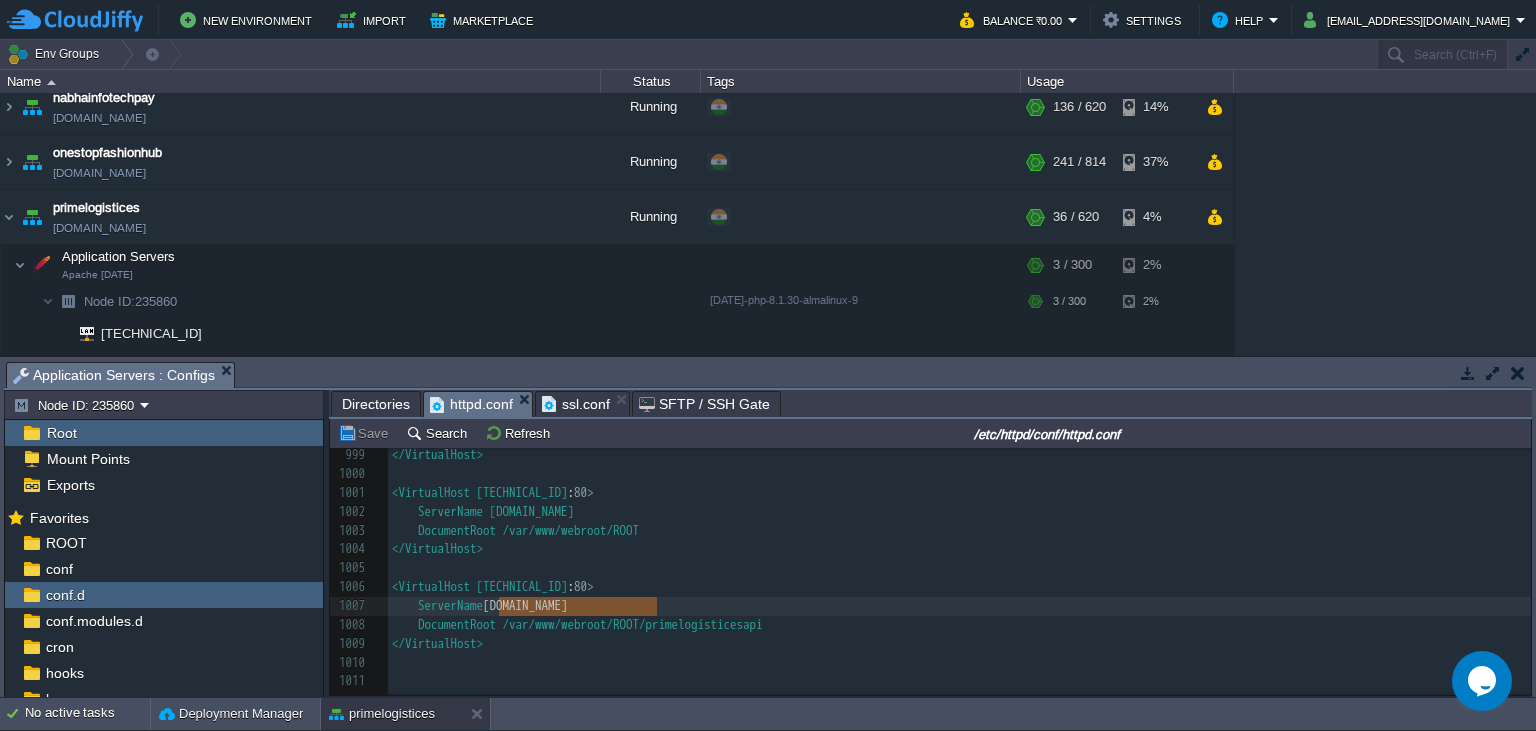 type 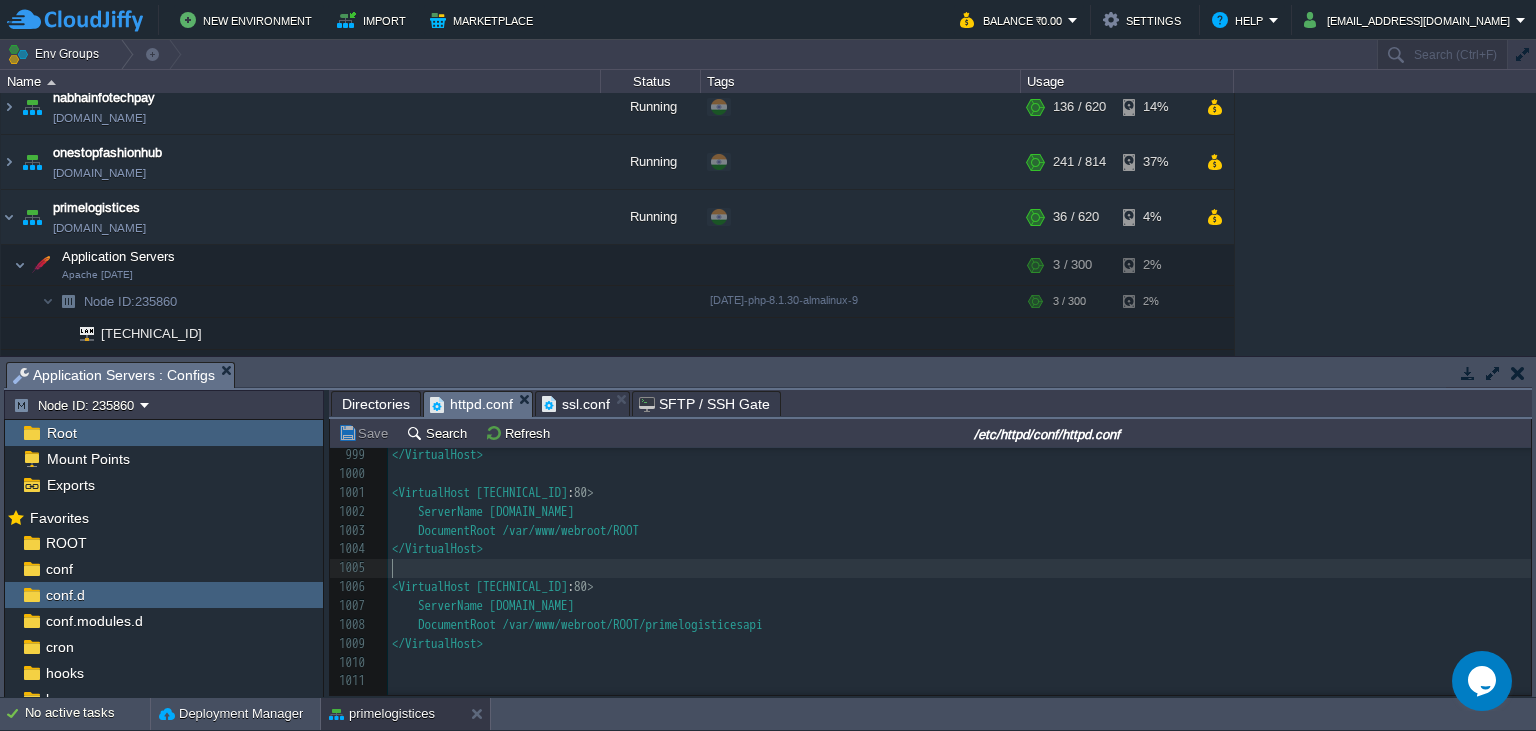 click on "​" at bounding box center [959, 568] 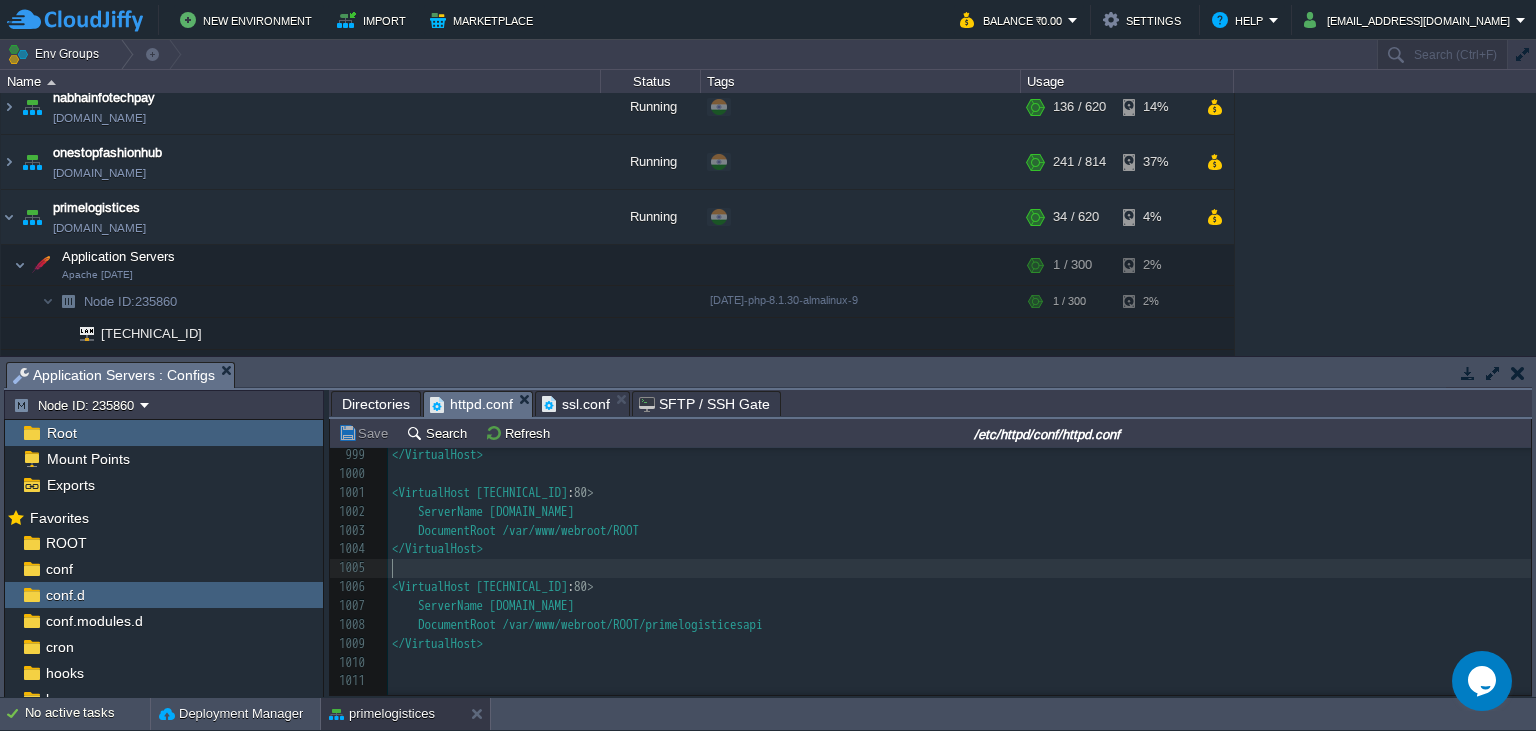 click on "ssl.conf" at bounding box center (576, 404) 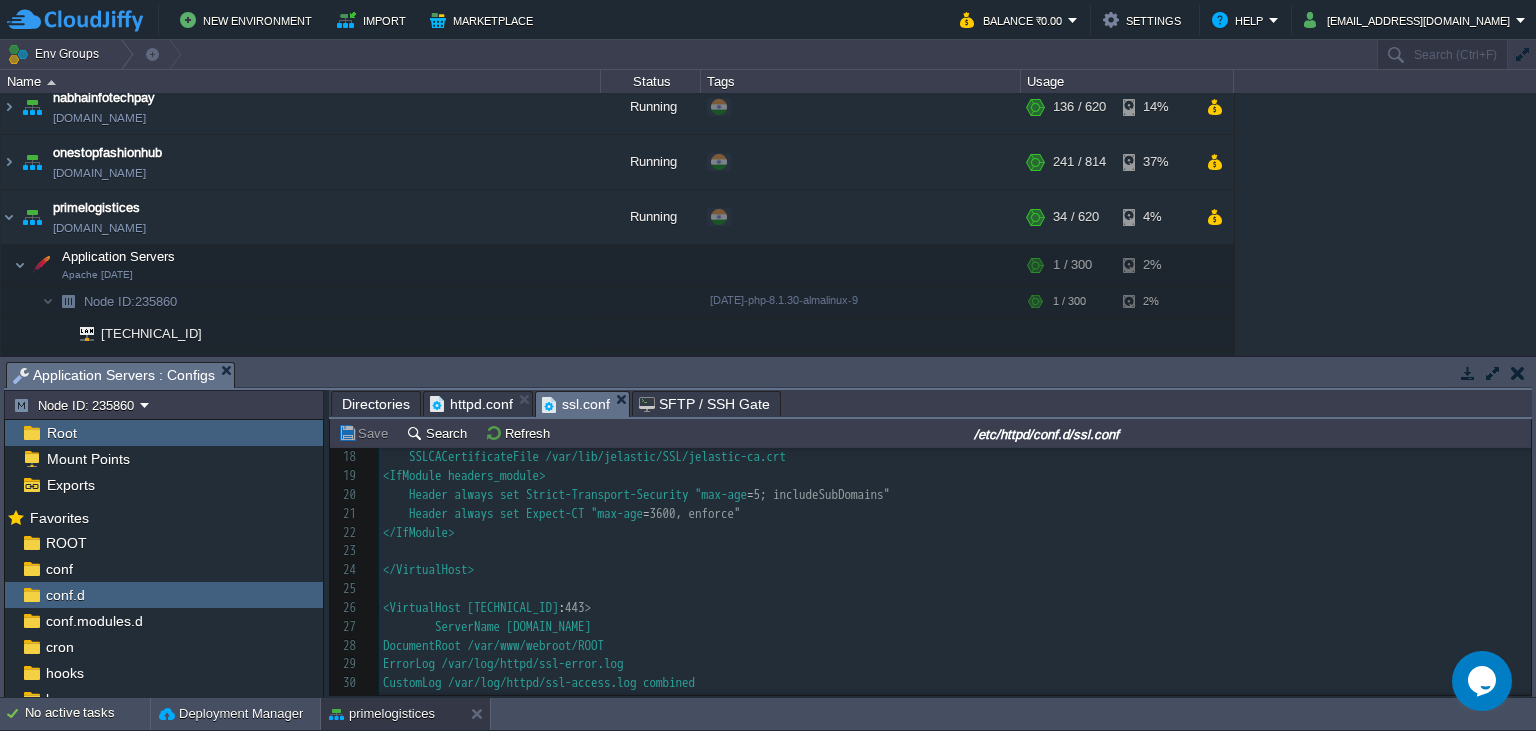 scroll, scrollTop: 270, scrollLeft: 0, axis: vertical 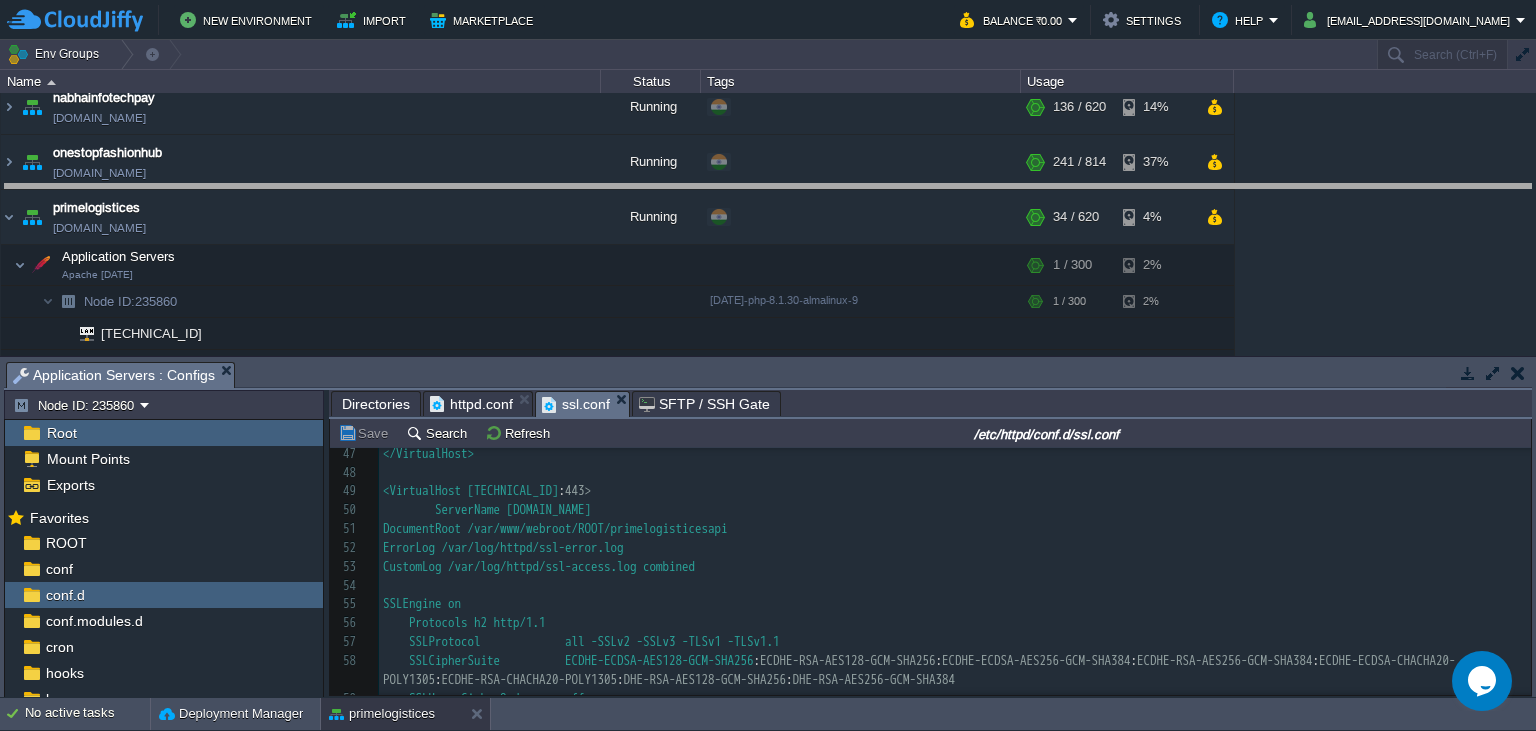 drag, startPoint x: 720, startPoint y: 377, endPoint x: 730, endPoint y: 199, distance: 178.28067 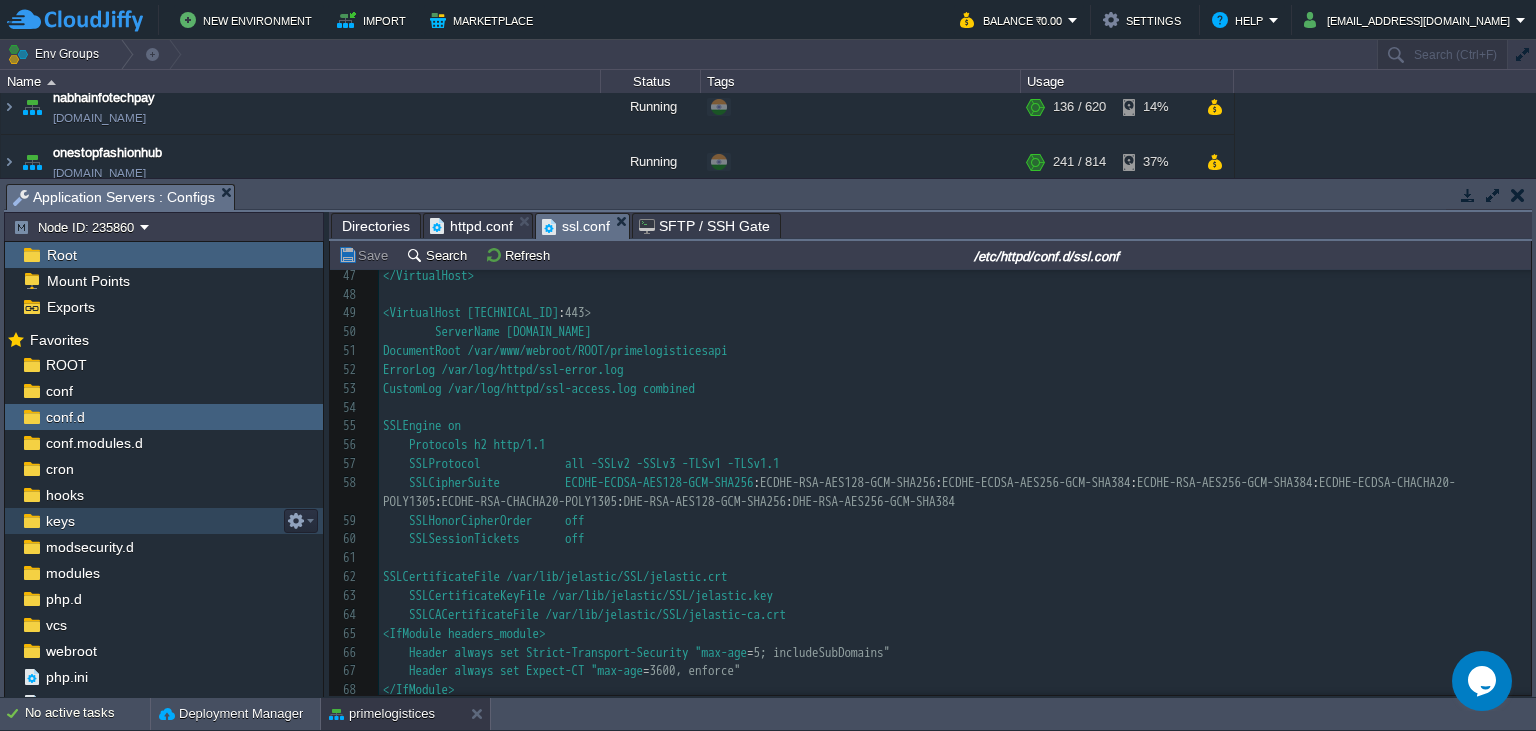click on "keys" at bounding box center (60, 521) 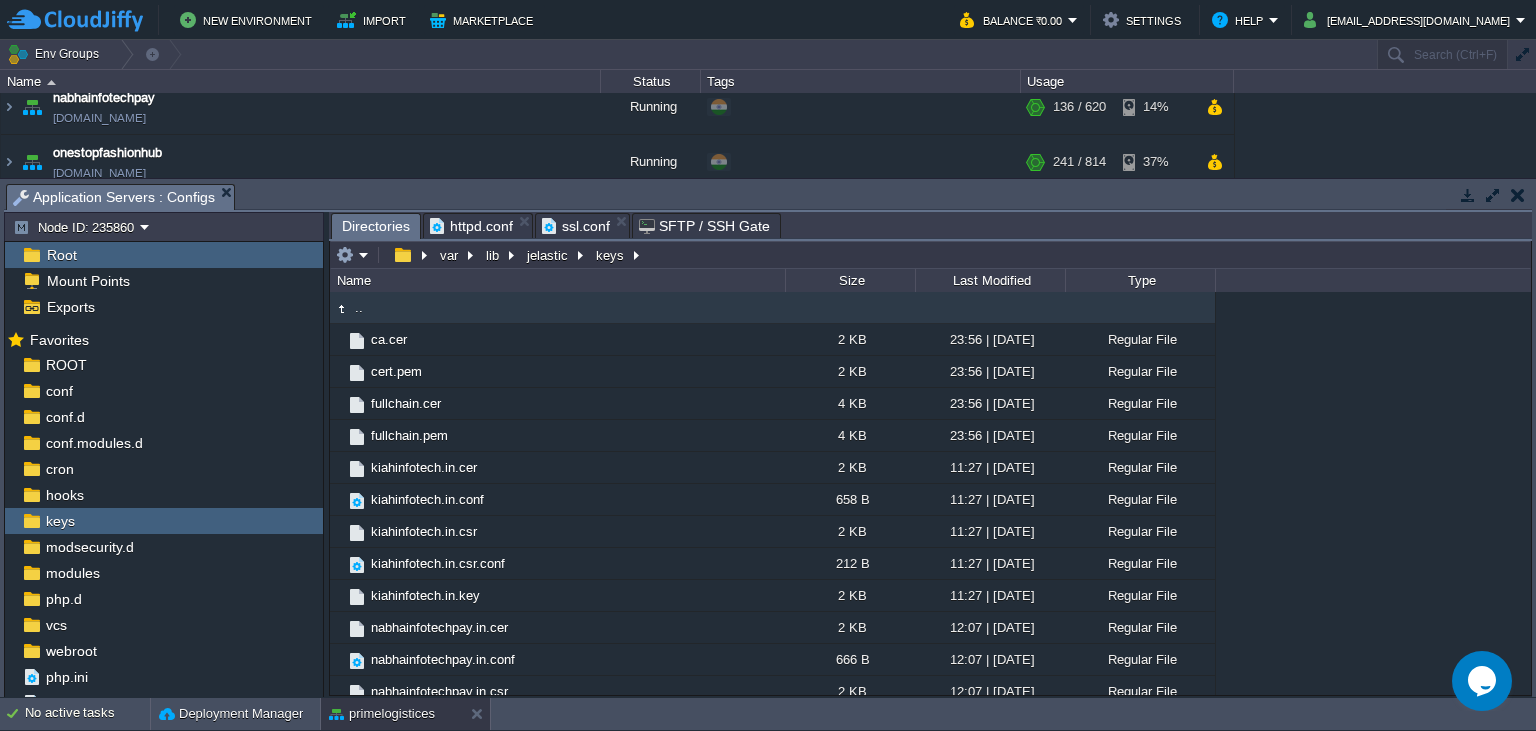 click on "Last Modified" at bounding box center (991, 280) 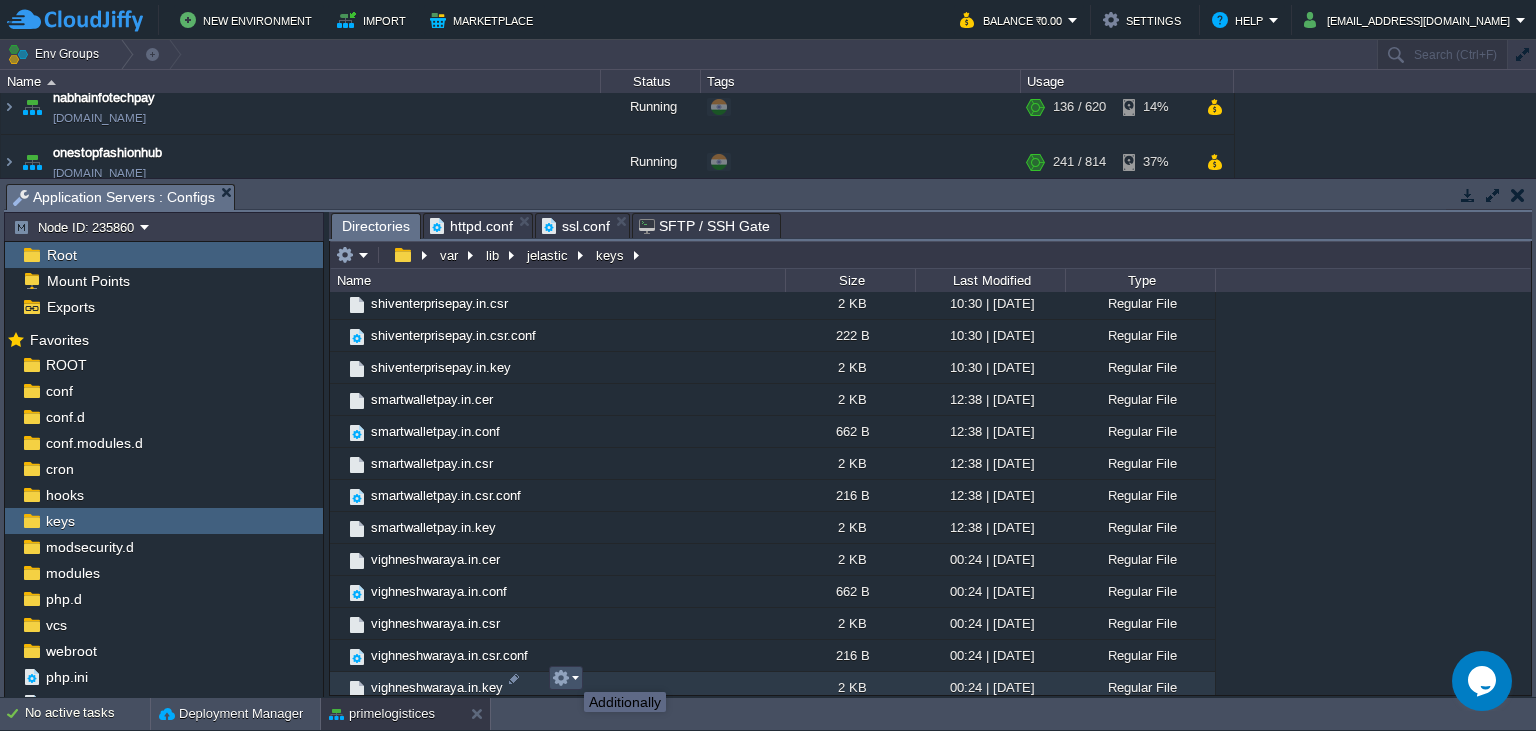 click at bounding box center [561, 678] 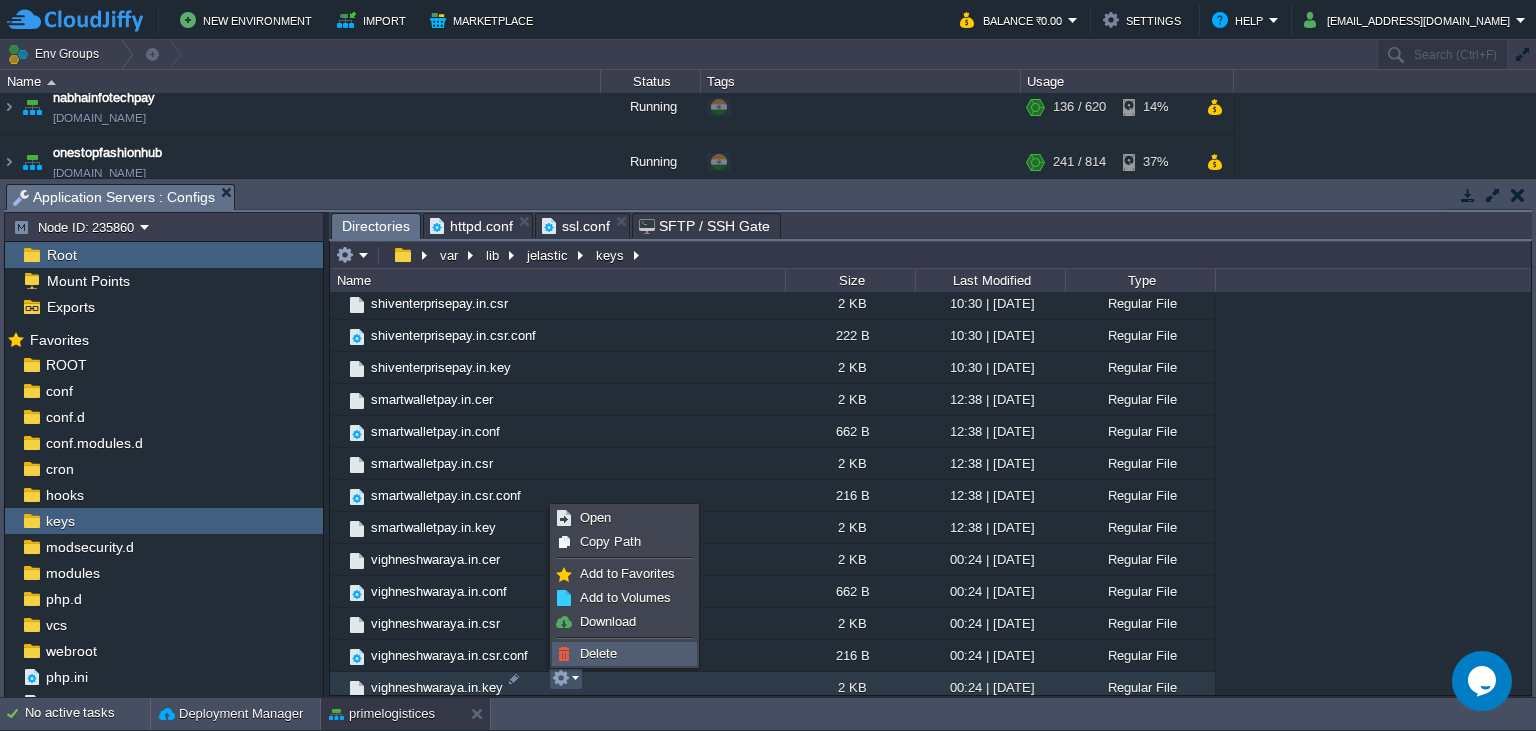 click on "Delete" at bounding box center [598, 653] 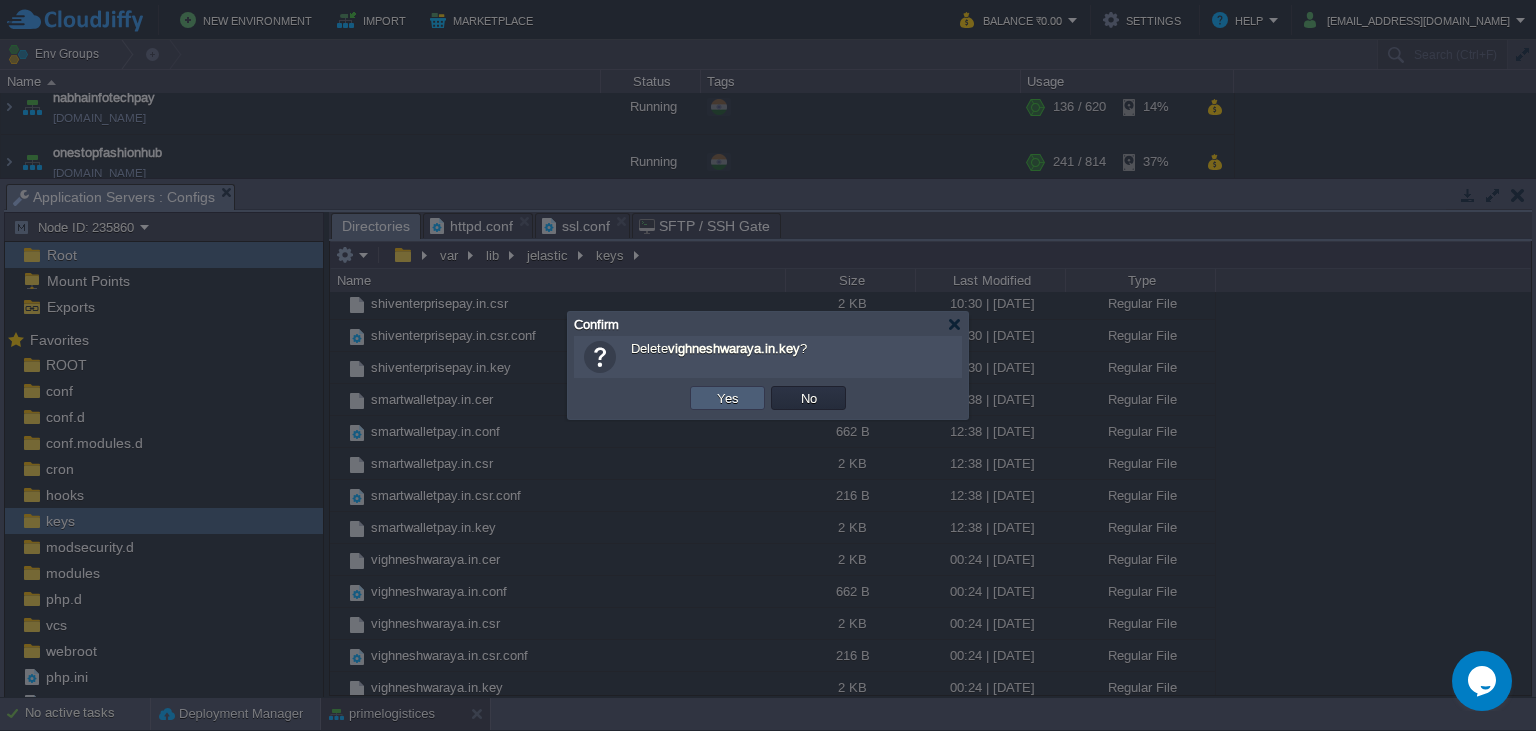 click on "Yes" at bounding box center (728, 398) 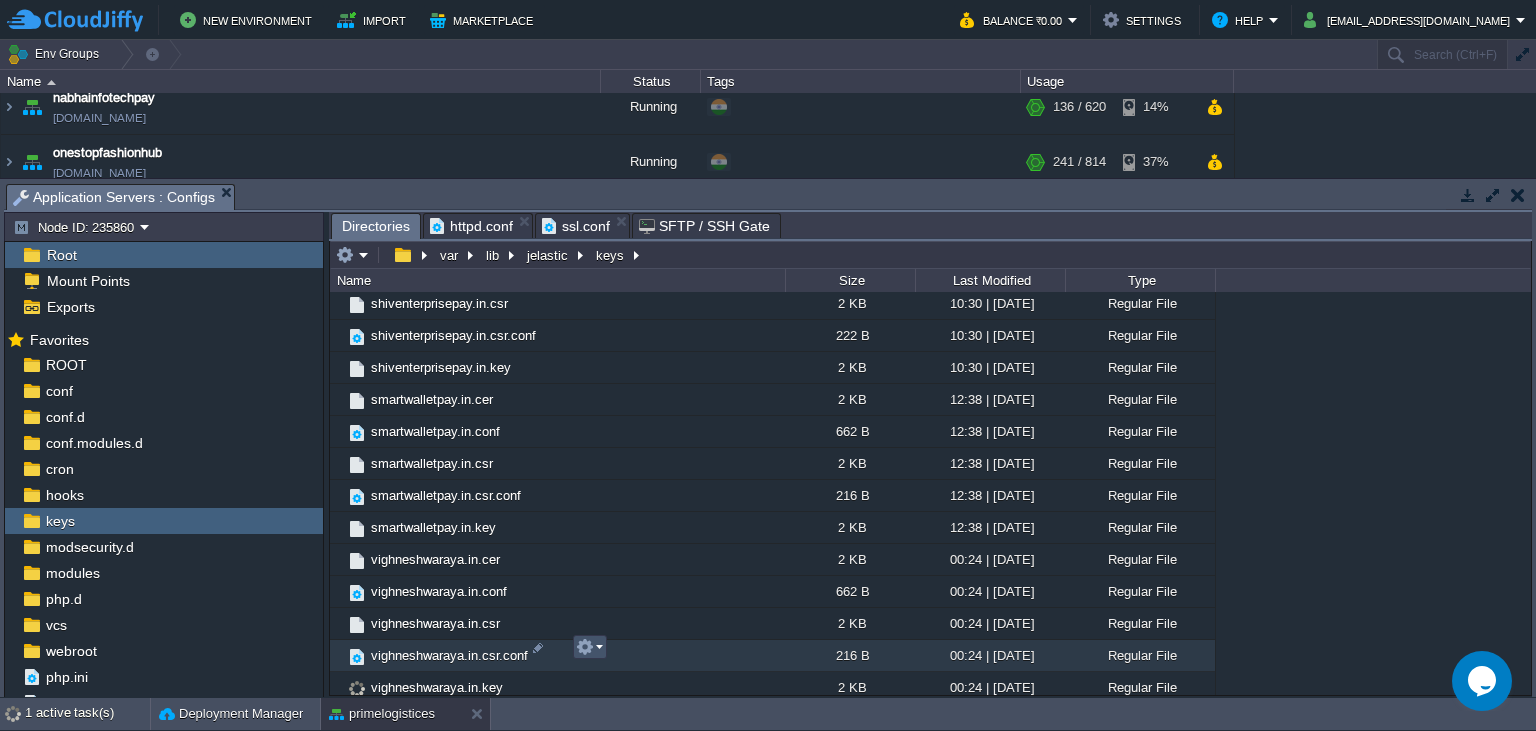 click at bounding box center (585, 647) 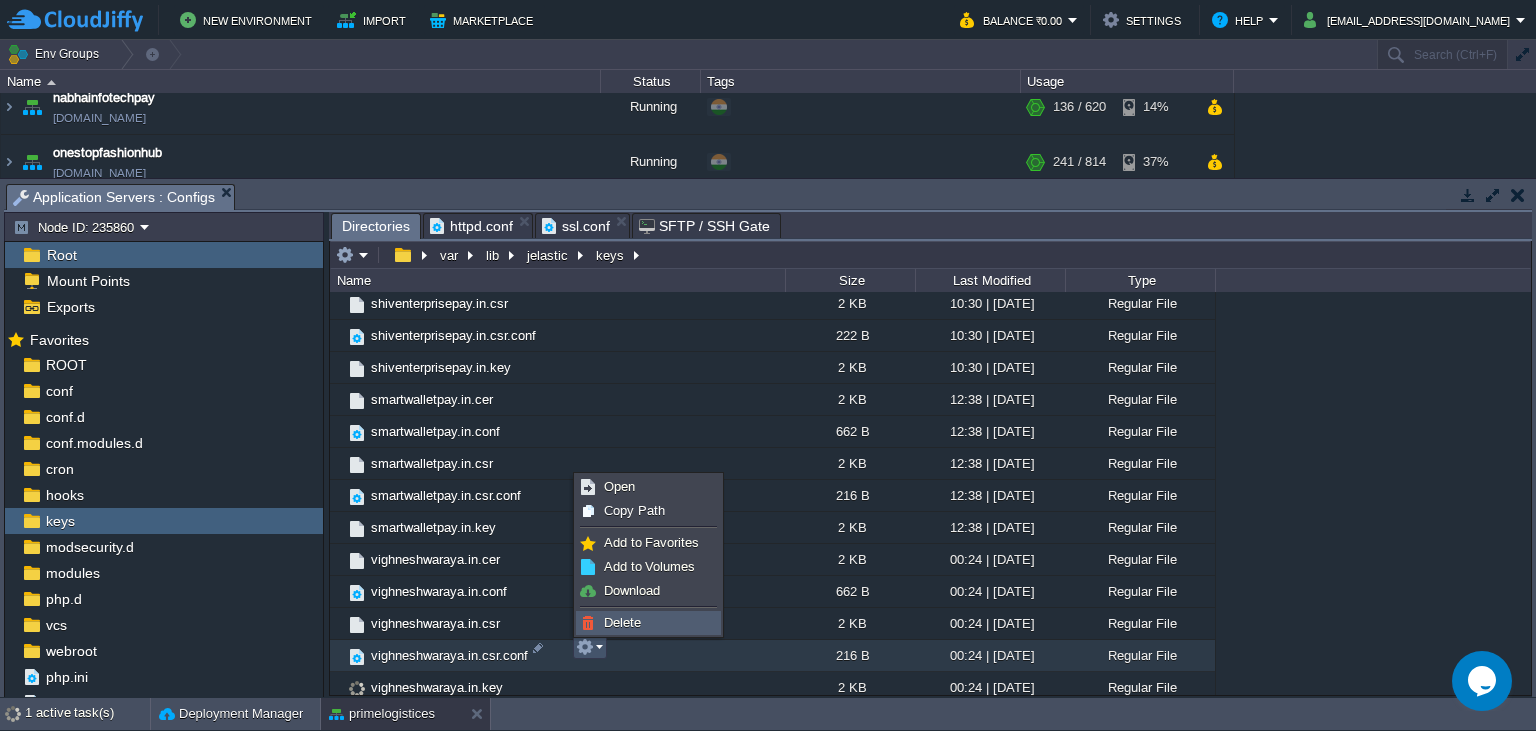 click on "Delete" at bounding box center [622, 622] 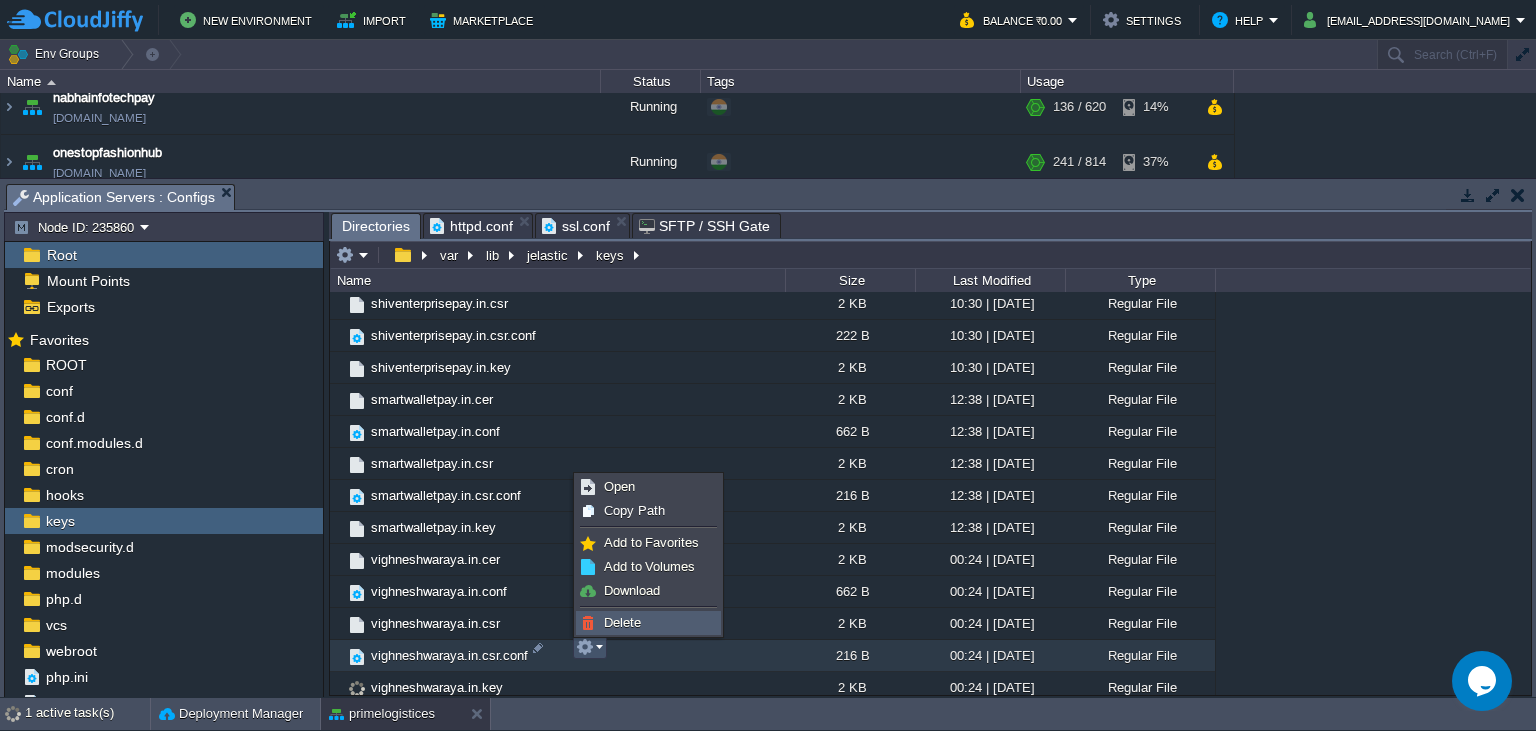 scroll, scrollTop: 1028, scrollLeft: 0, axis: vertical 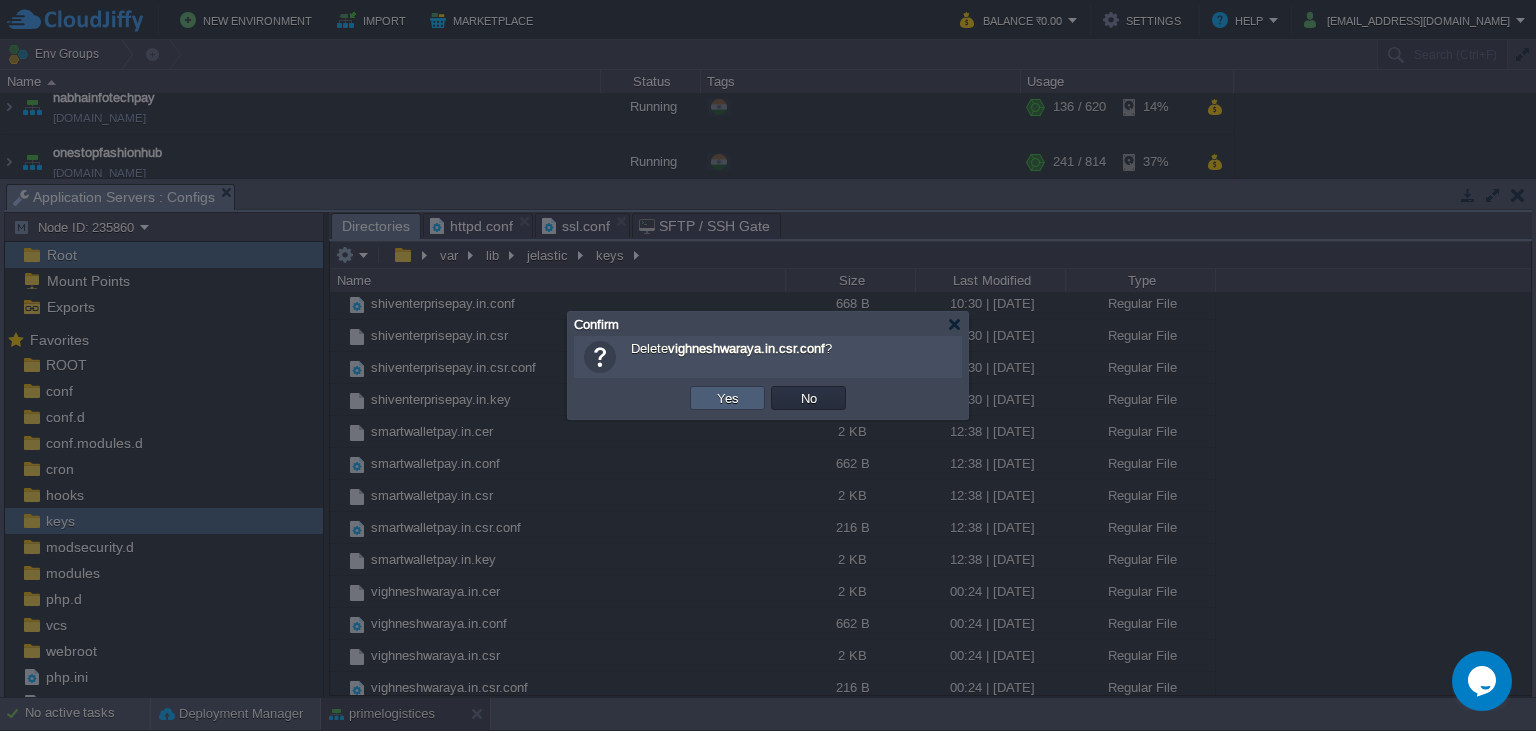 click on "Yes" at bounding box center [728, 398] 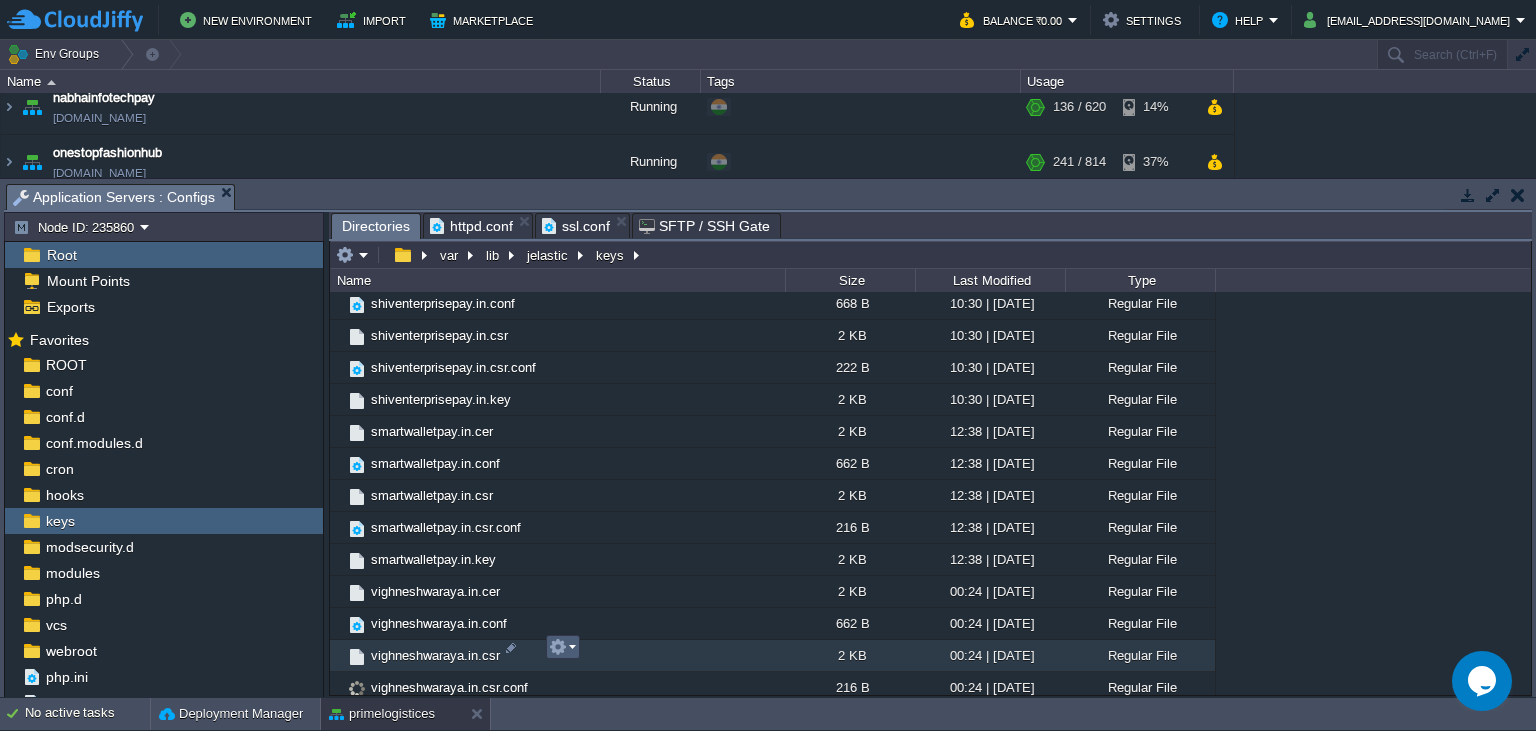 click at bounding box center [558, 647] 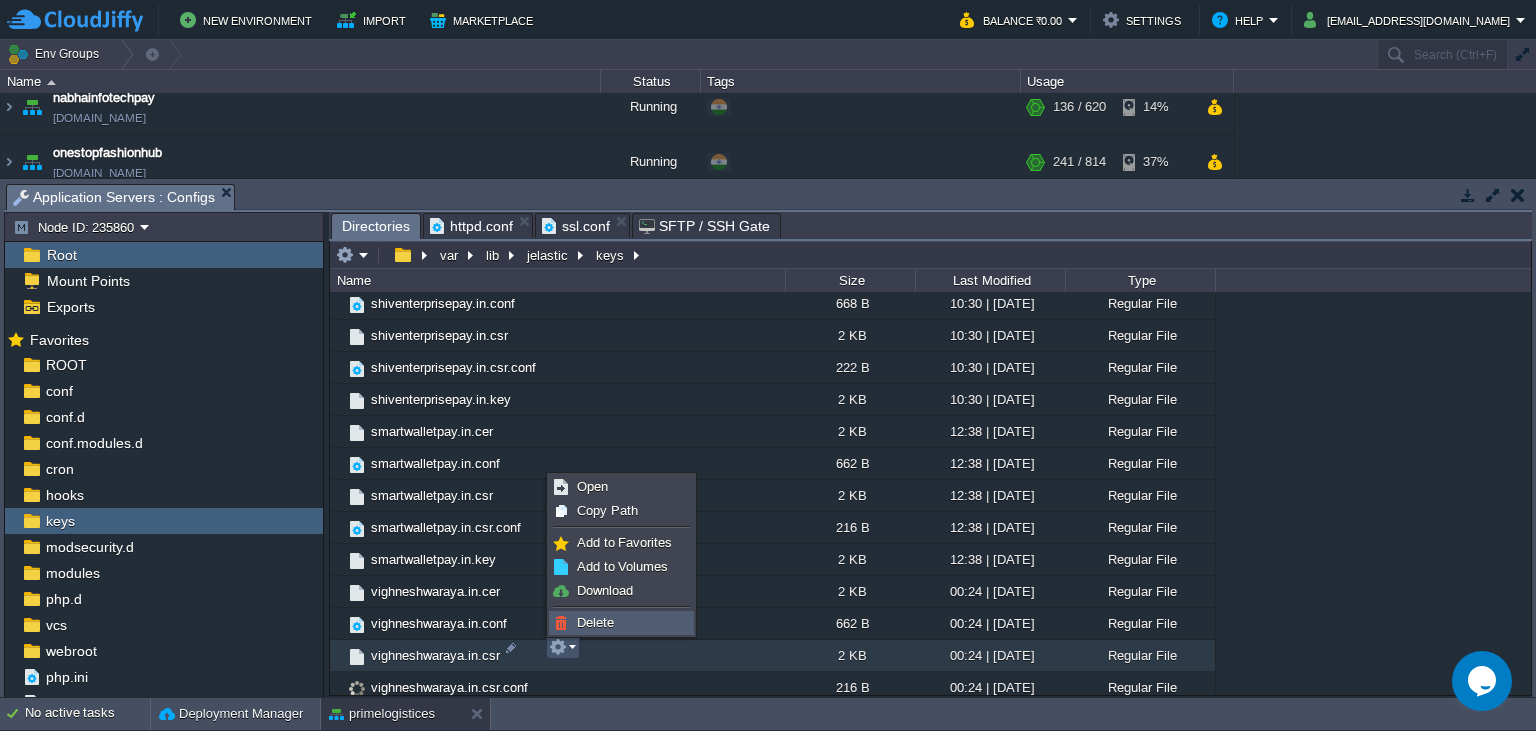 click on "Delete" at bounding box center (595, 622) 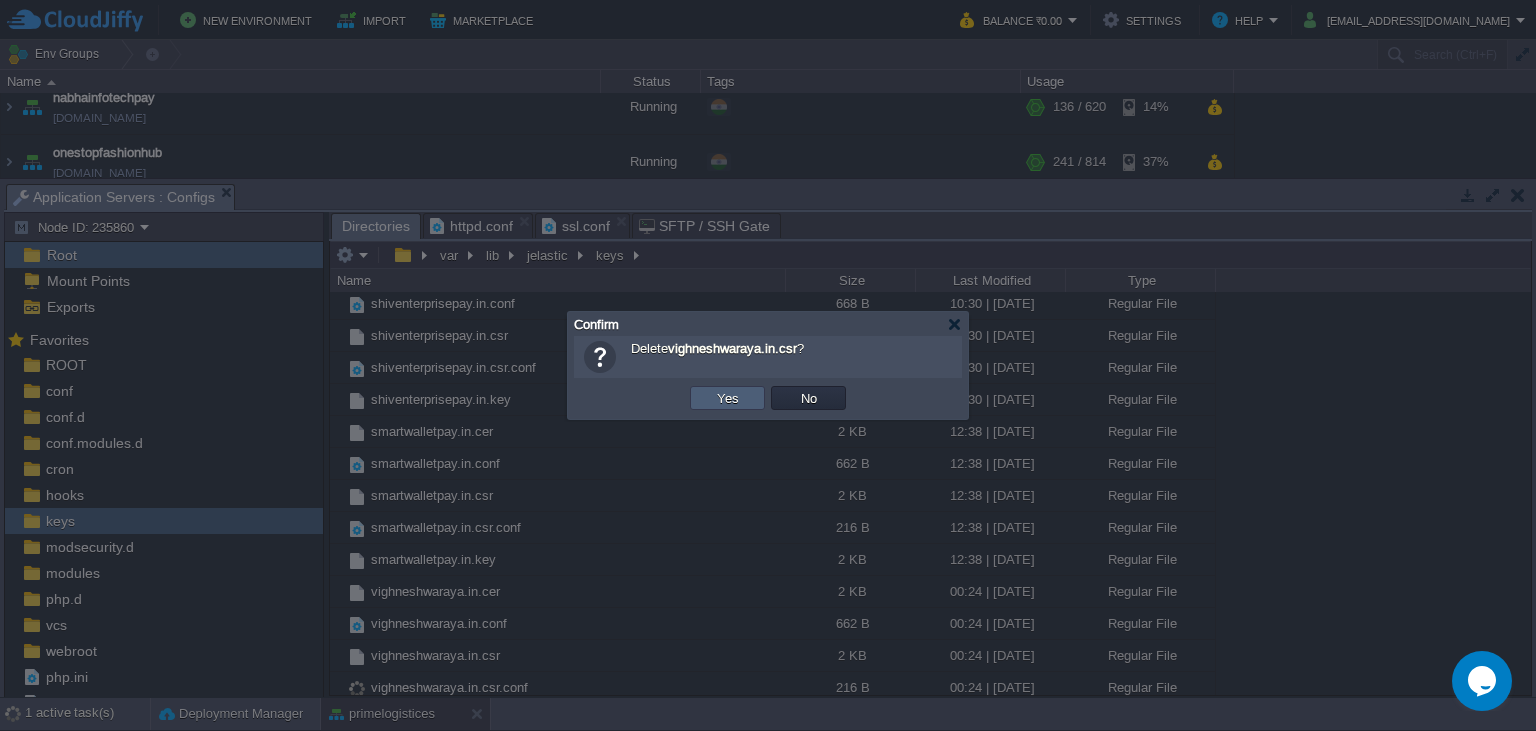 click on "Yes" at bounding box center (728, 398) 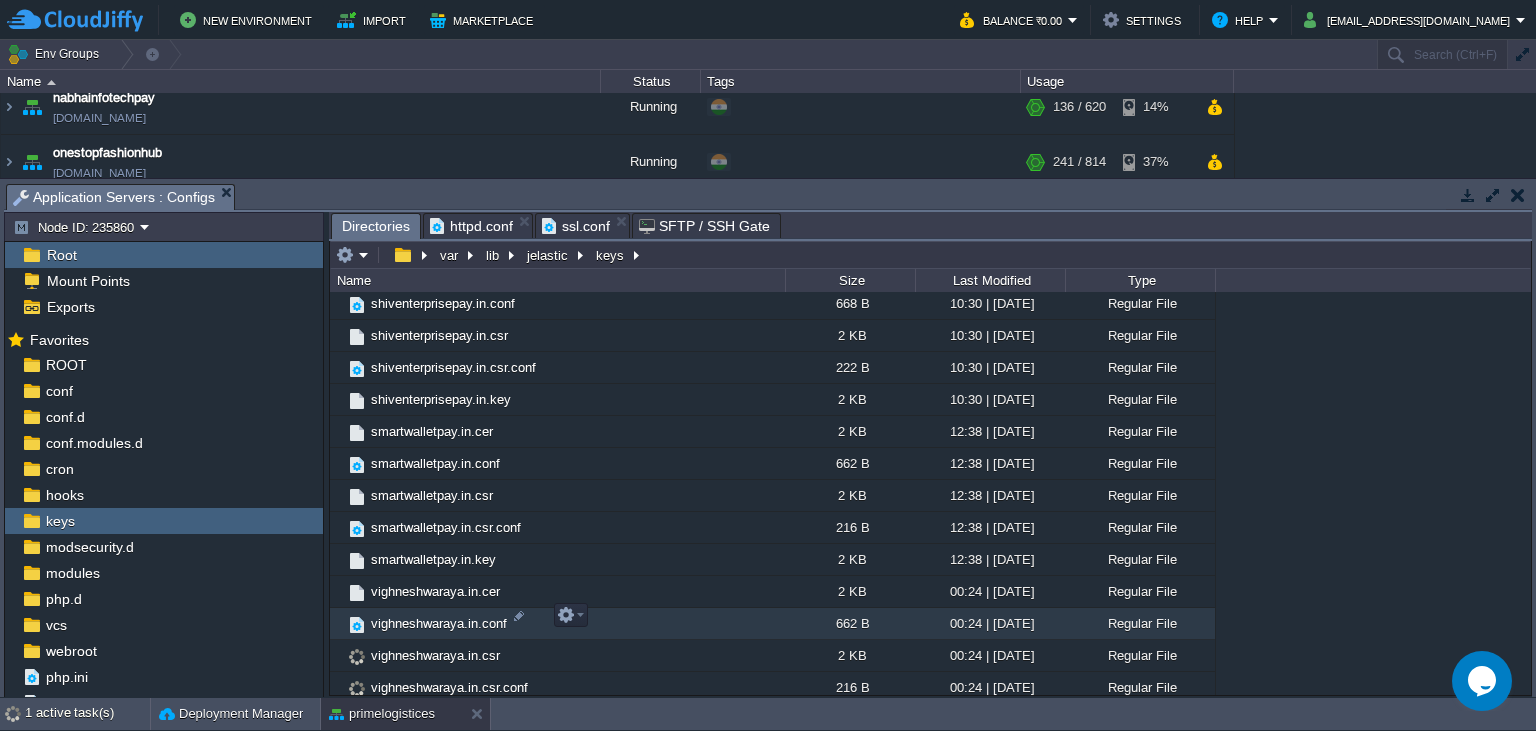 scroll, scrollTop: 996, scrollLeft: 0, axis: vertical 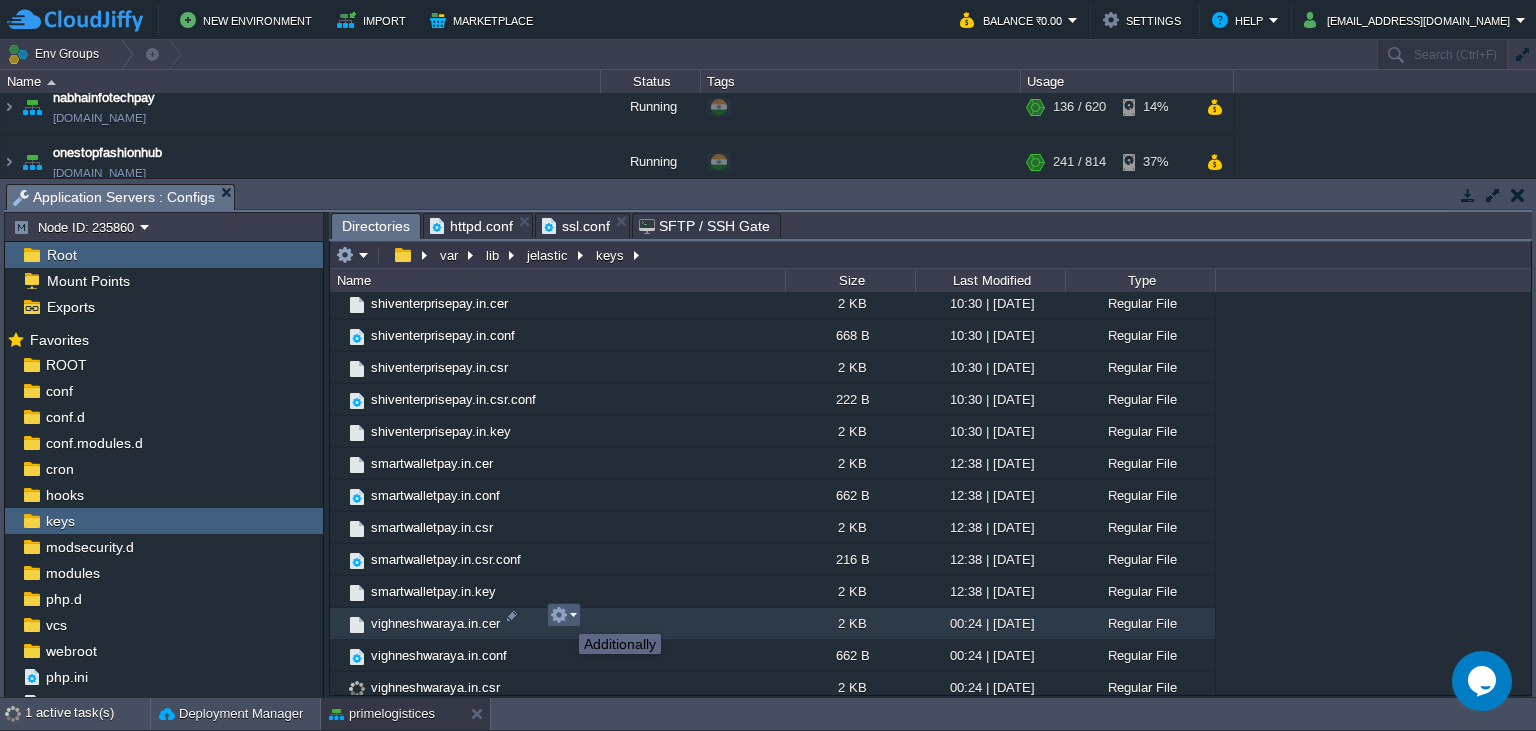 click at bounding box center (559, 615) 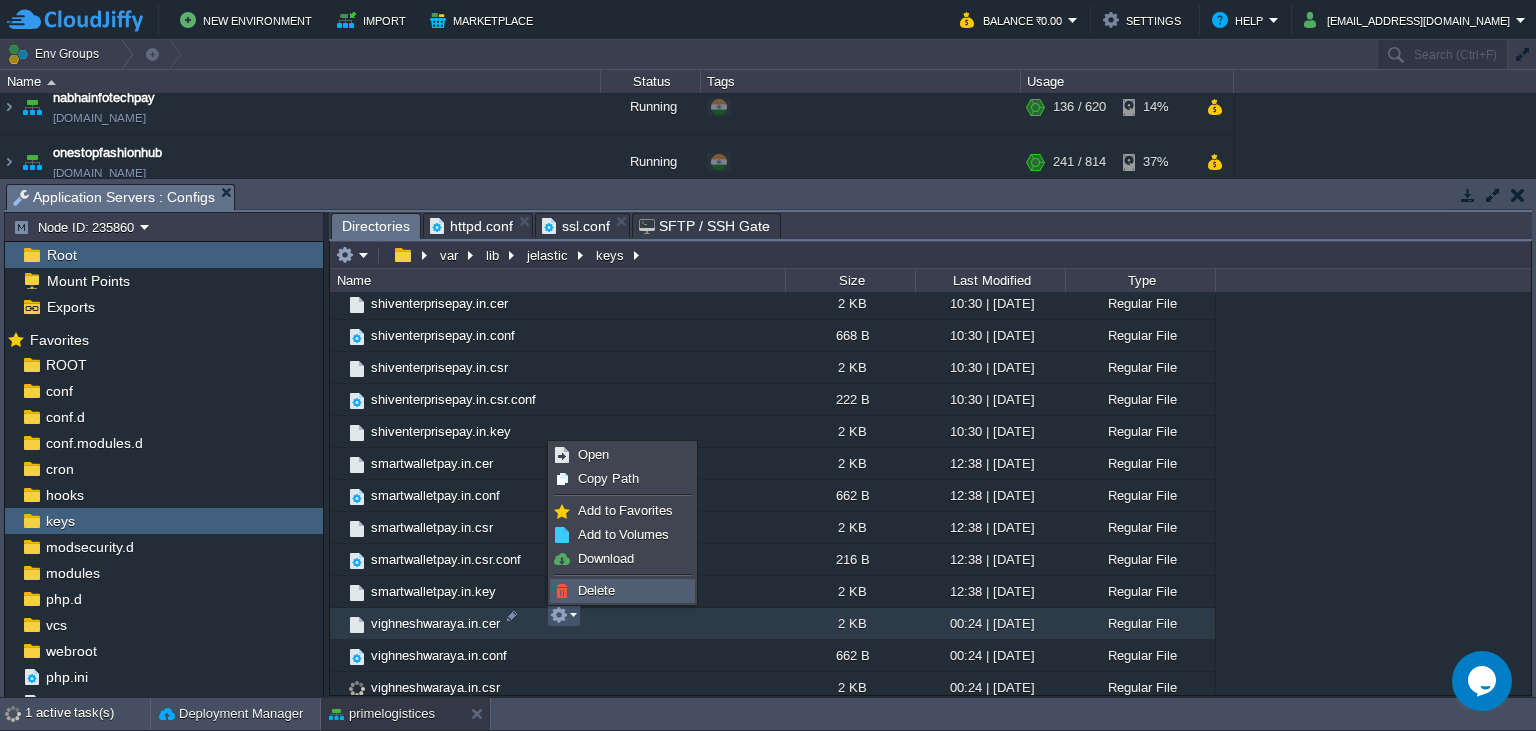 click on "Delete" at bounding box center [596, 590] 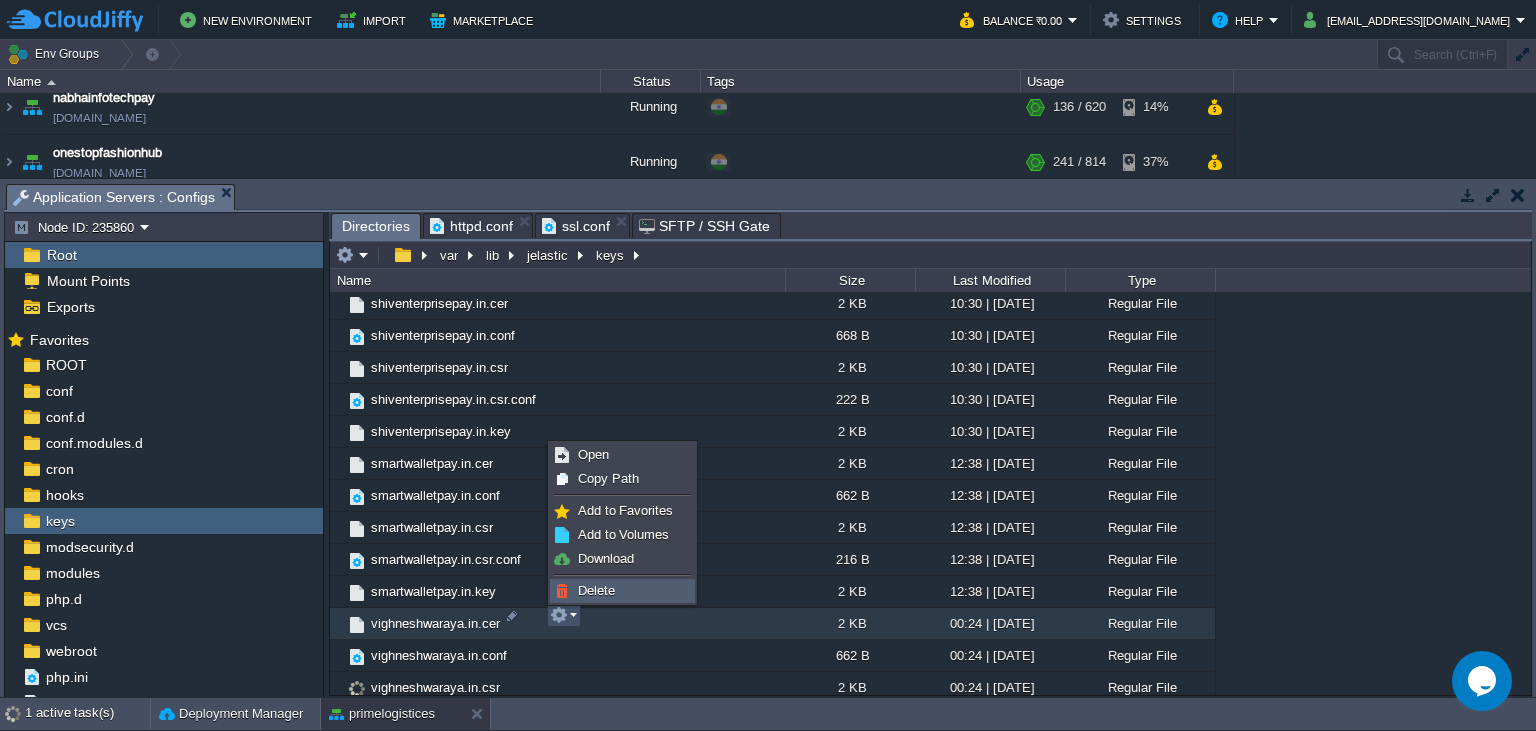 scroll, scrollTop: 964, scrollLeft: 0, axis: vertical 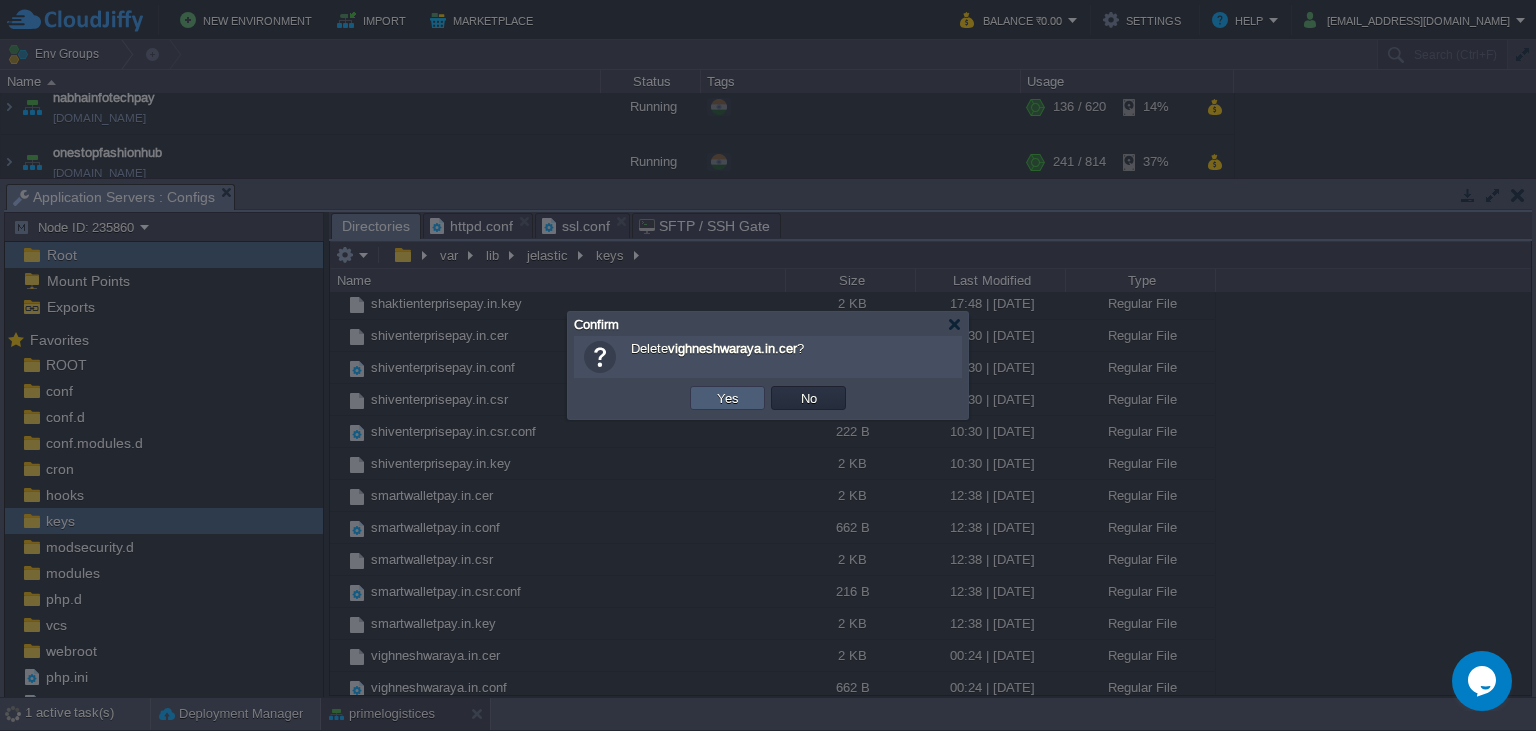 click on "Yes" at bounding box center (728, 398) 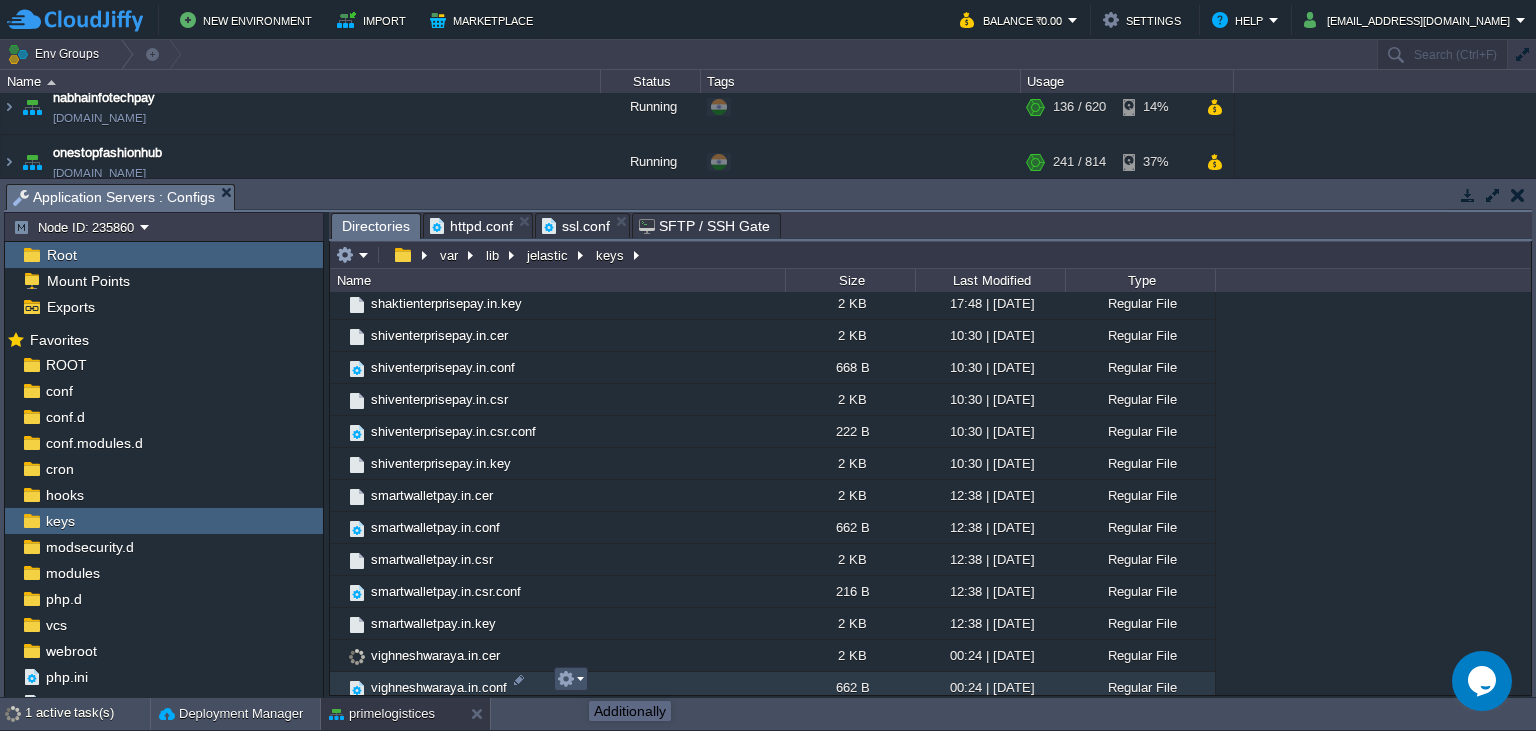 click at bounding box center [566, 679] 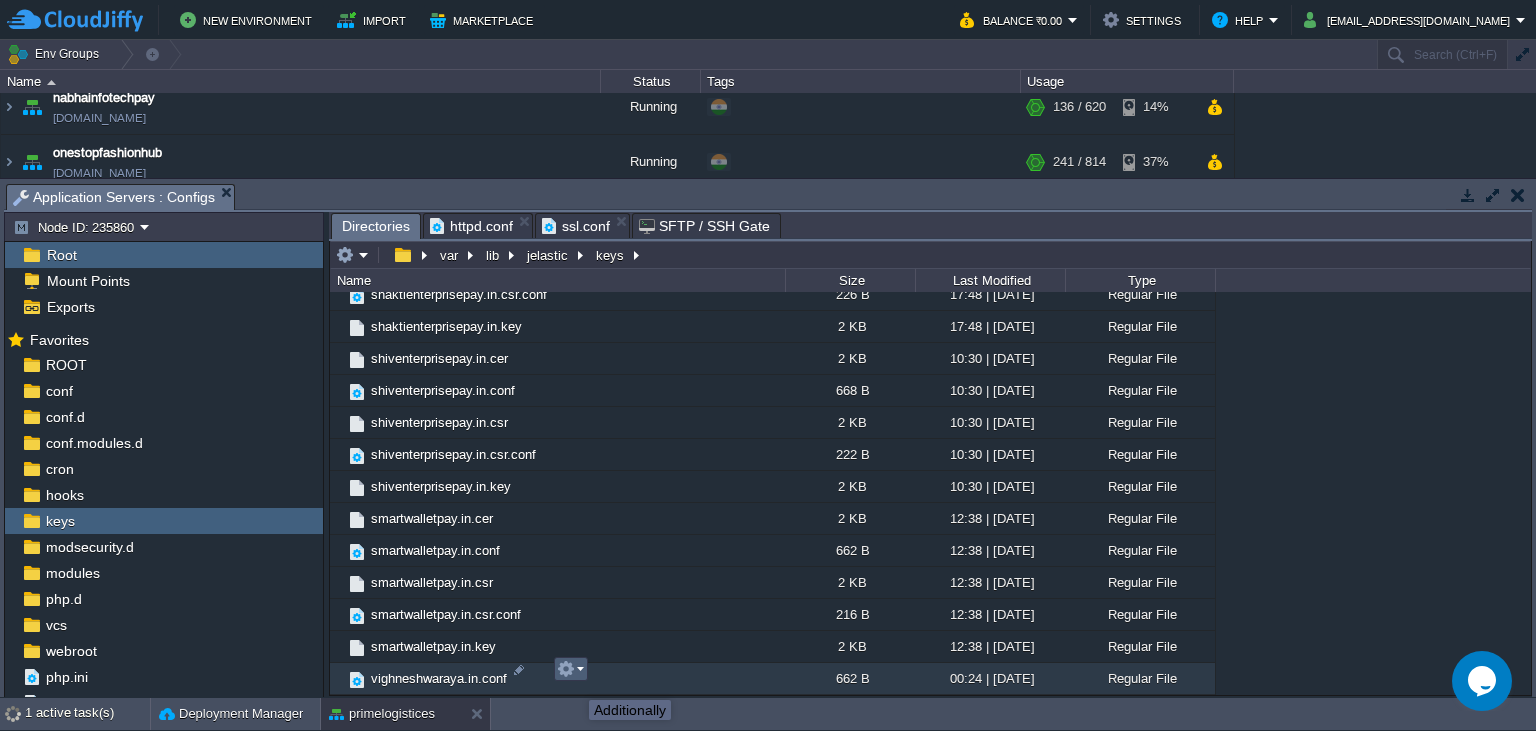 scroll, scrollTop: 933, scrollLeft: 0, axis: vertical 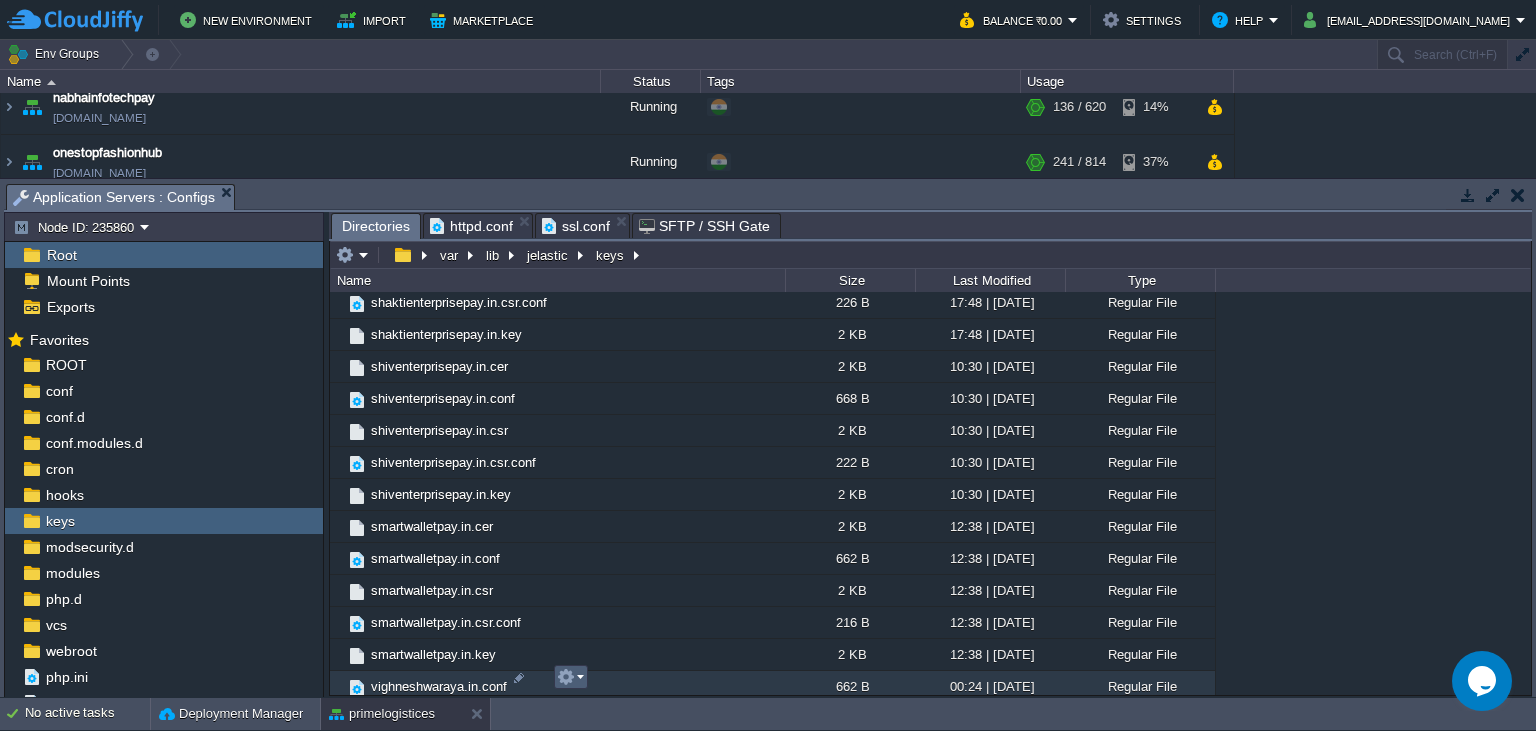 click at bounding box center (570, 677) 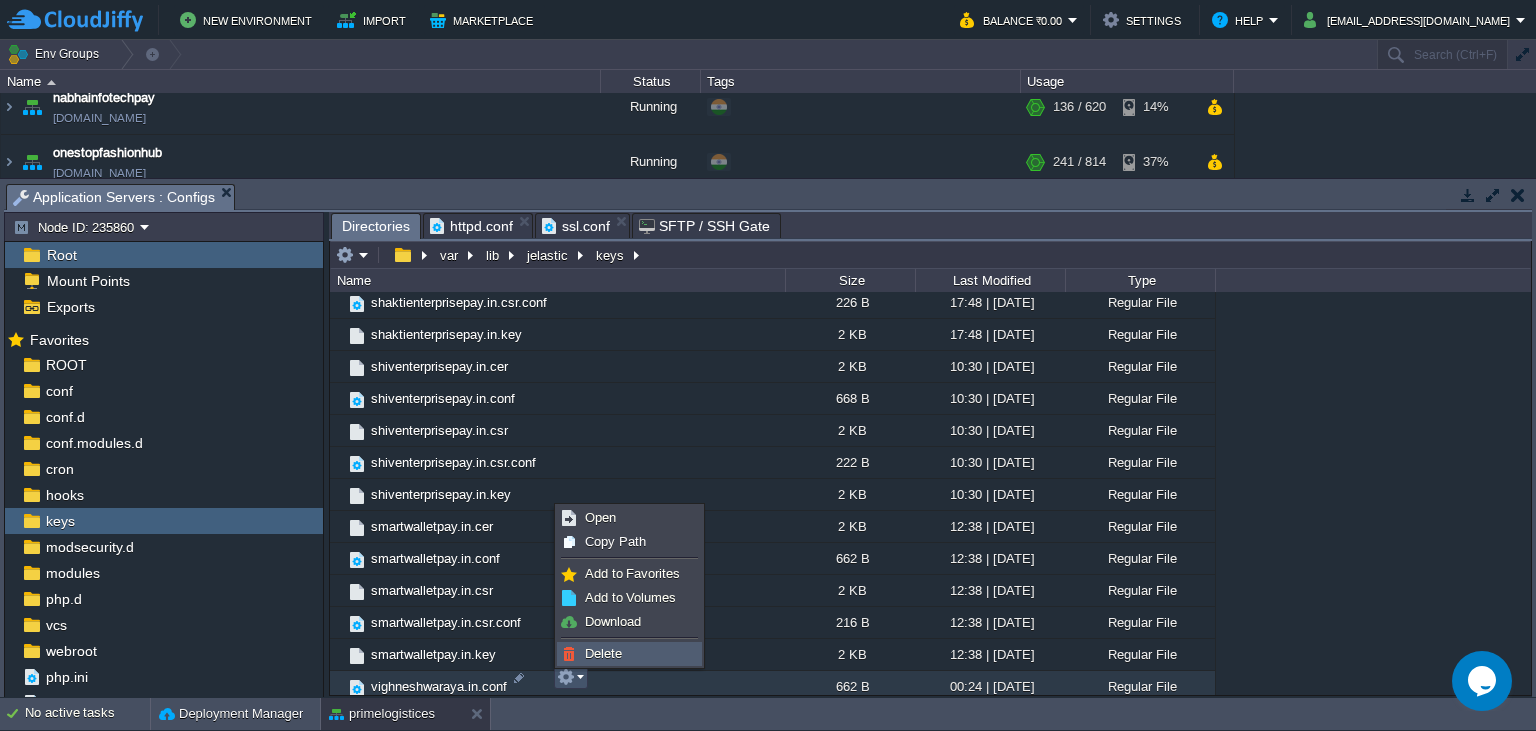 click on "Delete" at bounding box center [603, 653] 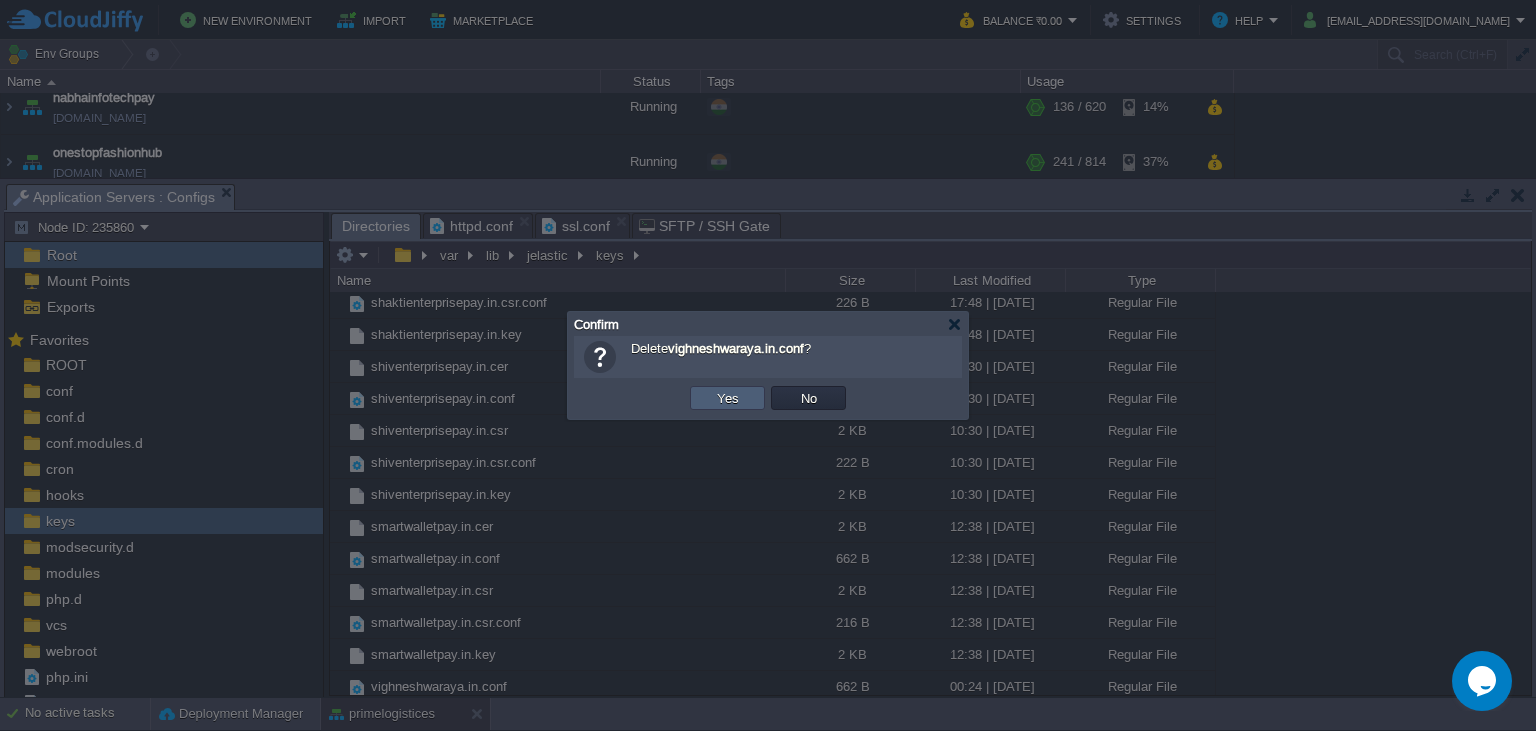 click on "Yes" at bounding box center (727, 398) 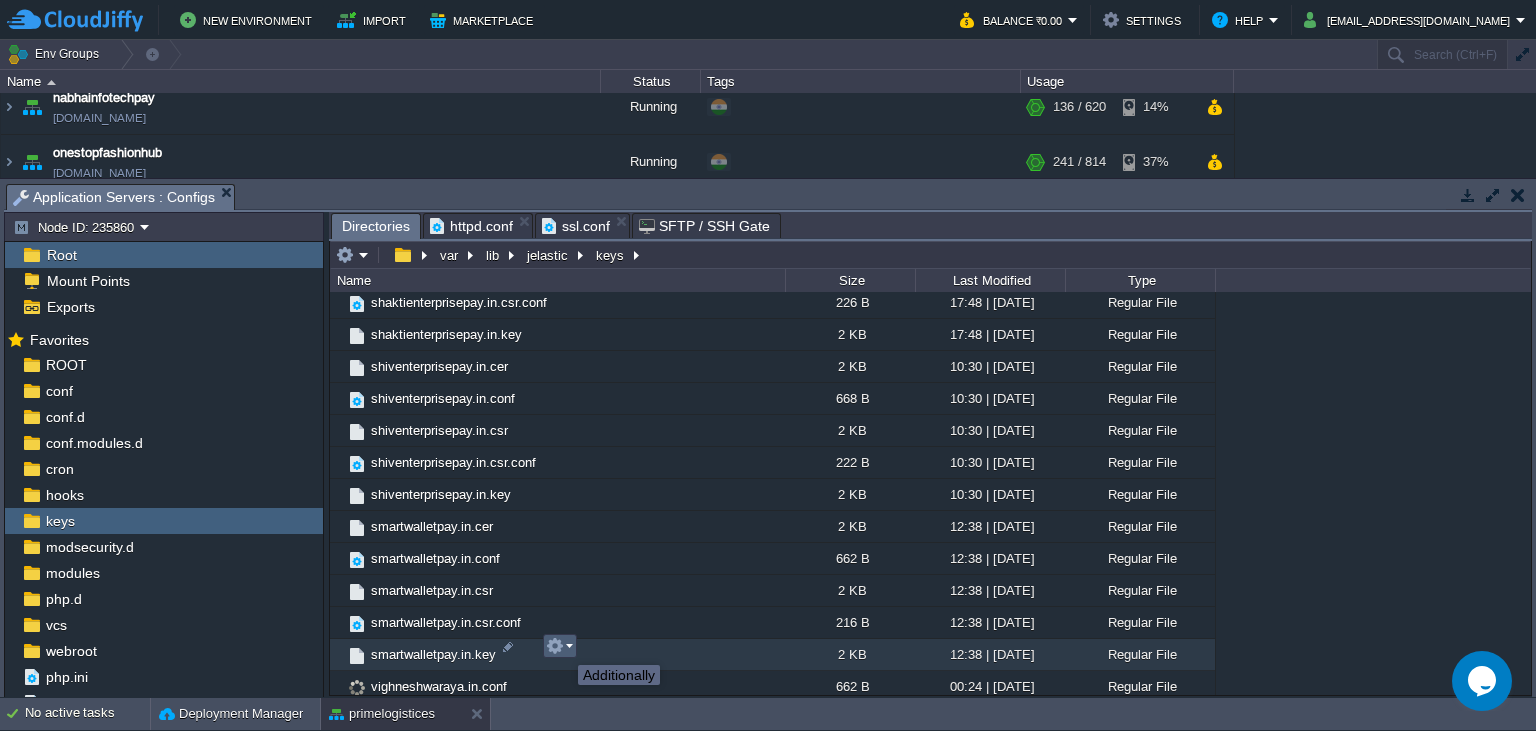 click at bounding box center [555, 646] 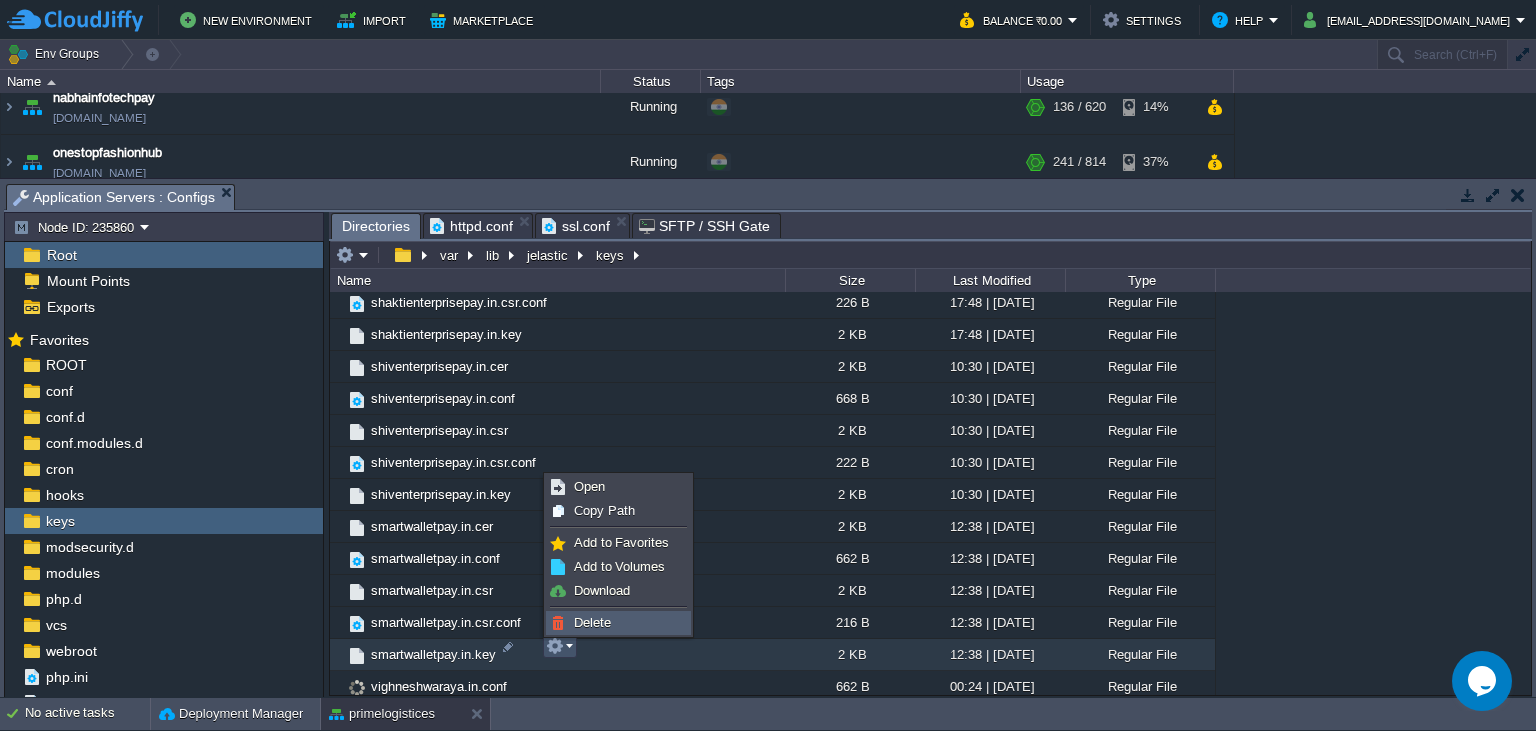 click on "Delete" at bounding box center (592, 622) 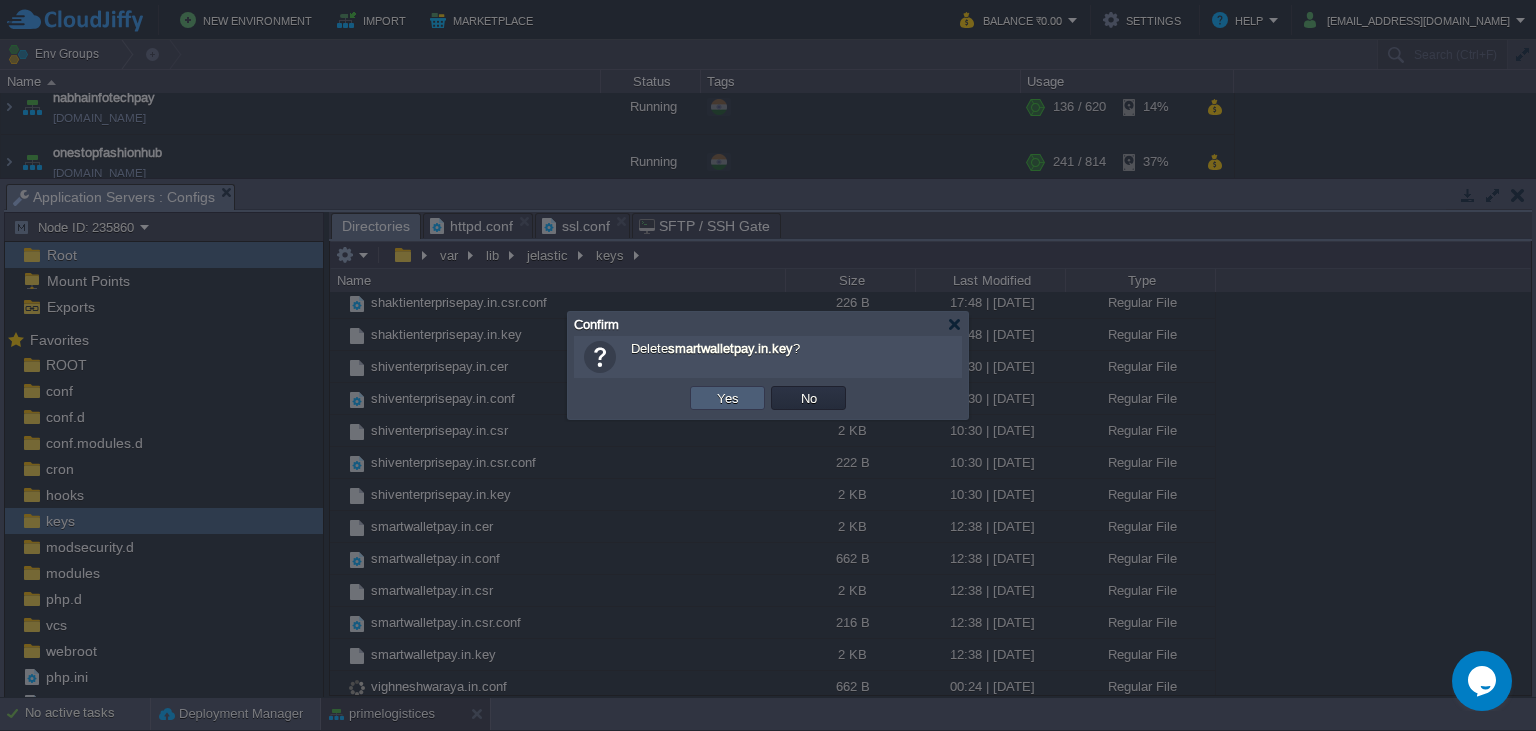 click on "Yes" at bounding box center (728, 398) 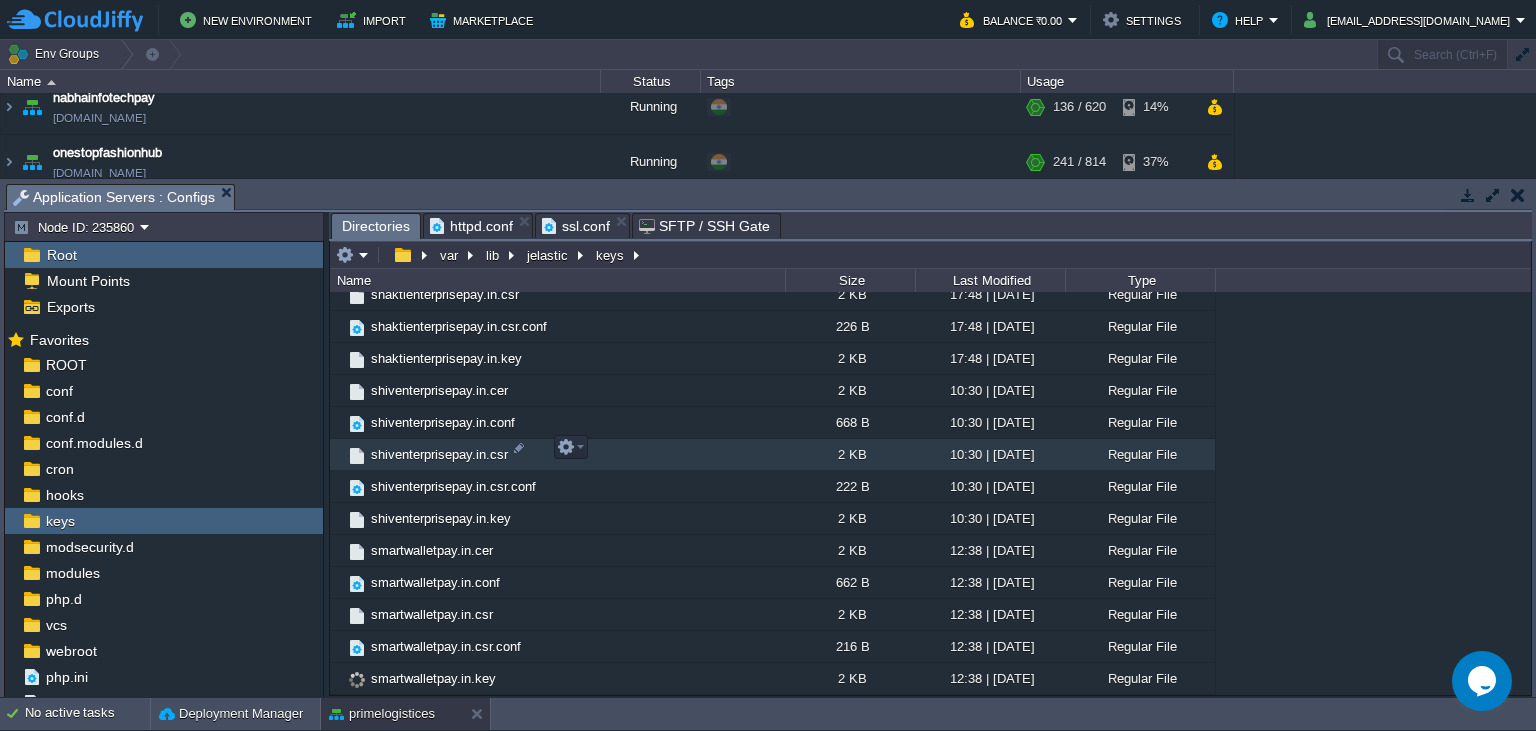 scroll, scrollTop: 901, scrollLeft: 0, axis: vertical 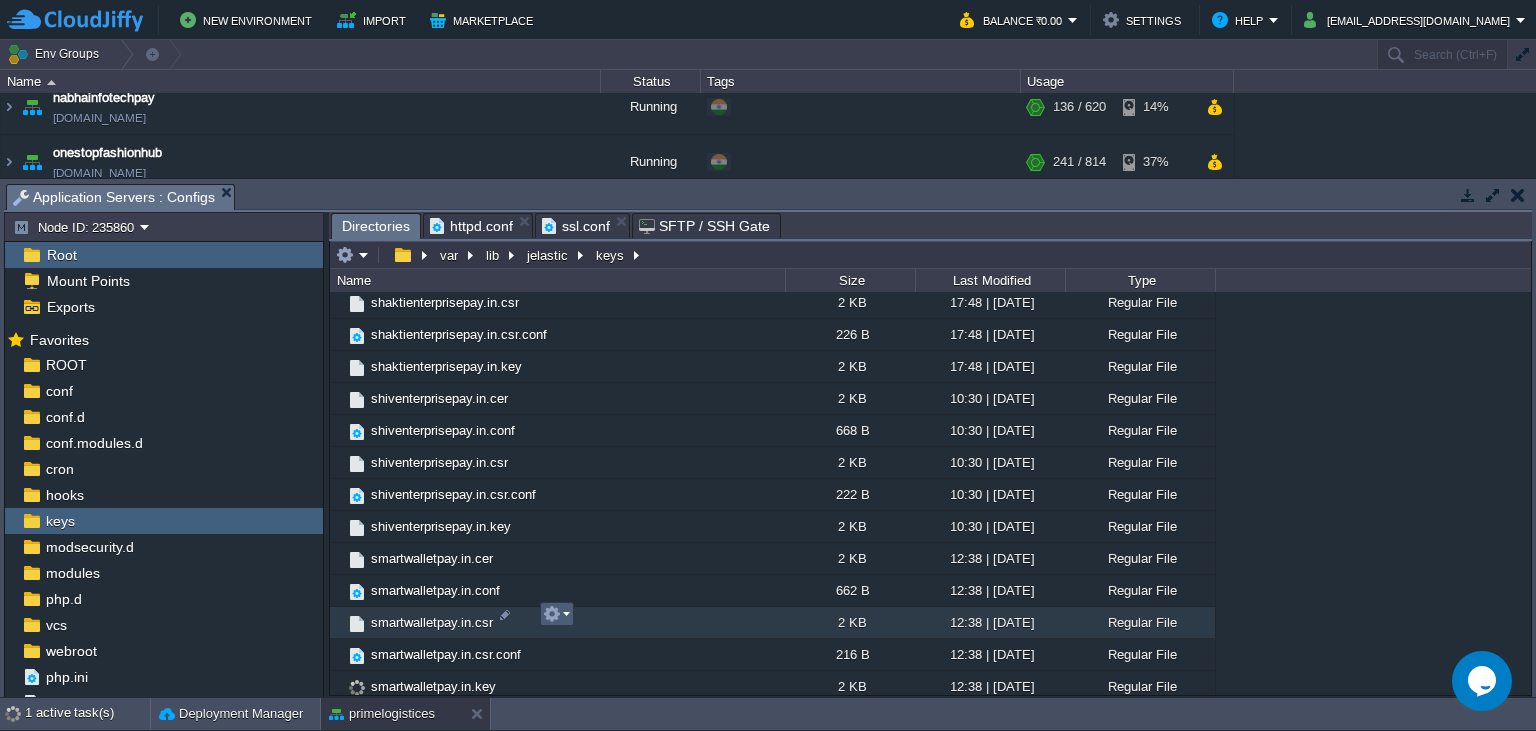 click at bounding box center (556, 614) 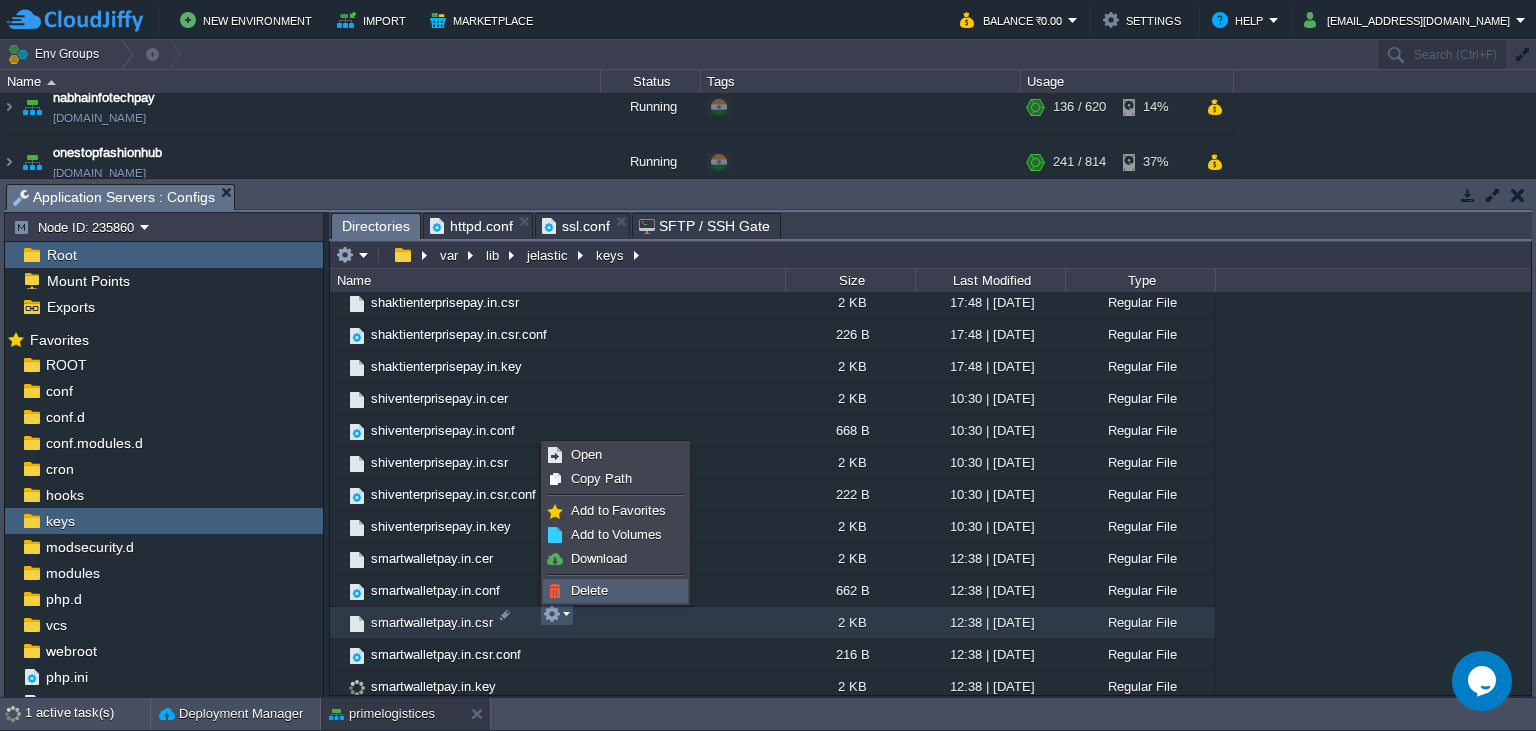 click on "Delete" at bounding box center [589, 590] 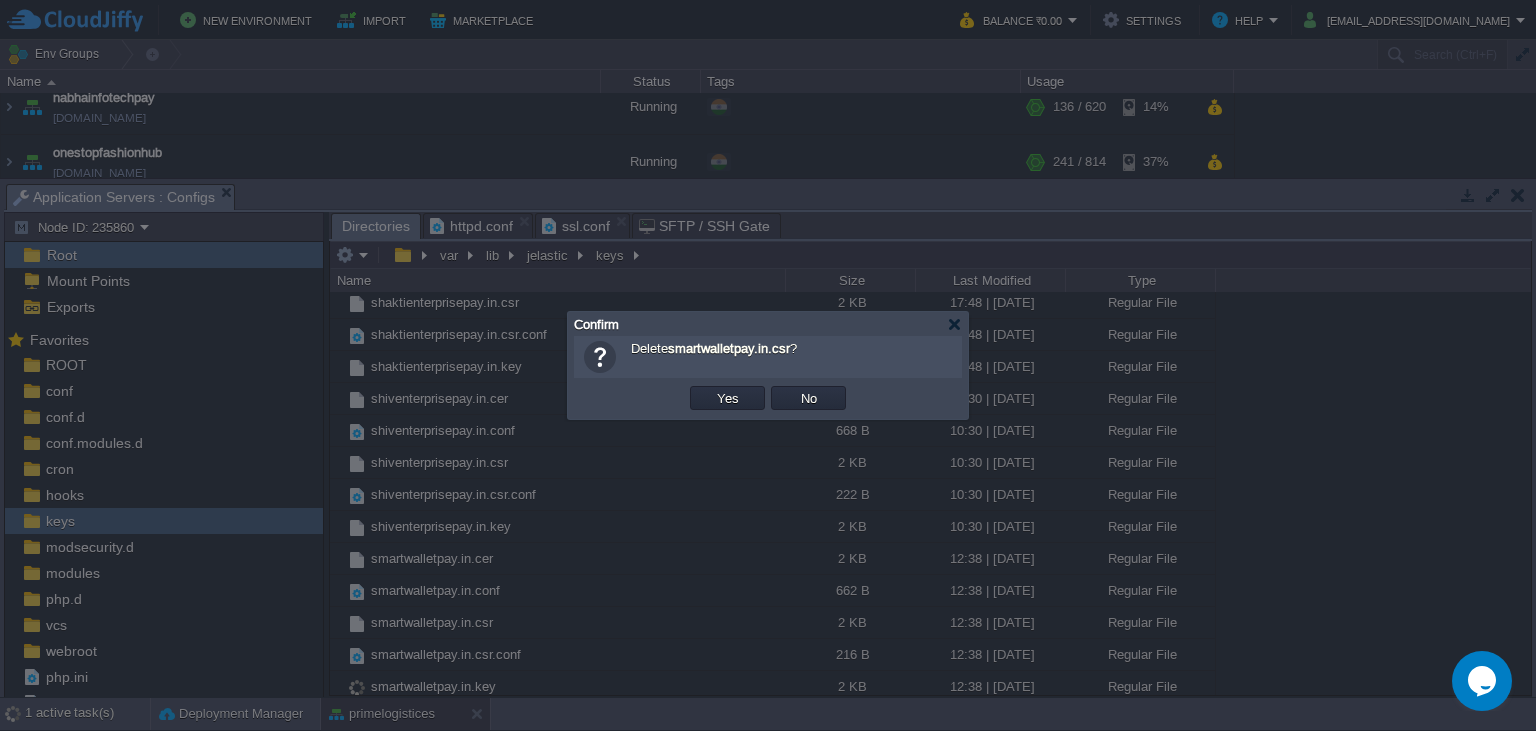 scroll, scrollTop: 869, scrollLeft: 0, axis: vertical 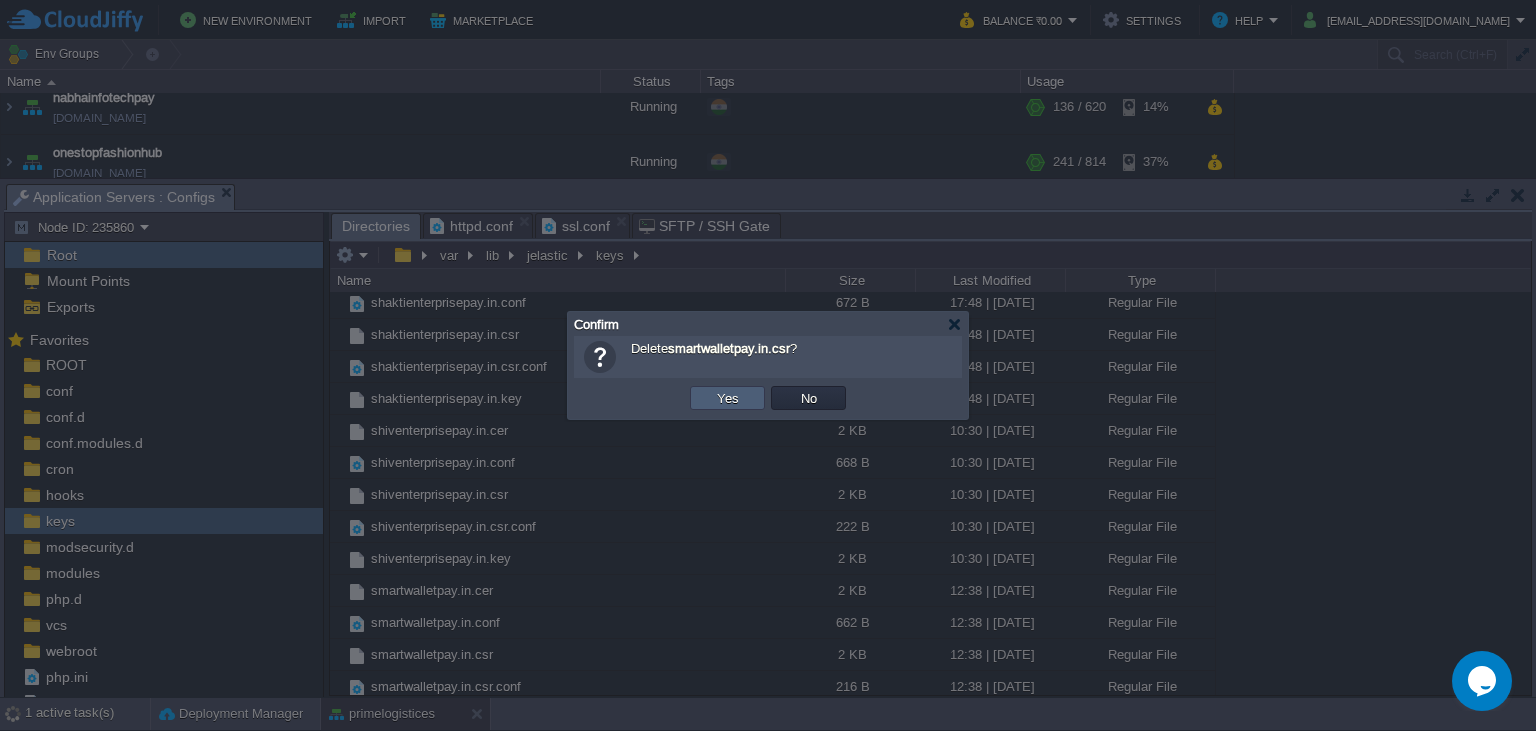 click on "Yes" at bounding box center (728, 398) 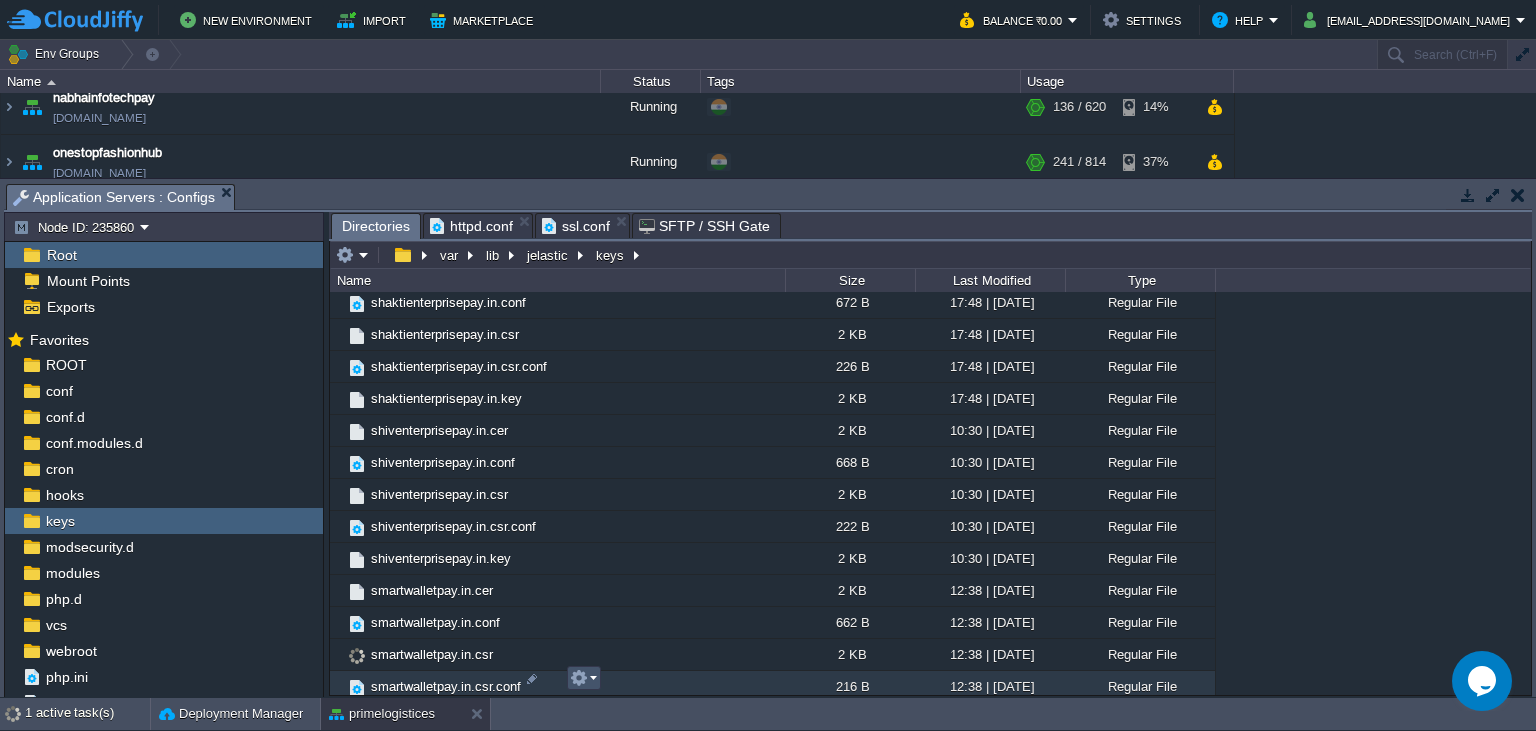 click at bounding box center (579, 678) 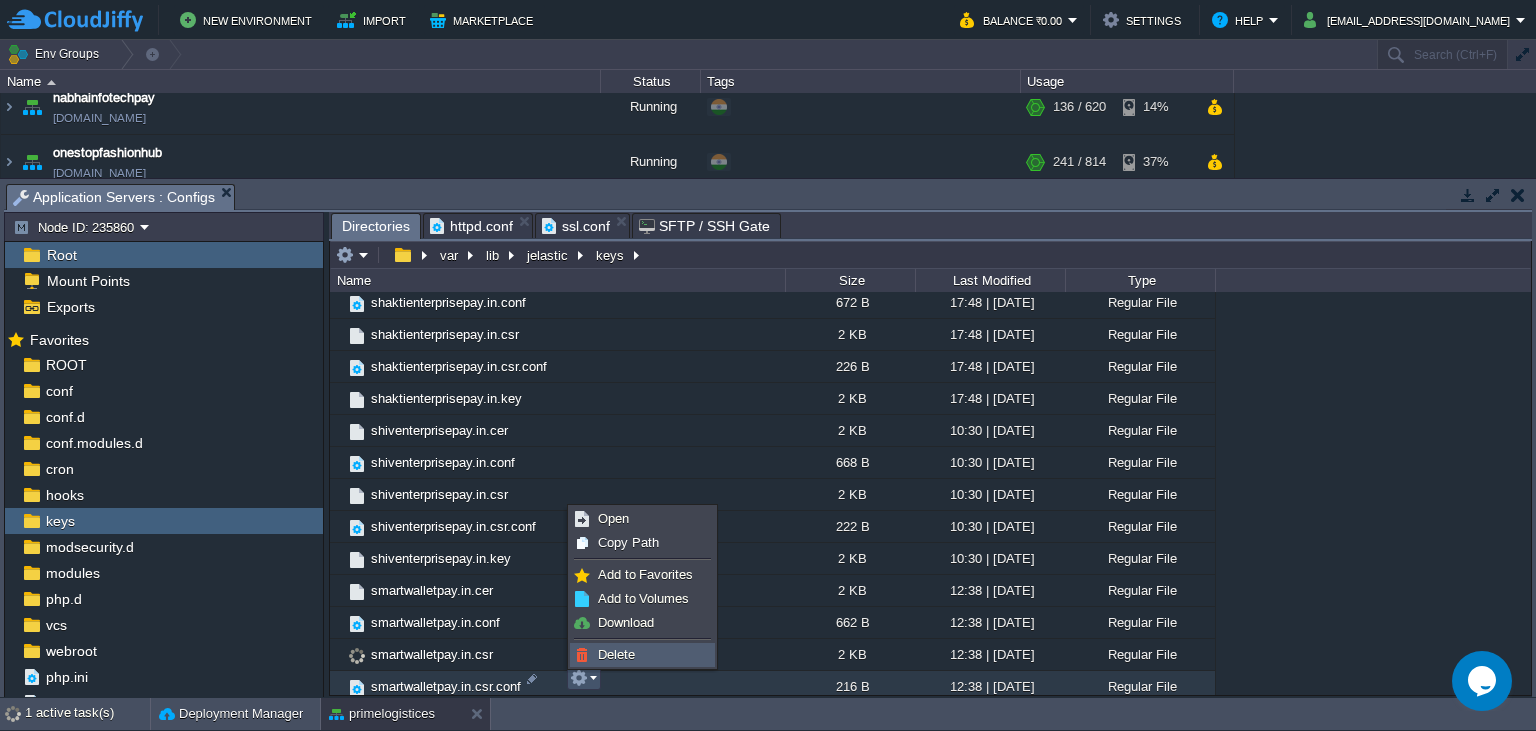 click on "Delete" at bounding box center [642, 655] 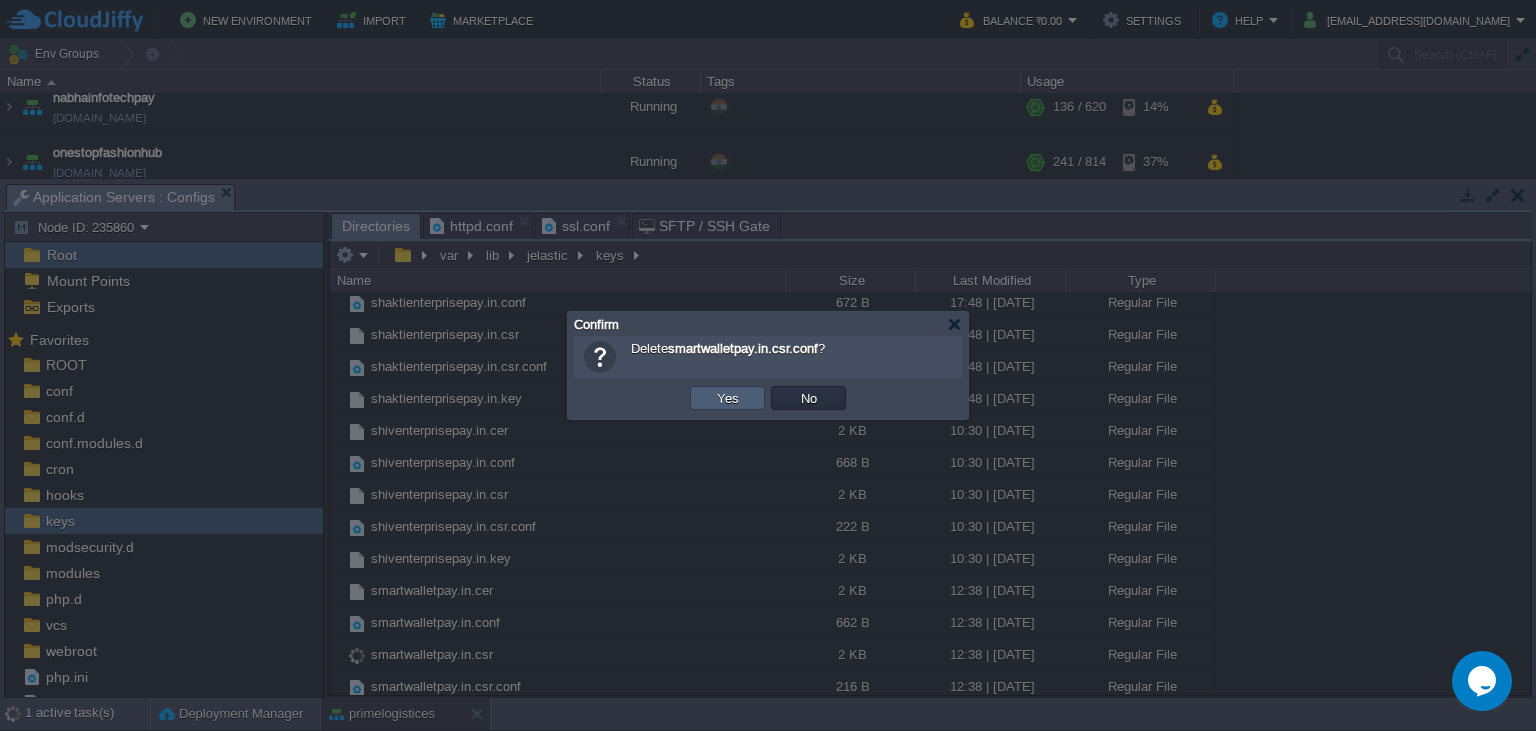 click on "Yes" at bounding box center (728, 398) 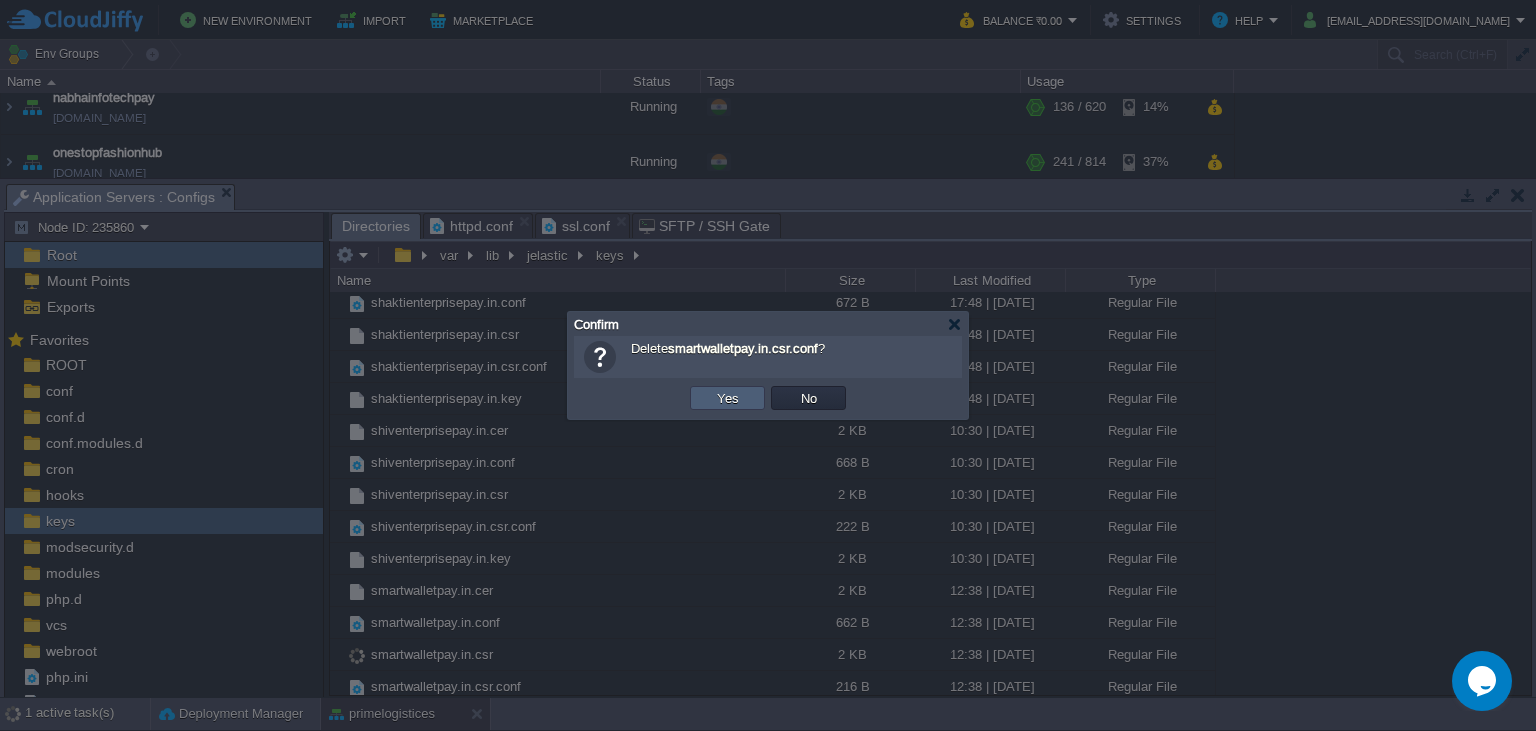 scroll, scrollTop: 837, scrollLeft: 0, axis: vertical 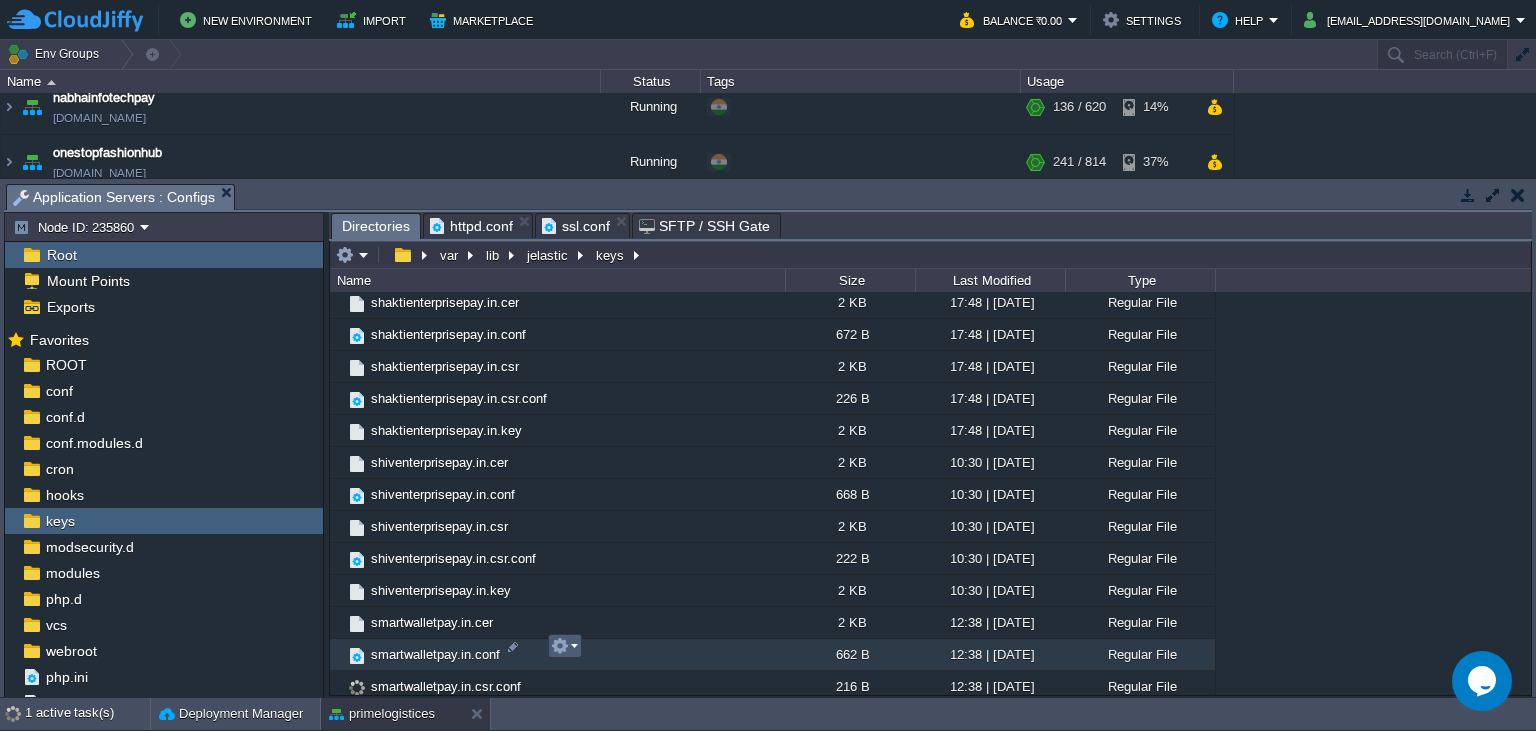 click at bounding box center (560, 646) 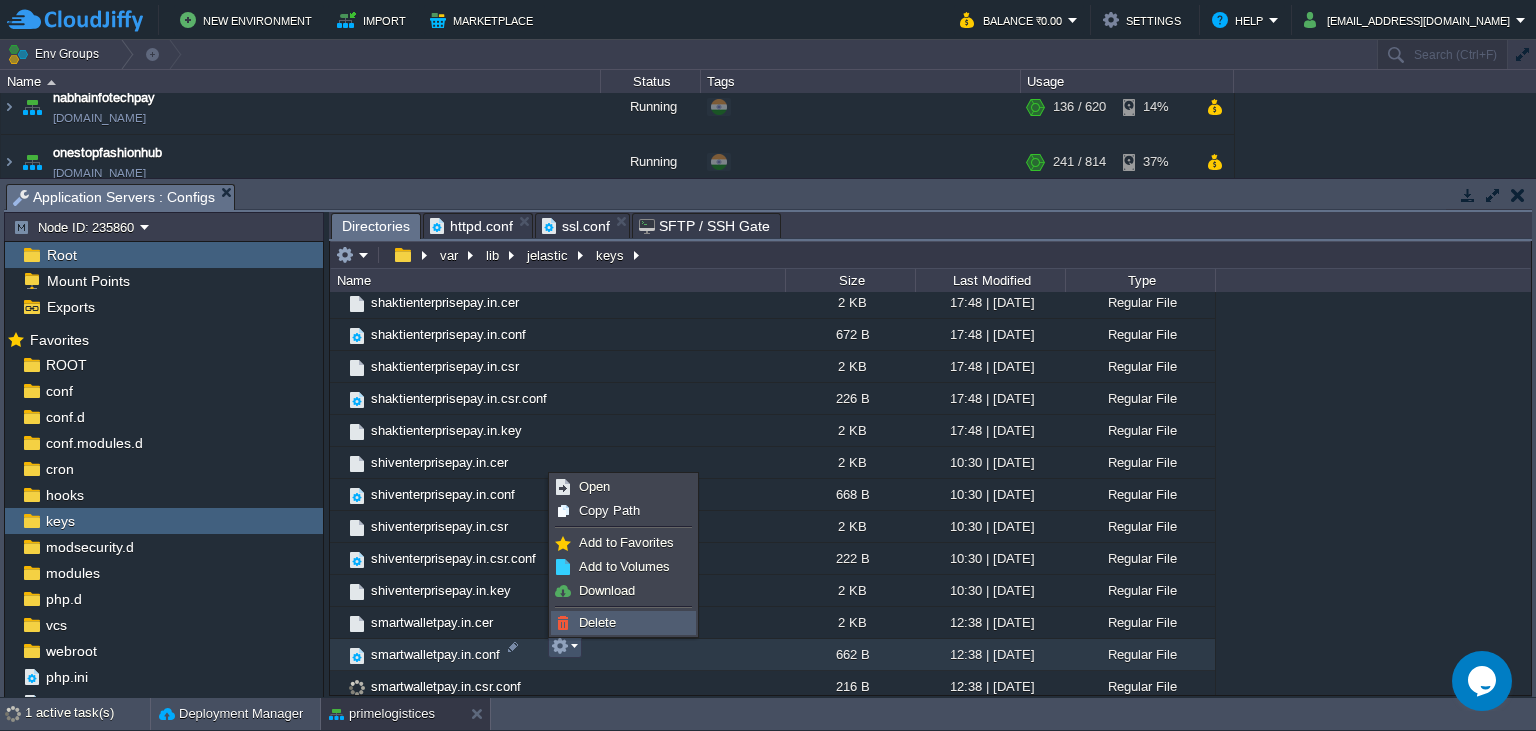 click on "Delete" at bounding box center (597, 622) 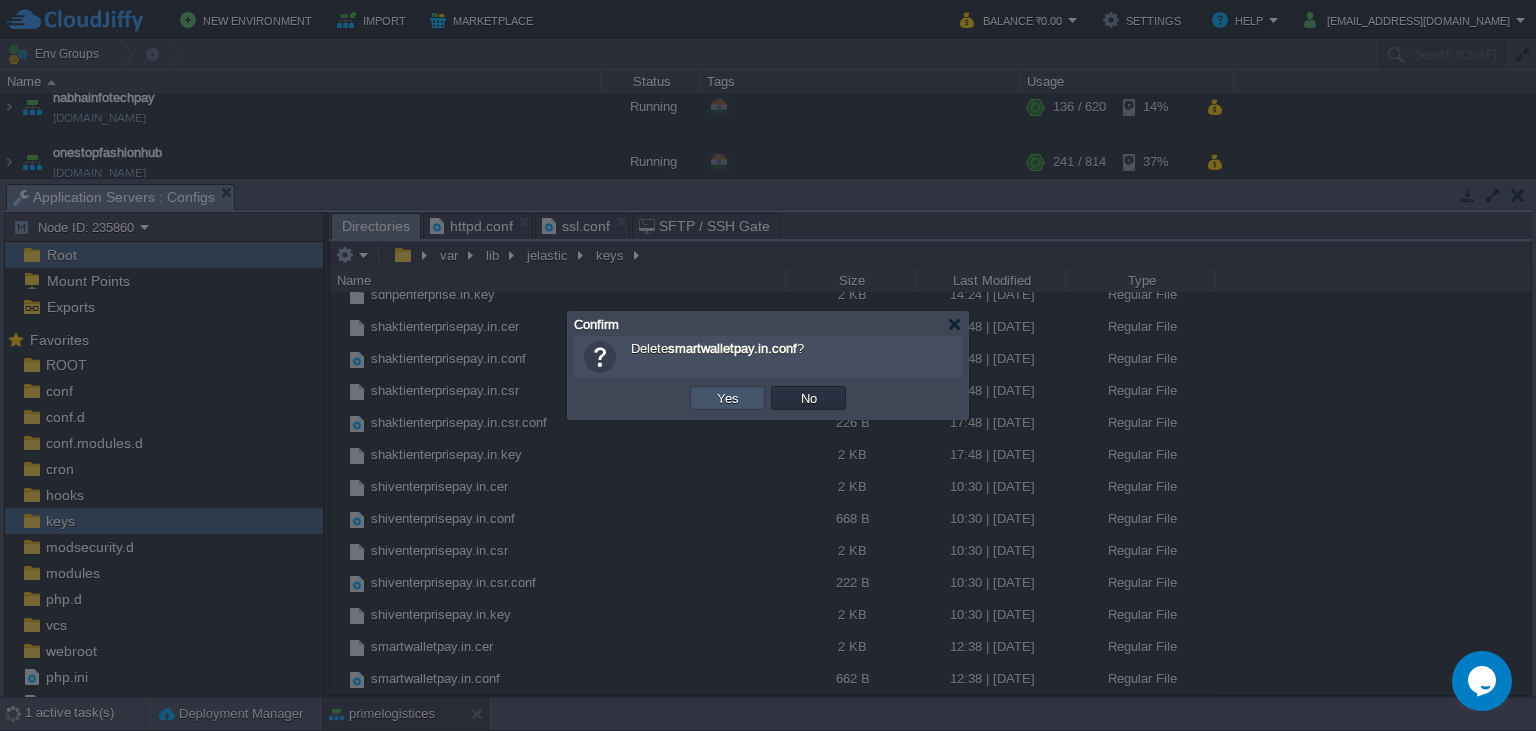 scroll, scrollTop: 806, scrollLeft: 0, axis: vertical 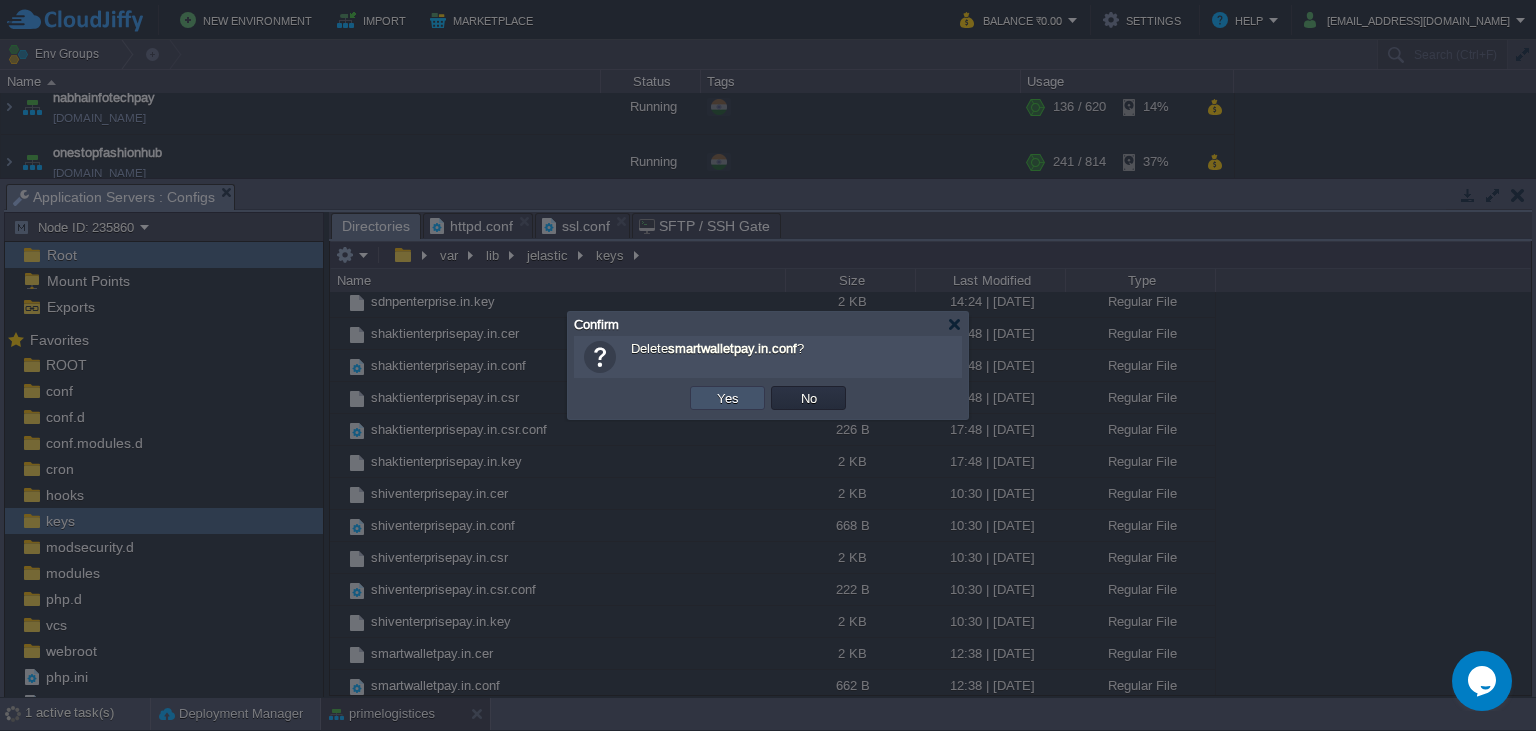 click on "Yes" at bounding box center [728, 398] 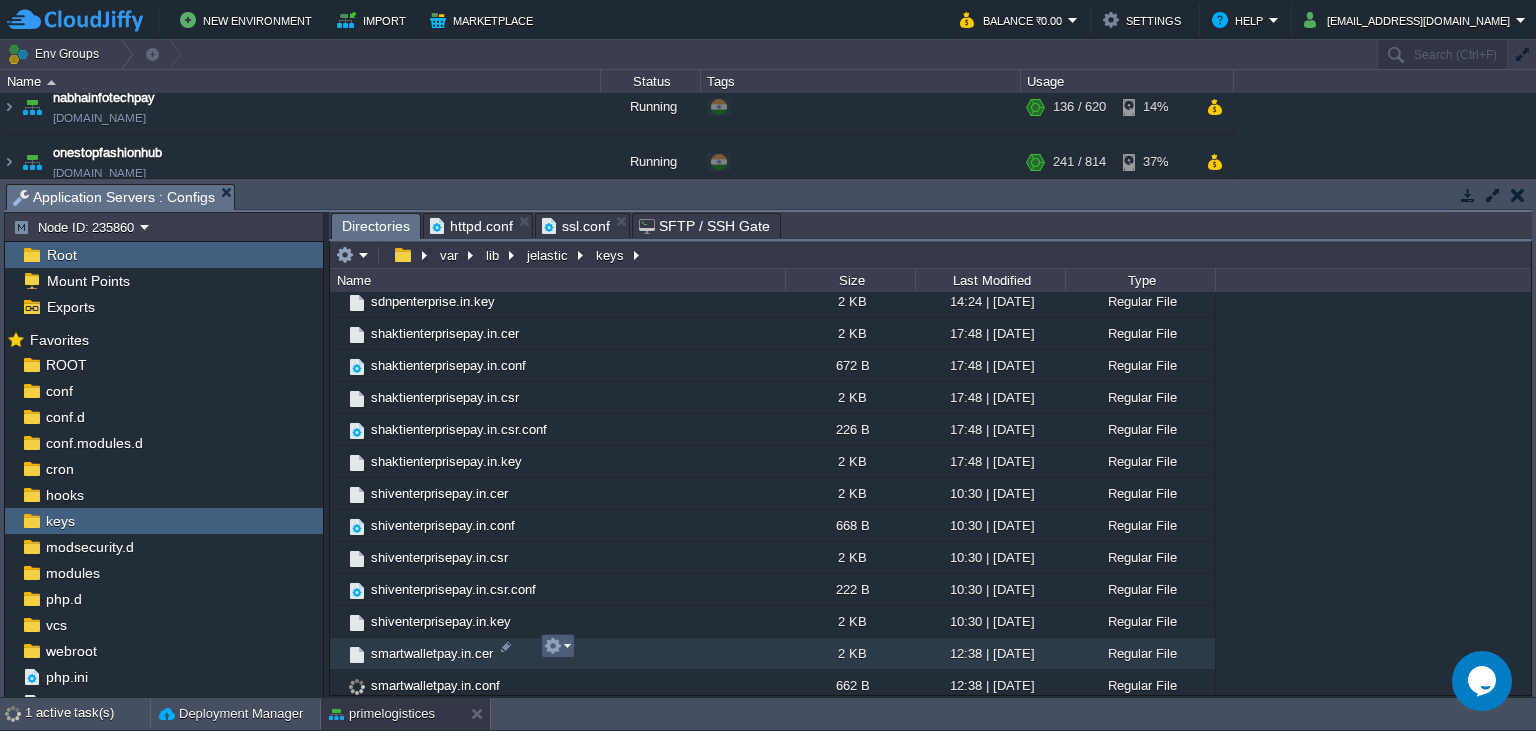 click at bounding box center (554, 646) 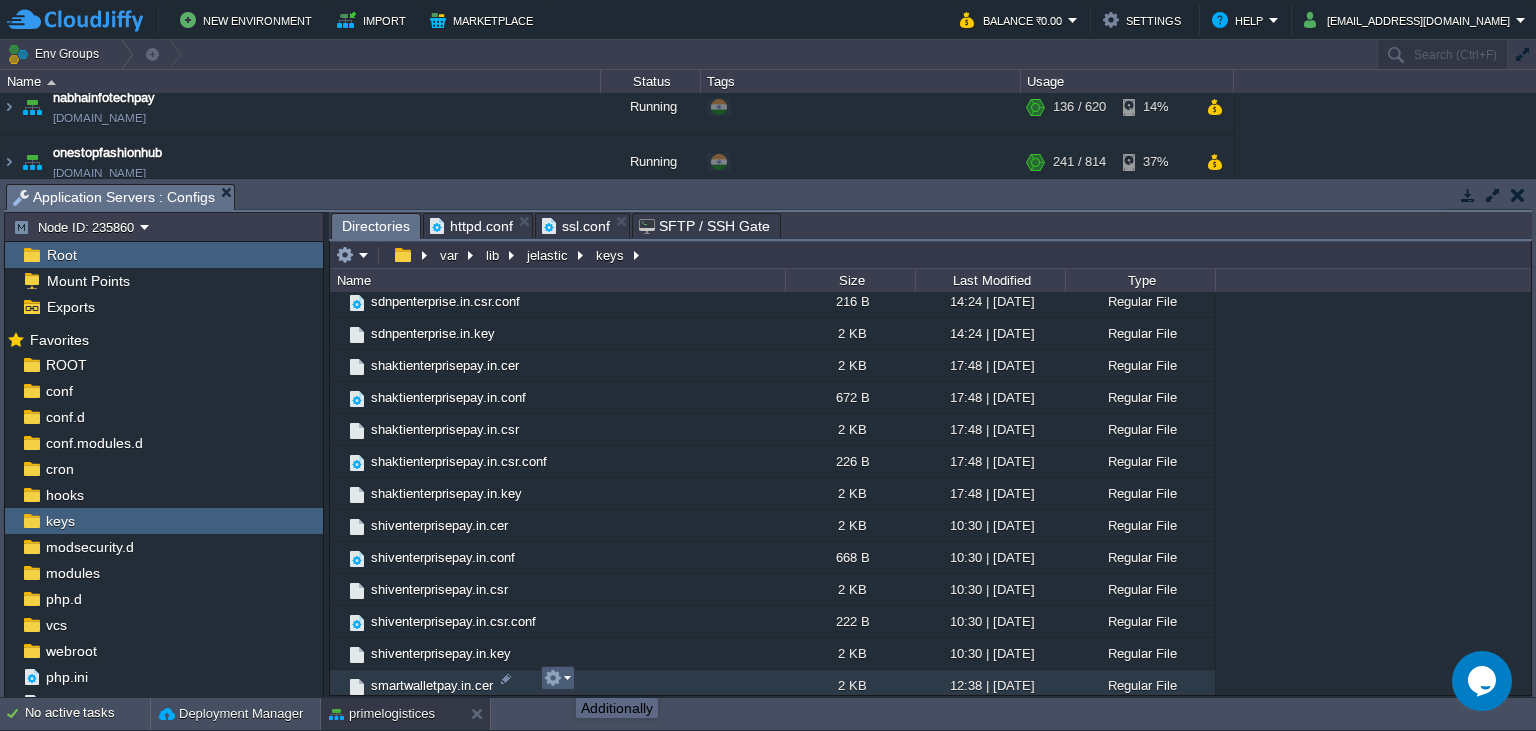click at bounding box center (553, 678) 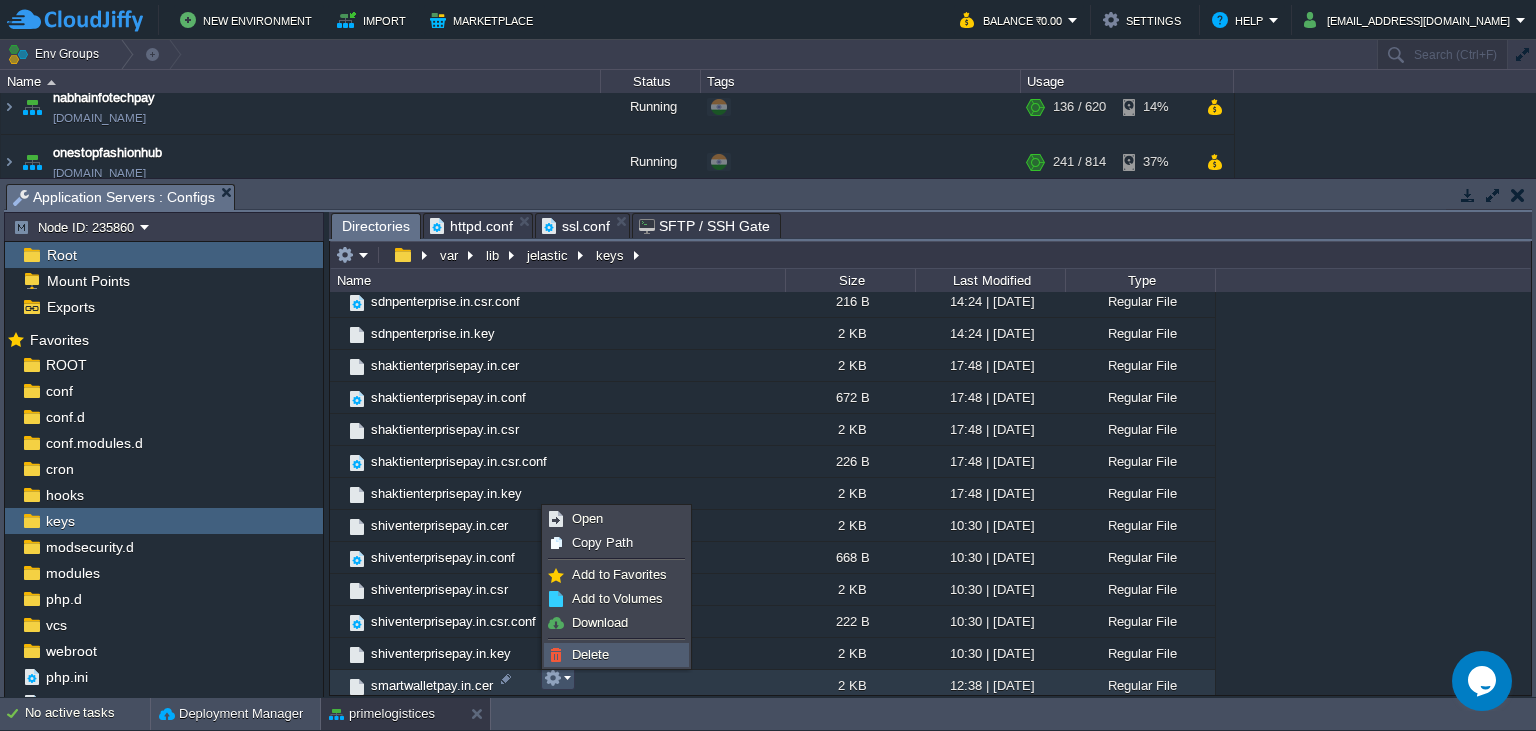 click on "Delete" at bounding box center [590, 654] 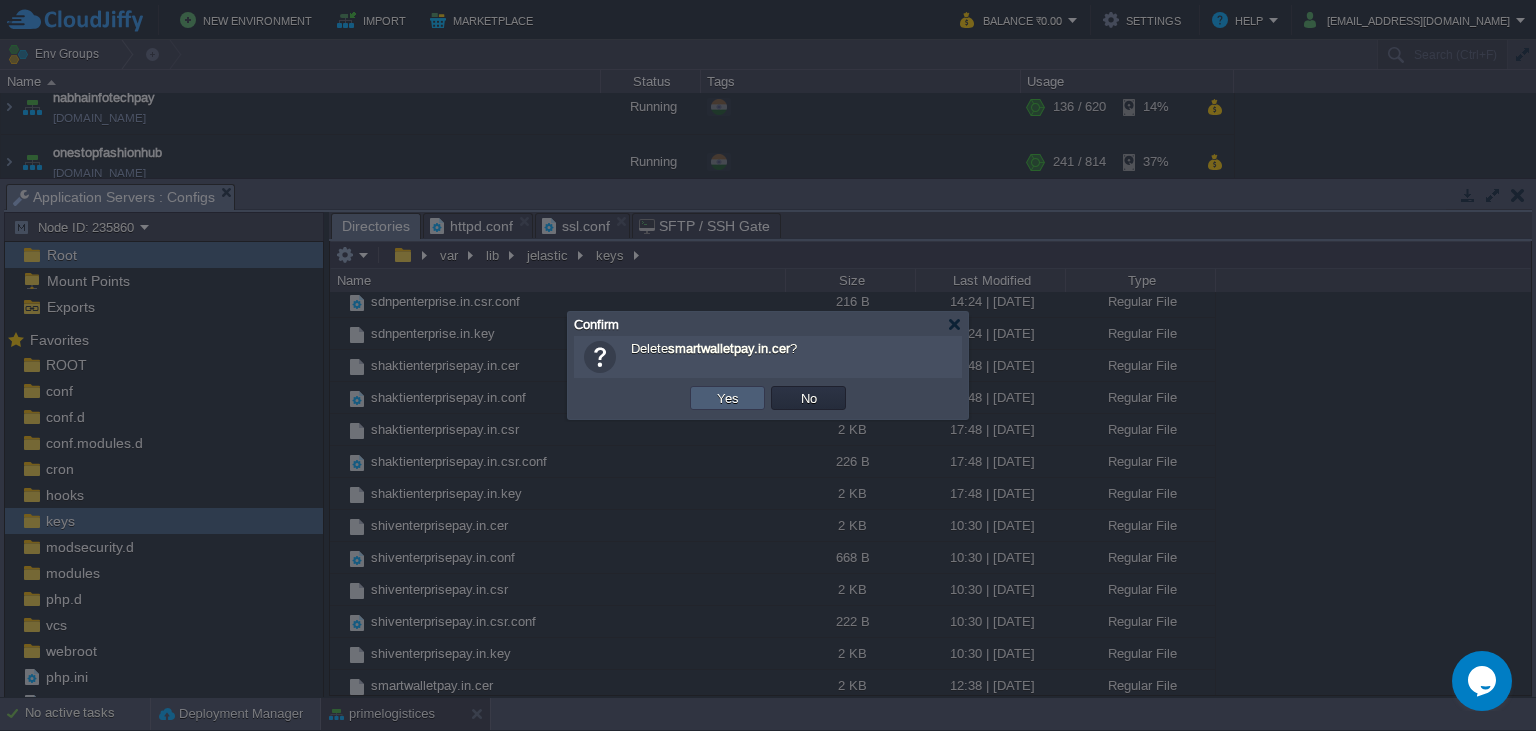 click on "Yes" at bounding box center [728, 398] 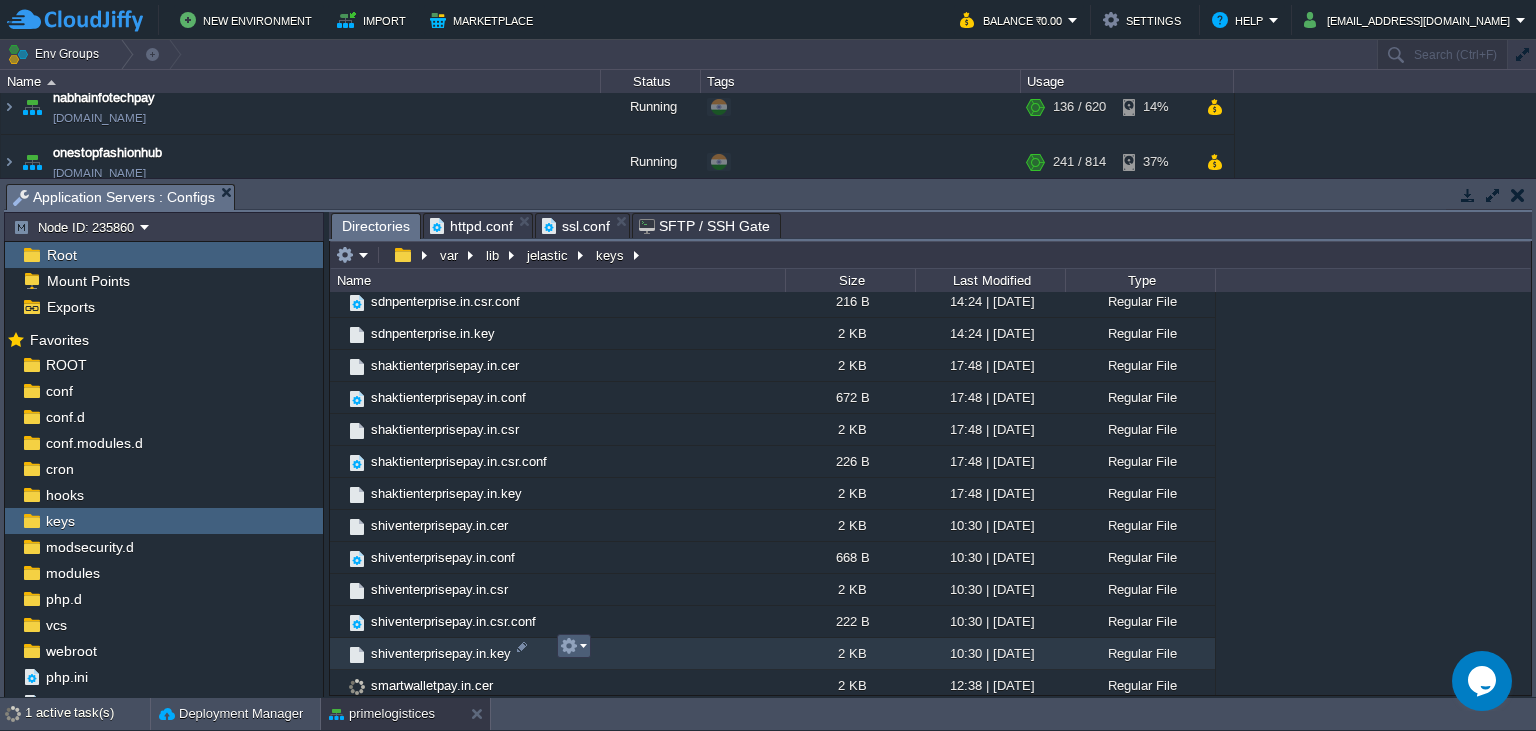 click at bounding box center (569, 646) 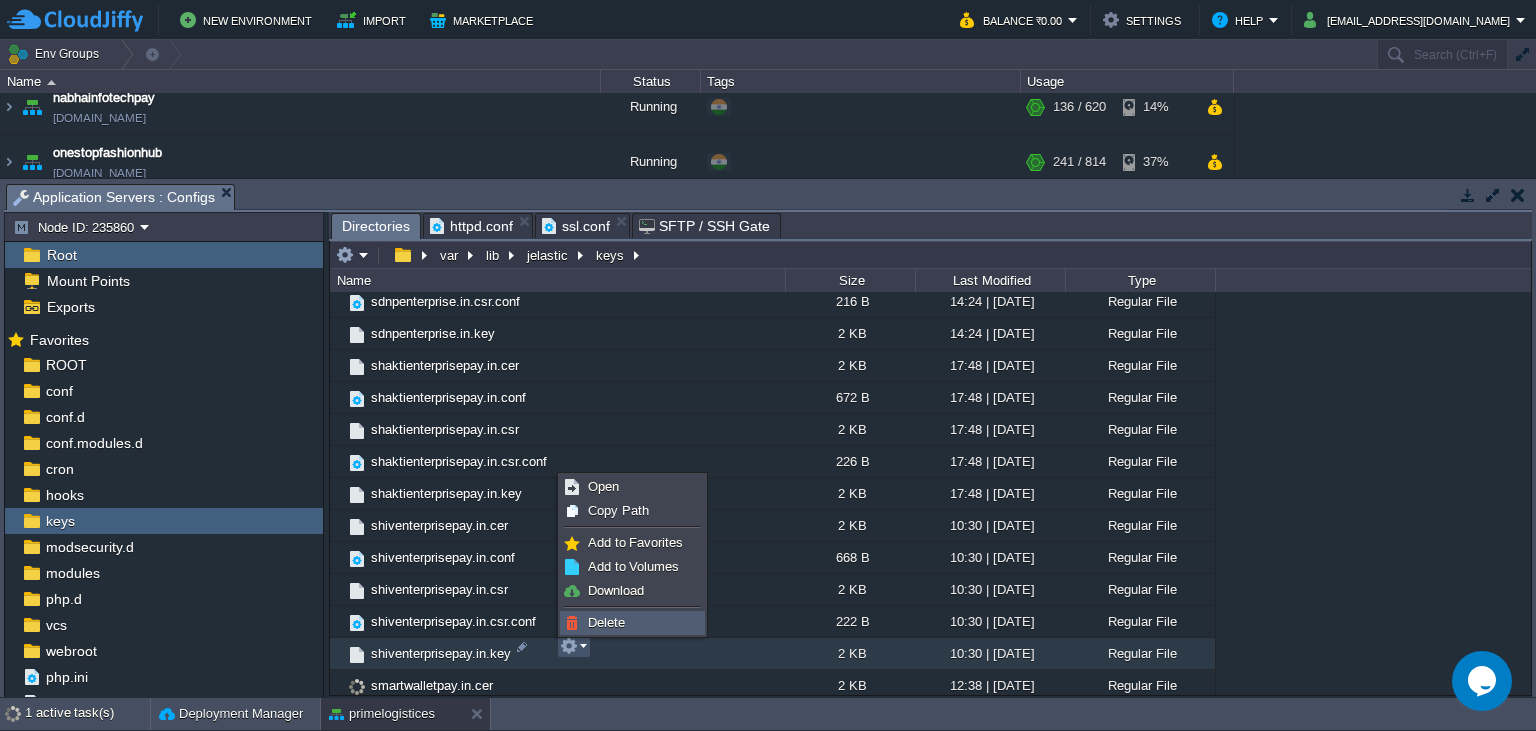 click on "Delete" at bounding box center [606, 622] 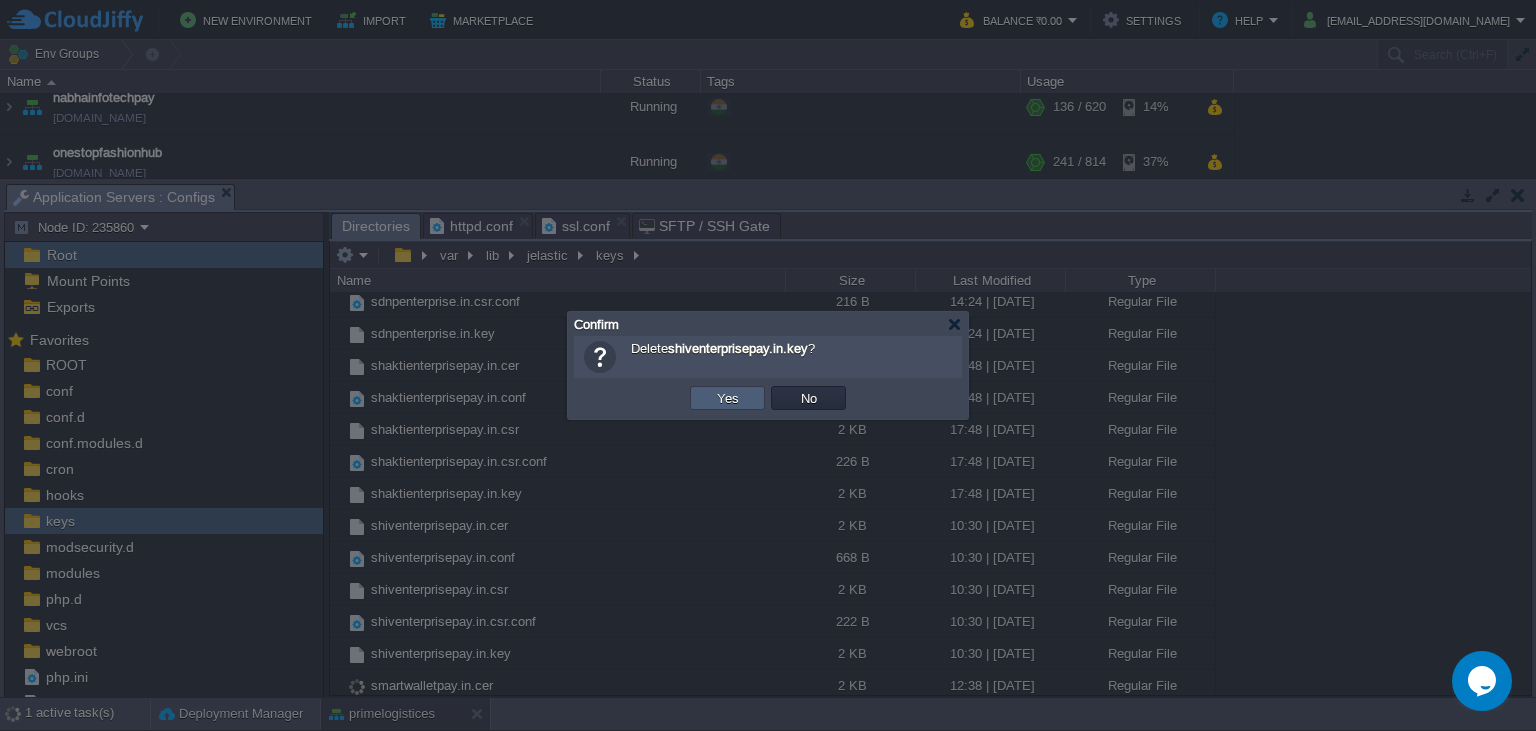 click on "Yes" at bounding box center [728, 398] 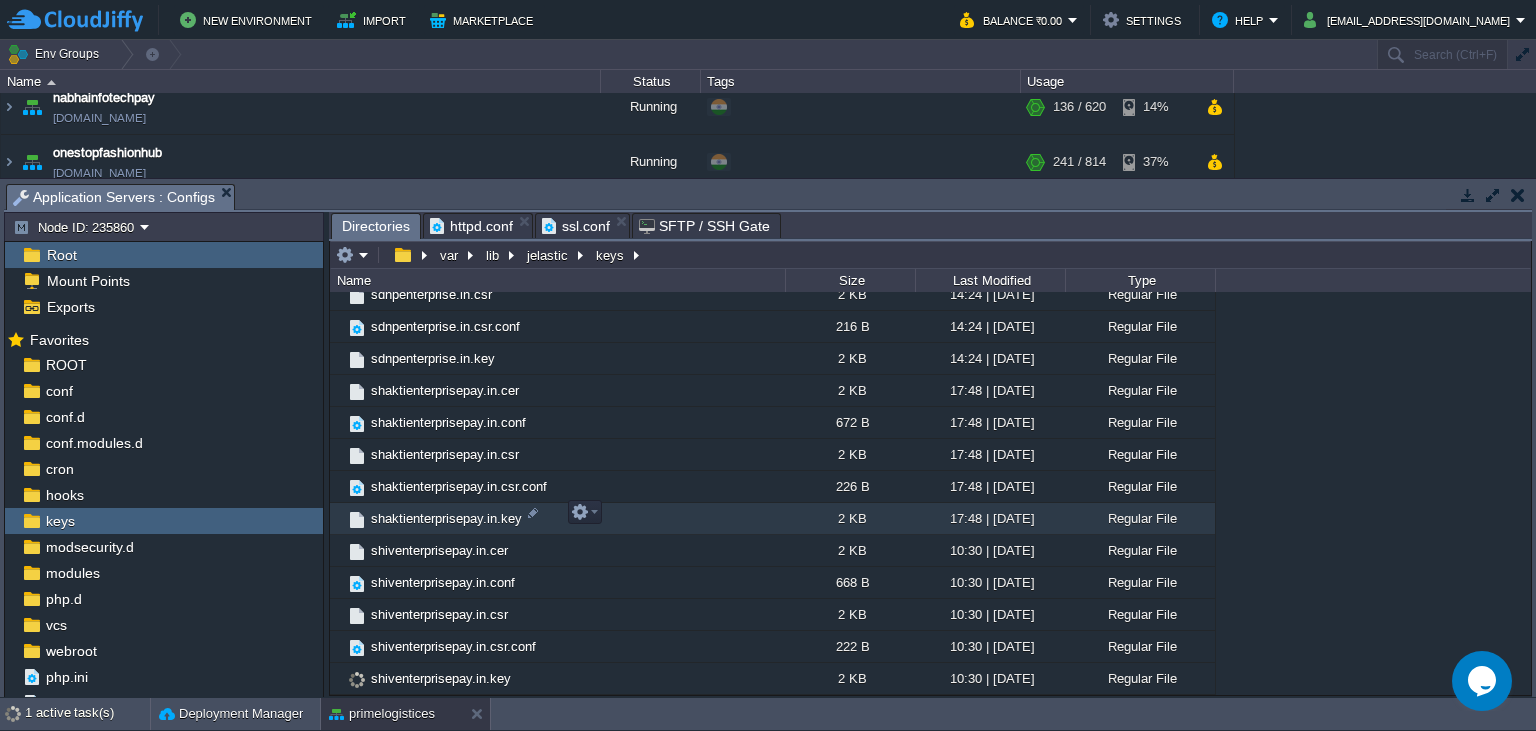scroll, scrollTop: 742, scrollLeft: 0, axis: vertical 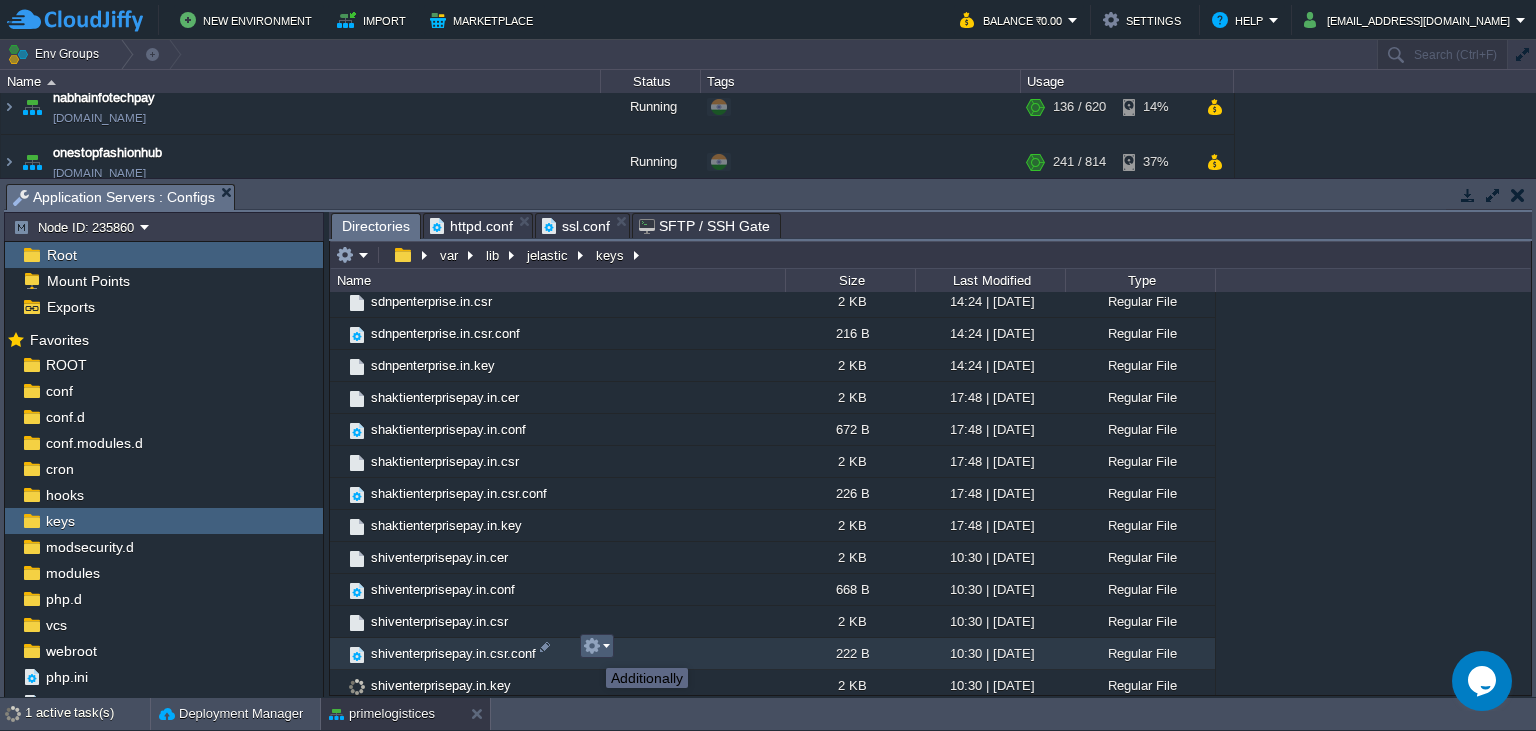 click at bounding box center [592, 646] 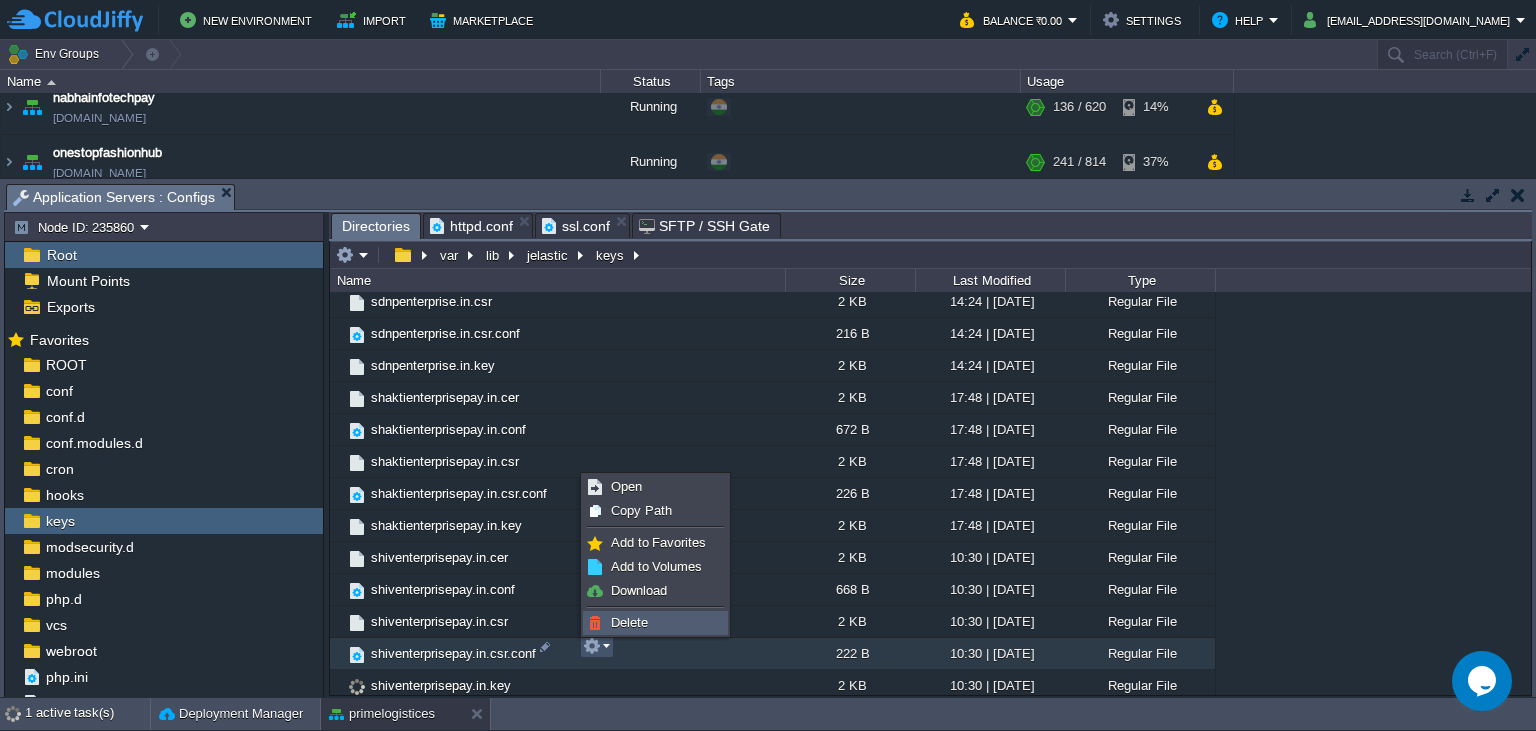 click on "Delete" at bounding box center [629, 622] 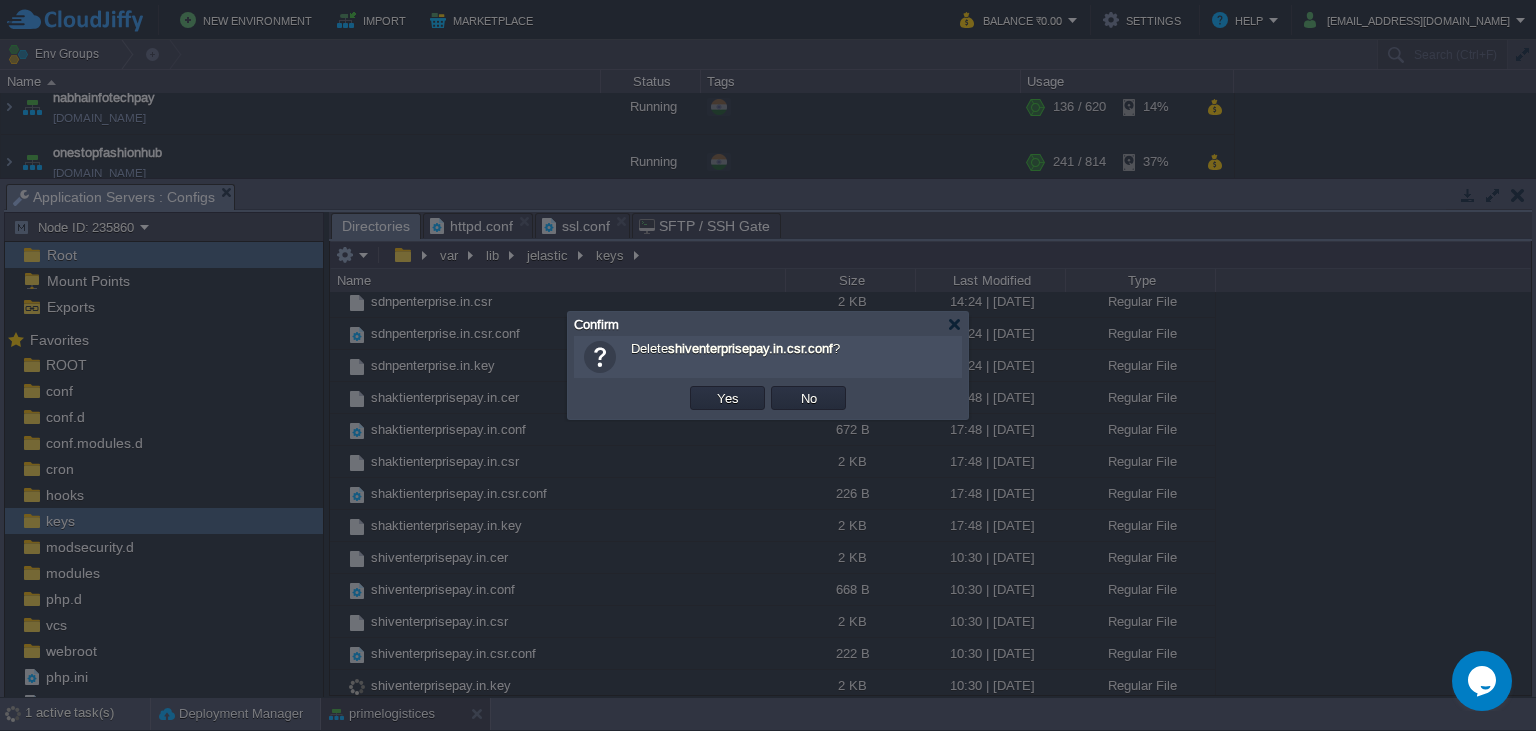 scroll, scrollTop: 710, scrollLeft: 0, axis: vertical 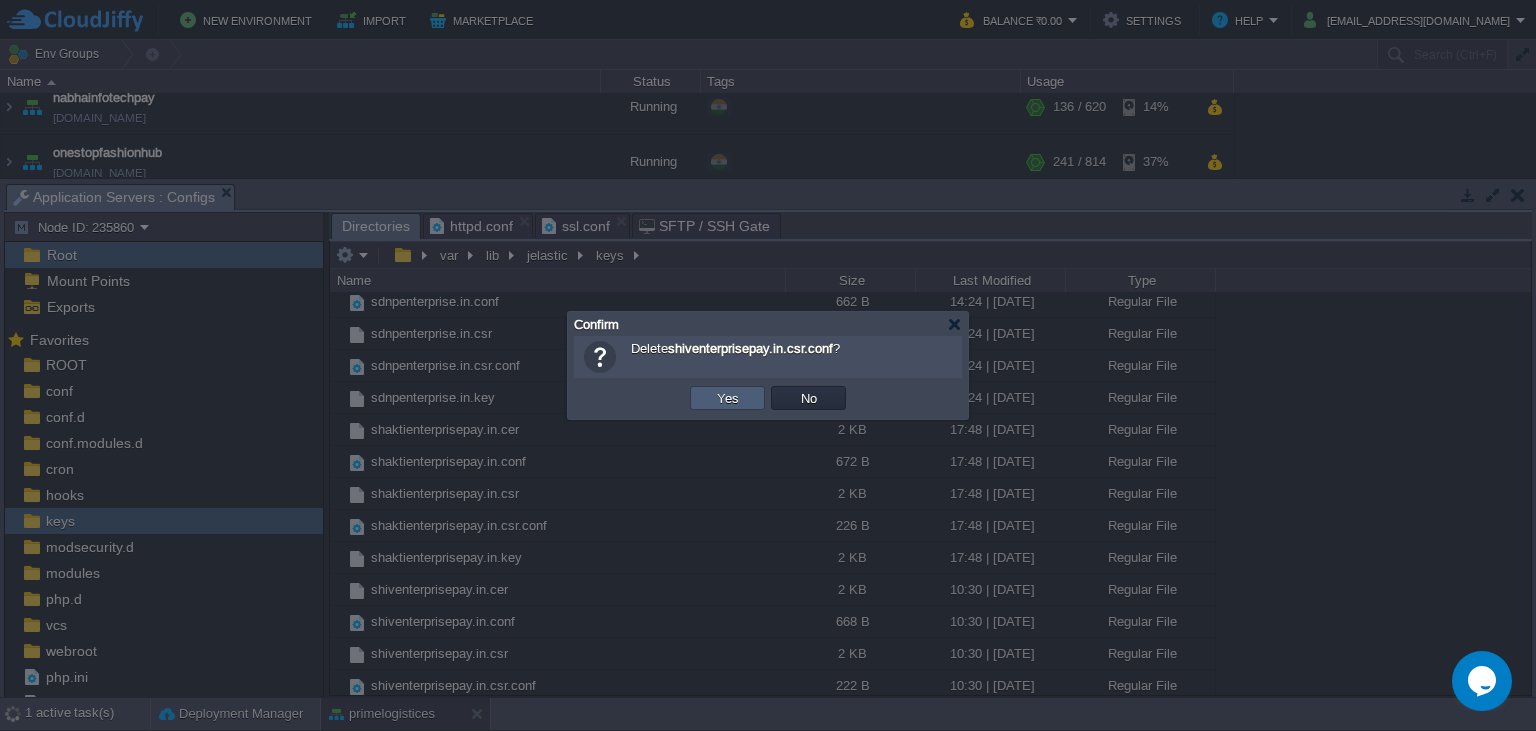 click on "Yes" at bounding box center [728, 398] 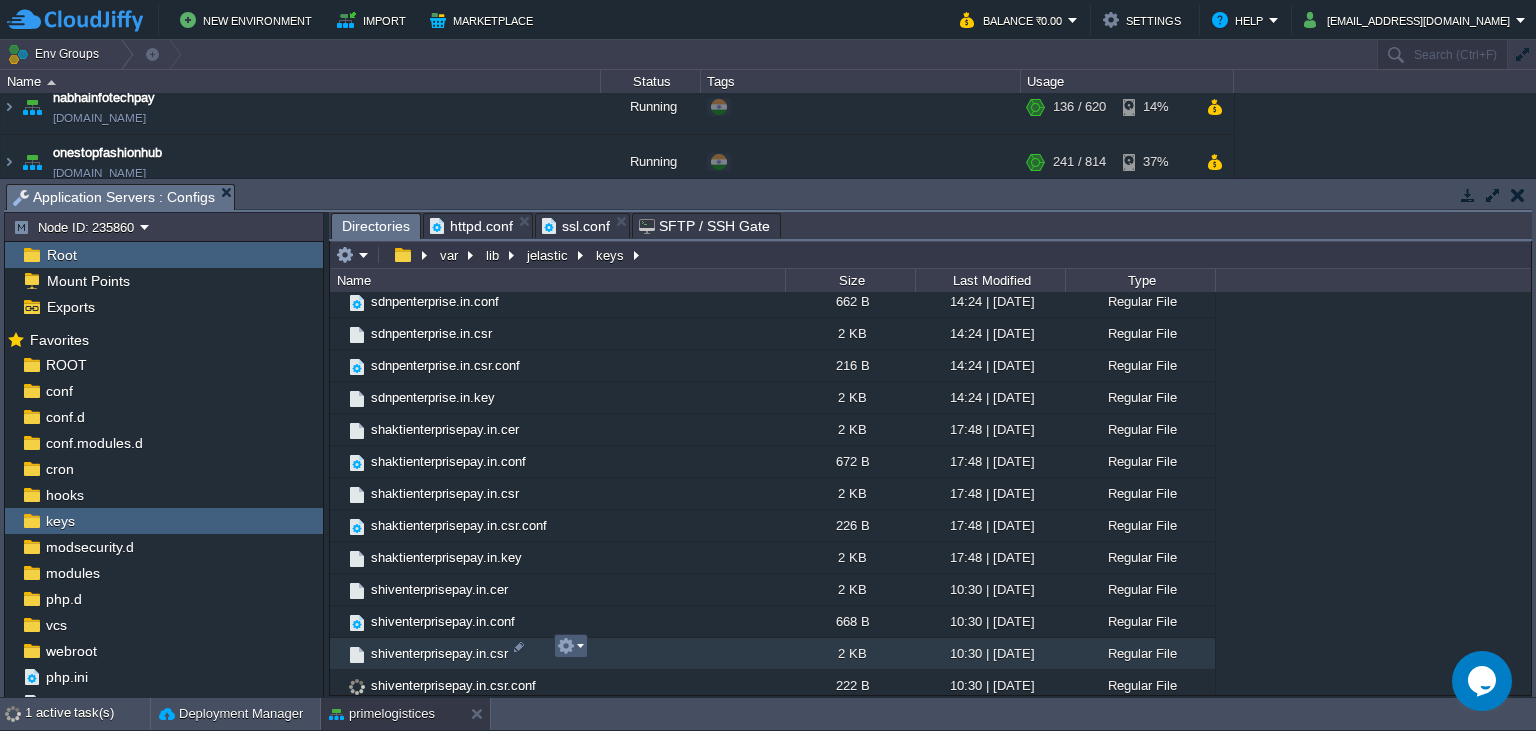 click at bounding box center (570, 646) 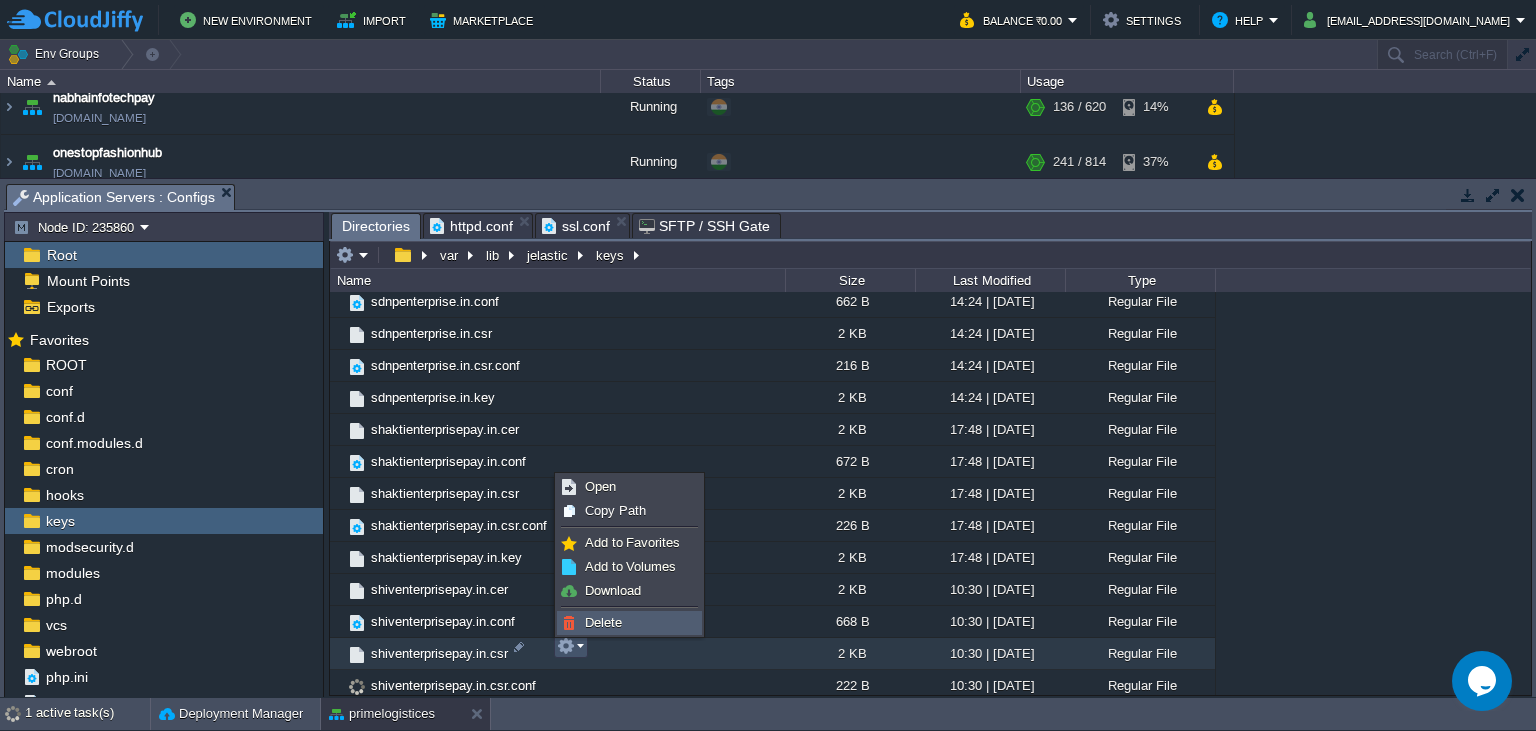 click on "Delete" at bounding box center [629, 623] 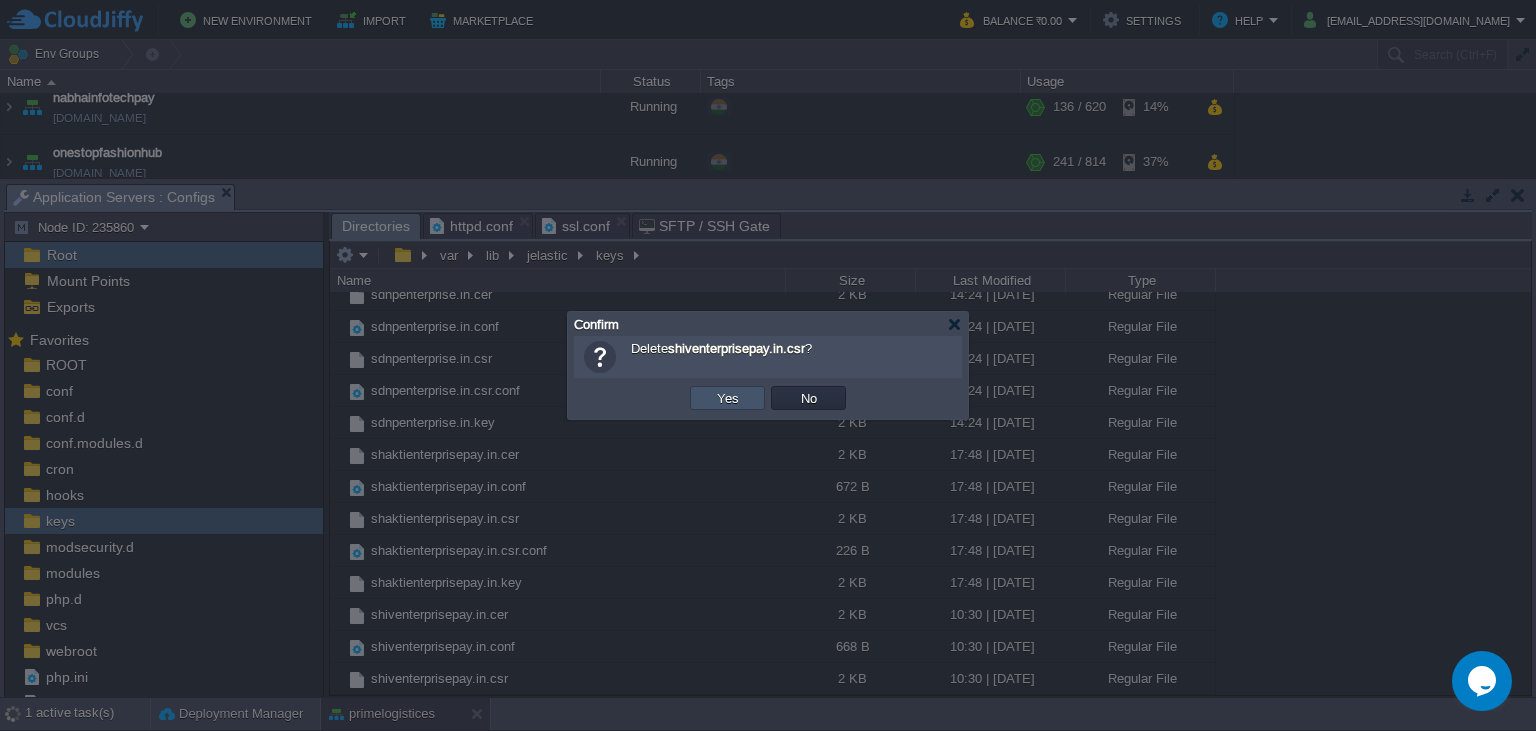 scroll, scrollTop: 678, scrollLeft: 0, axis: vertical 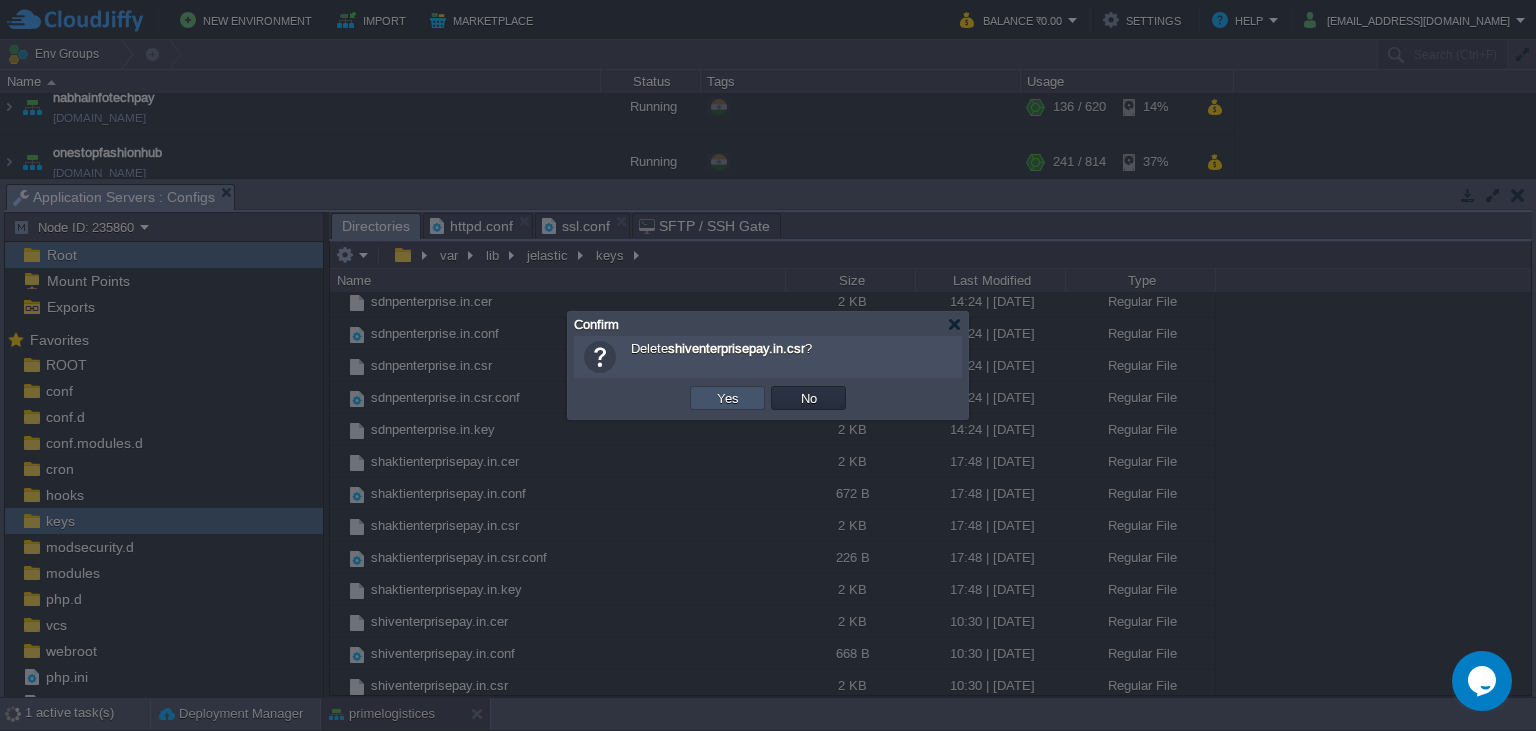 click on "Yes" at bounding box center (728, 398) 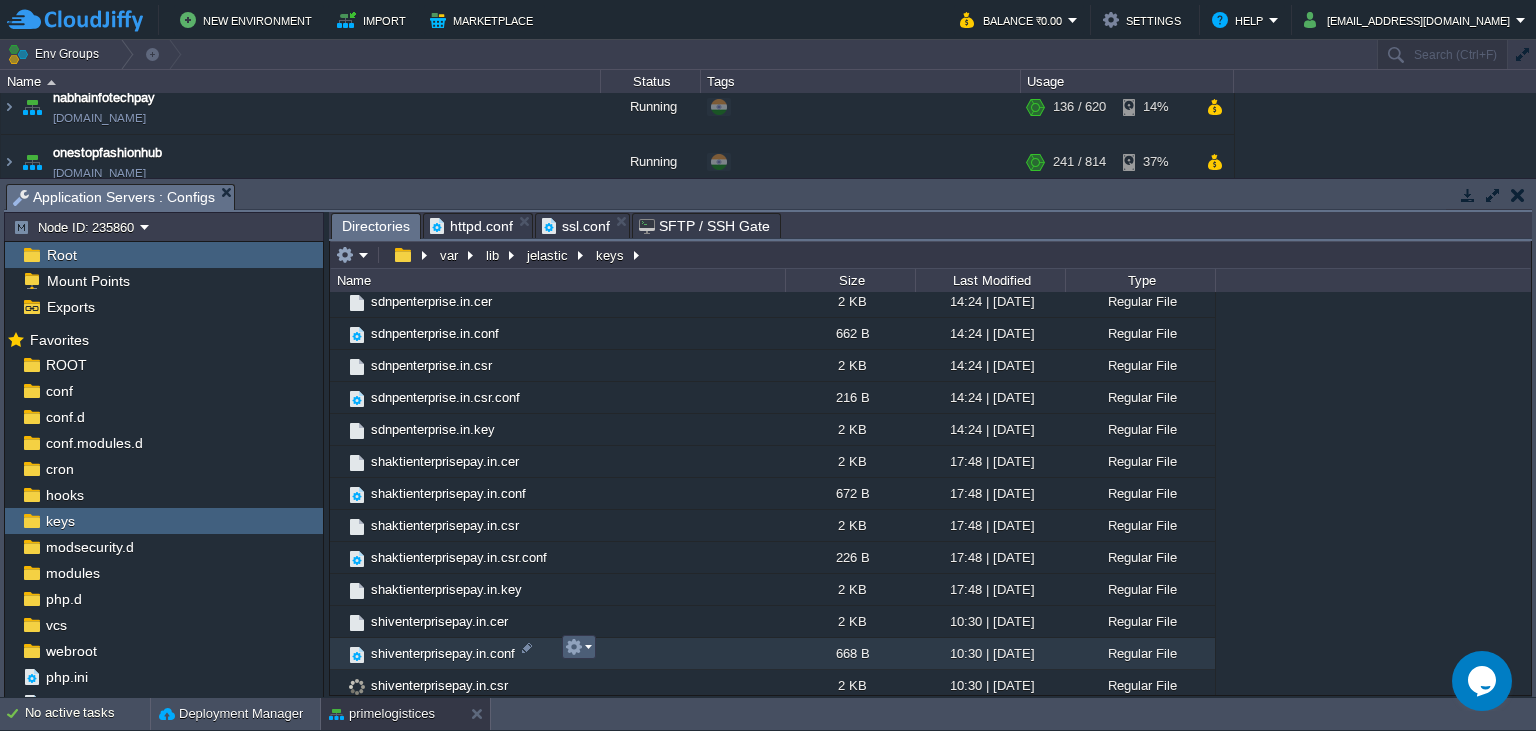 click at bounding box center (574, 647) 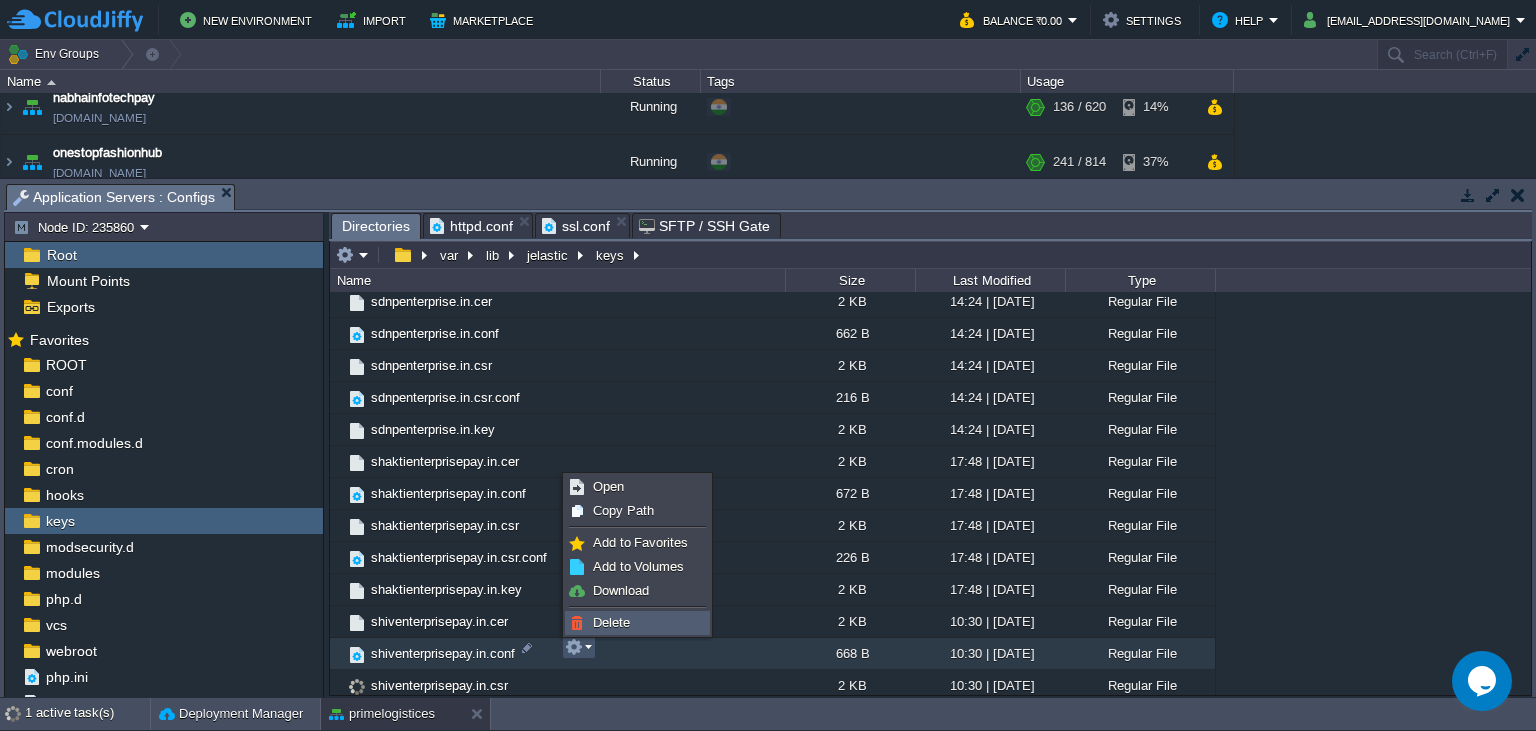 click on "Delete" at bounding box center [611, 622] 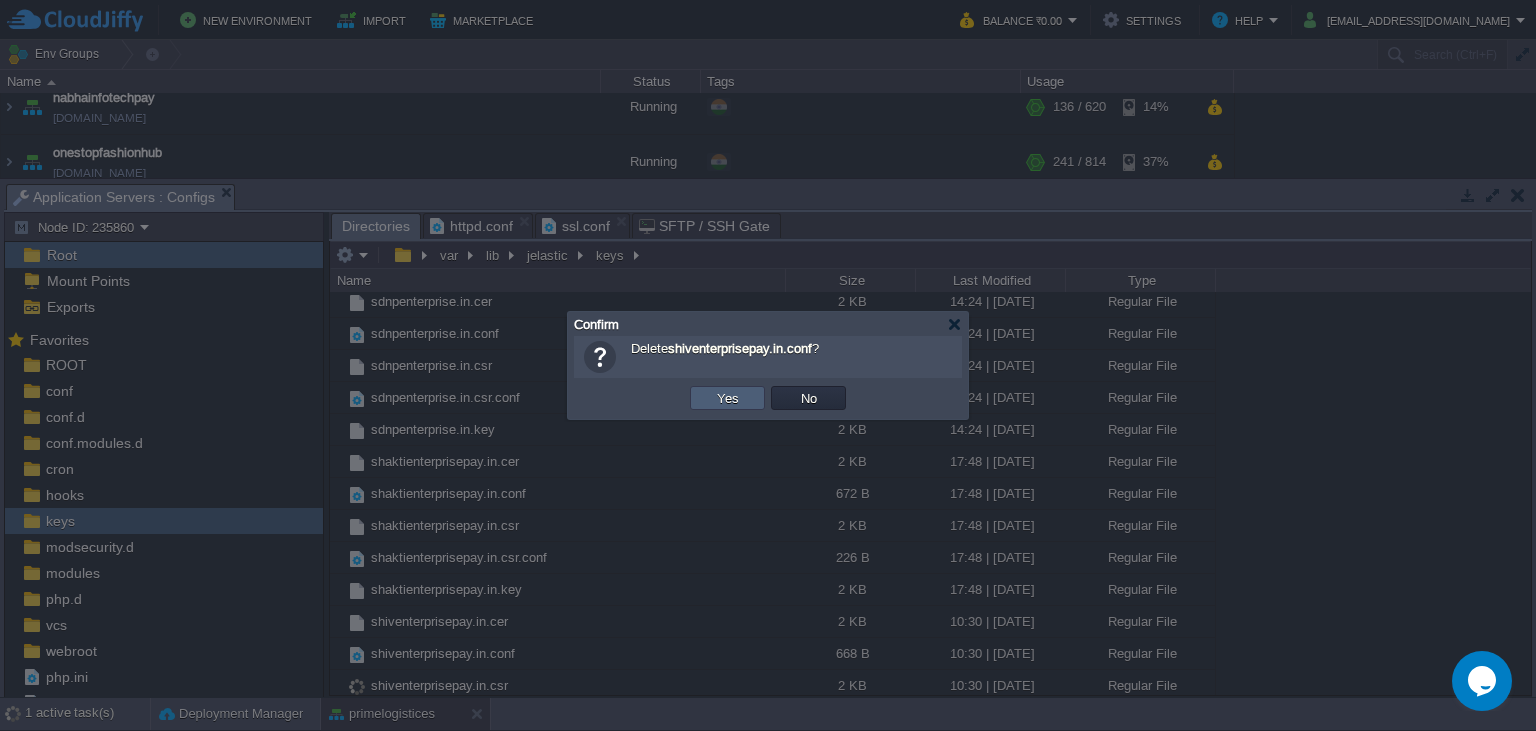 click on "Yes" at bounding box center (728, 398) 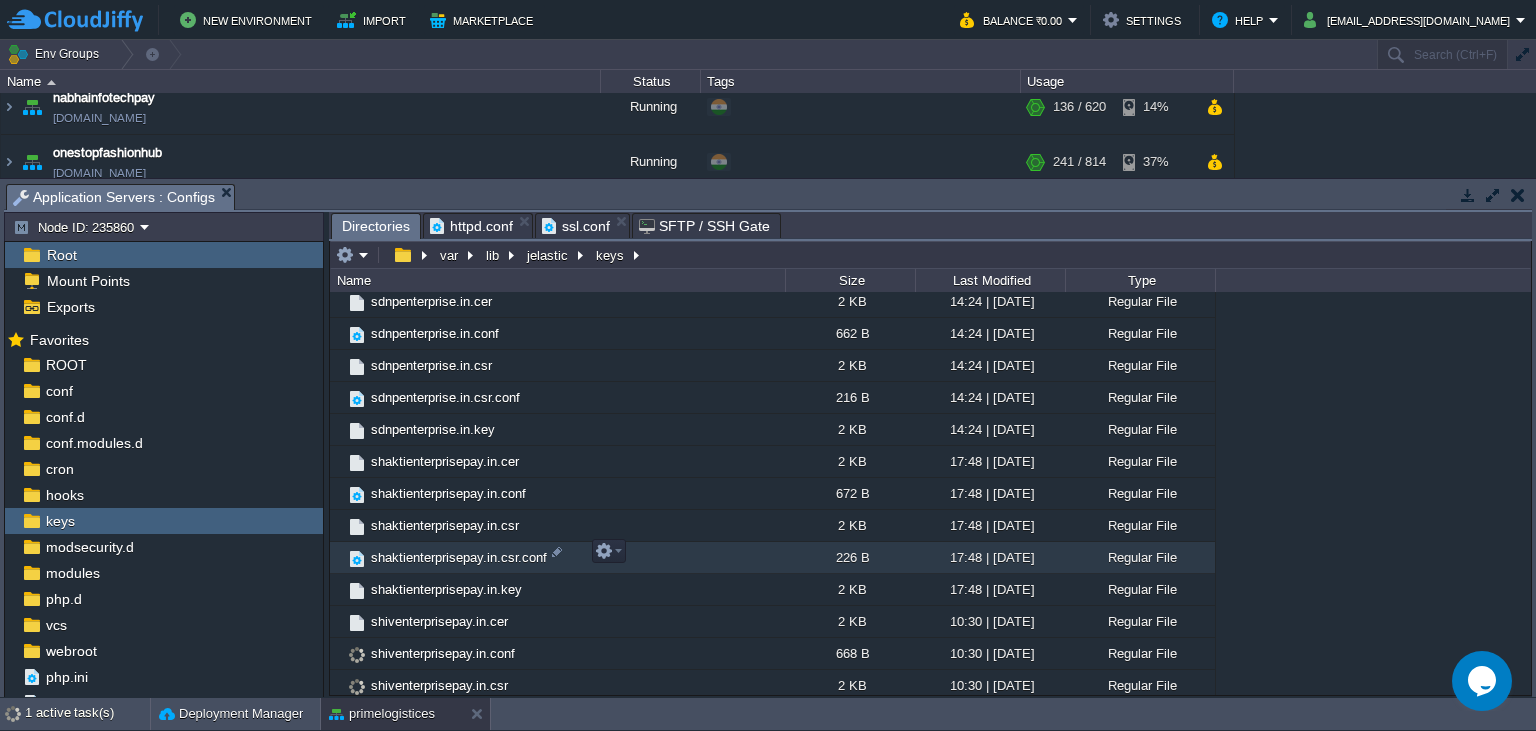 scroll, scrollTop: 646, scrollLeft: 0, axis: vertical 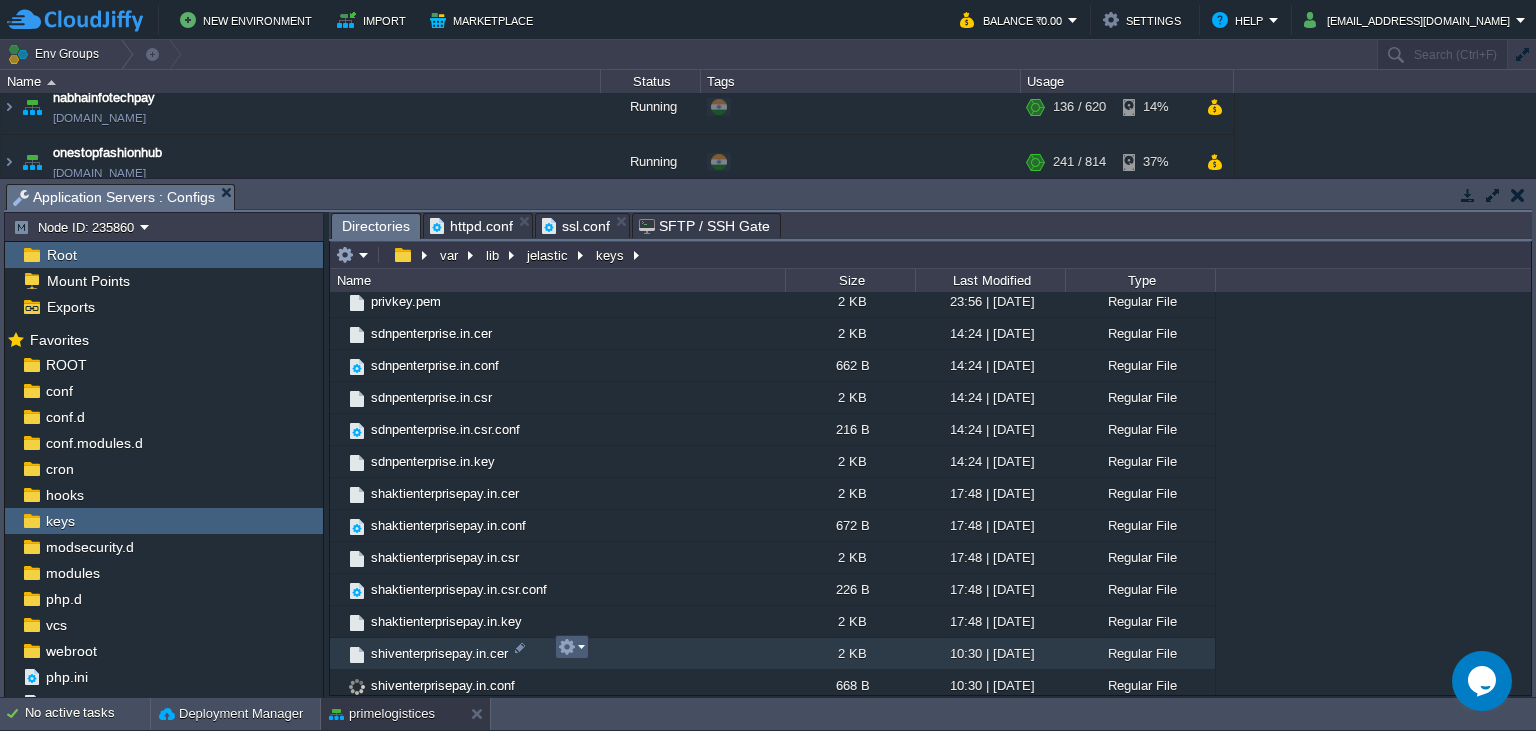 click at bounding box center [571, 647] 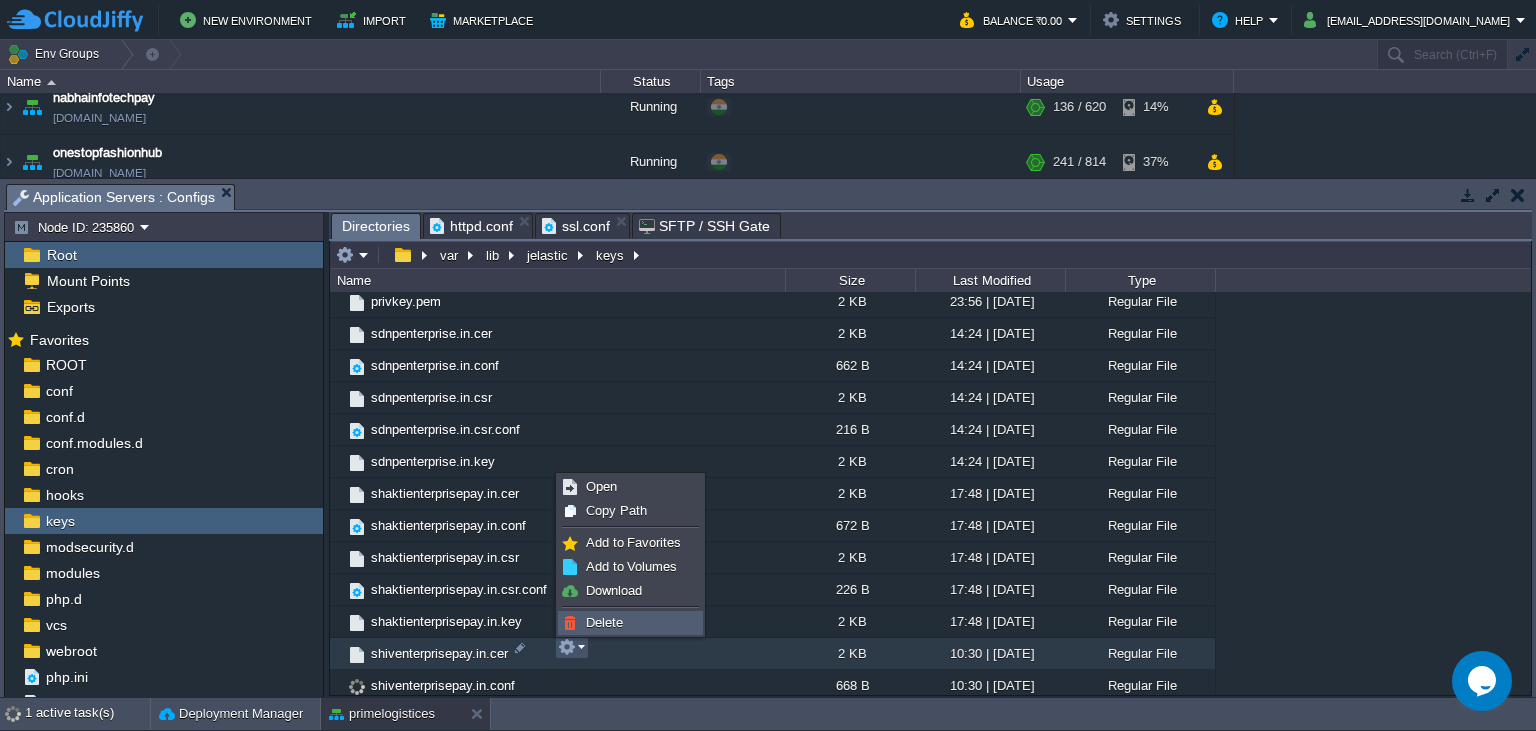 click on "Delete" at bounding box center (604, 622) 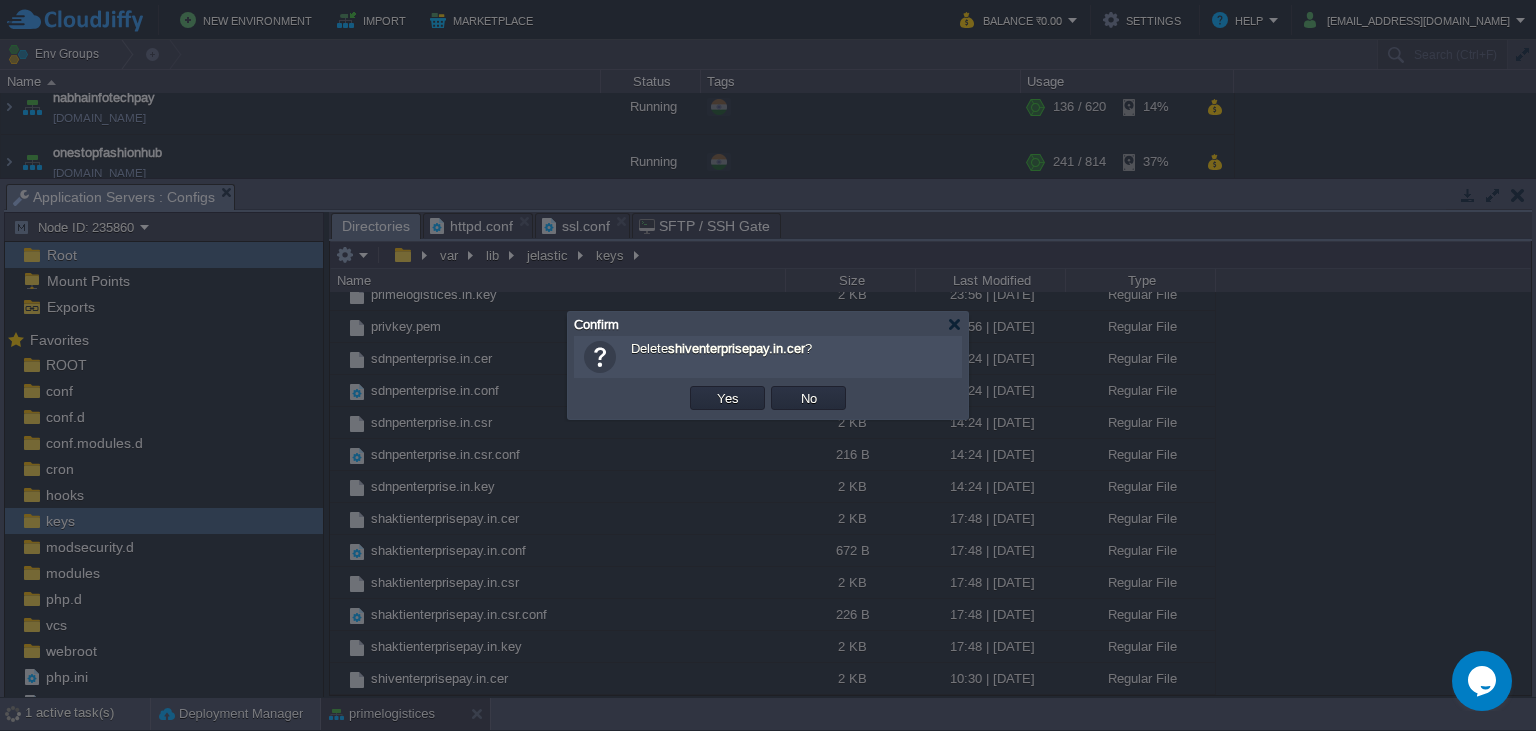 scroll, scrollTop: 614, scrollLeft: 0, axis: vertical 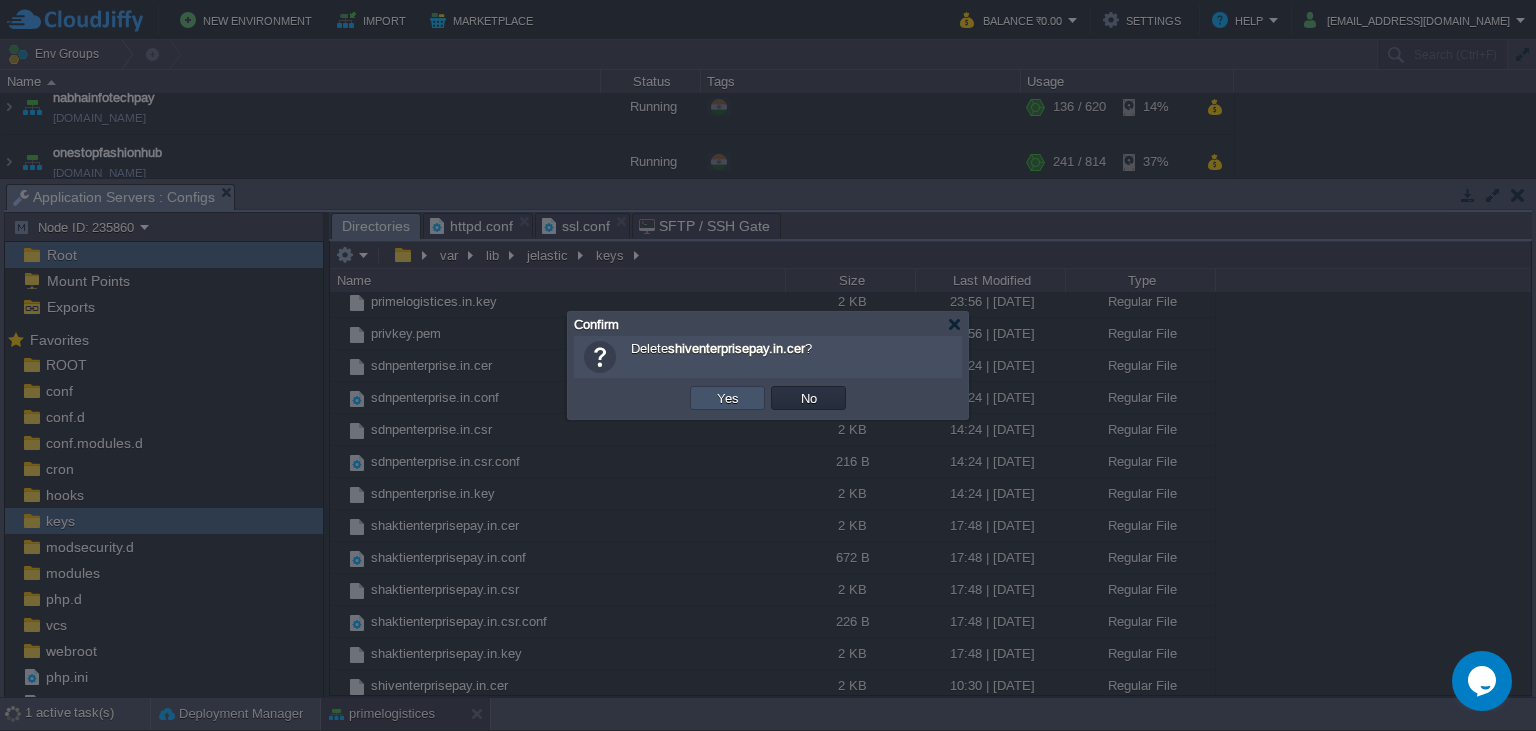 click on "Yes" at bounding box center [728, 398] 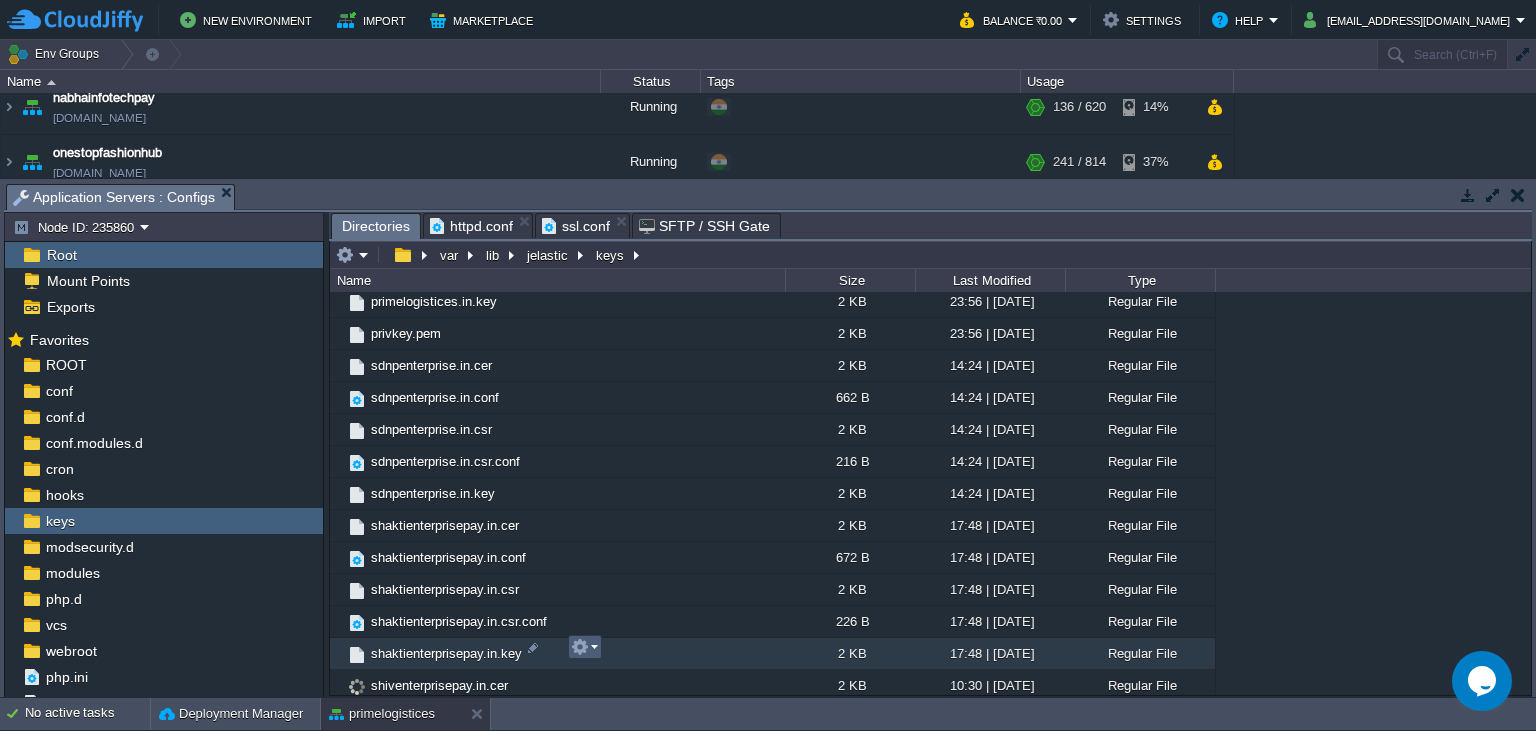 click at bounding box center [580, 647] 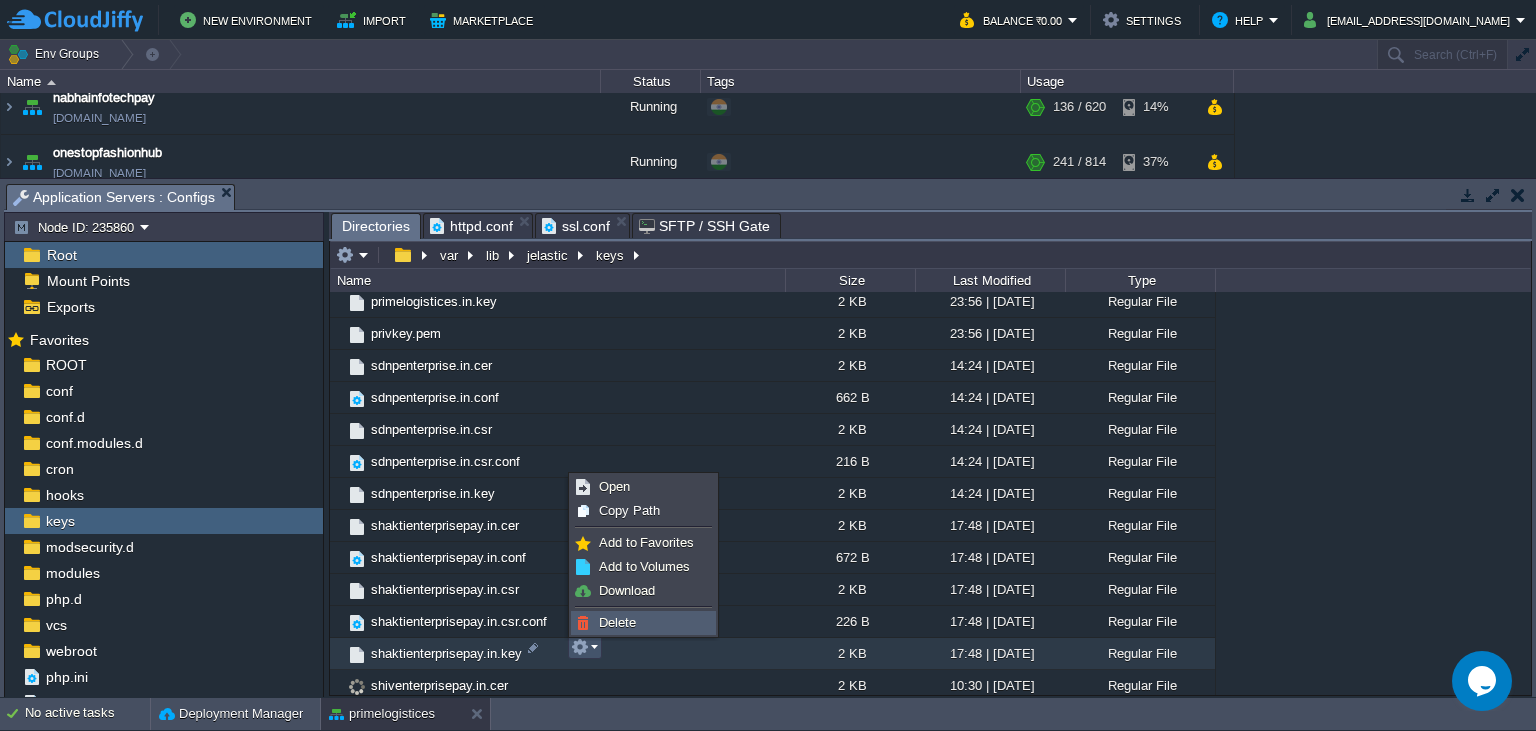 click on "Delete" at bounding box center (617, 622) 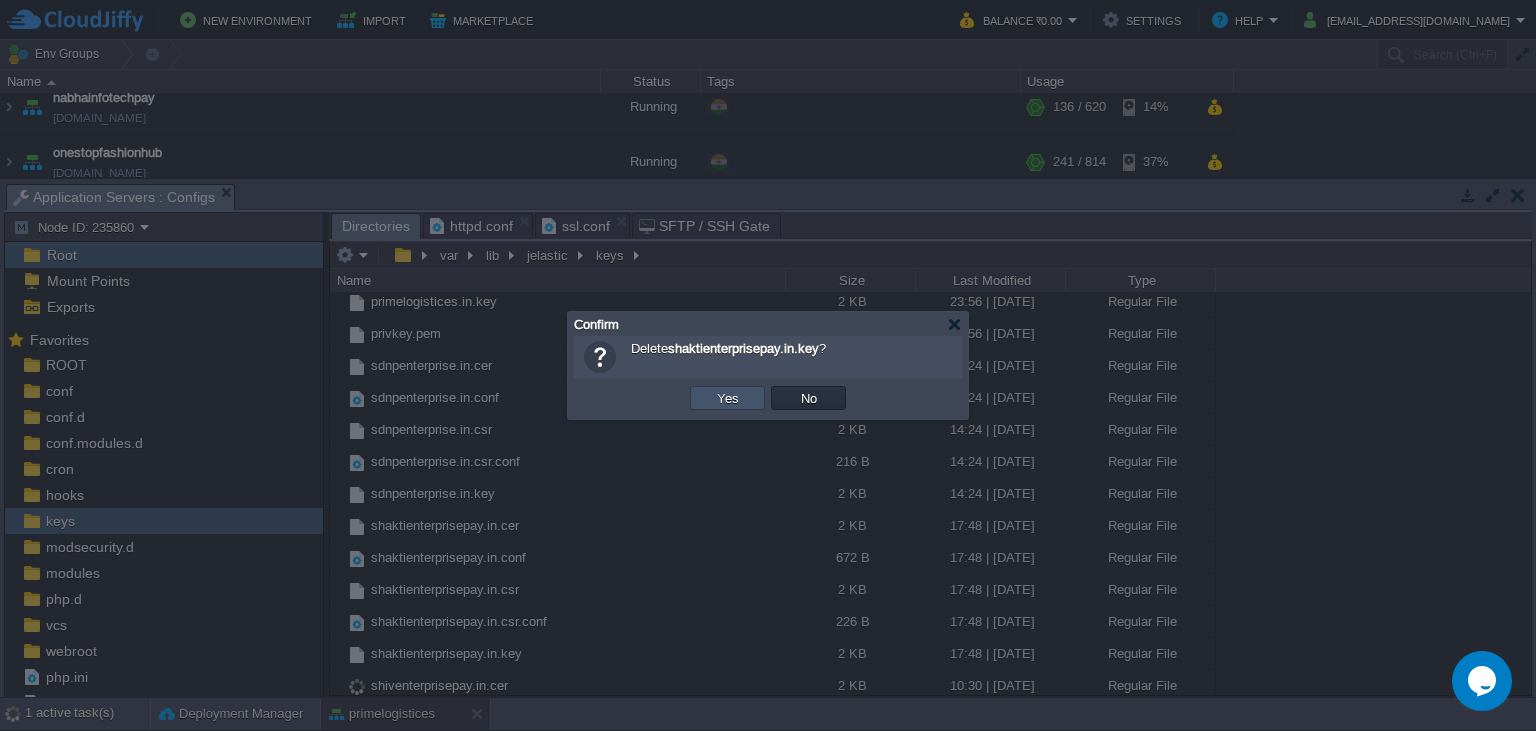 click on "Yes" at bounding box center (728, 398) 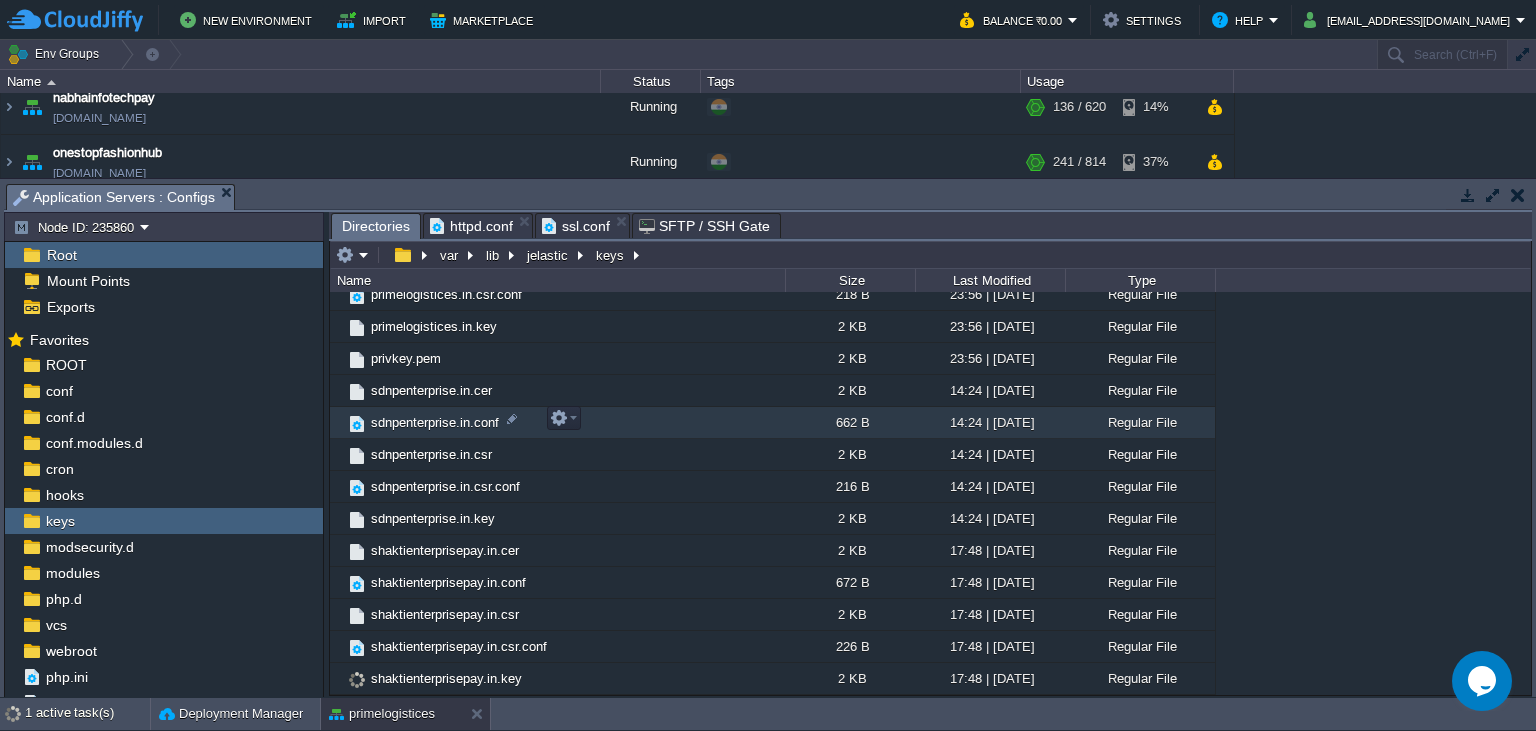 scroll, scrollTop: 582, scrollLeft: 0, axis: vertical 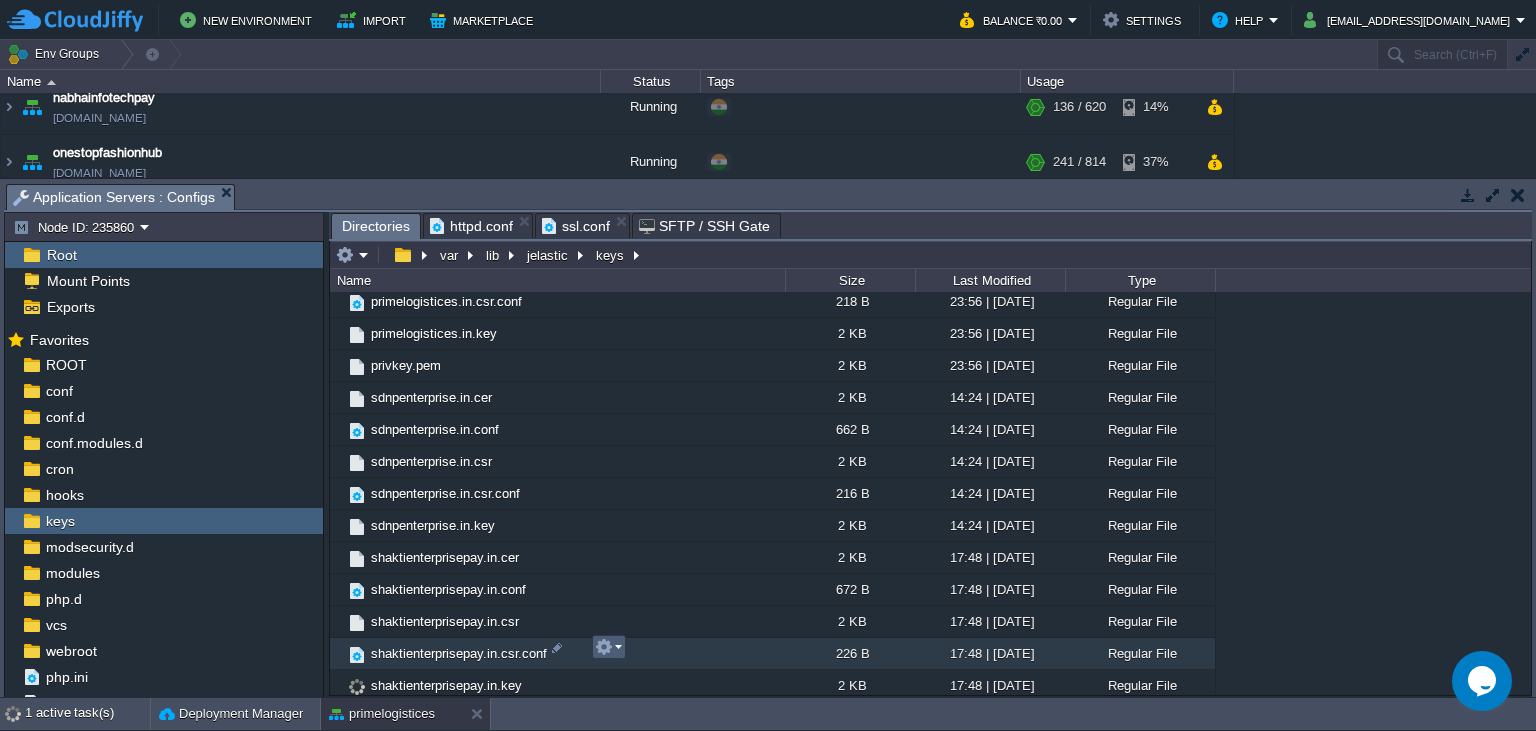 click at bounding box center [604, 647] 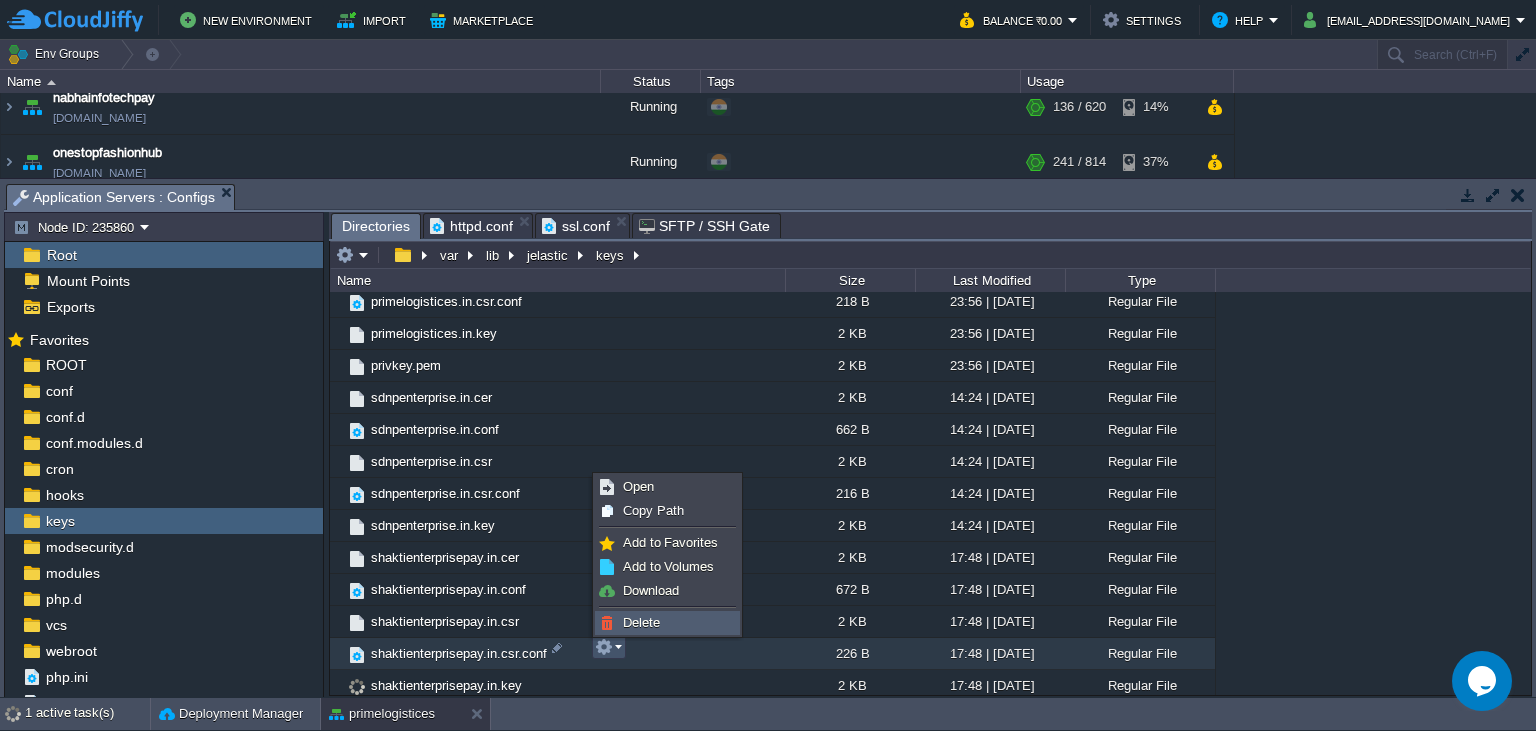 click on "Delete" at bounding box center [667, 623] 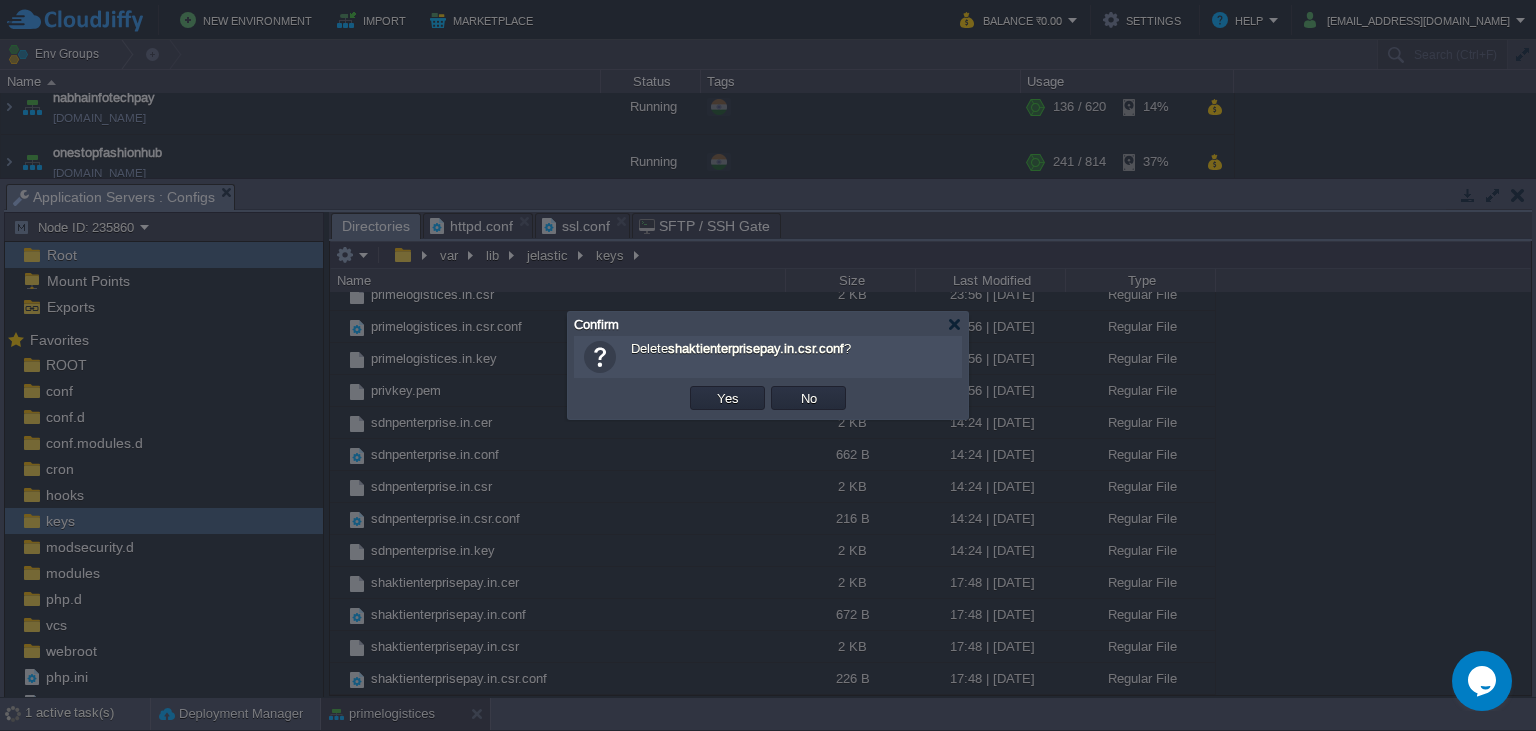 scroll, scrollTop: 551, scrollLeft: 0, axis: vertical 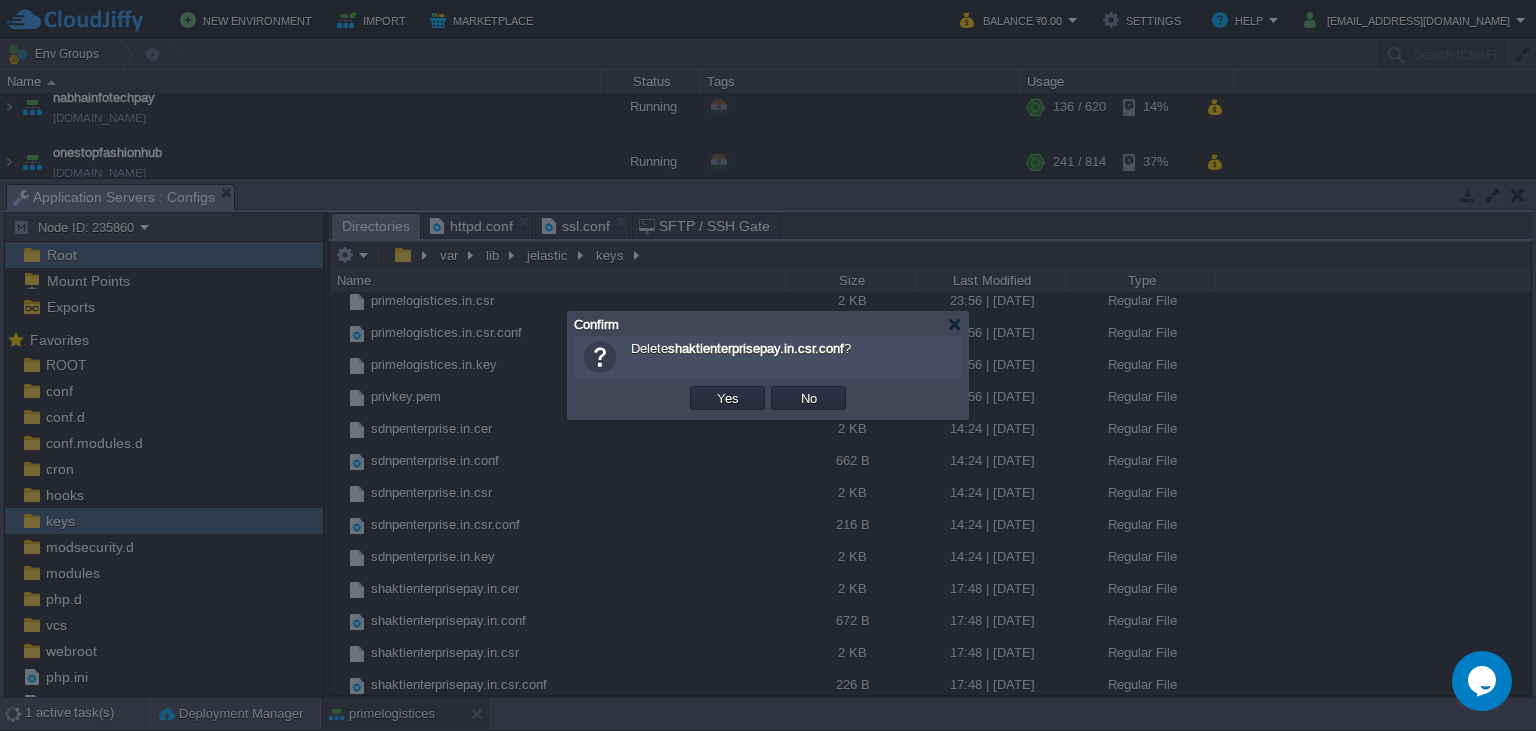 click on "Yes" at bounding box center (728, 398) 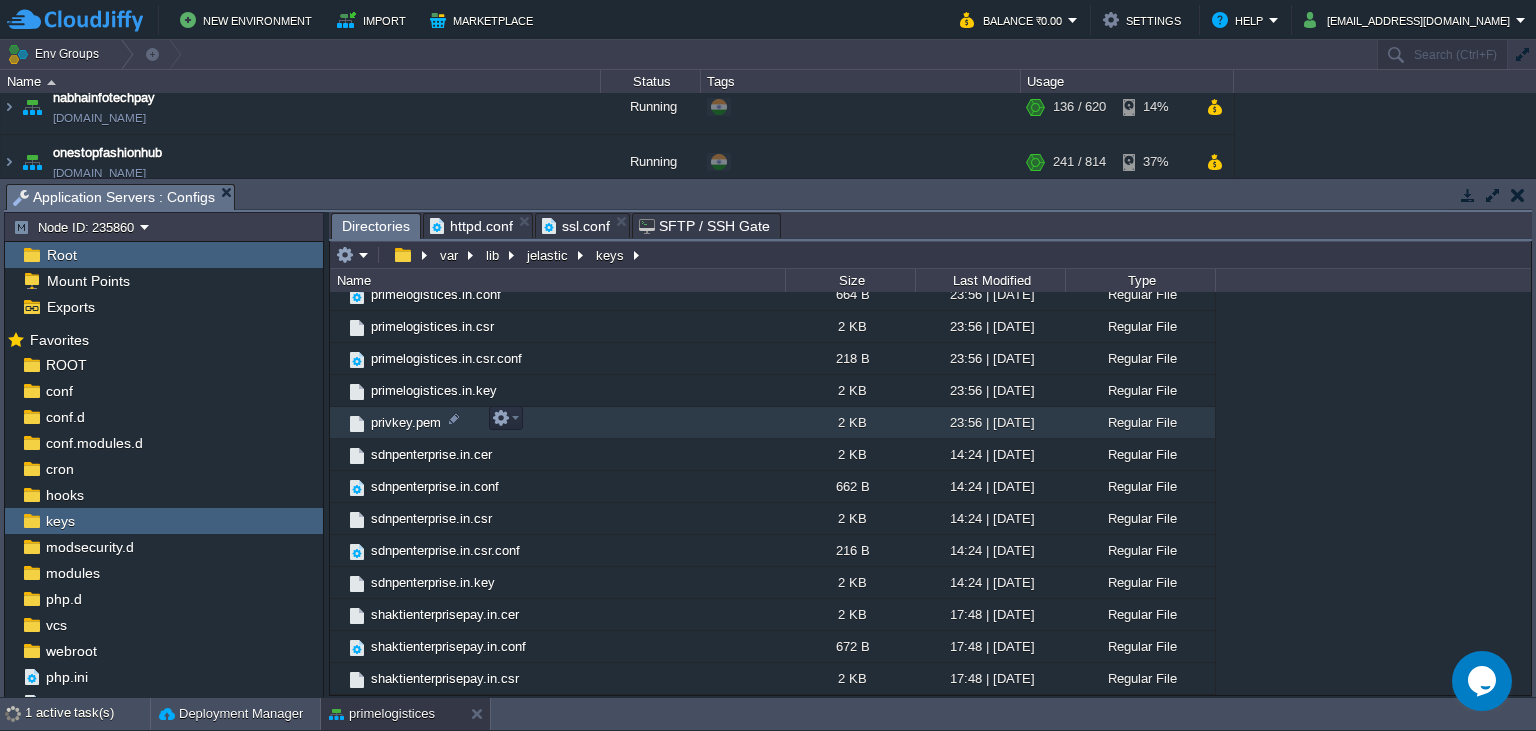 scroll, scrollTop: 519, scrollLeft: 0, axis: vertical 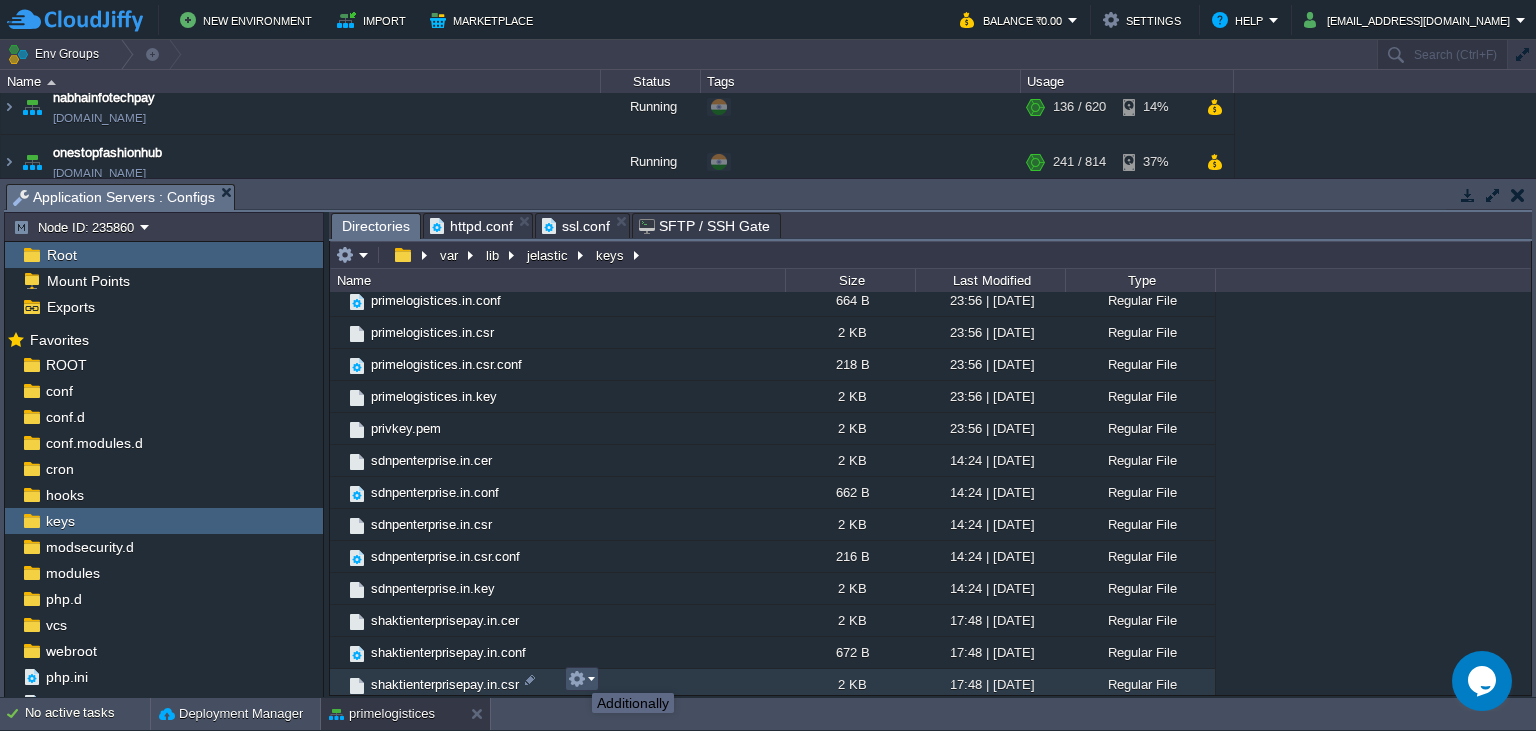 click at bounding box center (577, 679) 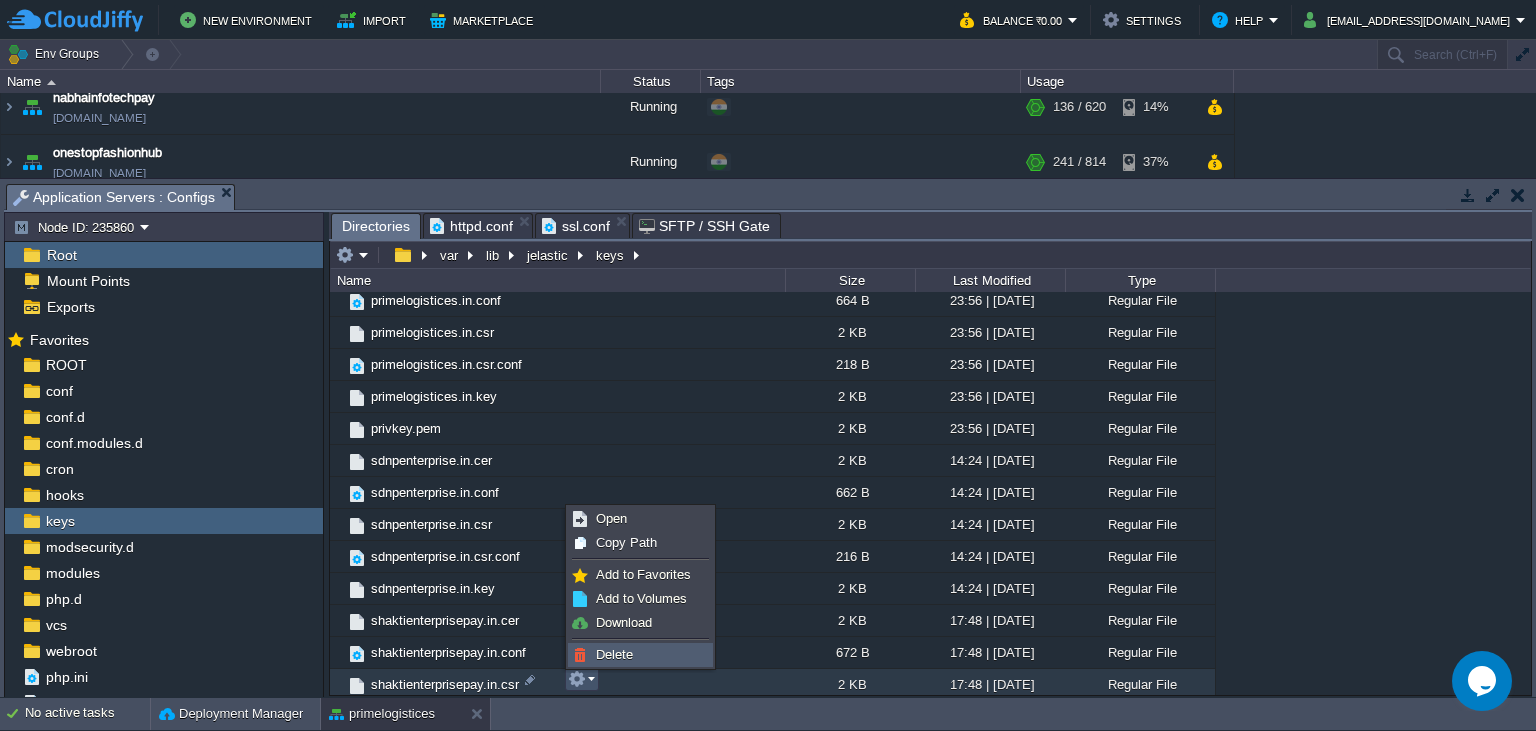 click on "Delete" at bounding box center (614, 654) 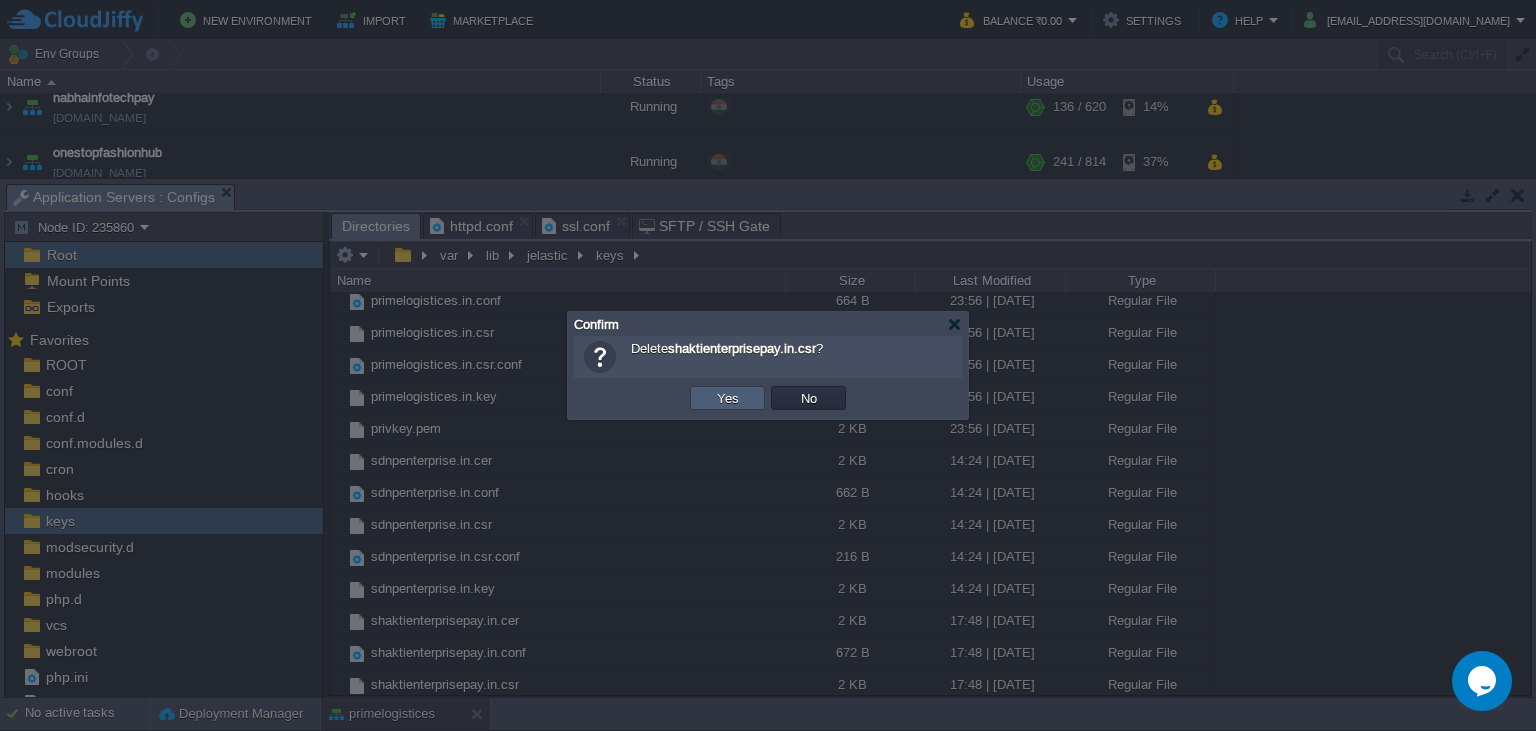 click on "Yes" at bounding box center (728, 398) 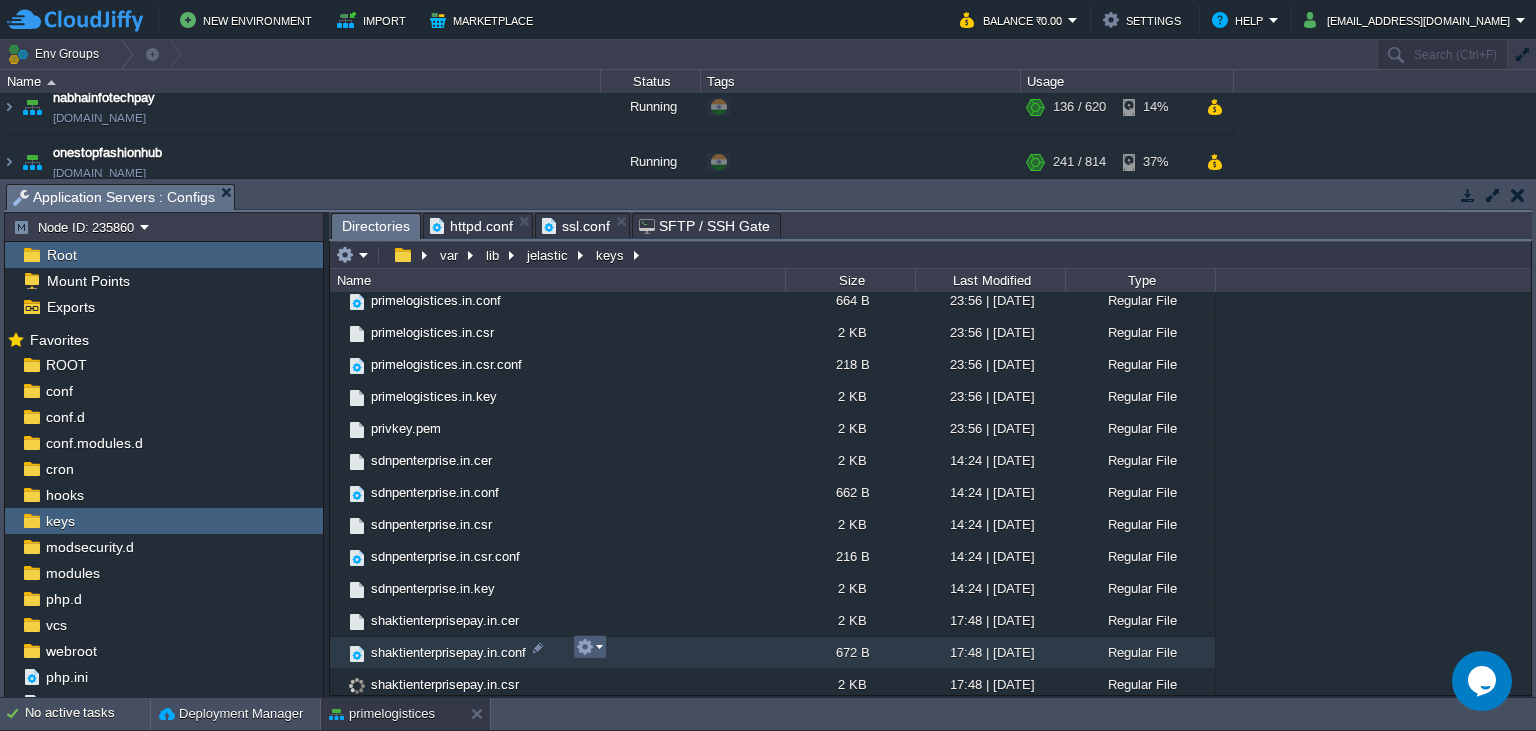 click at bounding box center (585, 647) 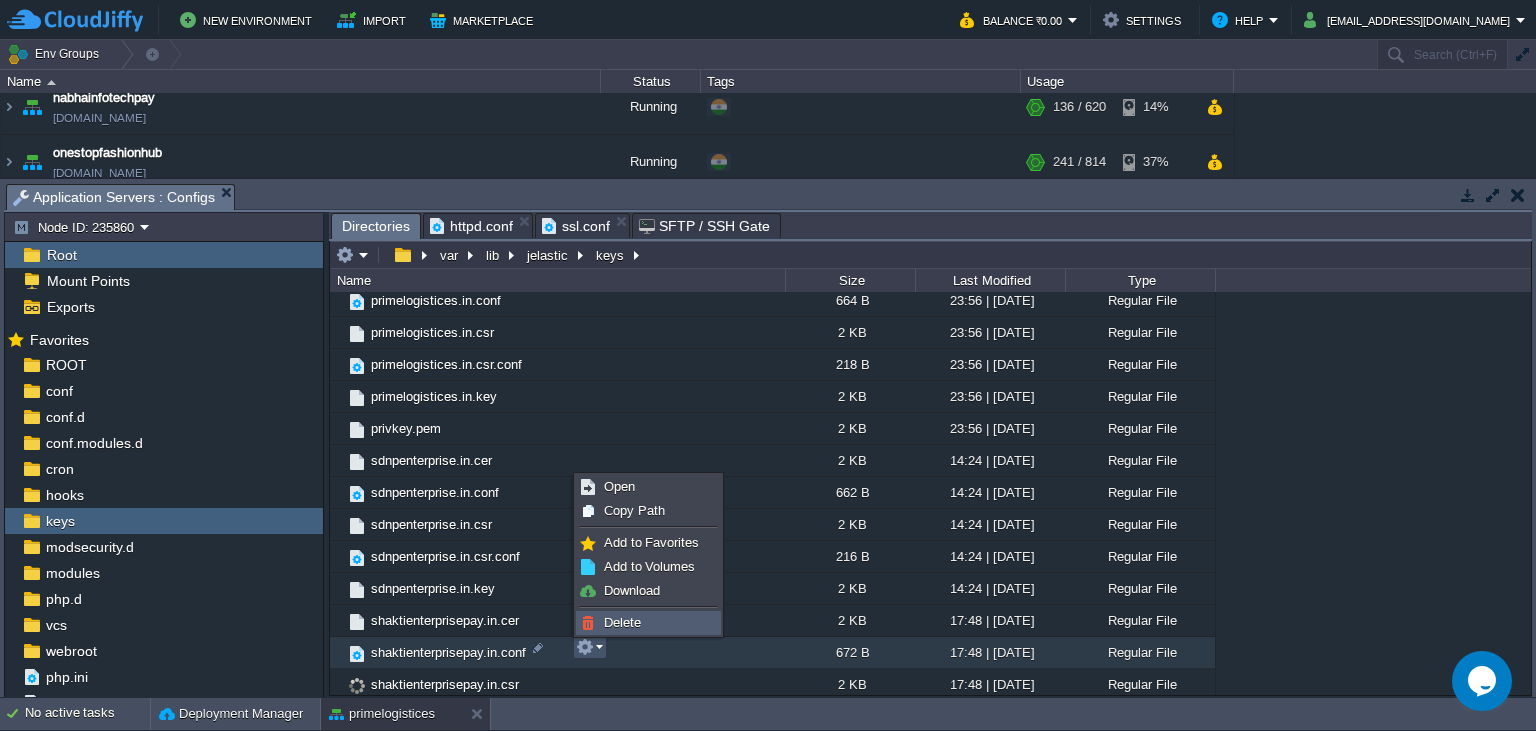 click on "Delete" at bounding box center [622, 622] 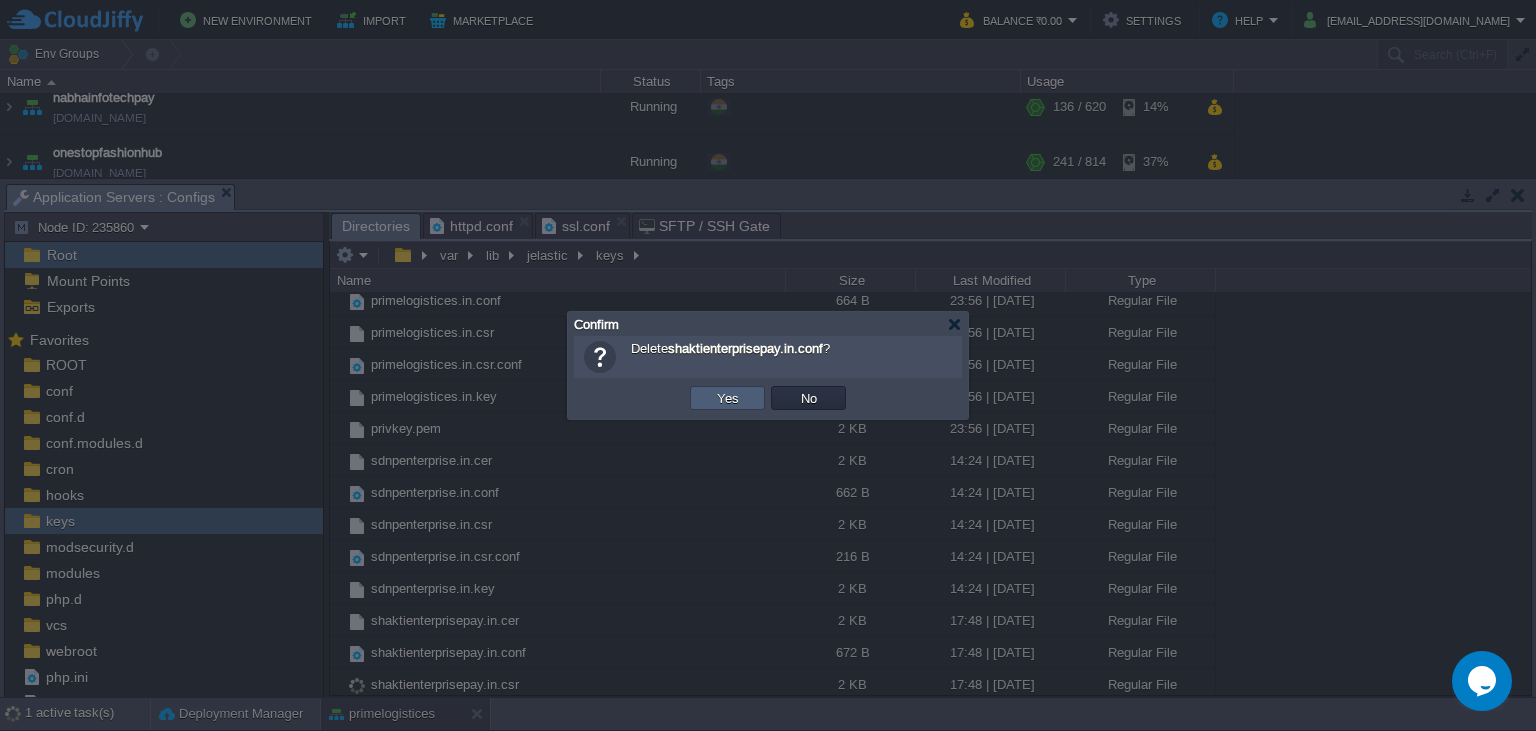 click on "Yes" at bounding box center [728, 398] 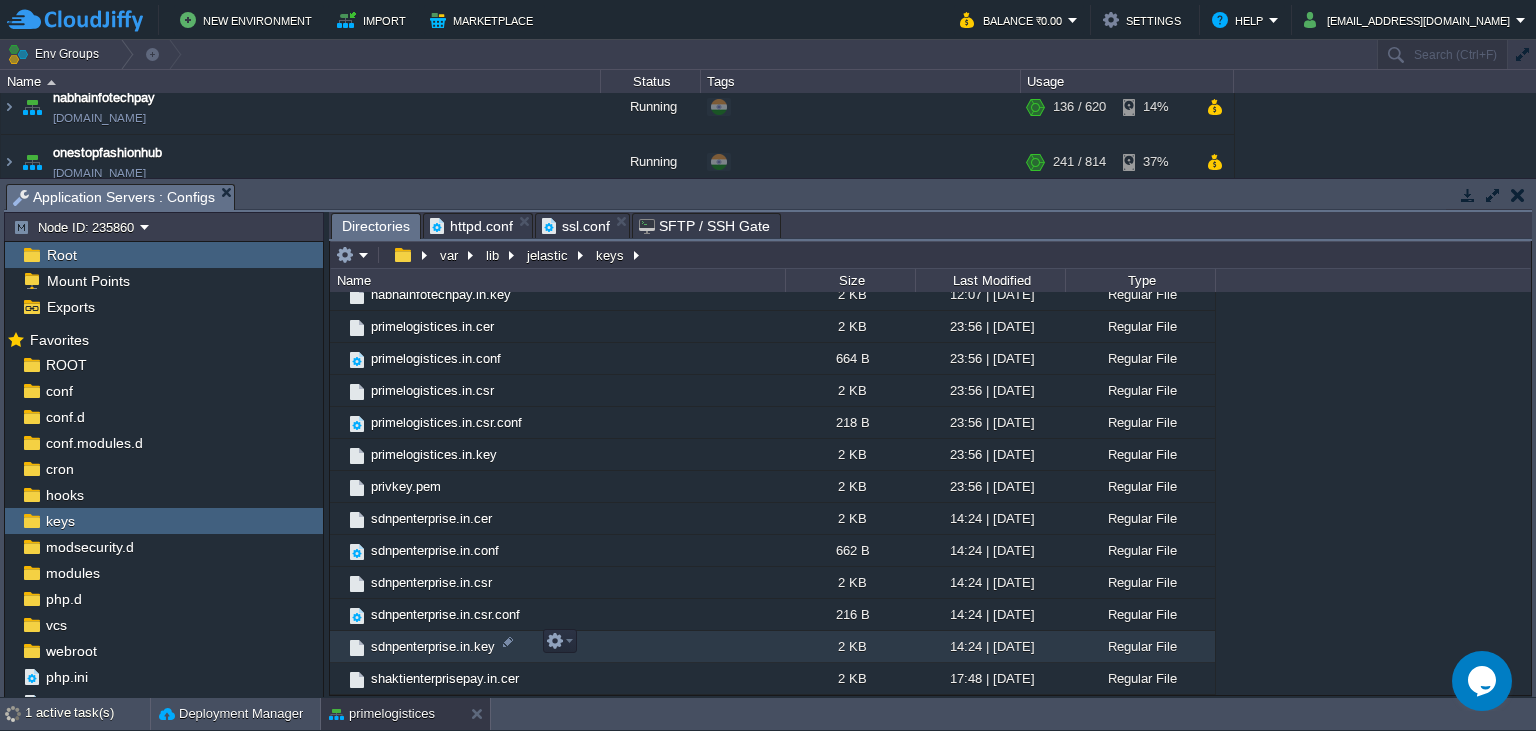 scroll, scrollTop: 455, scrollLeft: 0, axis: vertical 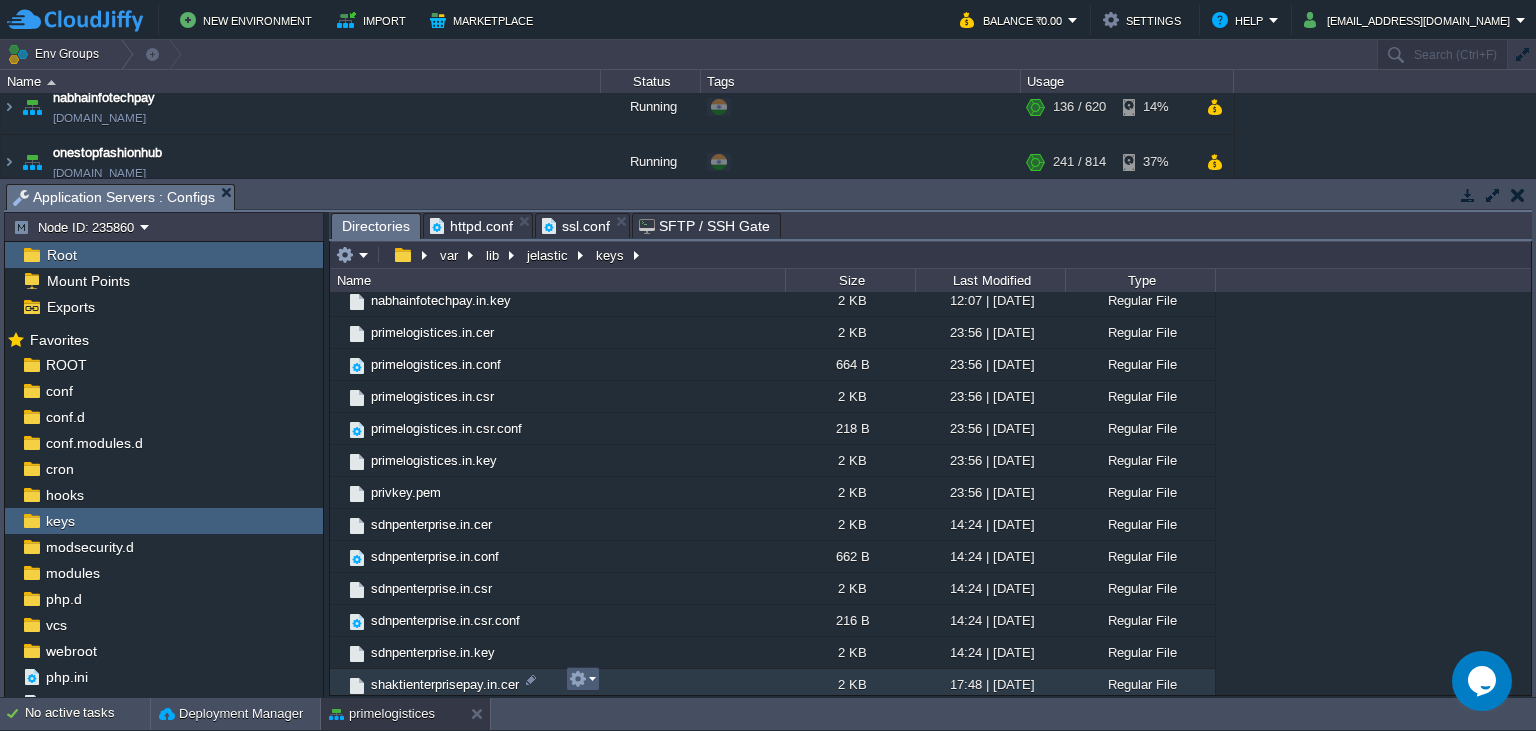 click at bounding box center (578, 679) 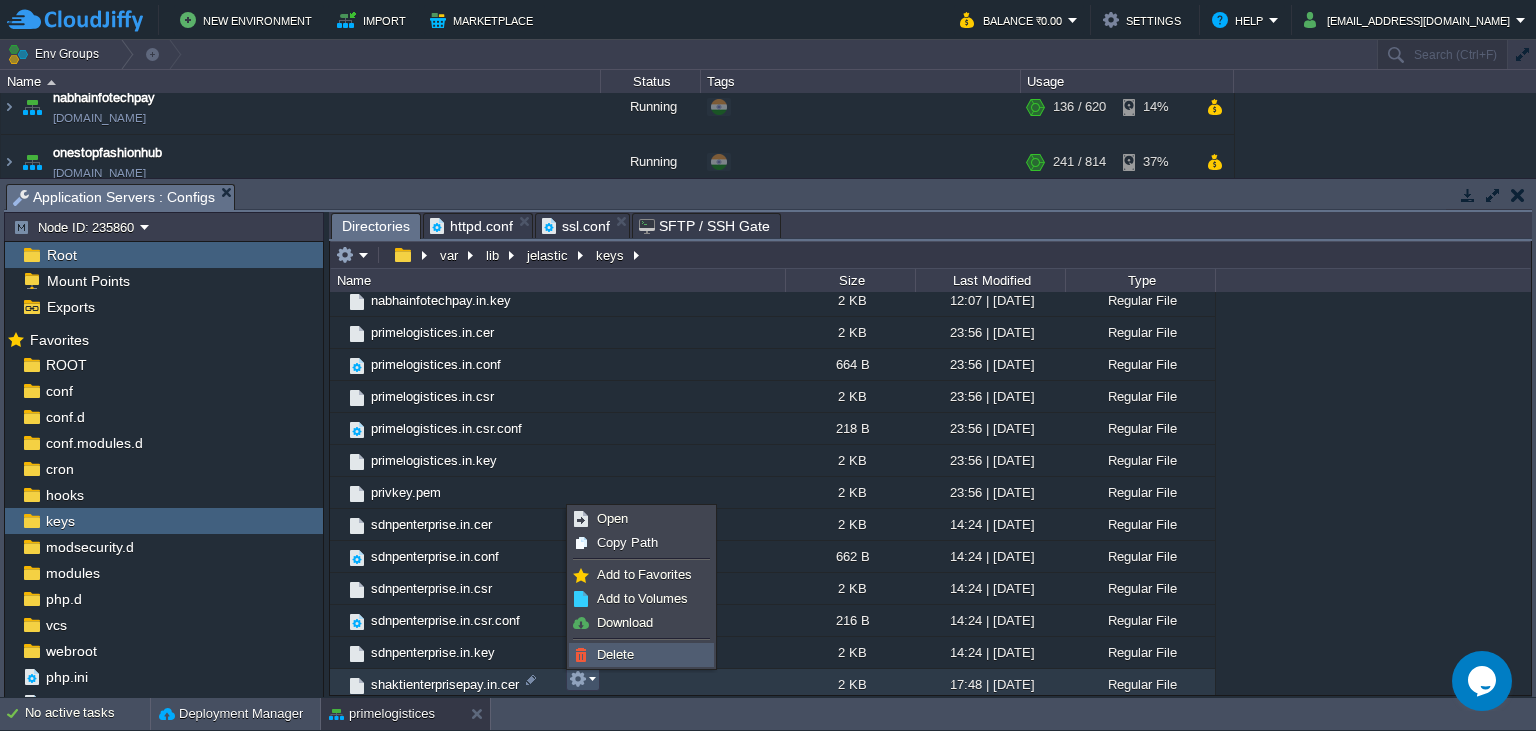 click on "Delete" at bounding box center [641, 655] 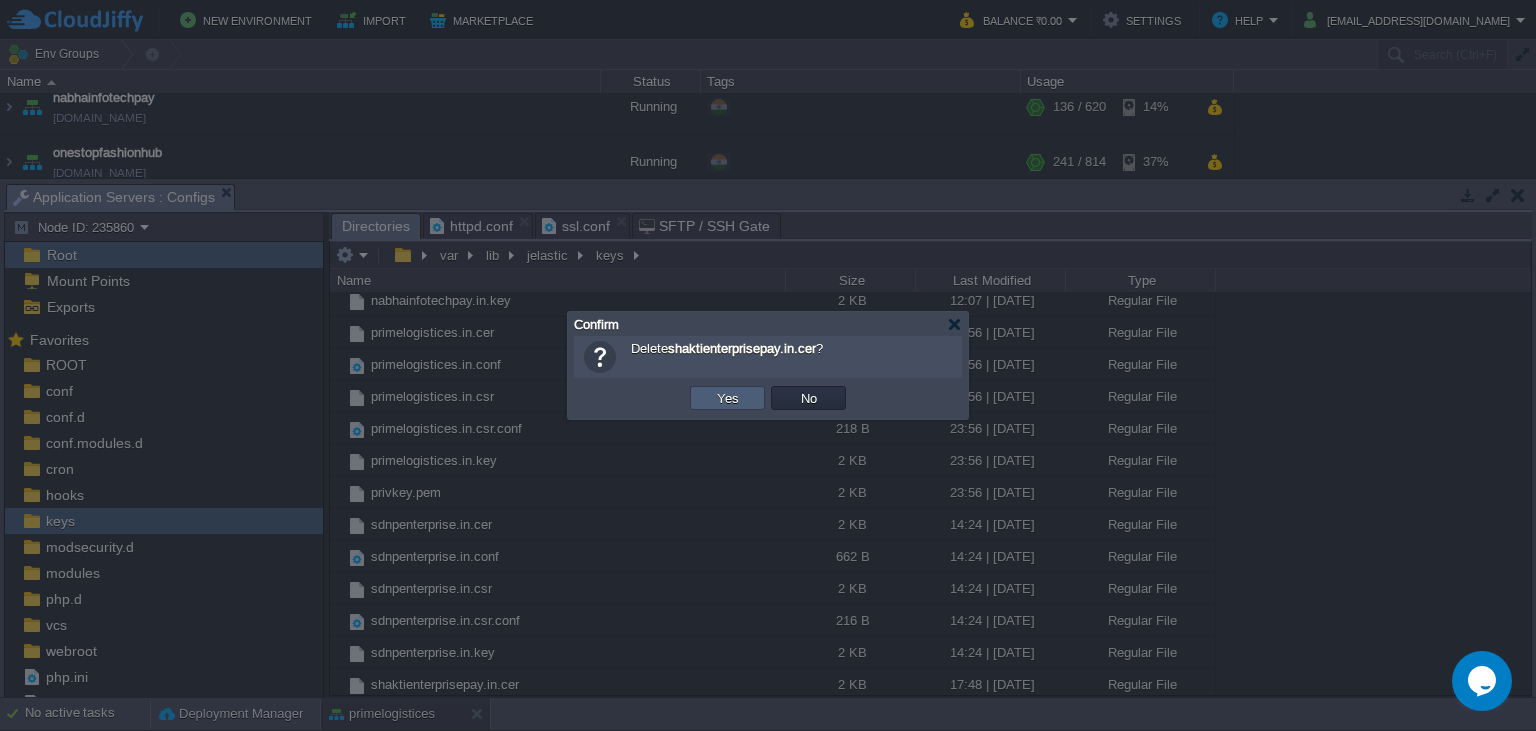 click on "Yes" at bounding box center [728, 398] 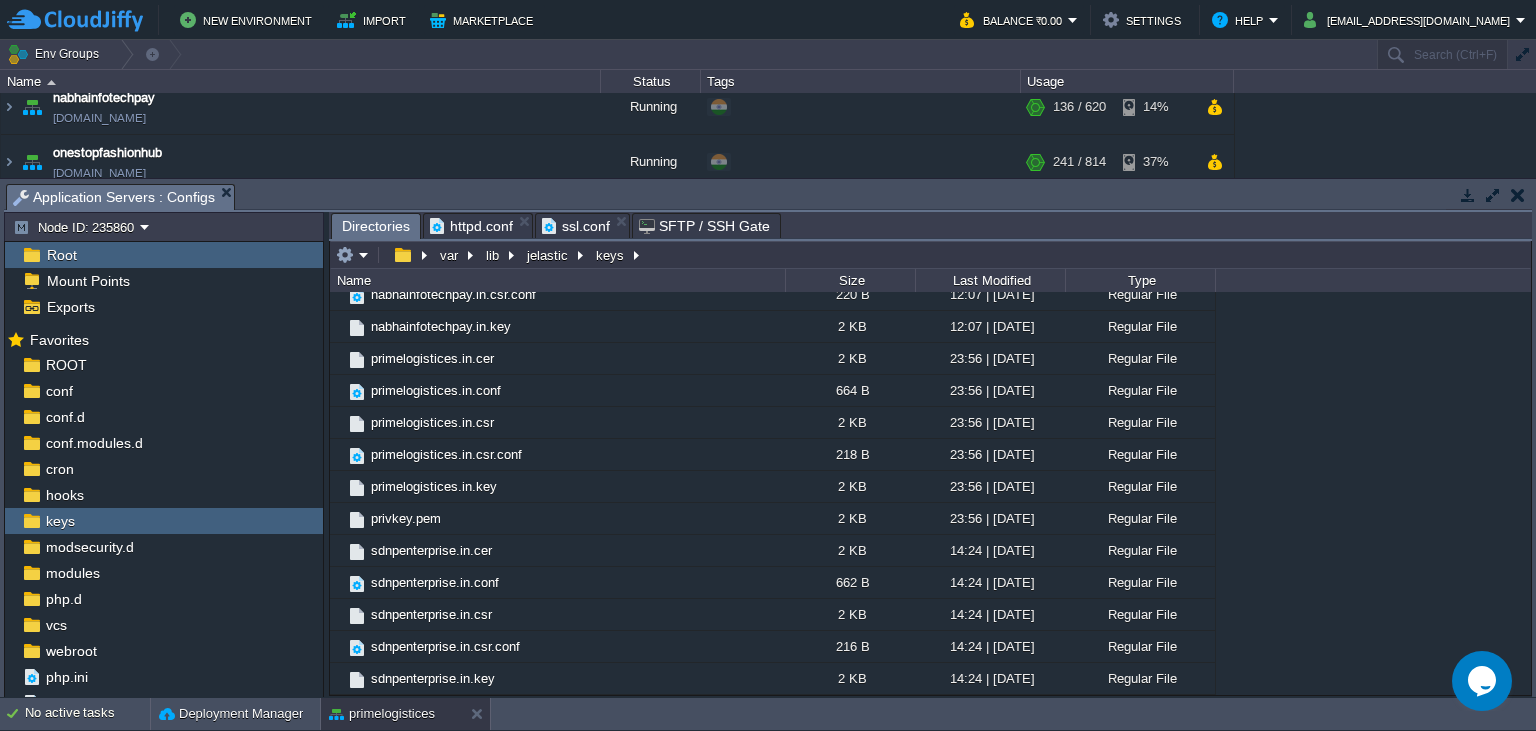 scroll, scrollTop: 424, scrollLeft: 0, axis: vertical 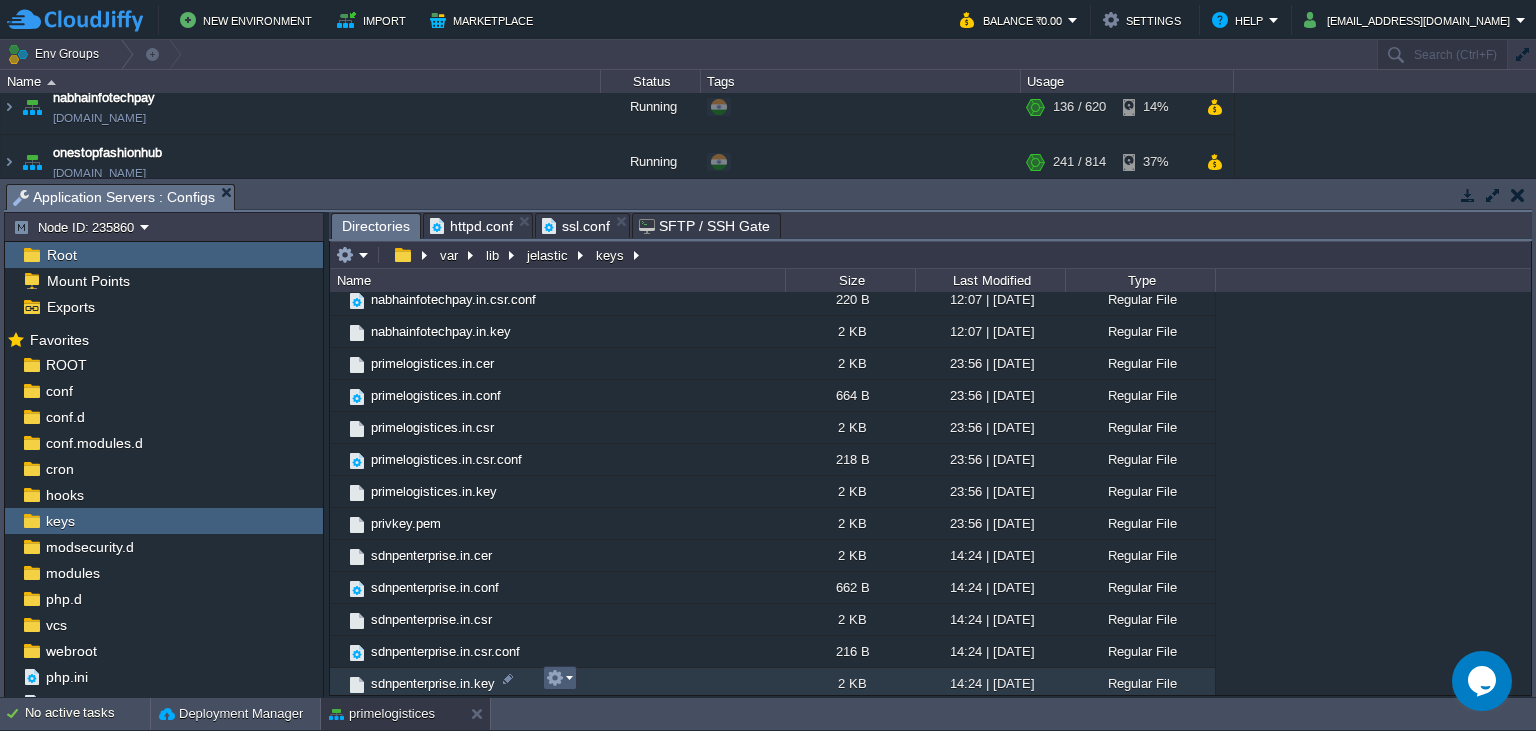 click at bounding box center (559, 678) 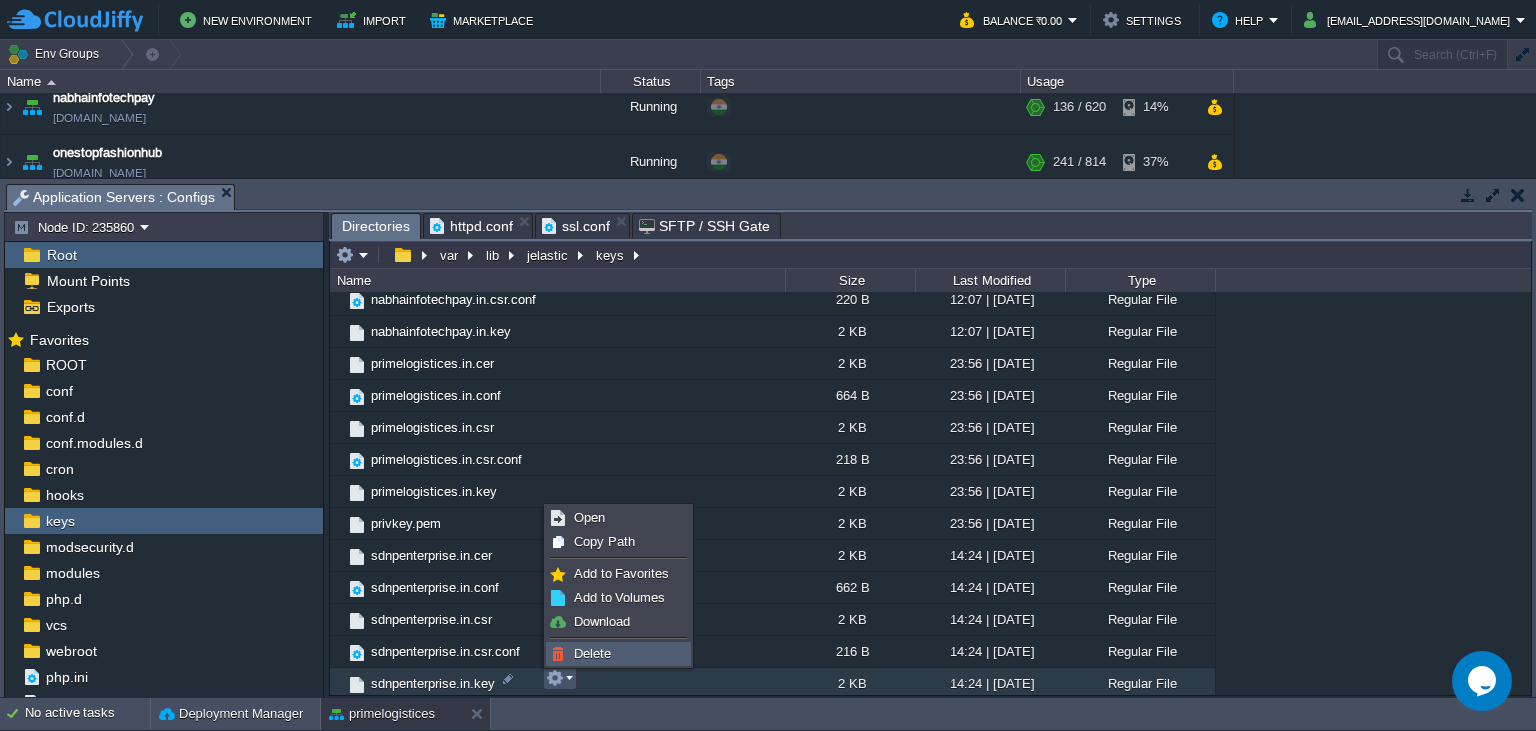 click on "Delete" at bounding box center [592, 653] 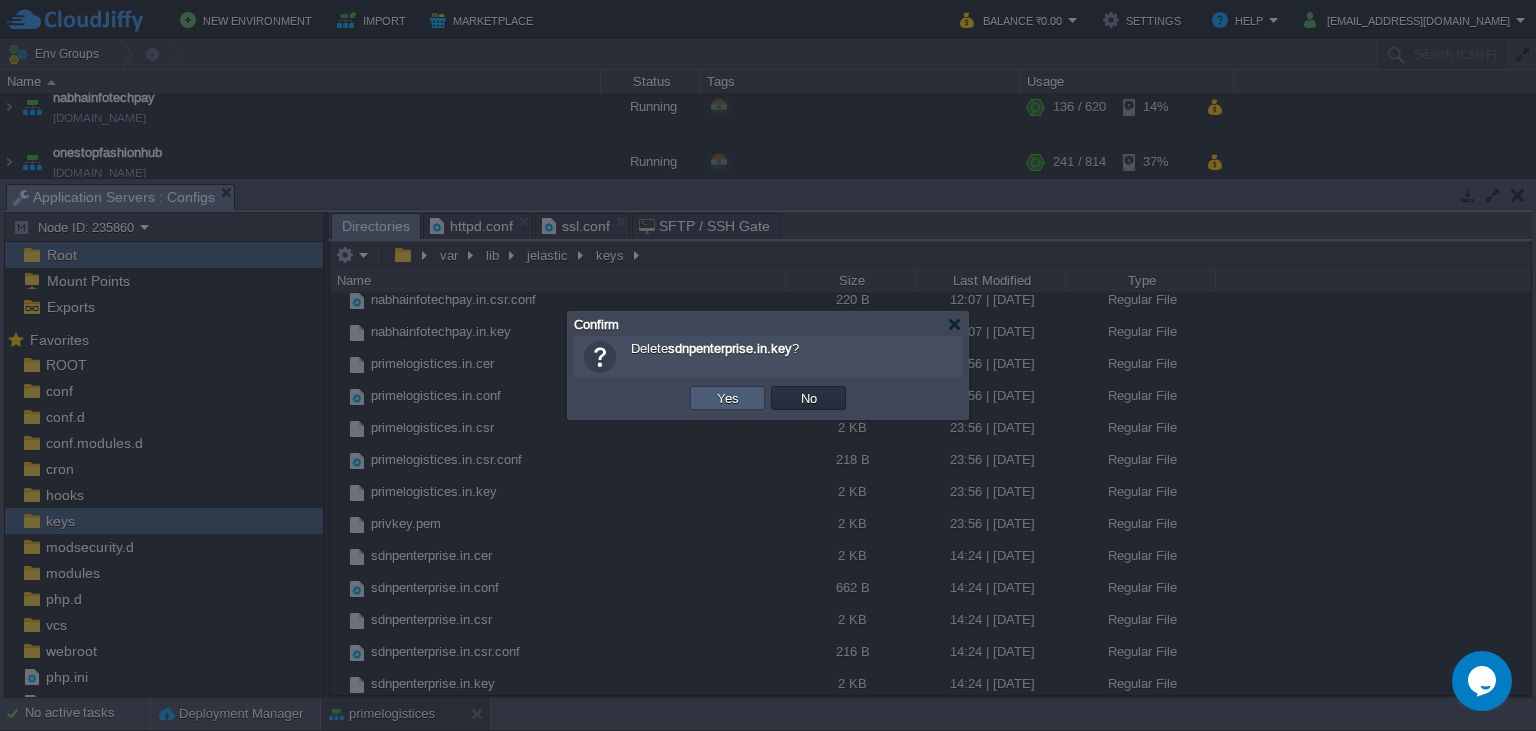 click on "Yes" at bounding box center [728, 398] 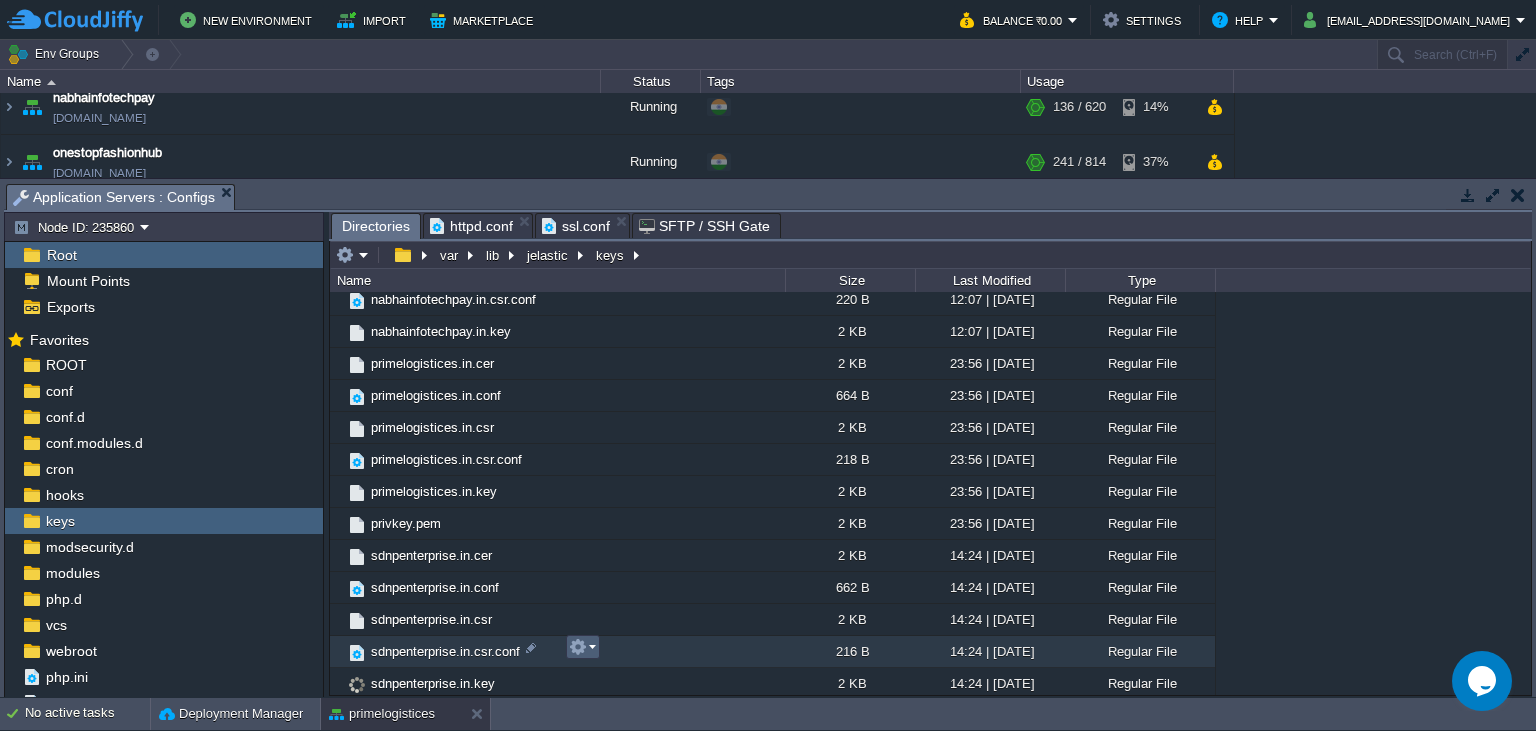 click at bounding box center (578, 647) 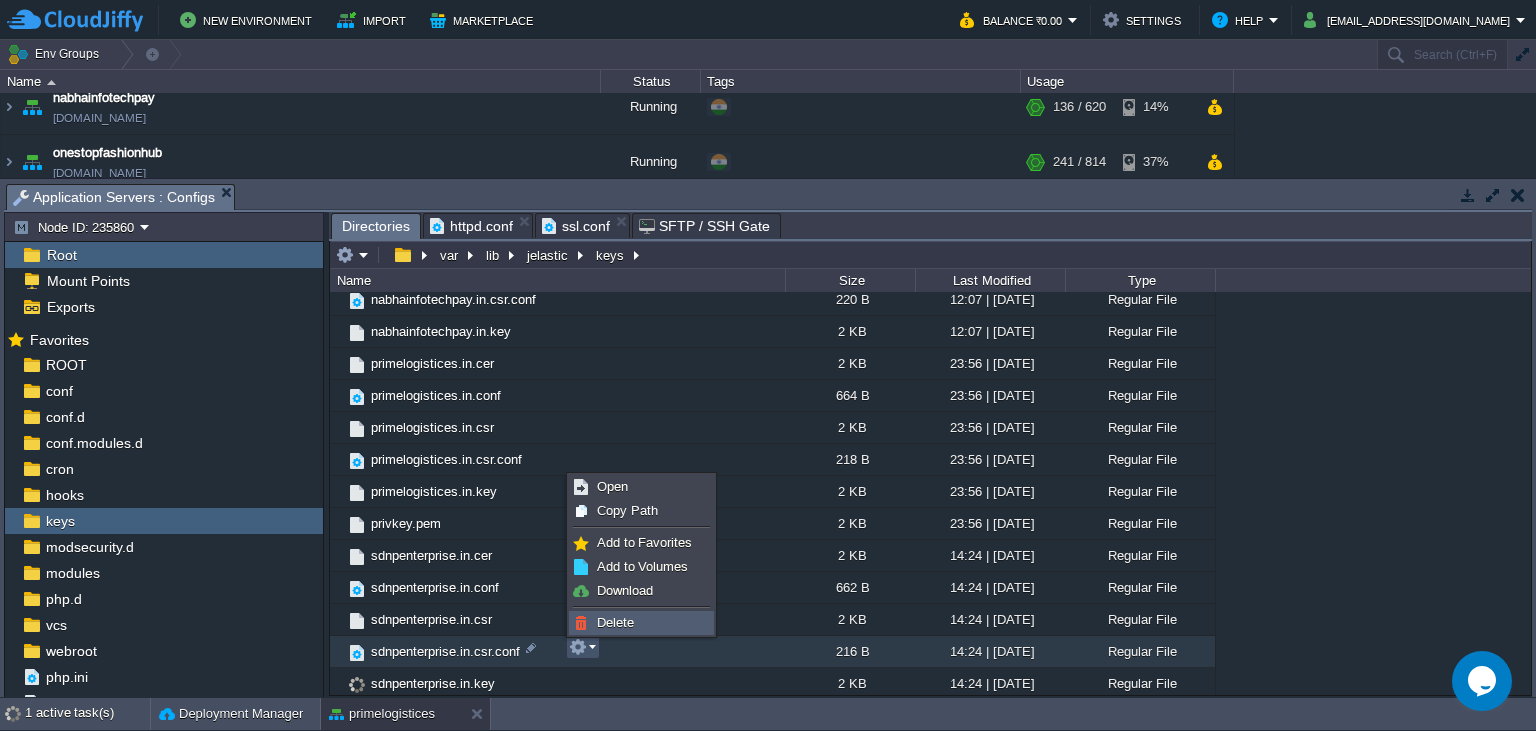 click on "Delete" at bounding box center (615, 622) 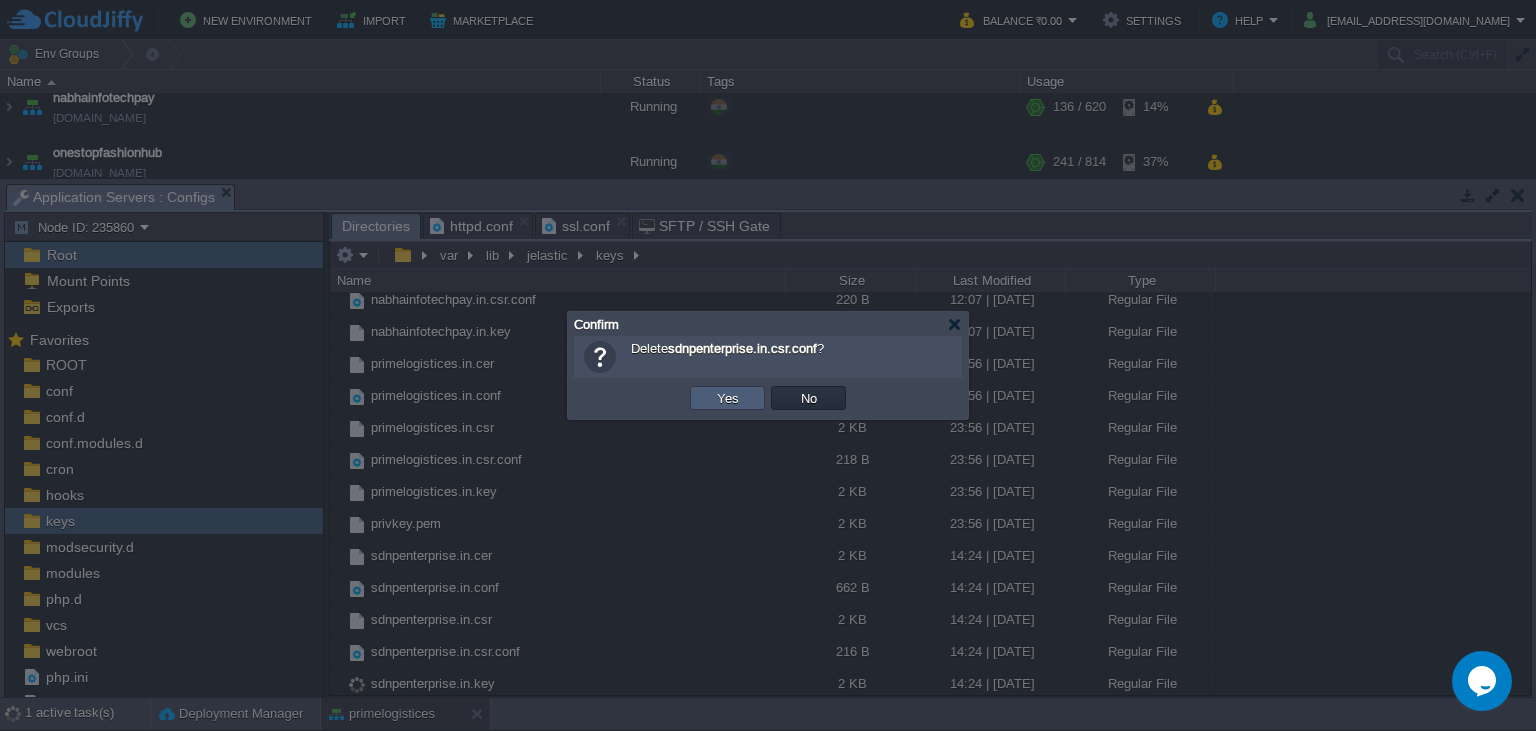click on "Yes" at bounding box center (728, 398) 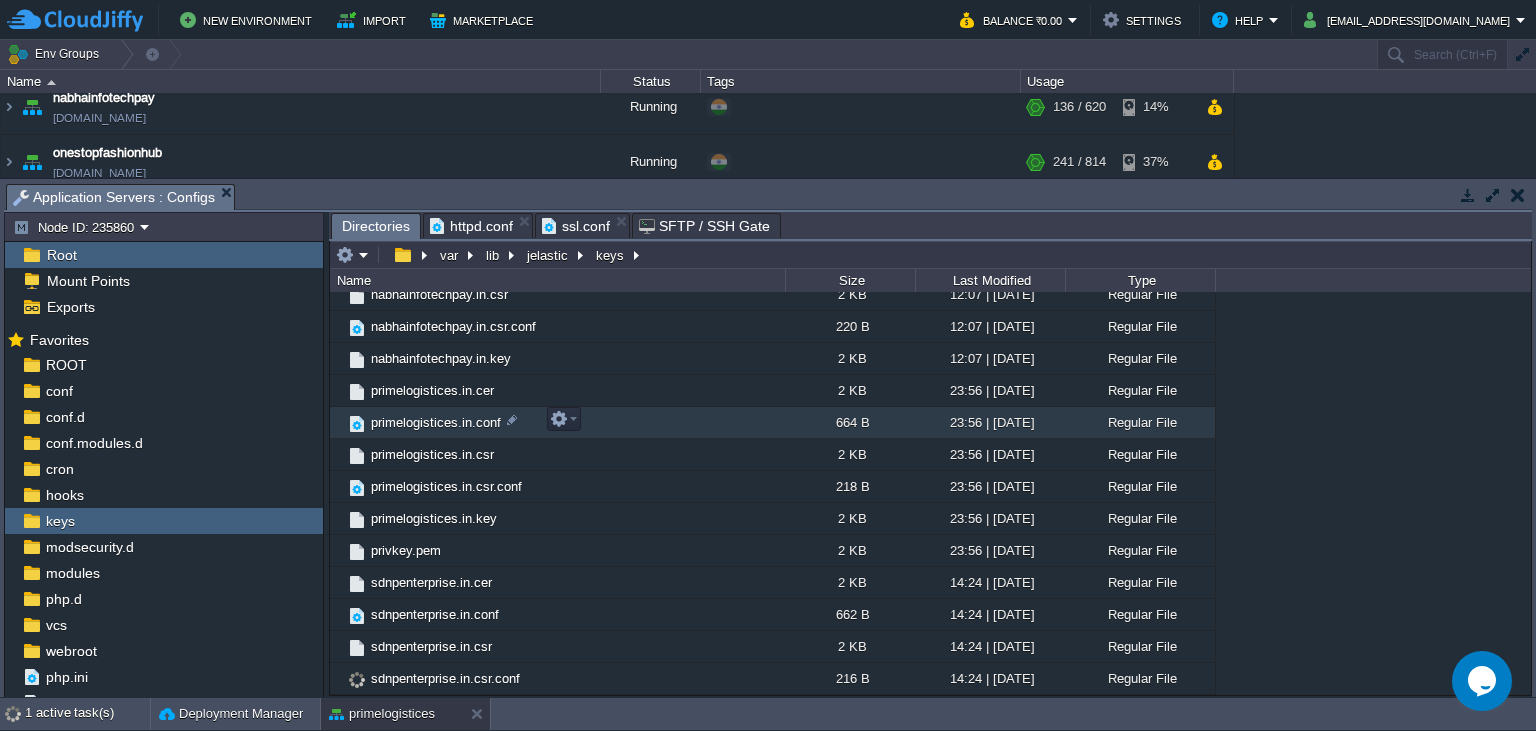 scroll, scrollTop: 392, scrollLeft: 0, axis: vertical 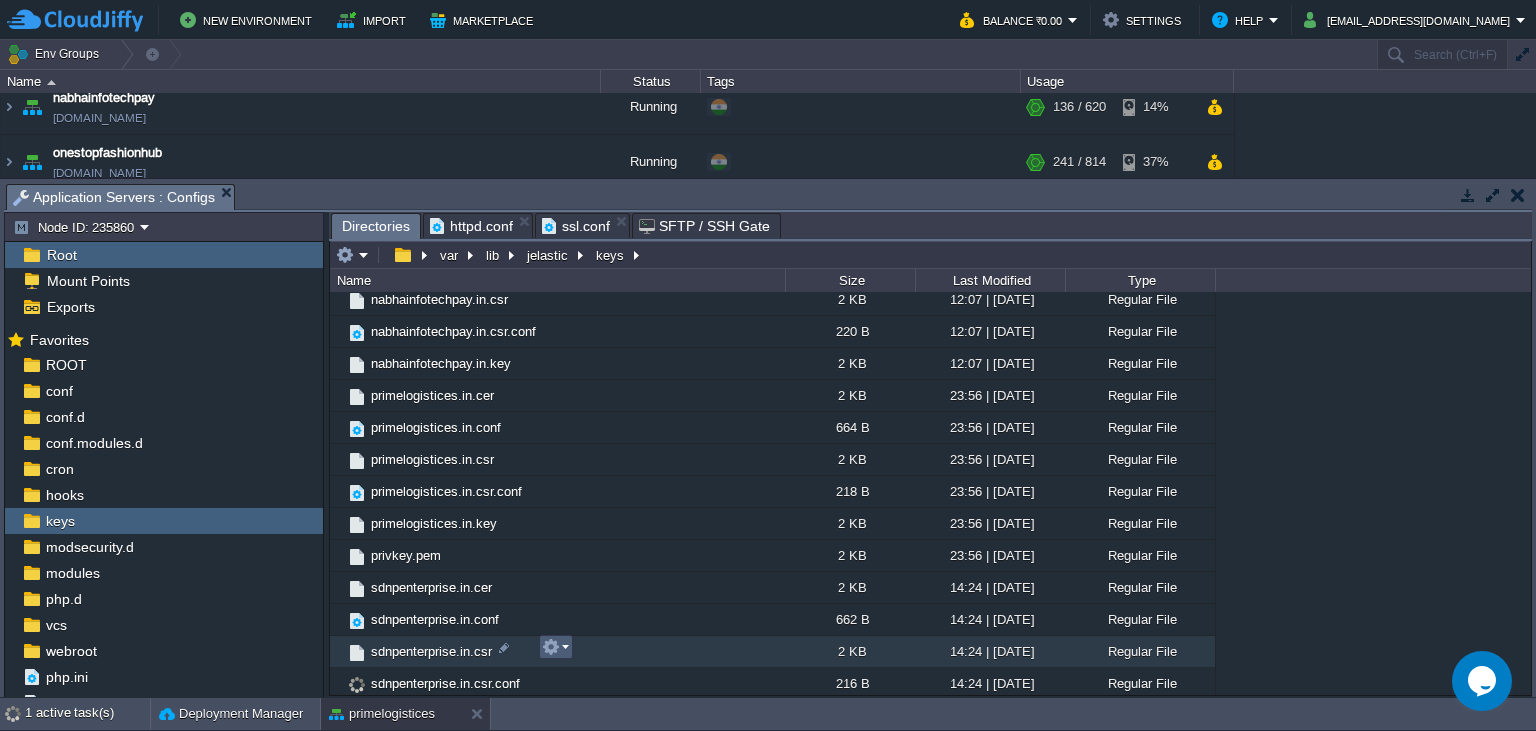 click at bounding box center (555, 647) 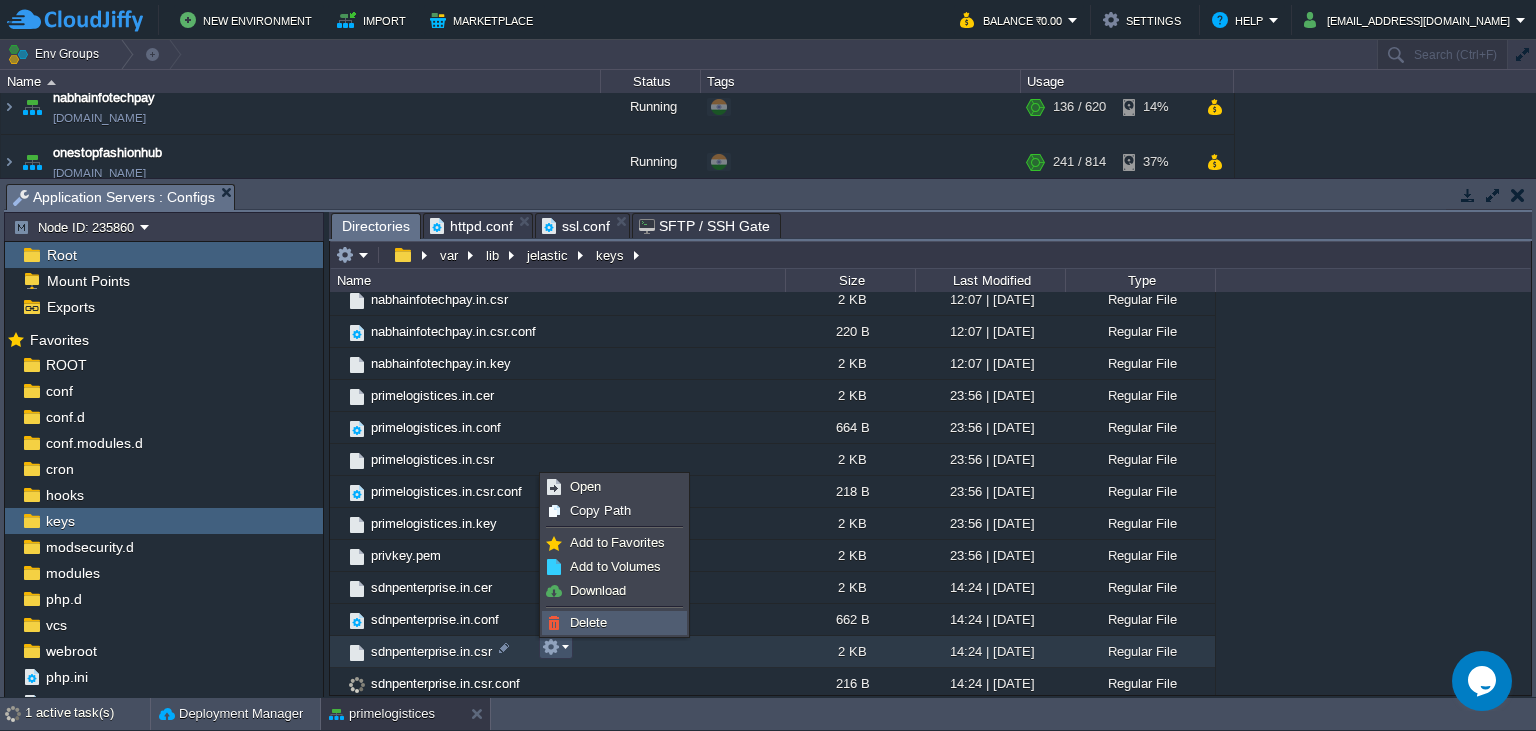click on "Delete" at bounding box center [588, 622] 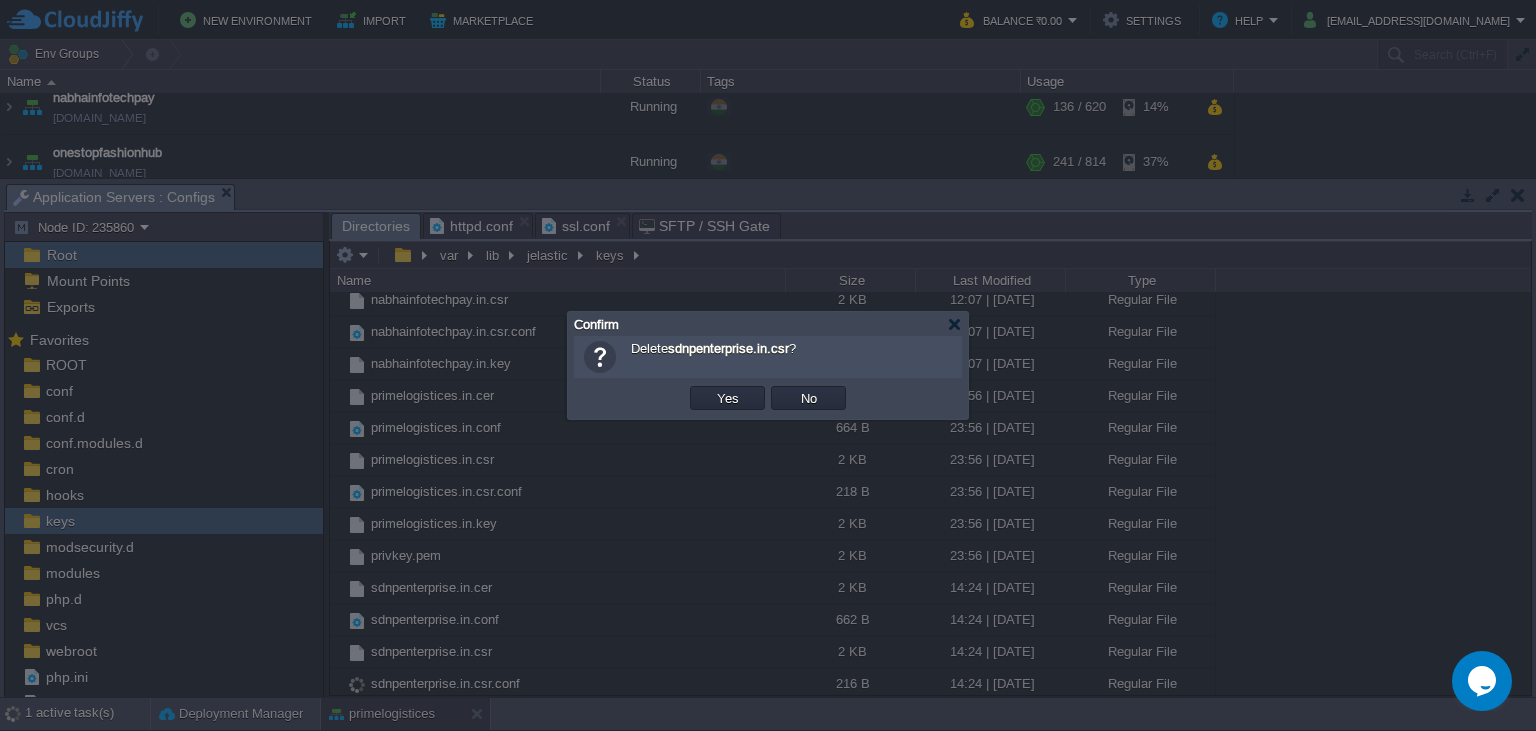 scroll, scrollTop: 360, scrollLeft: 0, axis: vertical 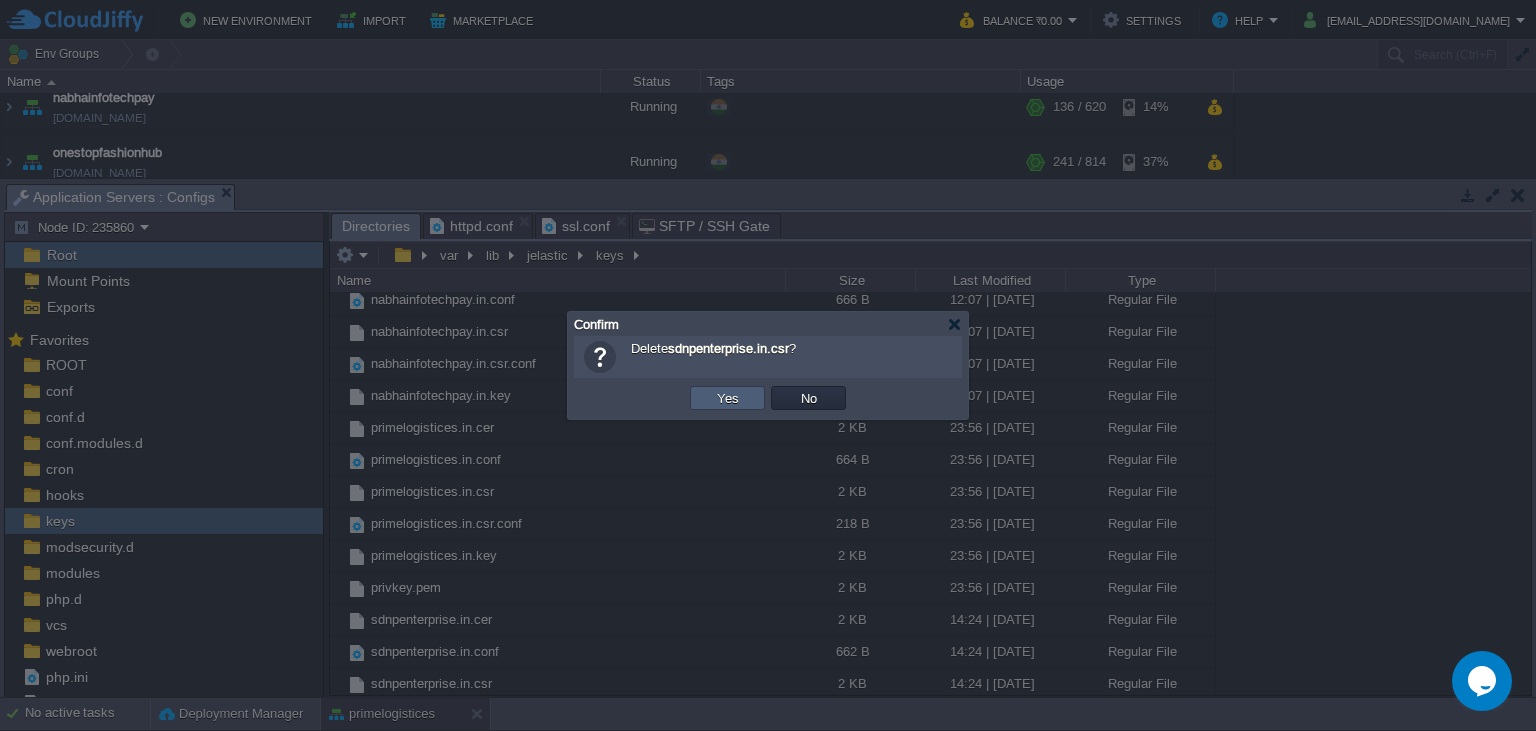 click on "Yes" at bounding box center (728, 398) 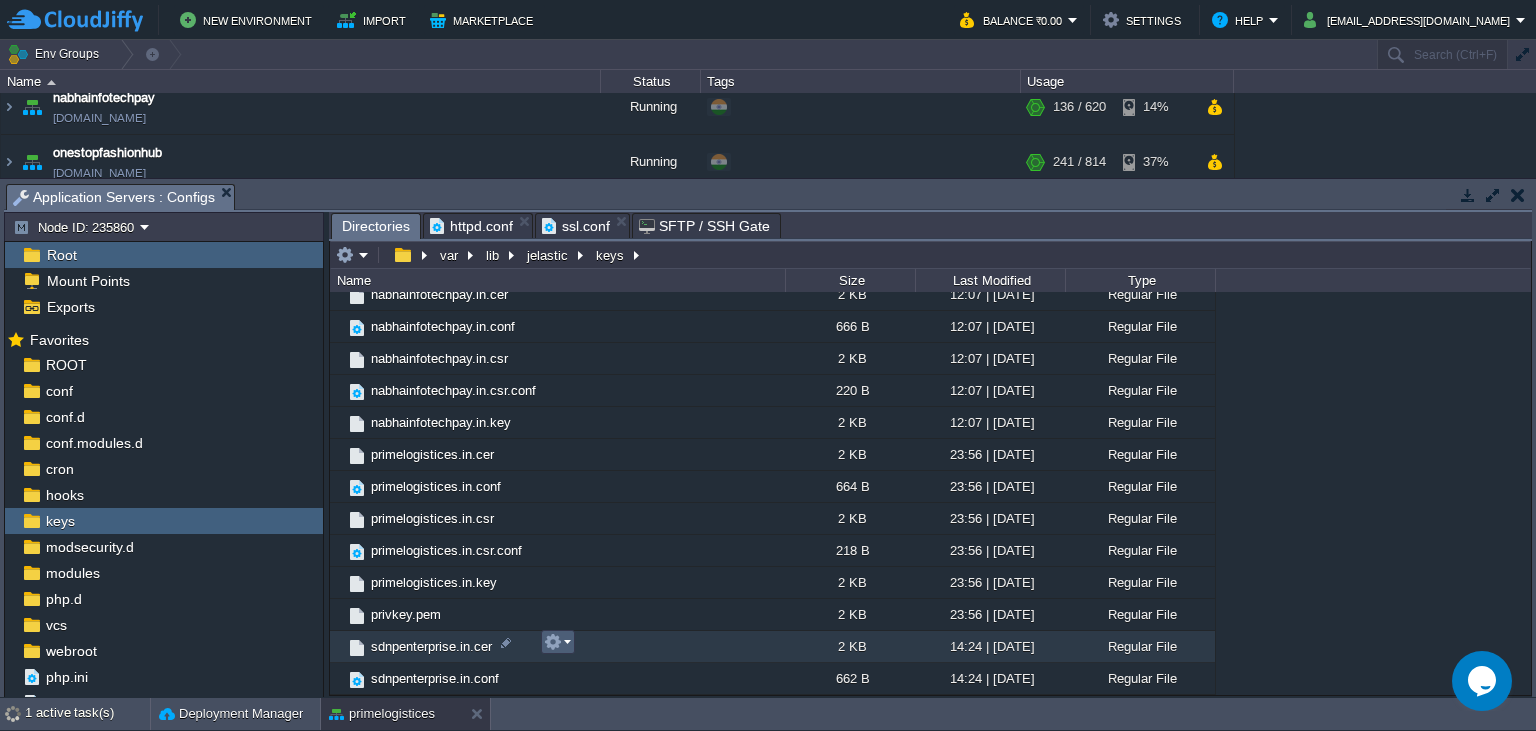 scroll, scrollTop: 328, scrollLeft: 0, axis: vertical 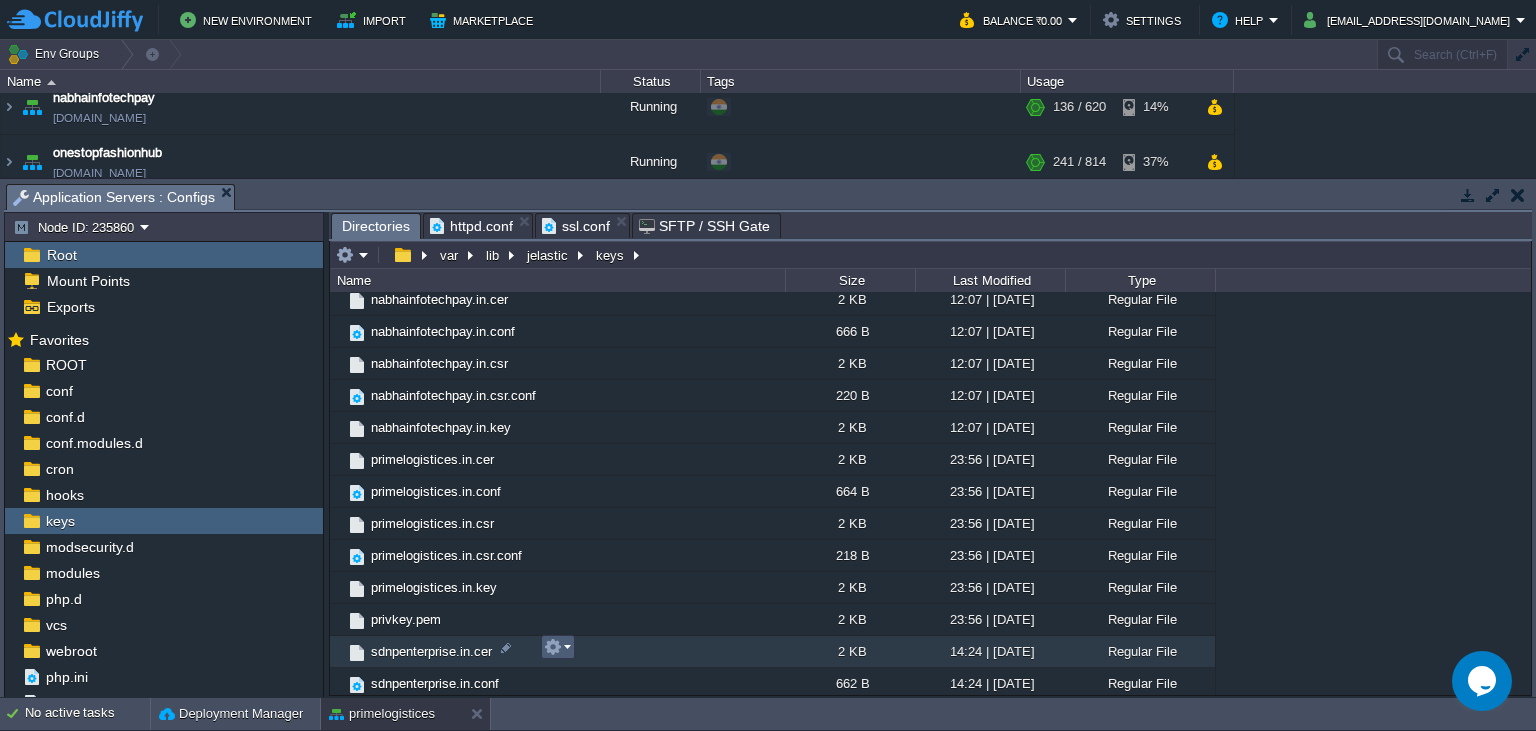 click at bounding box center (557, 647) 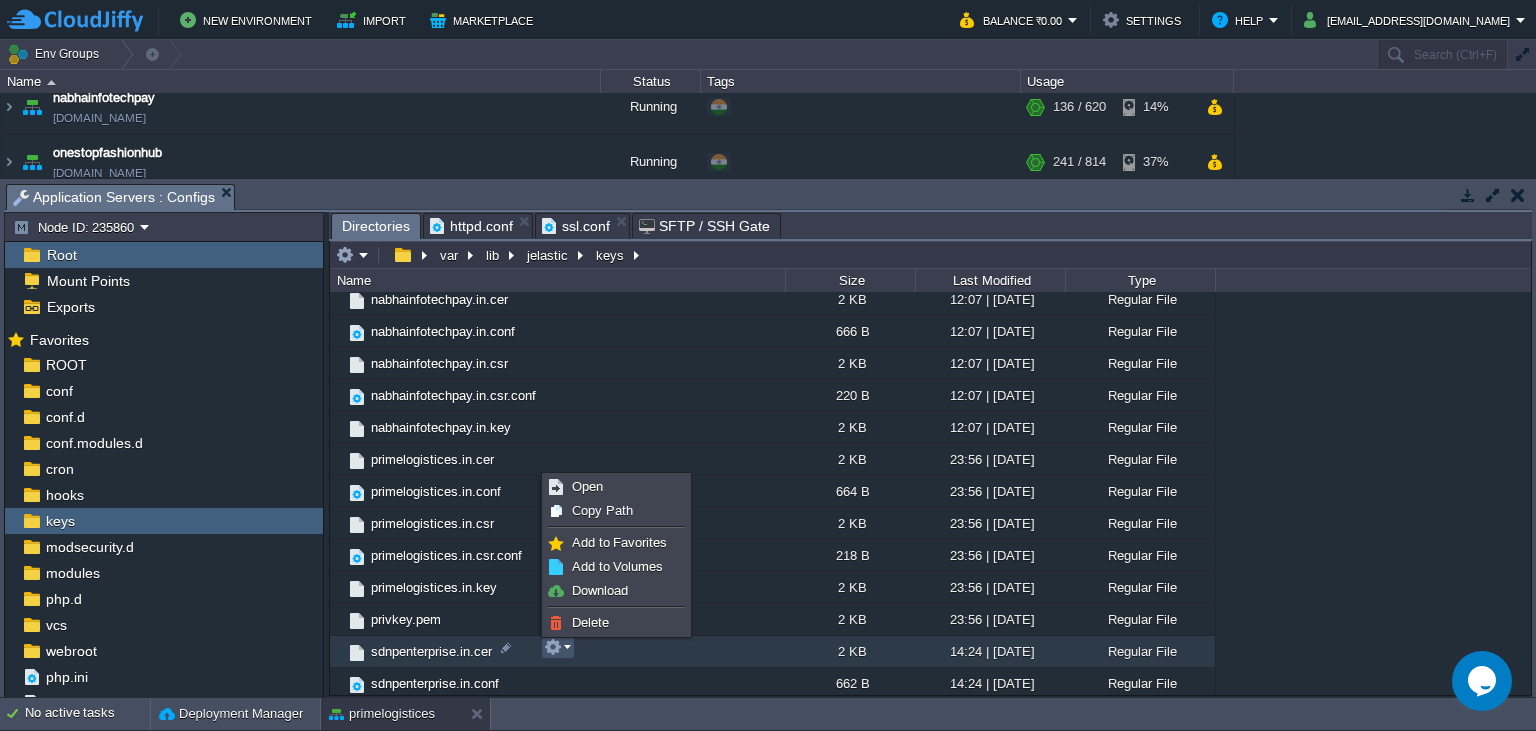 click on "Delete" at bounding box center (590, 622) 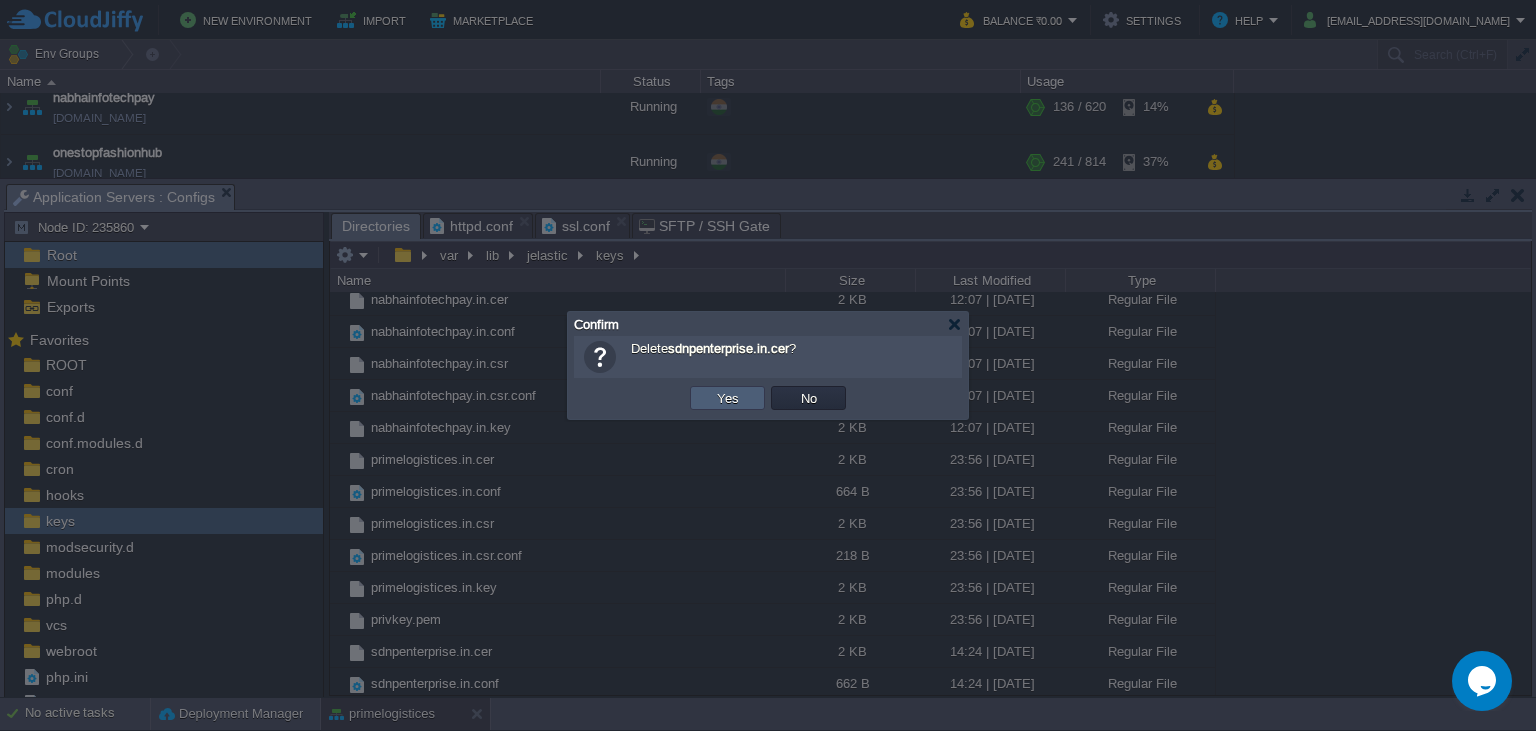 click on "Yes" at bounding box center (728, 398) 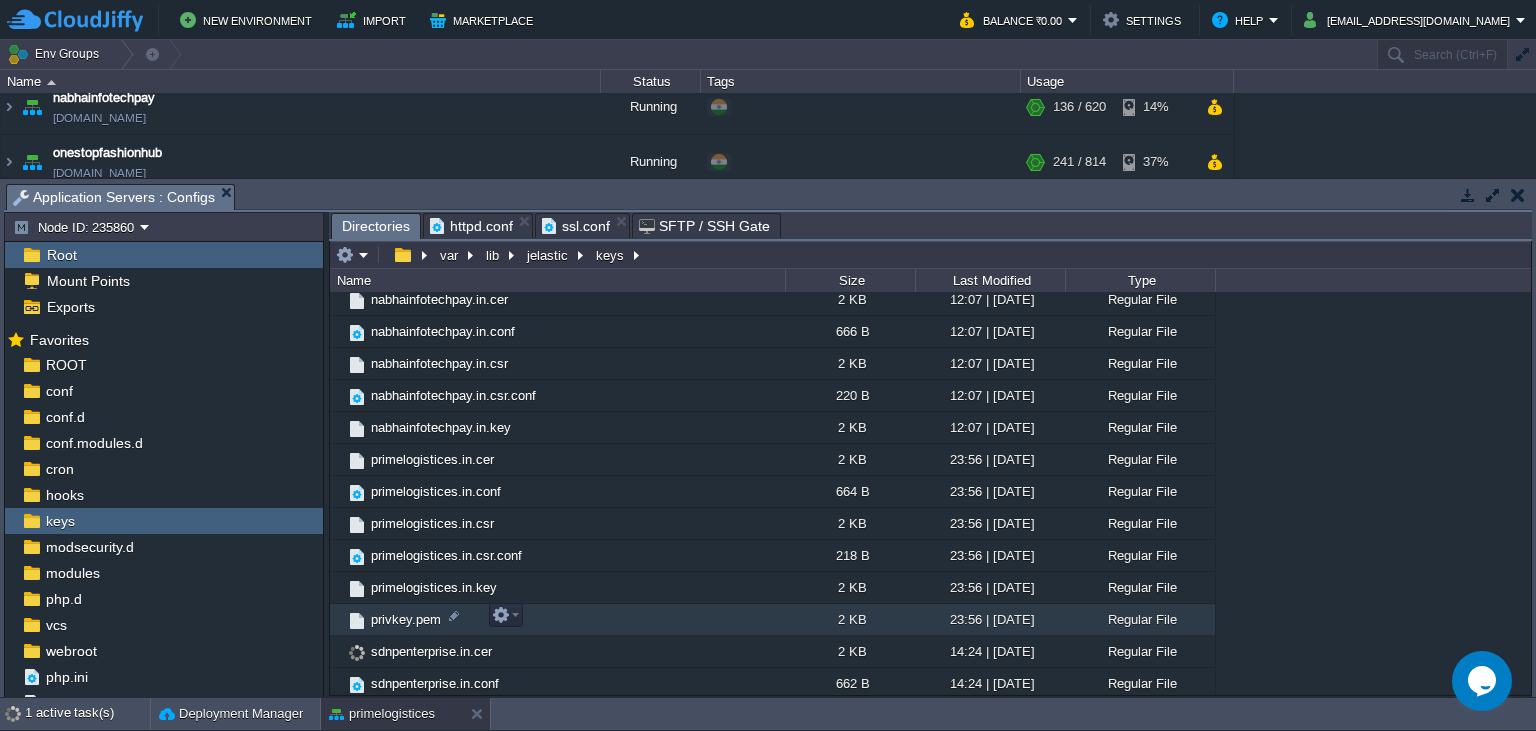 scroll, scrollTop: 297, scrollLeft: 0, axis: vertical 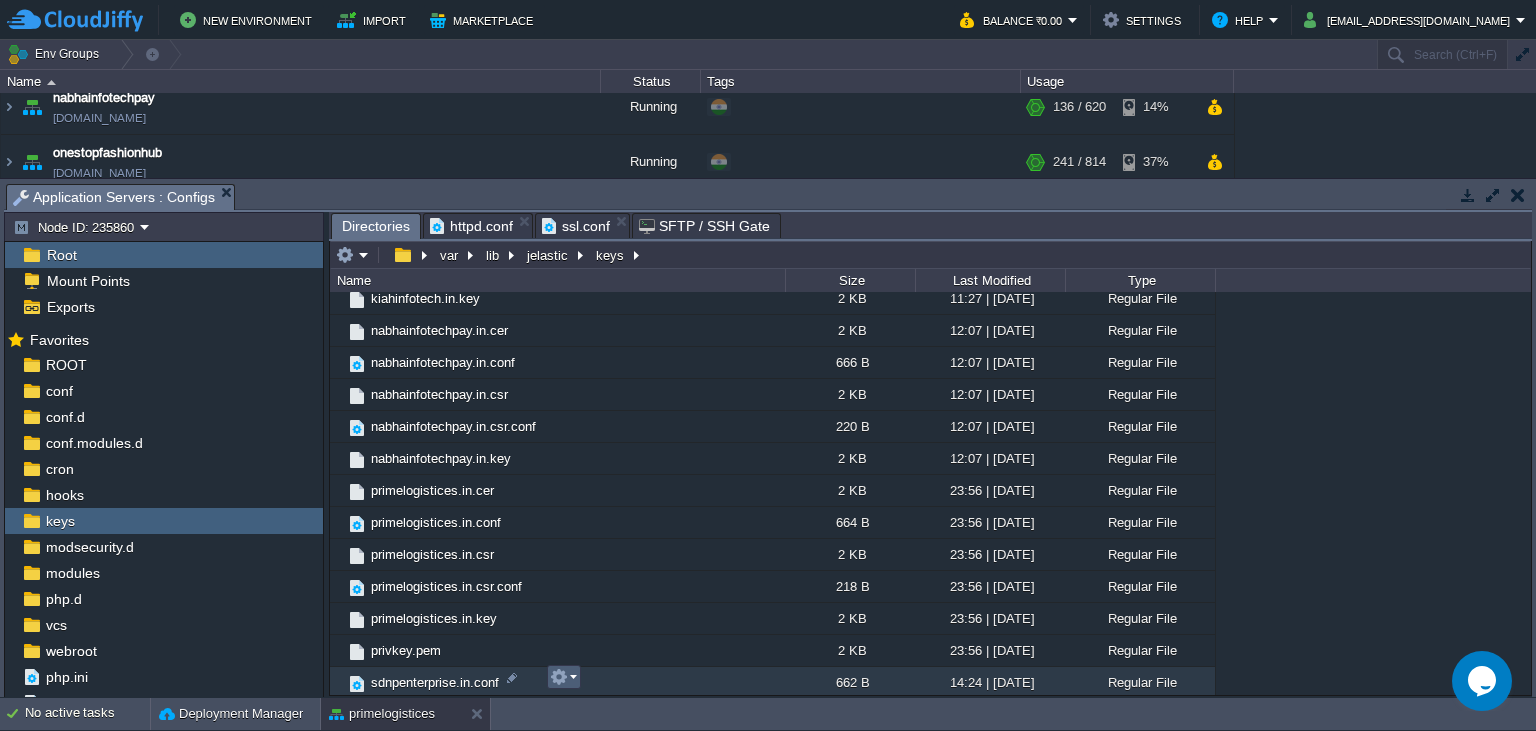 click at bounding box center (563, 677) 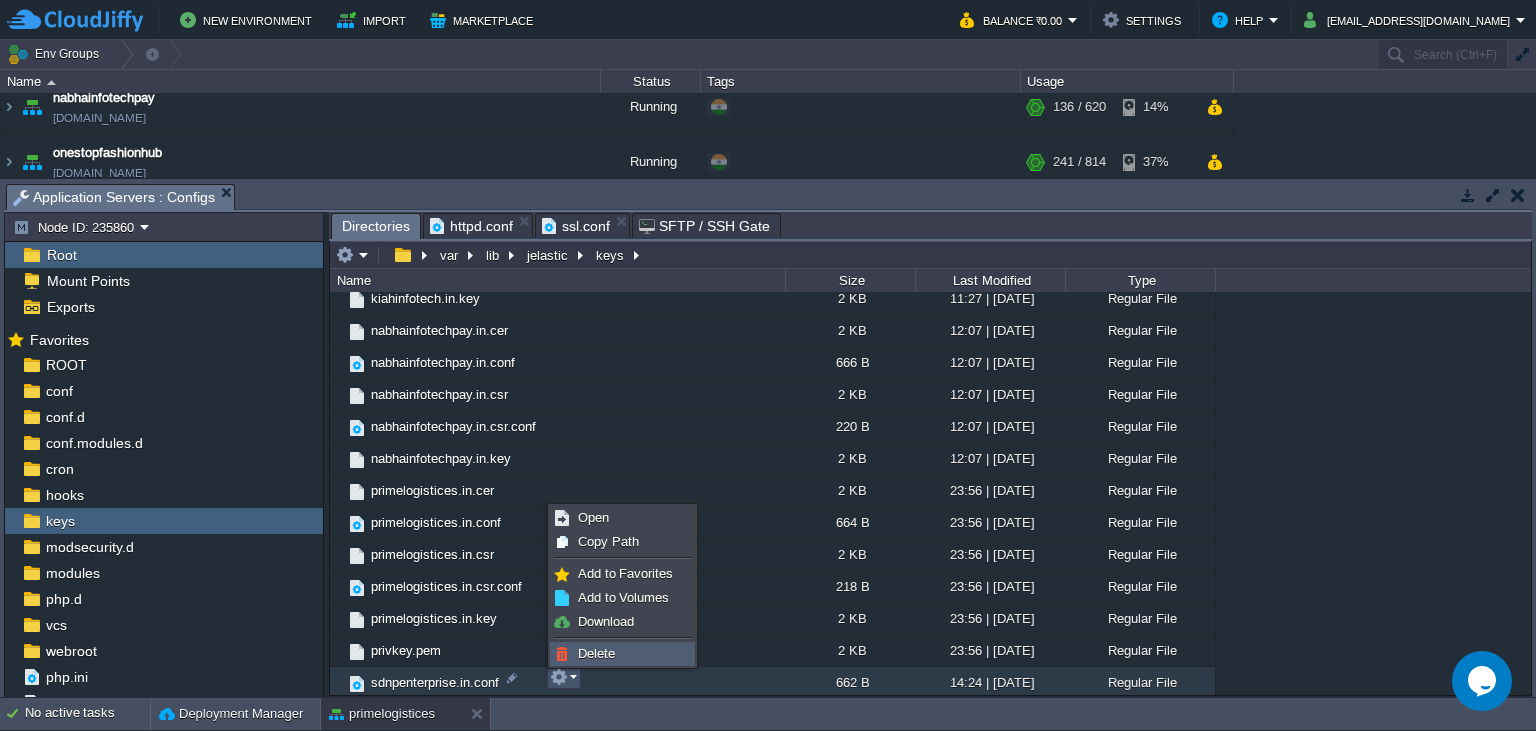 click on "Delete" at bounding box center [596, 653] 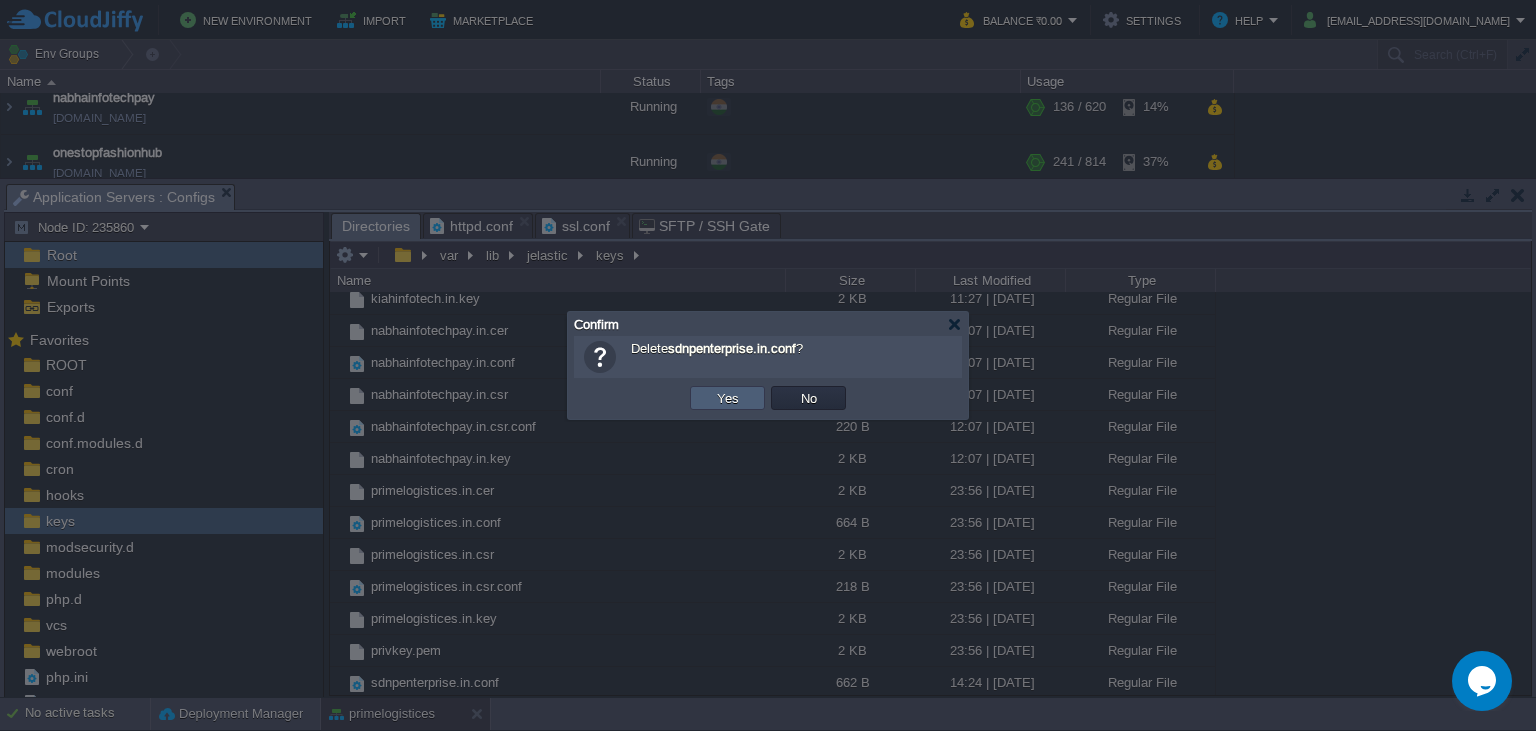 click on "Yes" at bounding box center (728, 398) 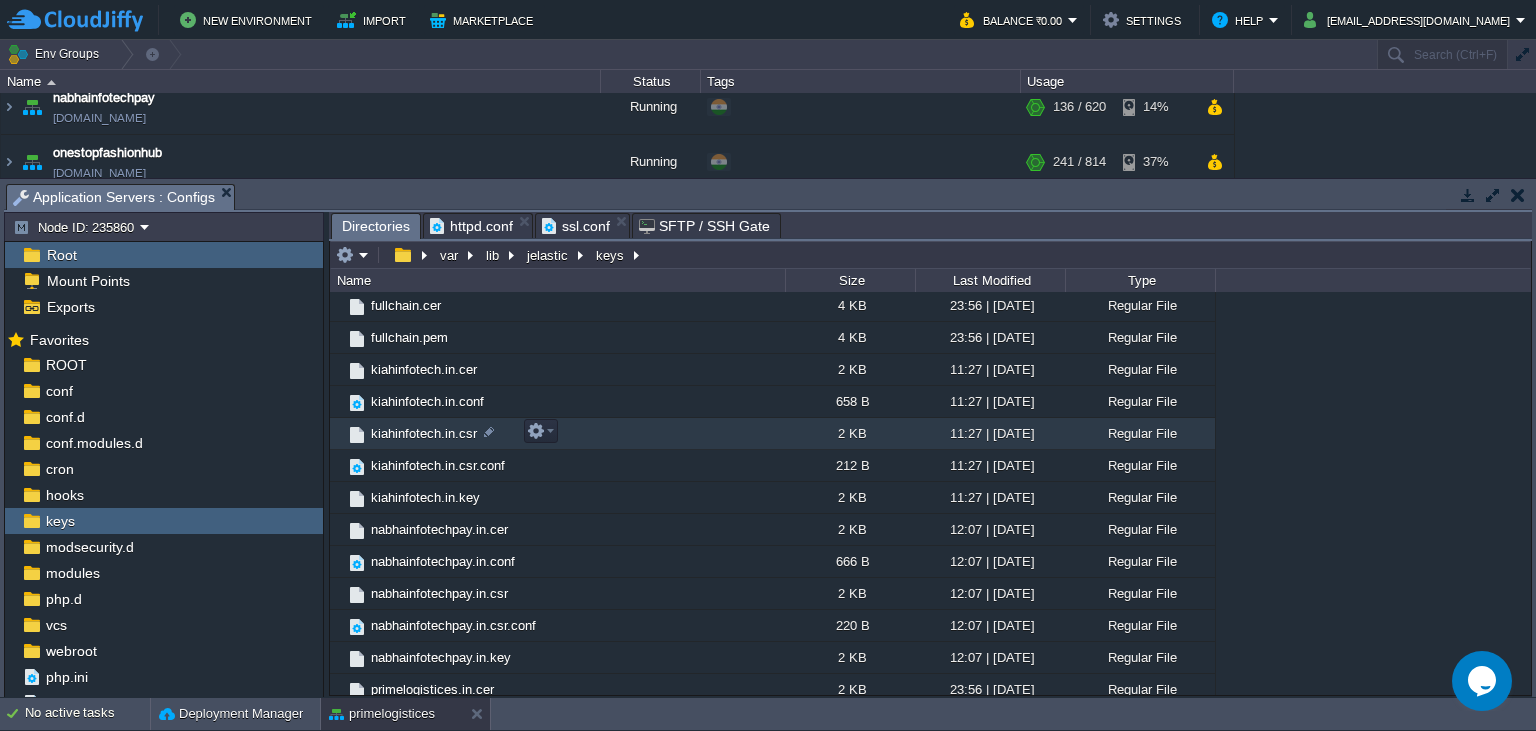 scroll, scrollTop: 0, scrollLeft: 0, axis: both 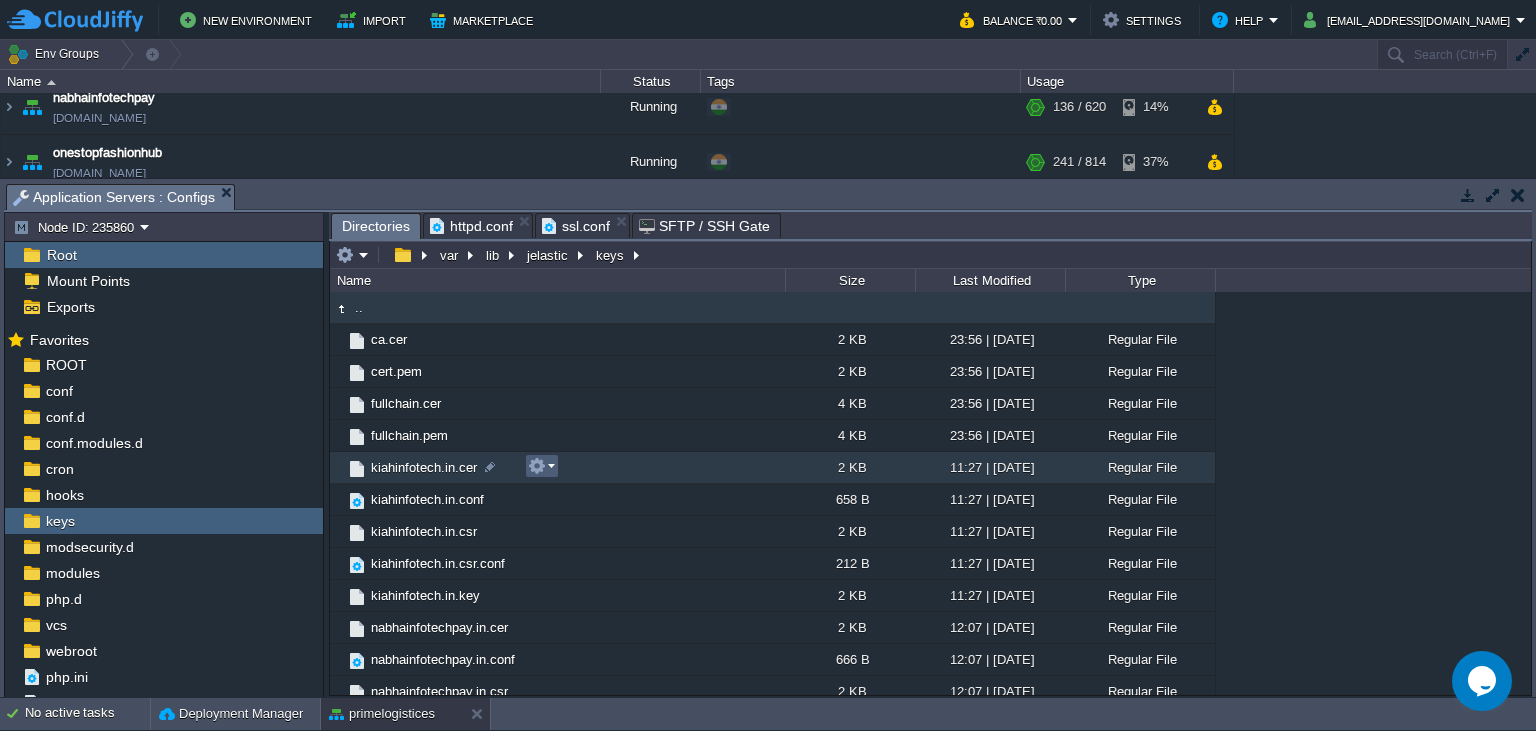 click at bounding box center [537, 466] 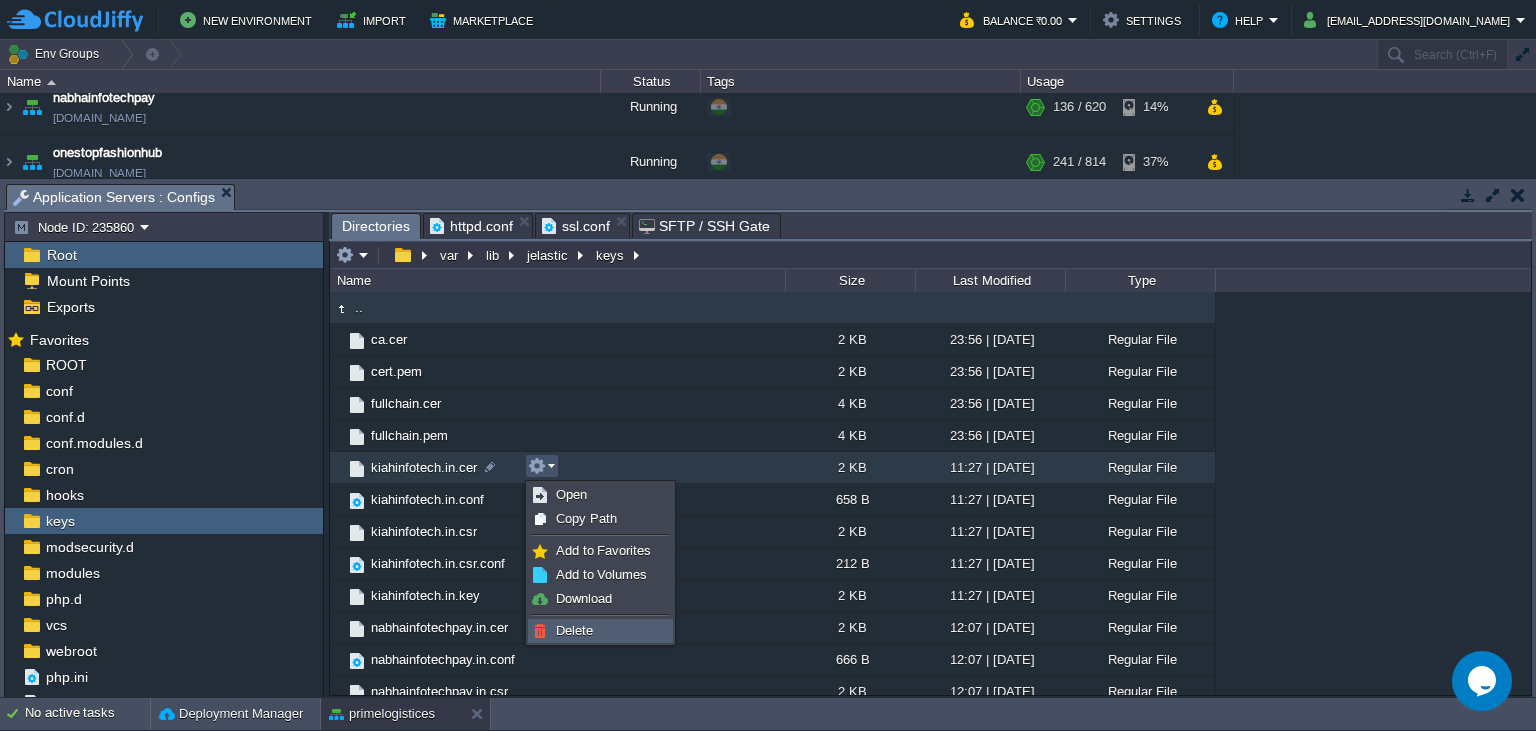 click on "Delete" at bounding box center (574, 630) 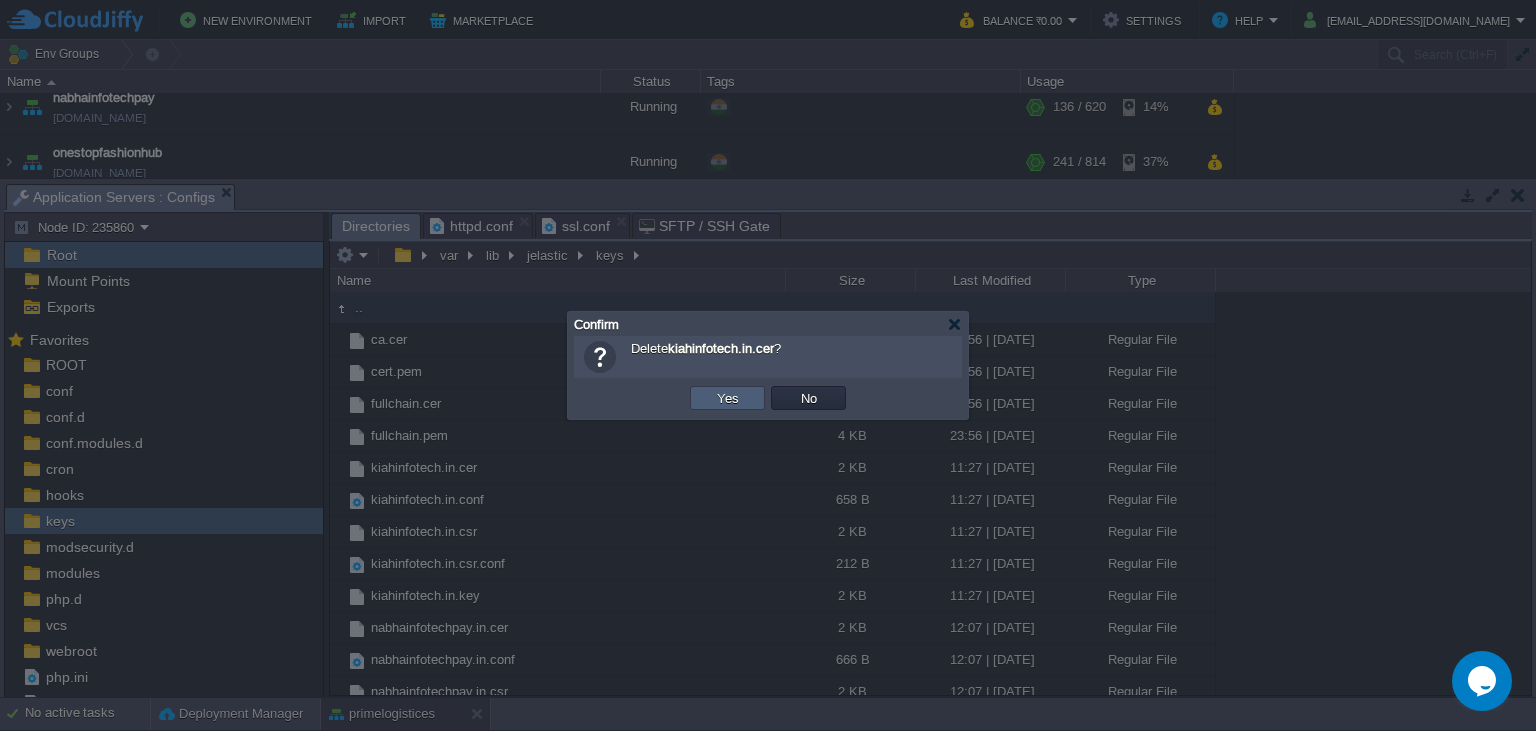 click on "Yes" at bounding box center (728, 398) 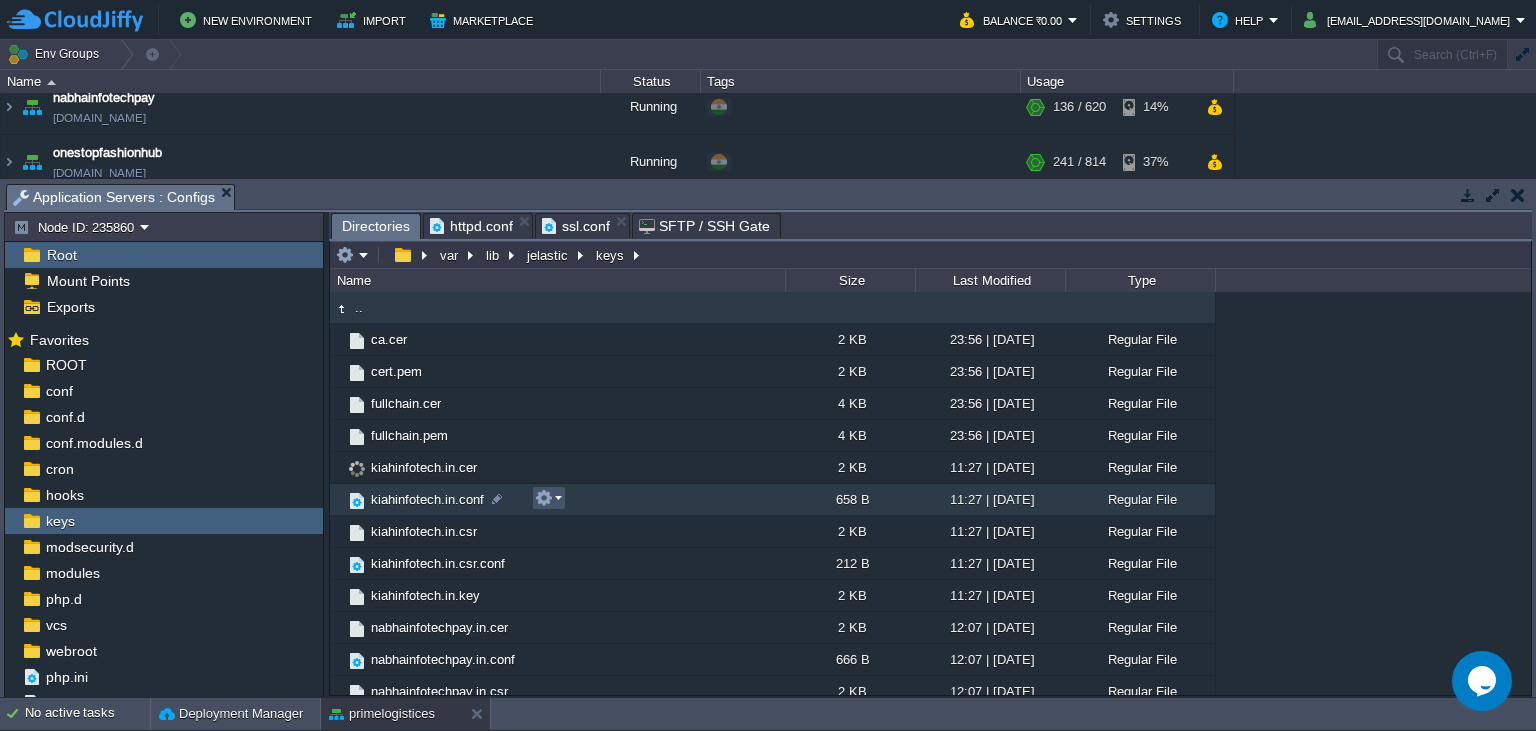 click at bounding box center [544, 498] 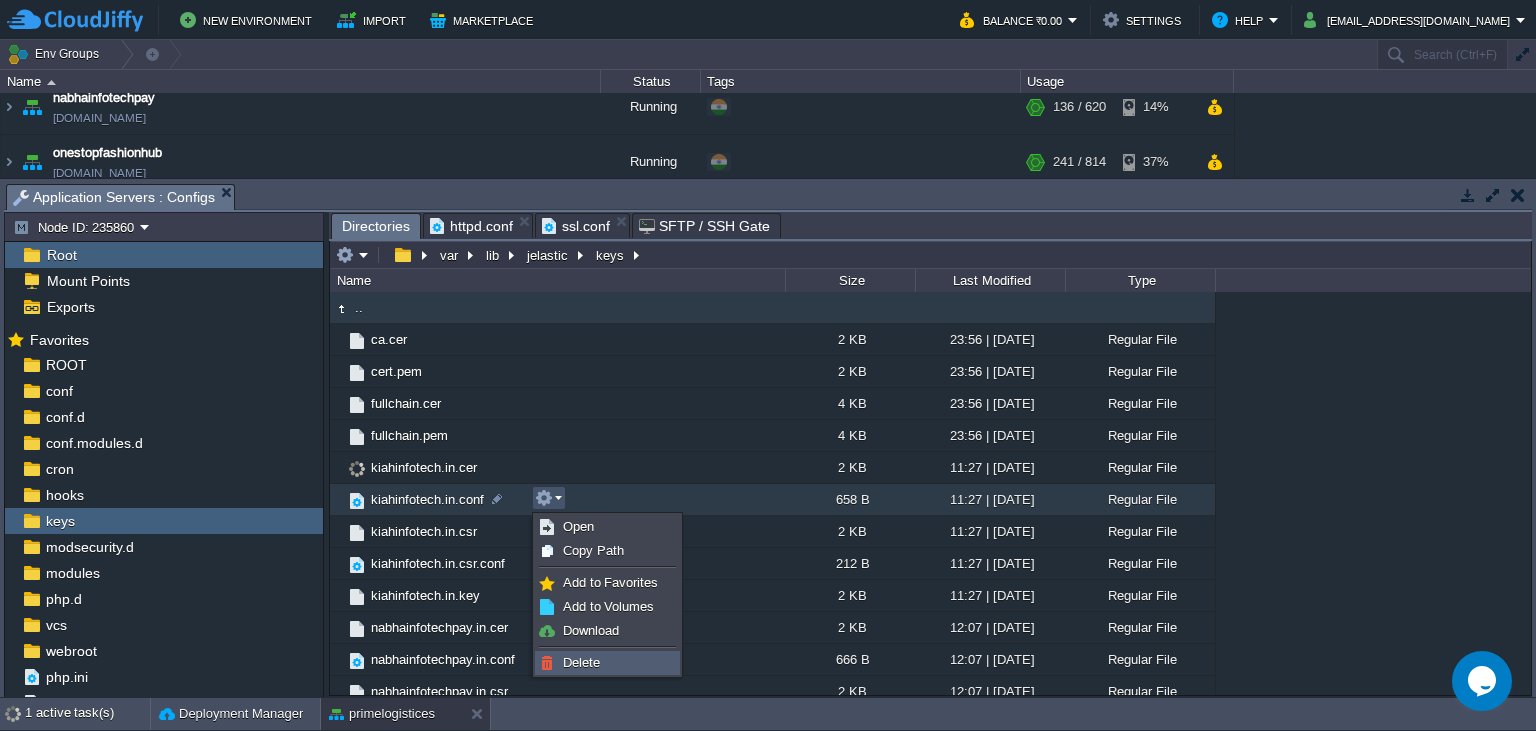 click on "Delete" at bounding box center [581, 662] 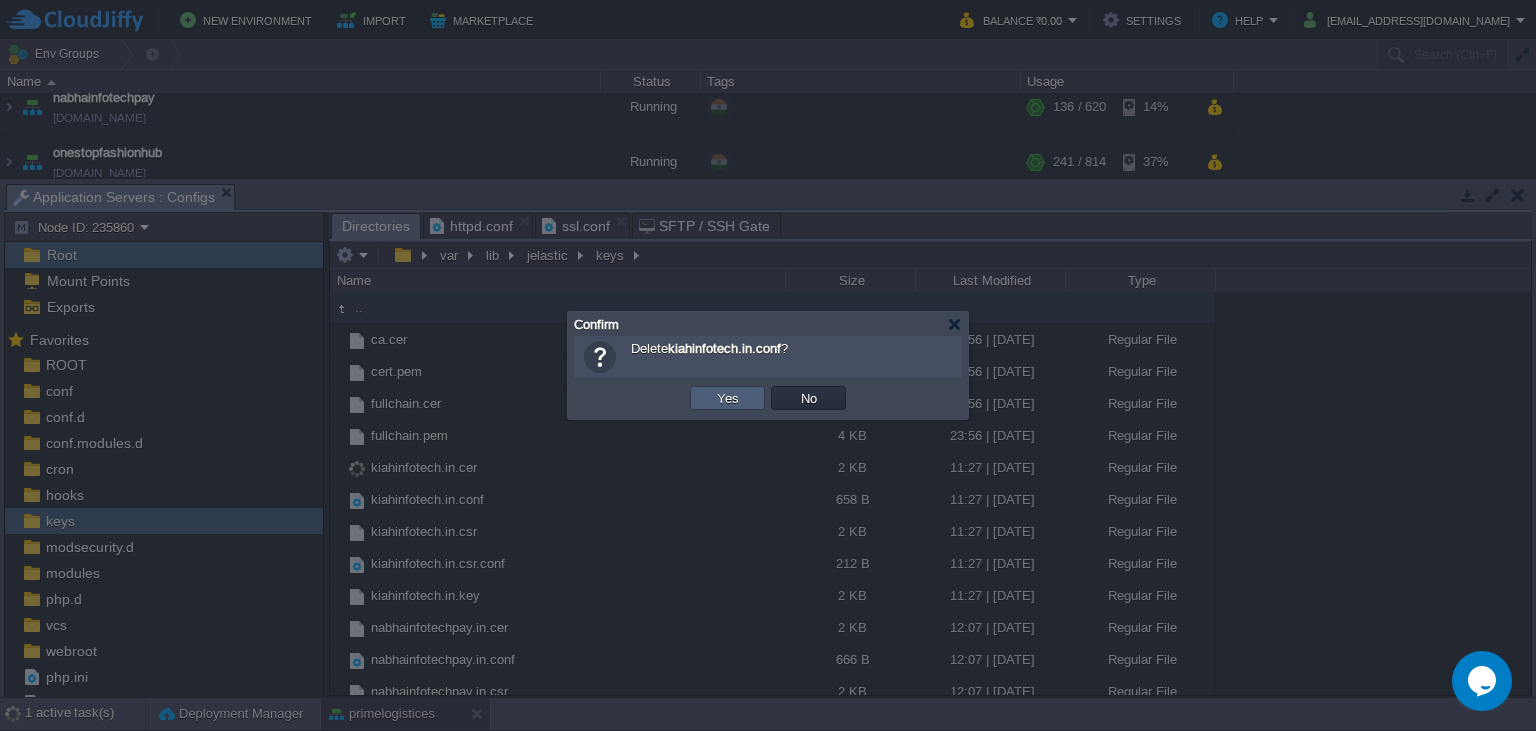 click on "Yes" at bounding box center (728, 398) 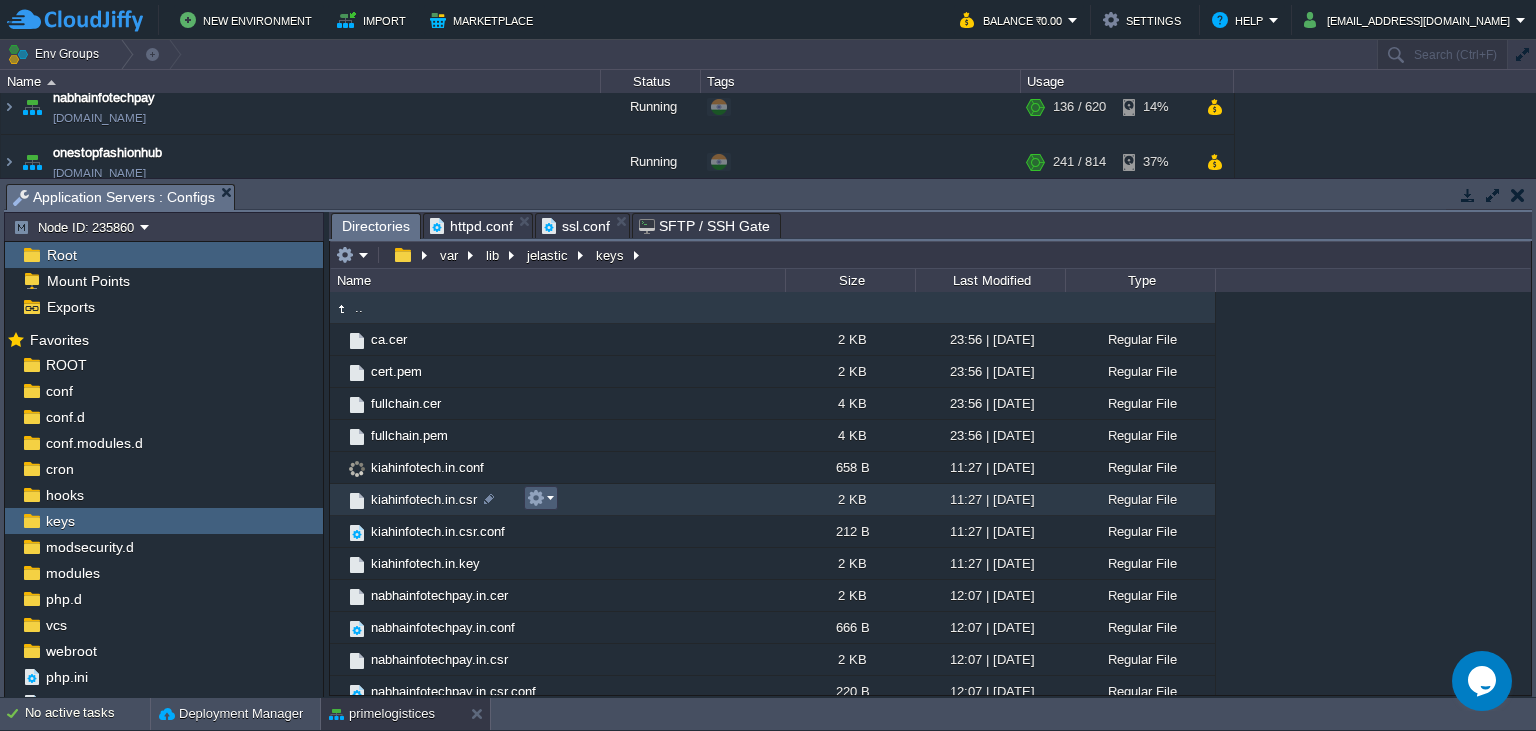 click at bounding box center (536, 498) 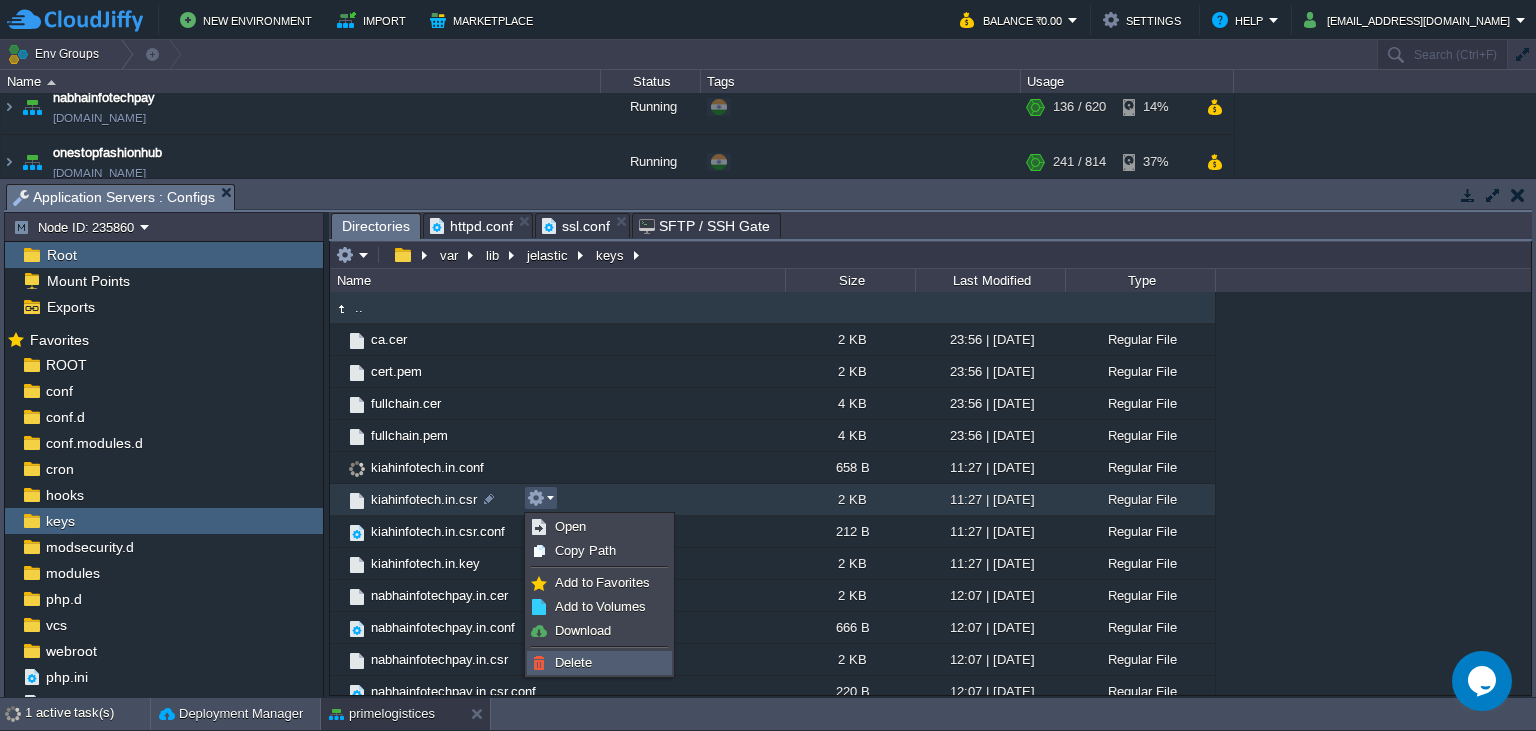 click on "Delete" at bounding box center [573, 662] 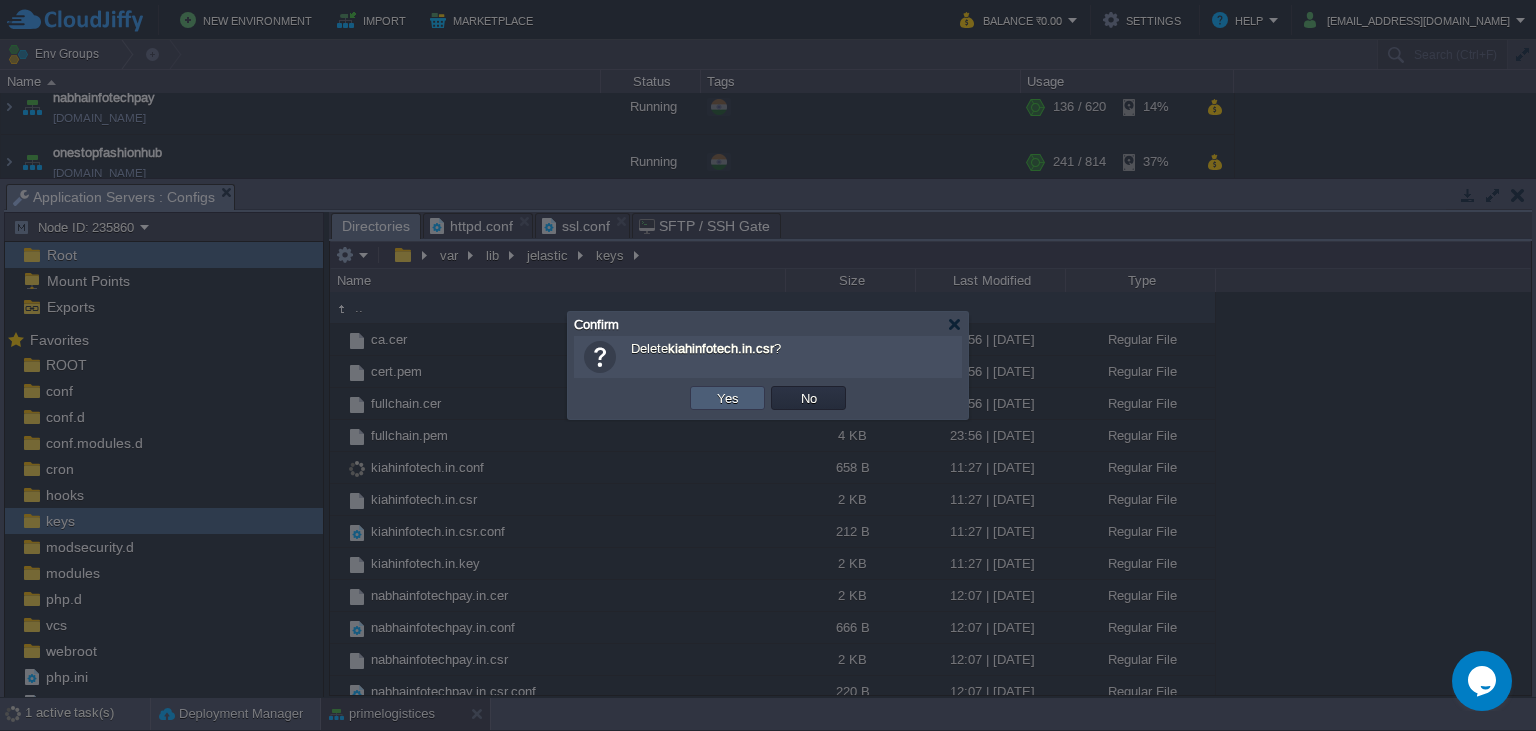 click on "Yes" at bounding box center [728, 398] 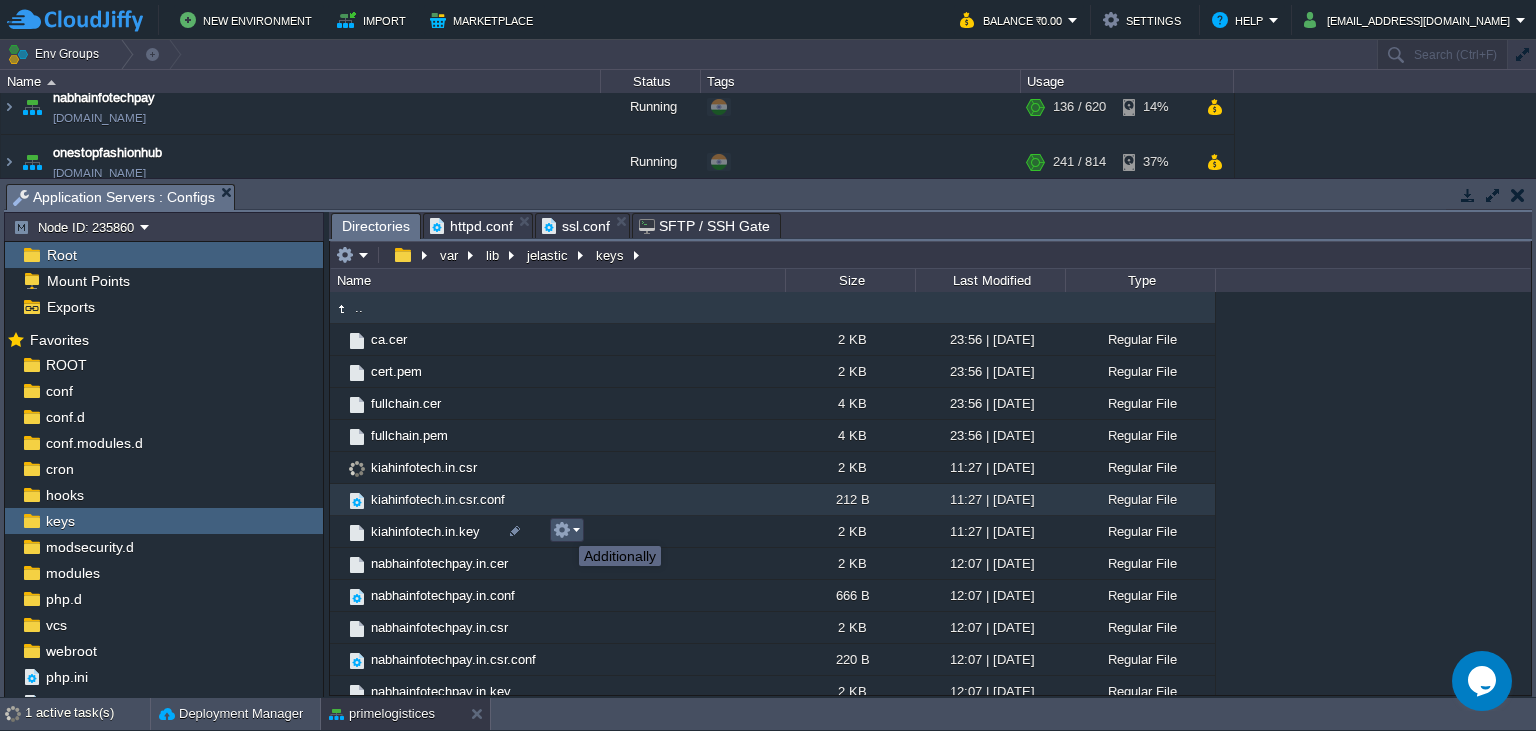 click at bounding box center (562, 530) 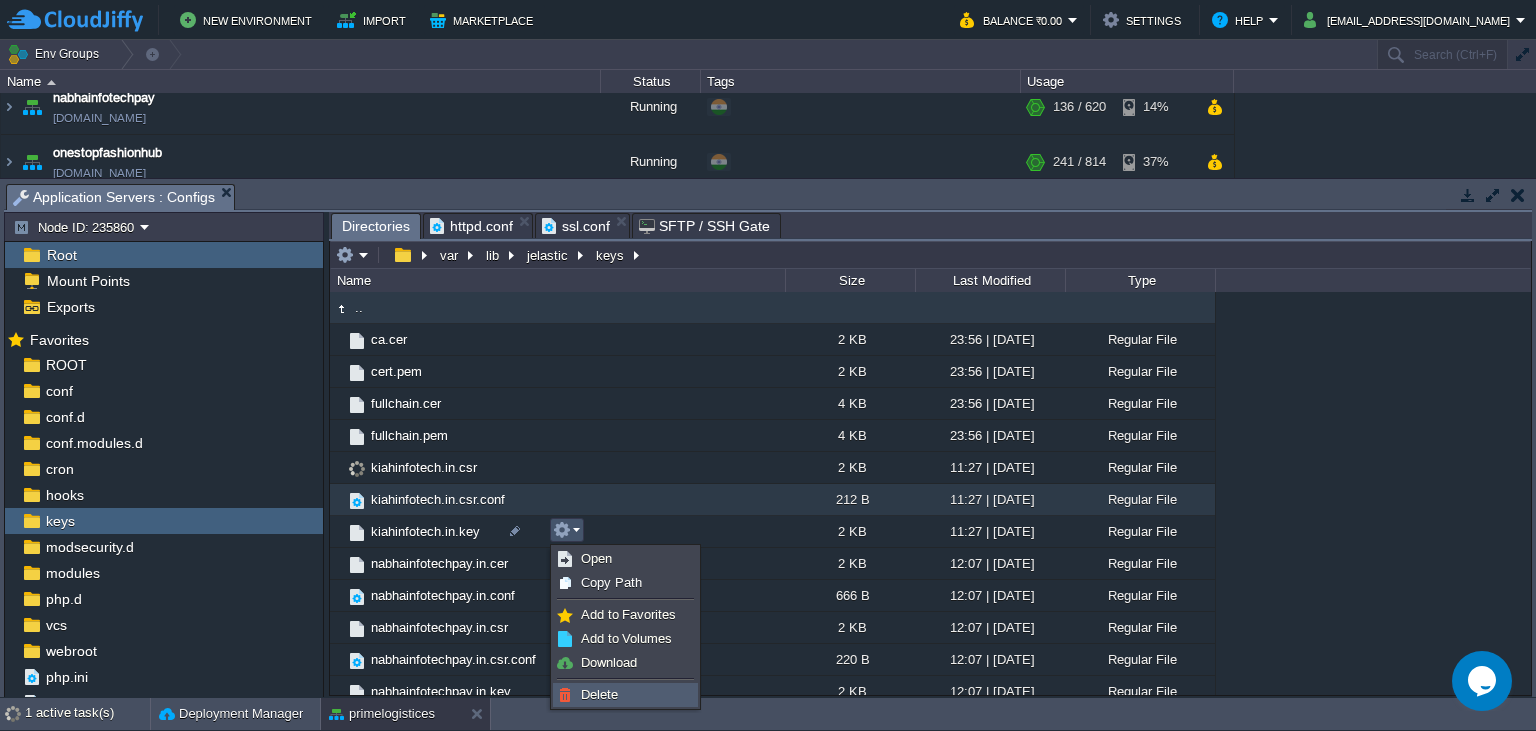 click on "Delete" at bounding box center [599, 694] 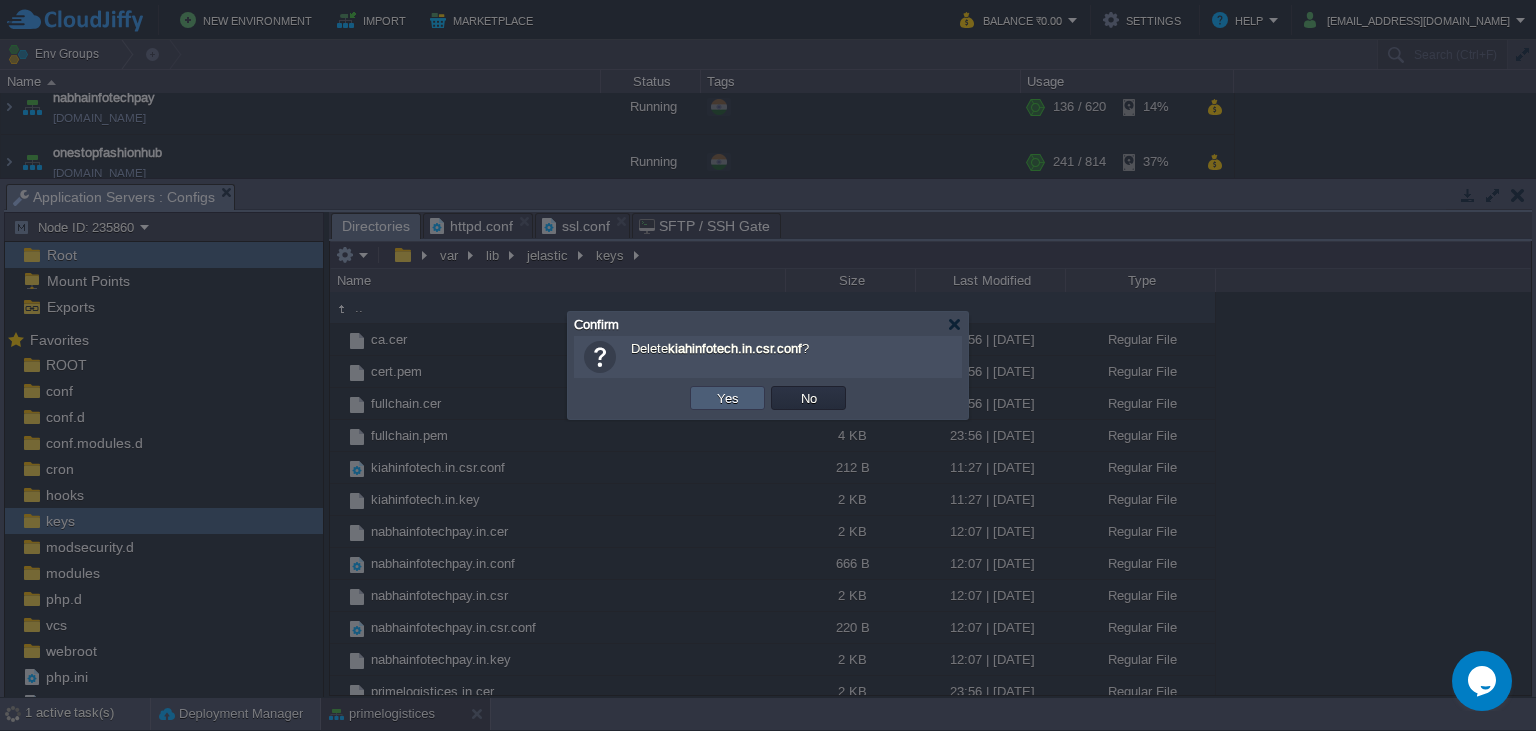 click on "Yes" at bounding box center [727, 398] 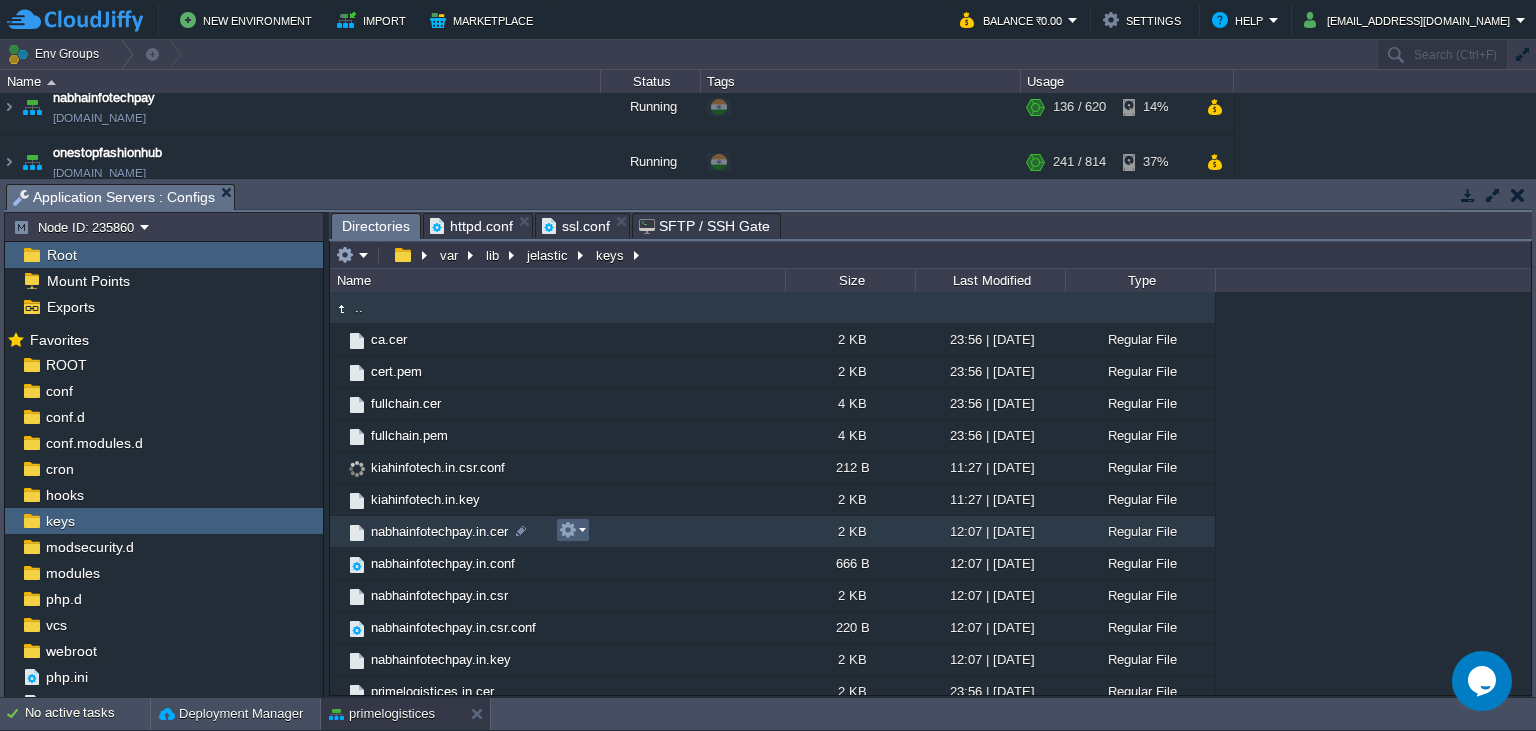 click at bounding box center [572, 530] 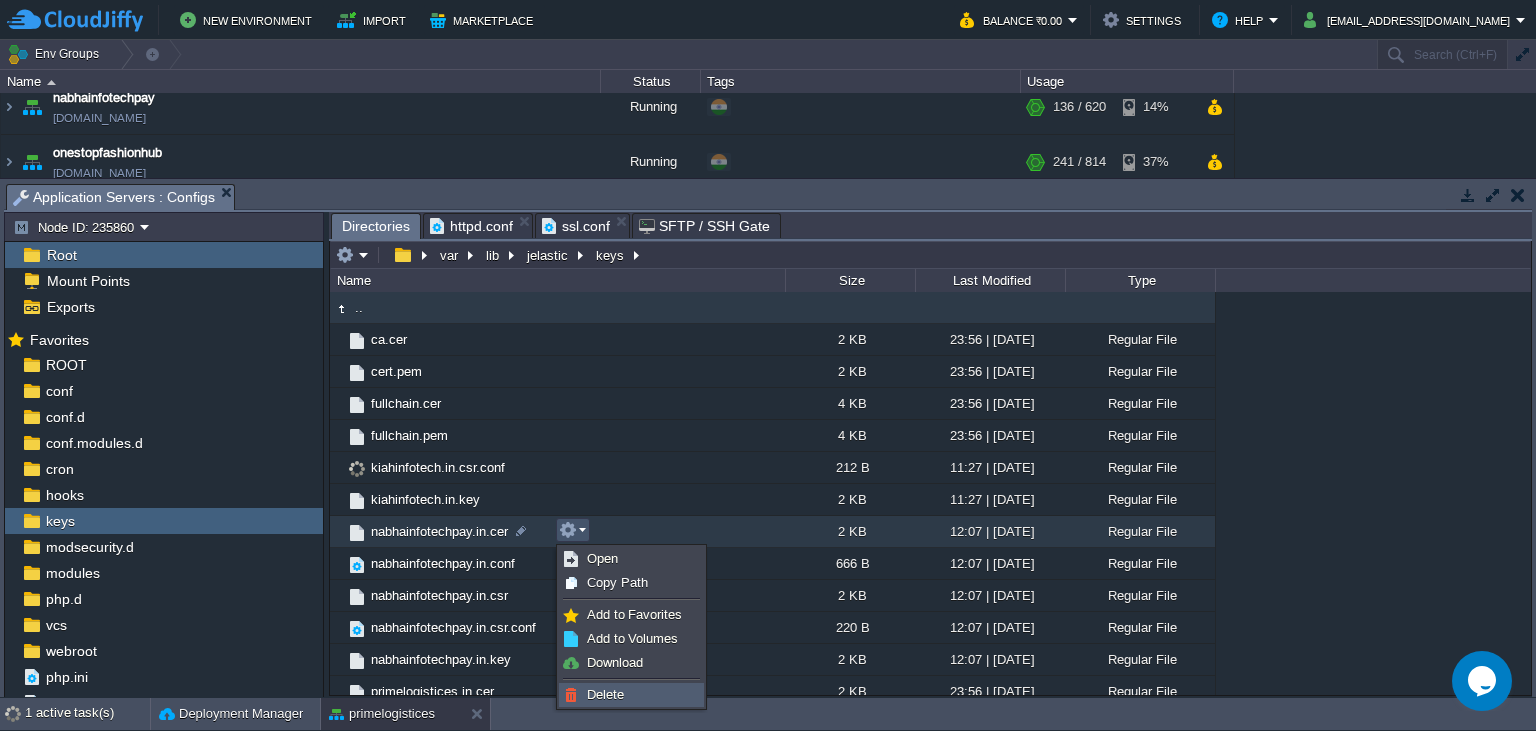 click on "Delete" at bounding box center (605, 694) 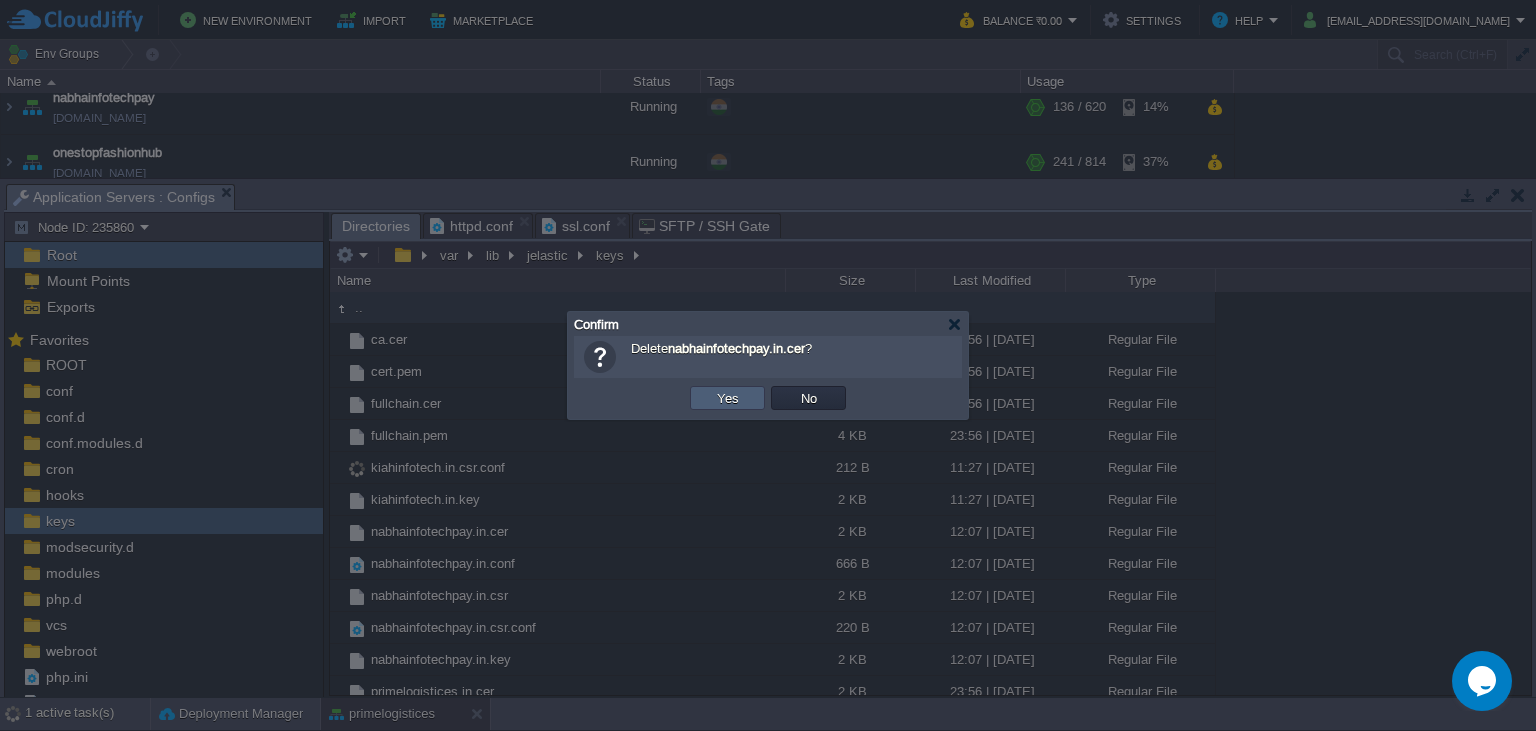 click on "Yes" at bounding box center (728, 398) 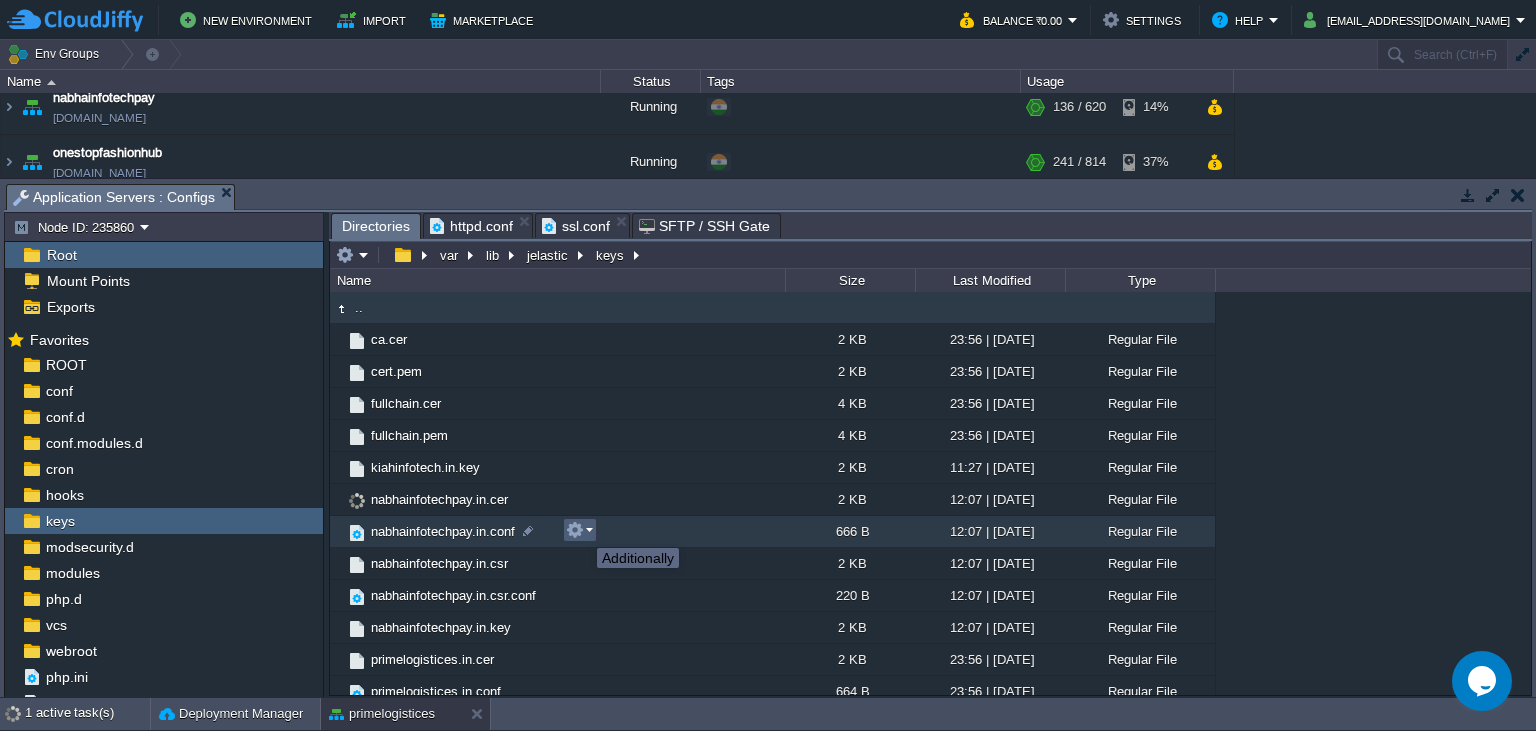 click at bounding box center (575, 530) 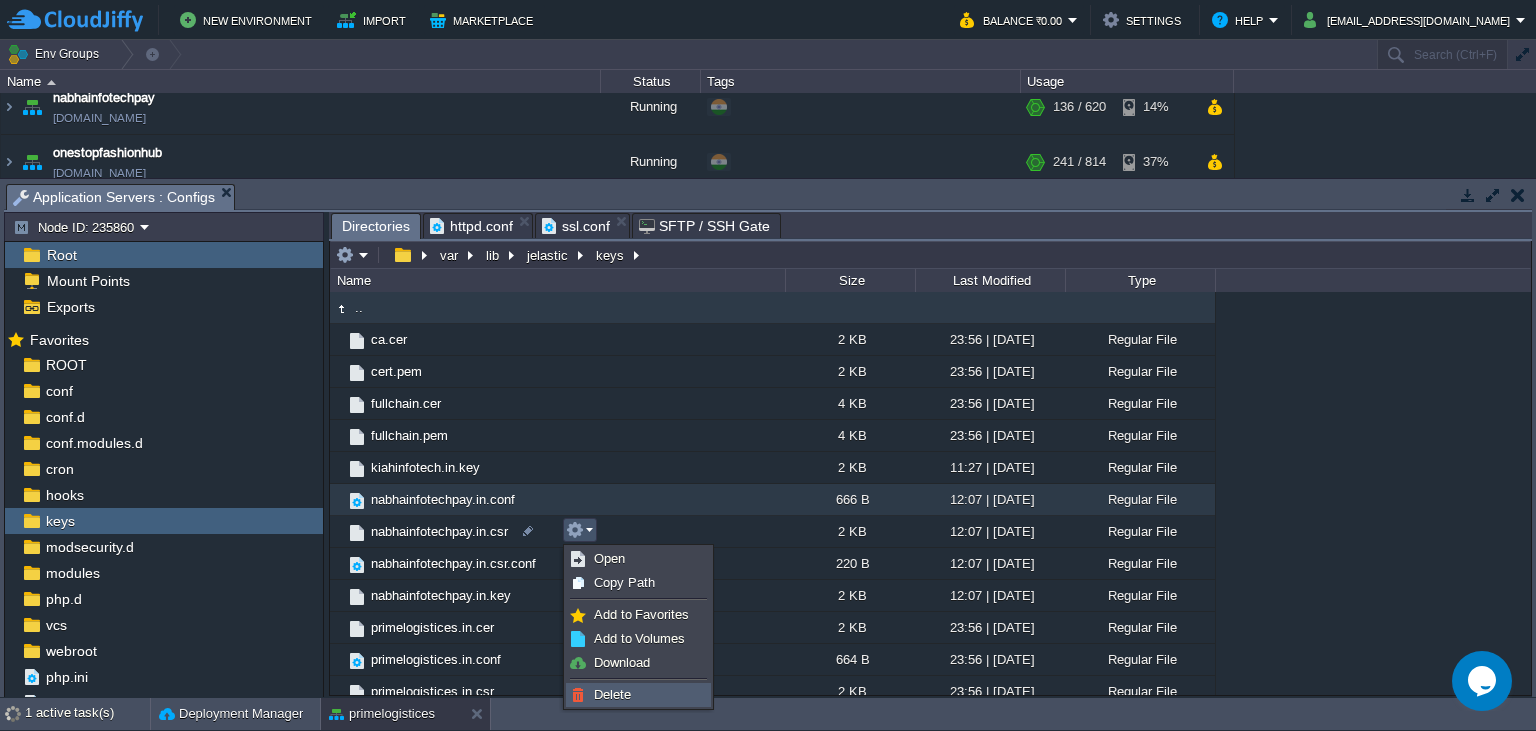 click on "Delete" at bounding box center (638, 695) 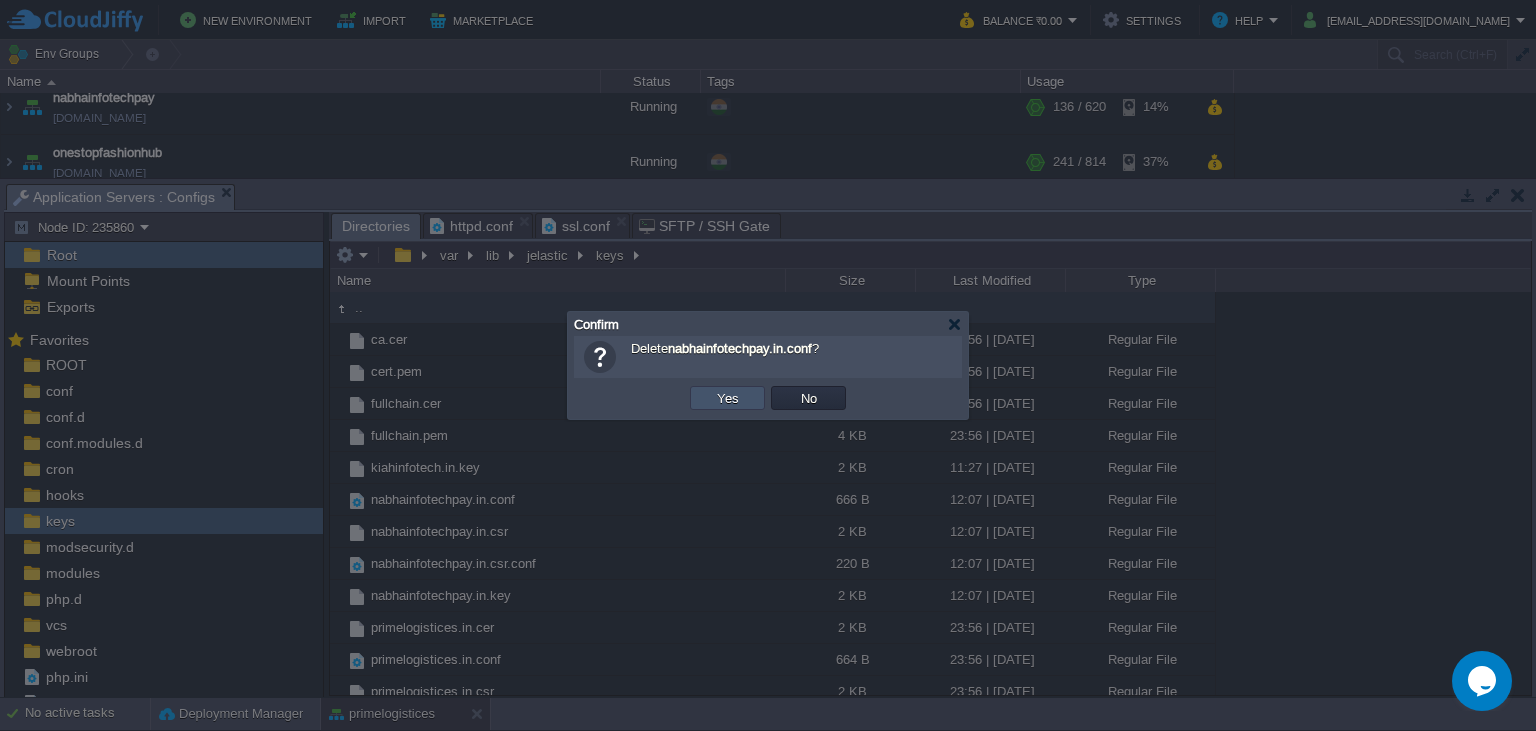 click on "Yes" at bounding box center [728, 398] 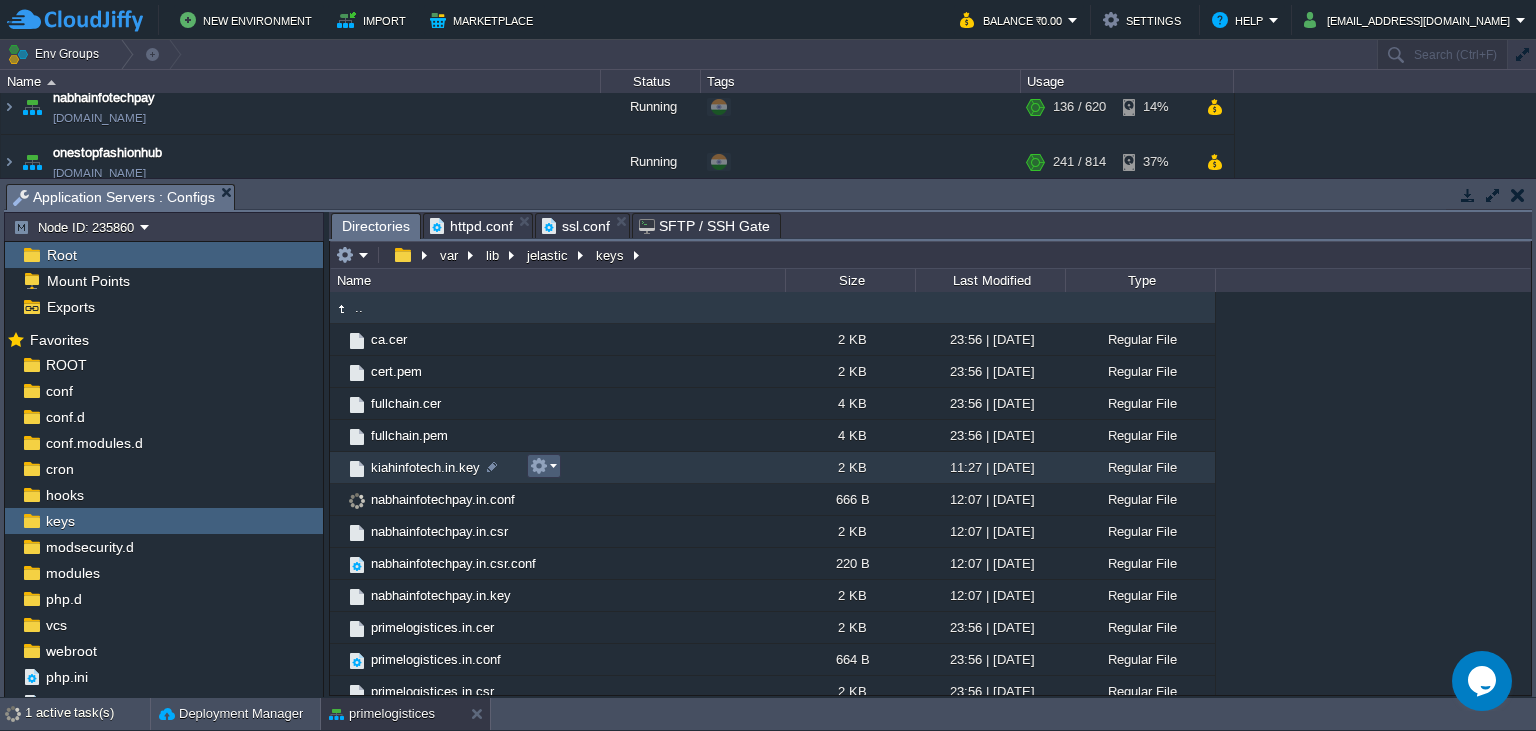 click at bounding box center [543, 466] 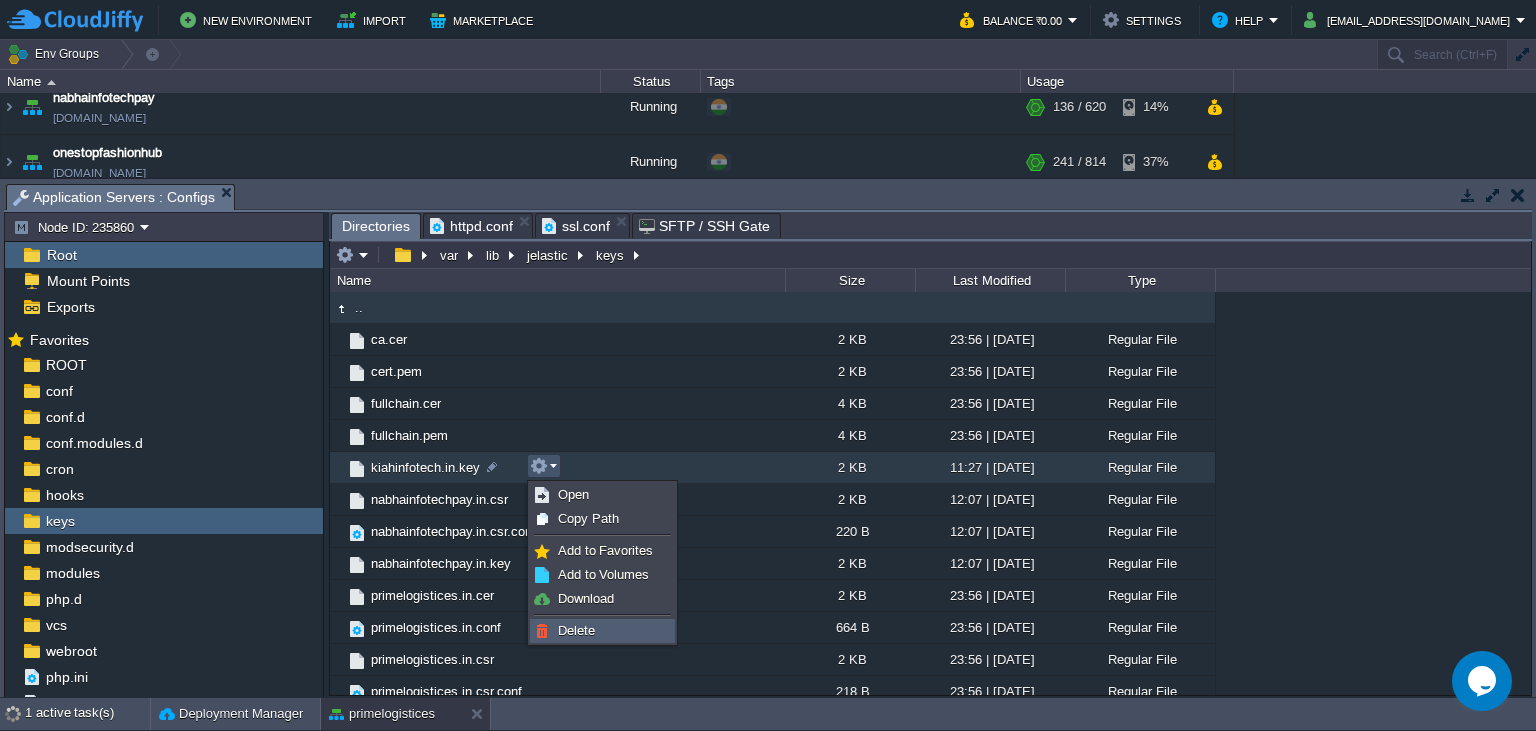 click on "Delete" at bounding box center [602, 631] 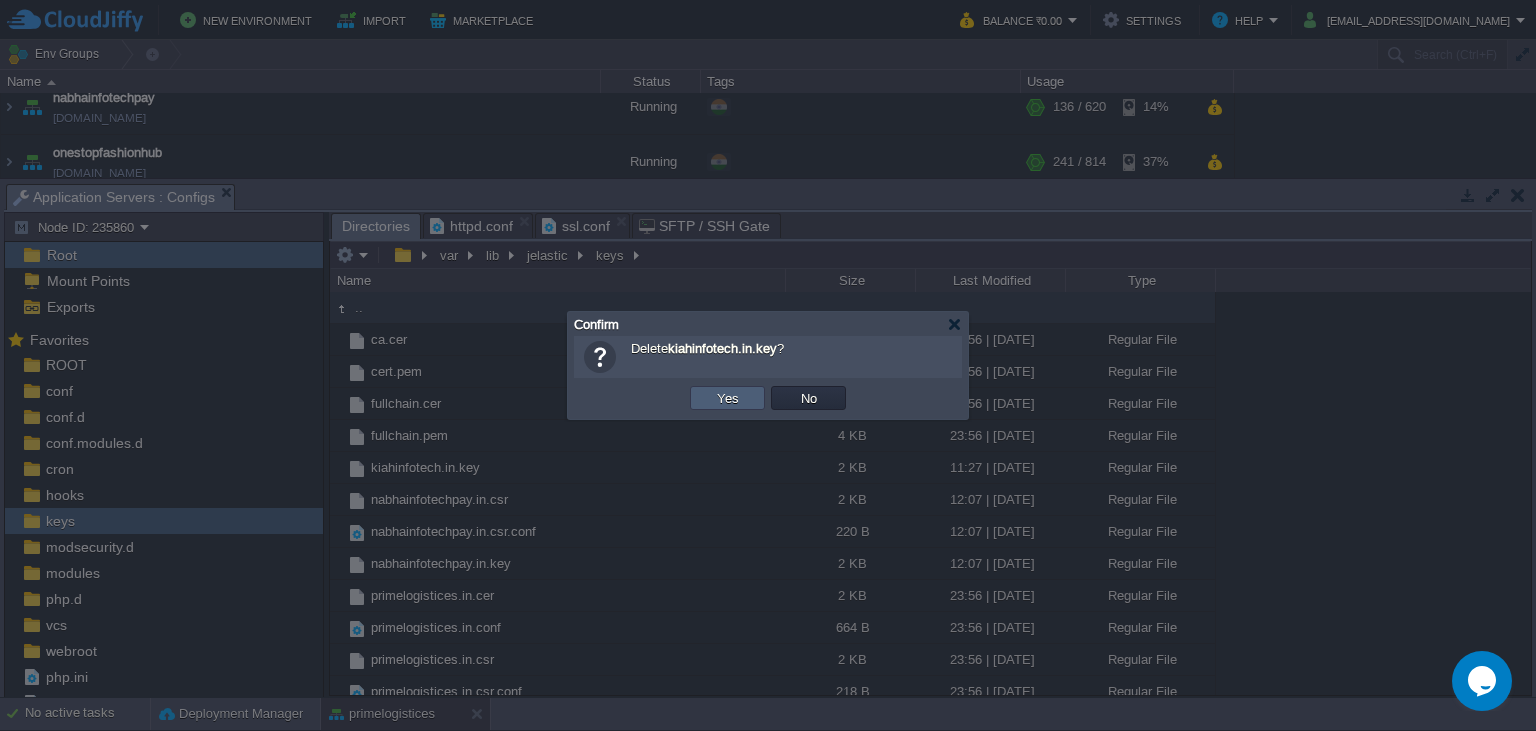 click on "Yes" at bounding box center (728, 398) 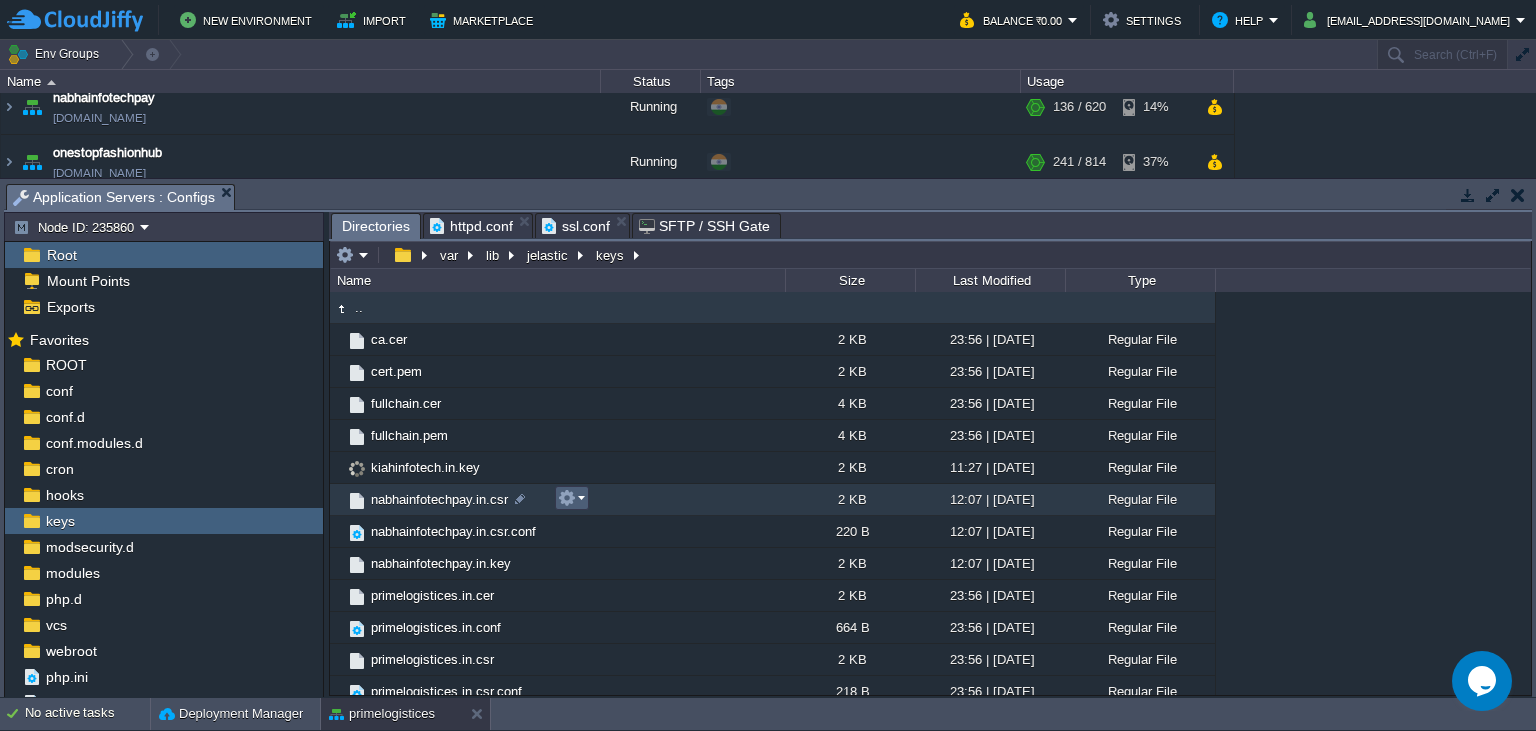 click at bounding box center (567, 498) 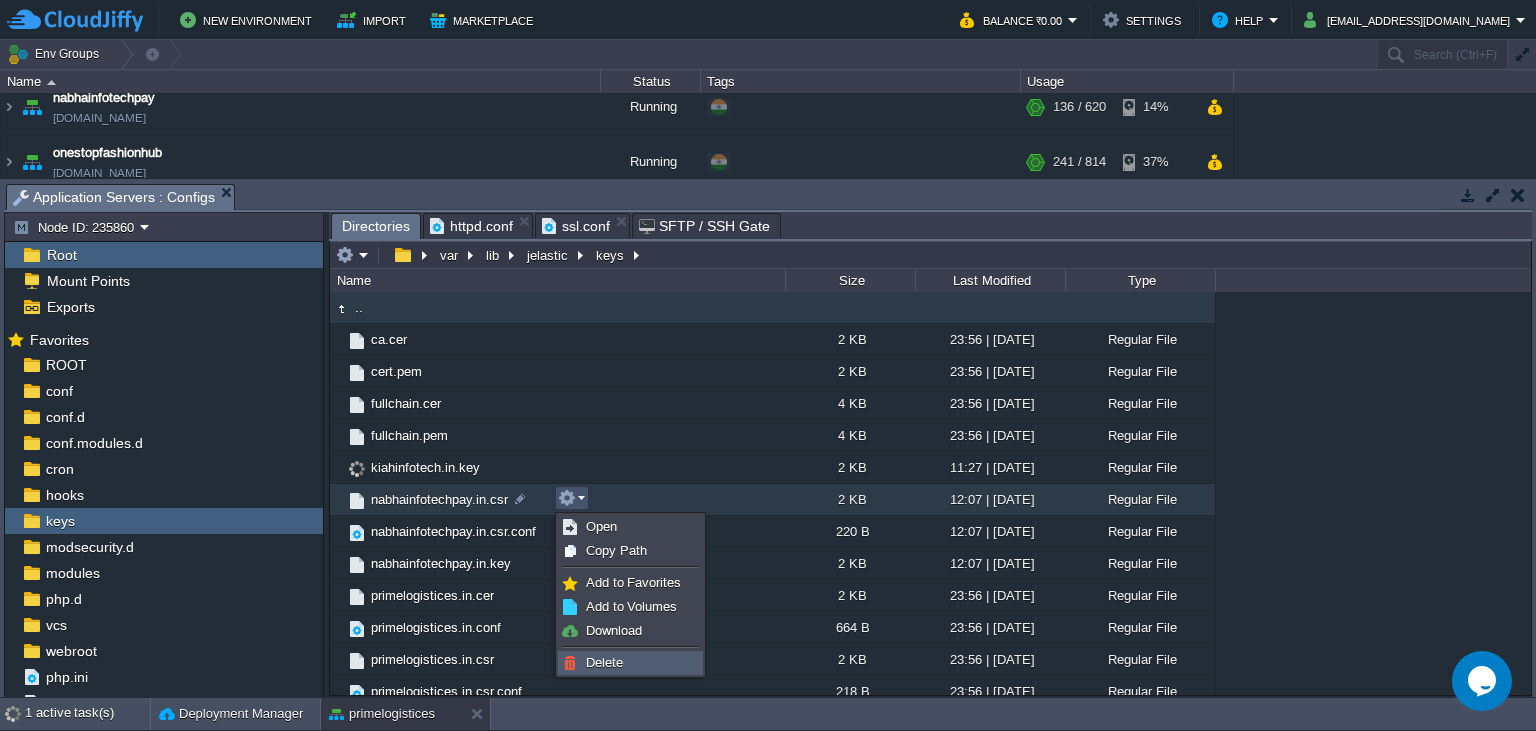 click on "Delete" at bounding box center (604, 662) 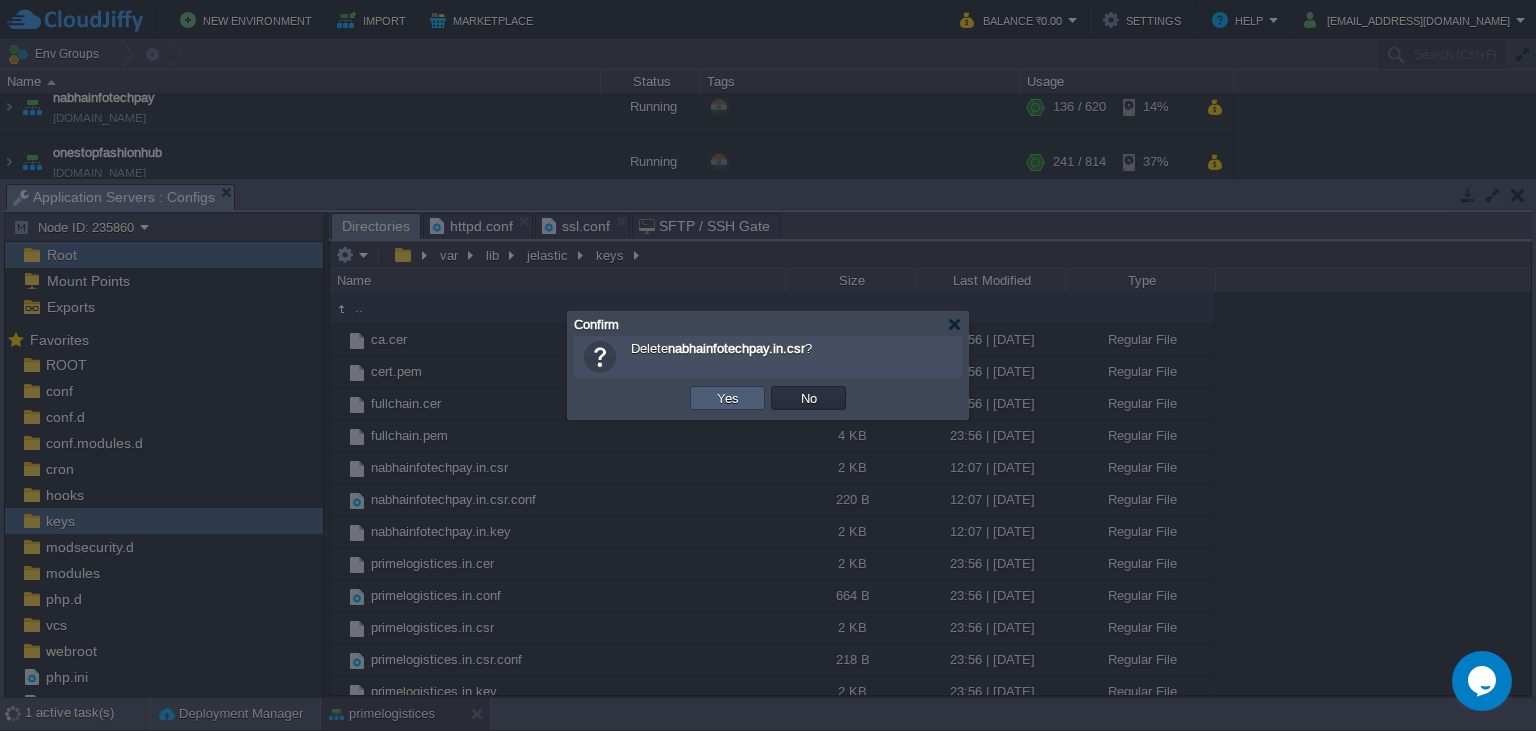 click on "Yes" at bounding box center (728, 398) 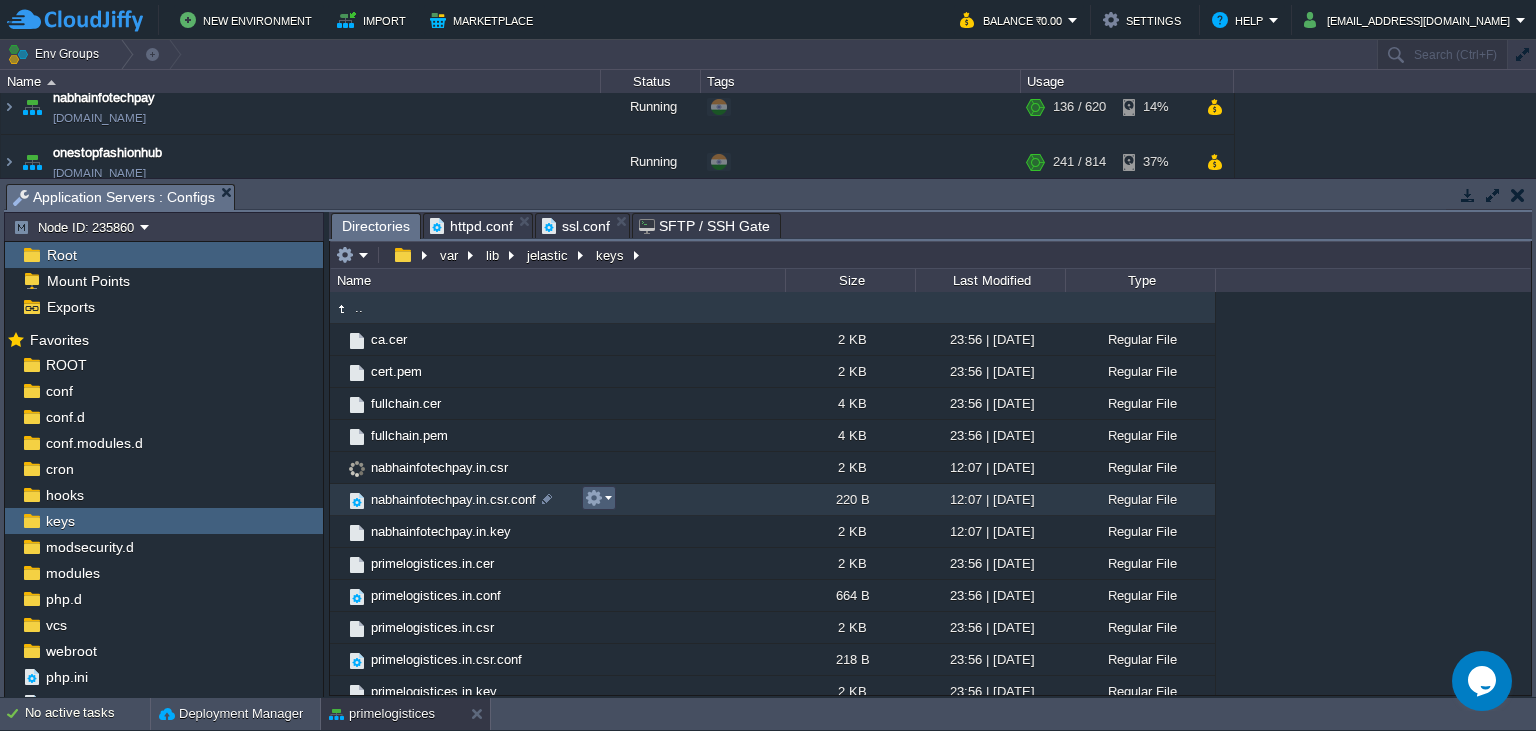click at bounding box center (594, 498) 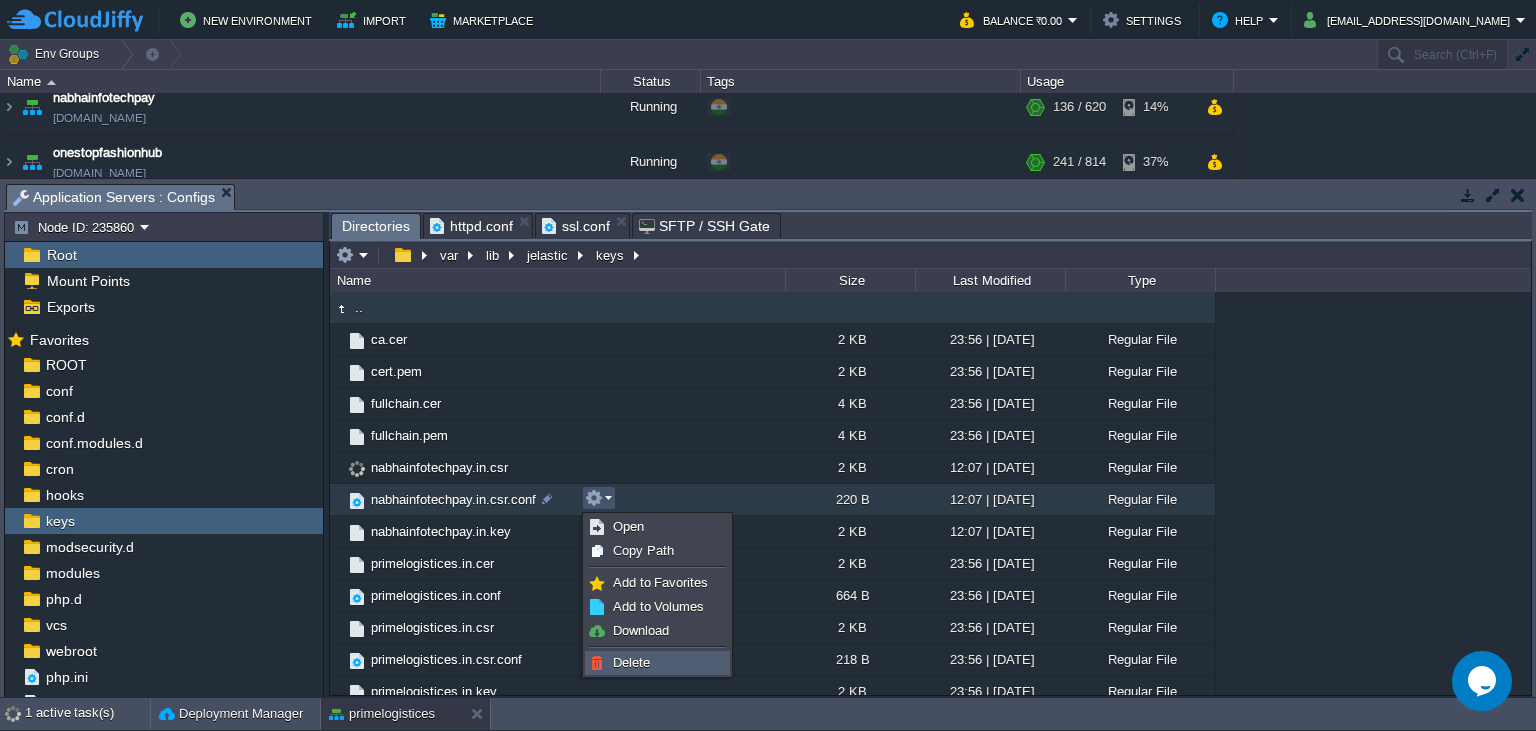 click on "Delete" at bounding box center (631, 662) 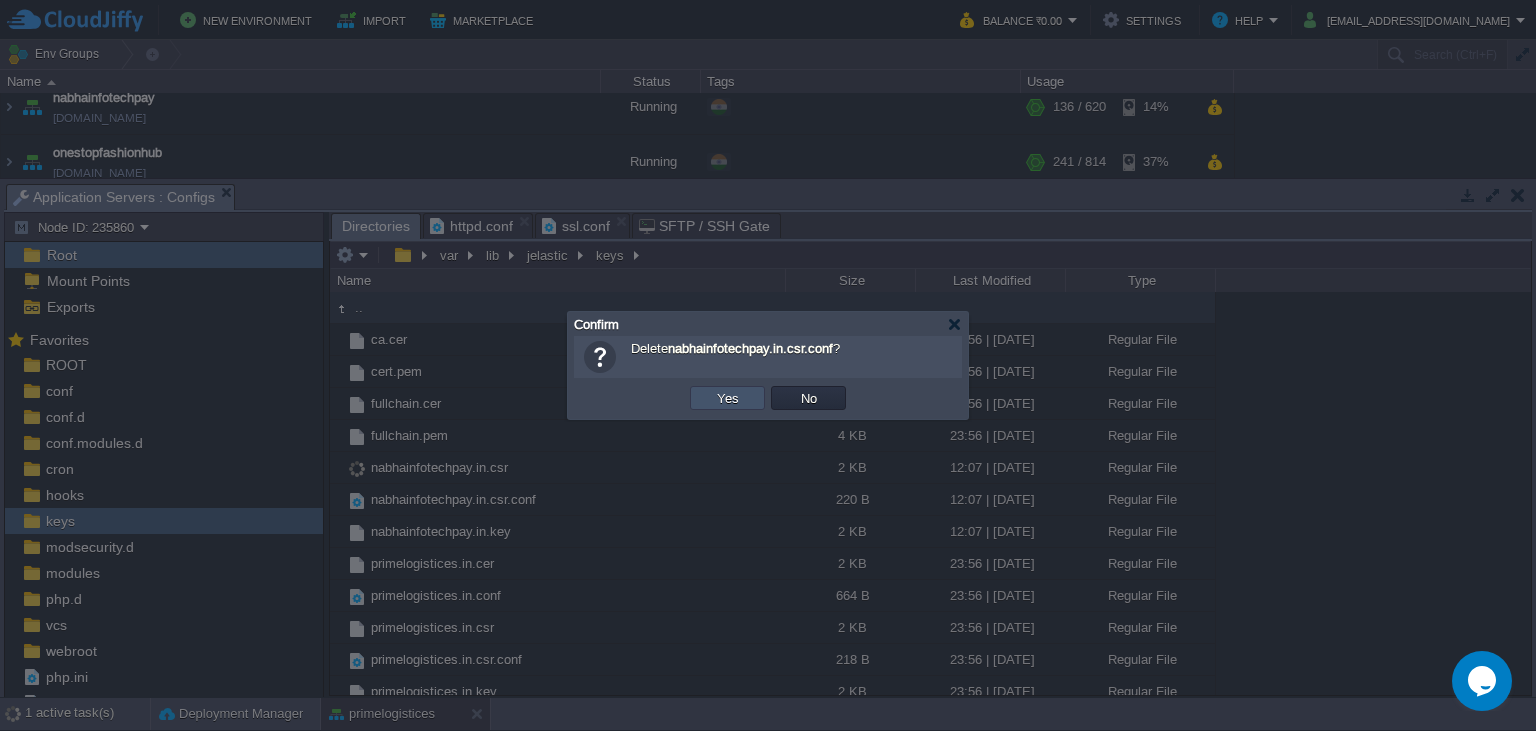click on "Yes" at bounding box center (728, 398) 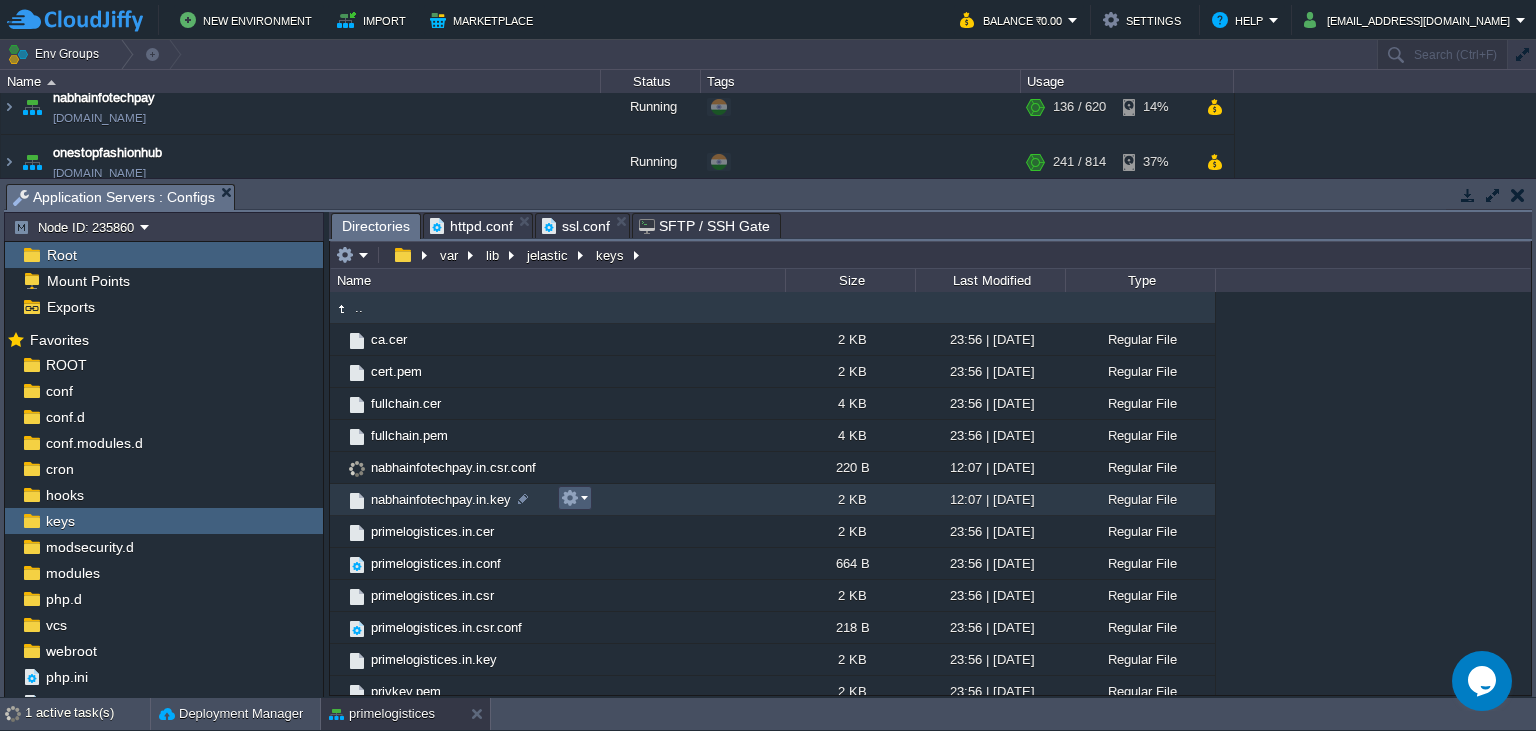 click at bounding box center (574, 498) 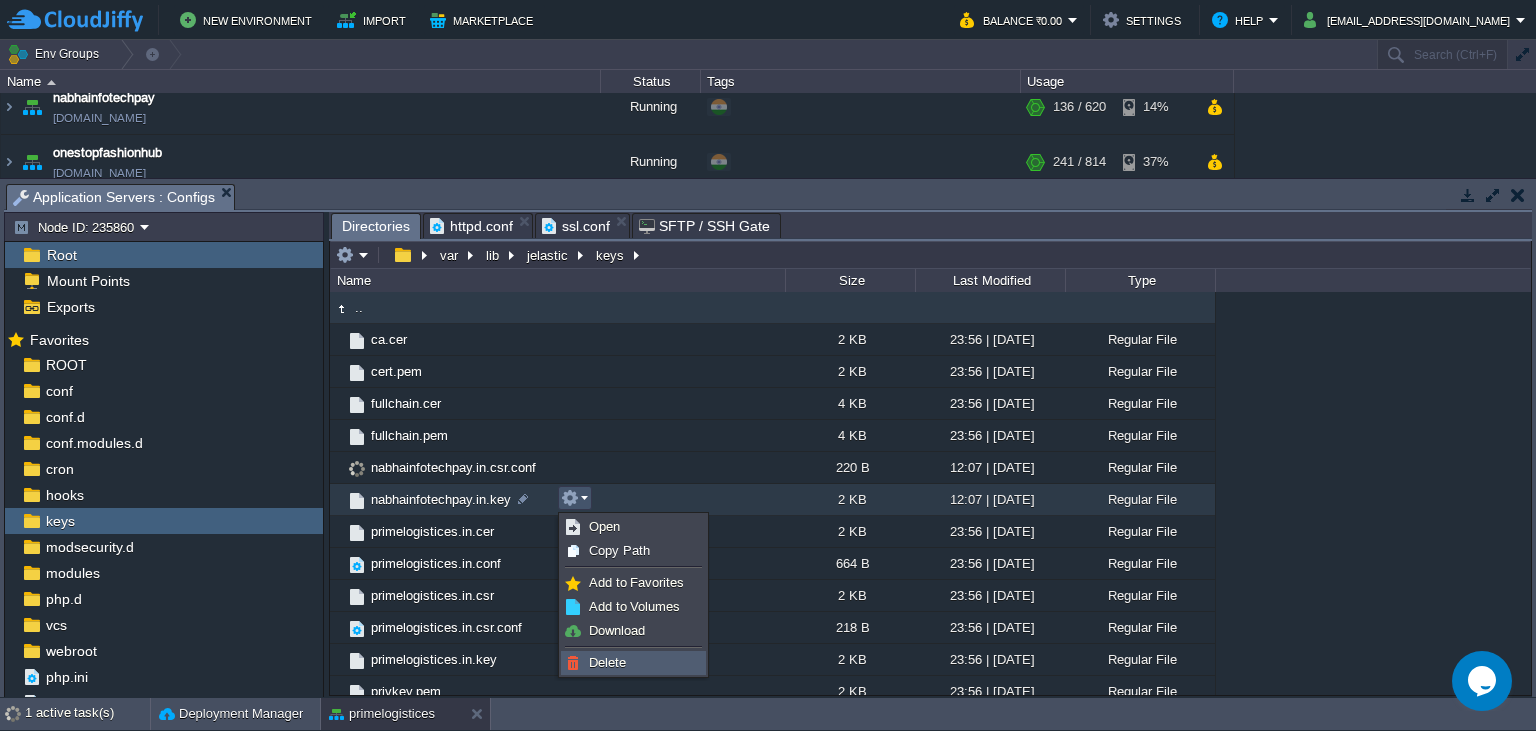 click on "Delete" at bounding box center [607, 662] 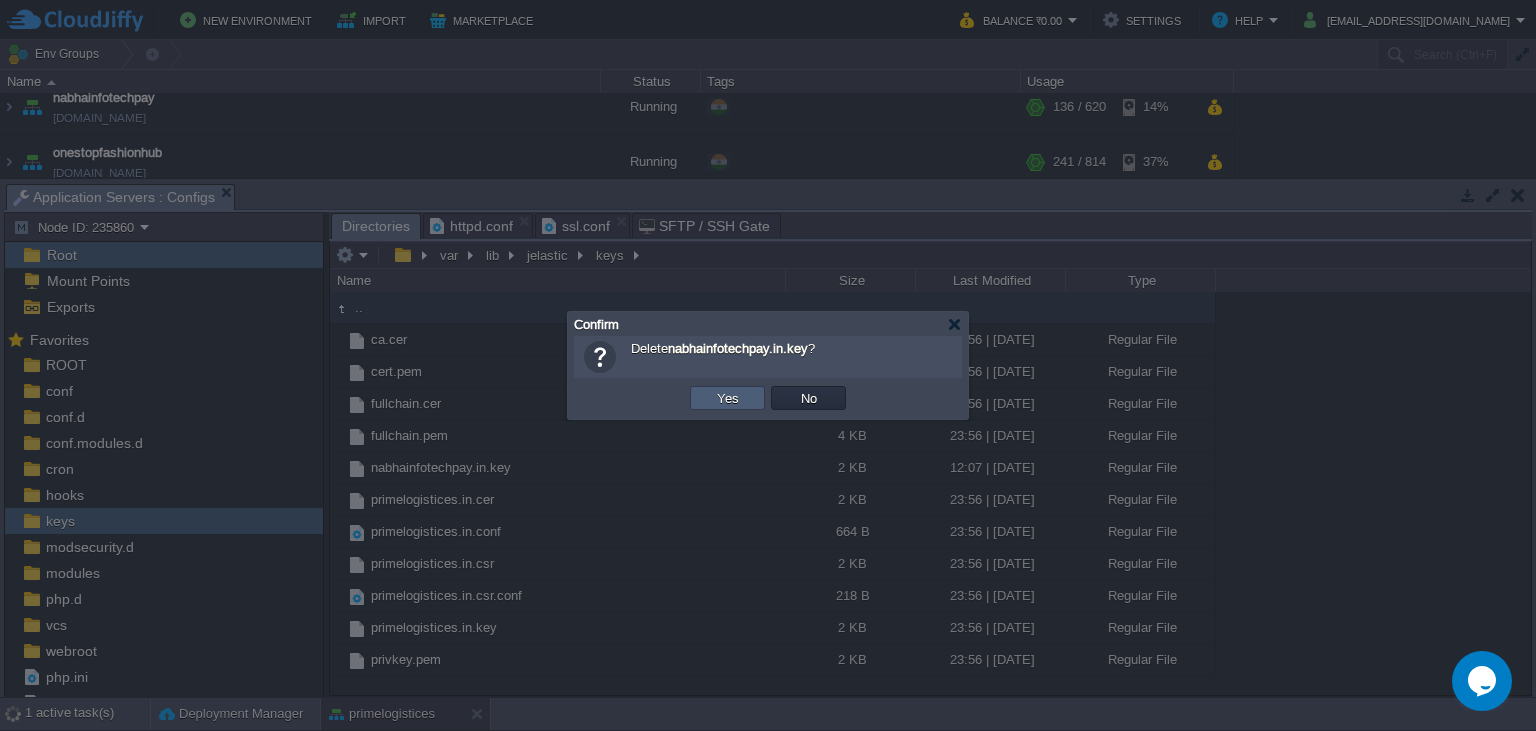 click on "Yes" at bounding box center [728, 398] 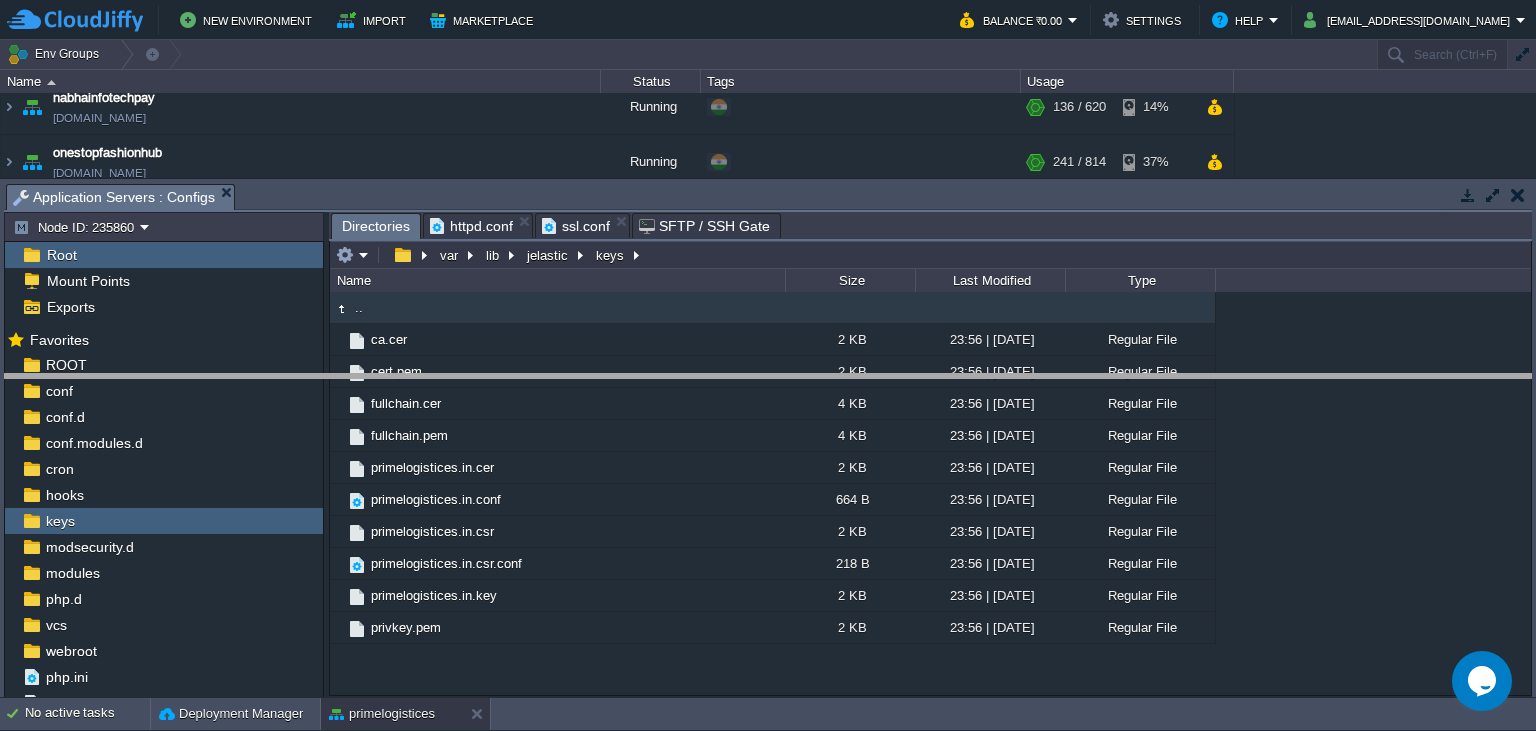 drag, startPoint x: 554, startPoint y: 198, endPoint x: 570, endPoint y: 498, distance: 300.42636 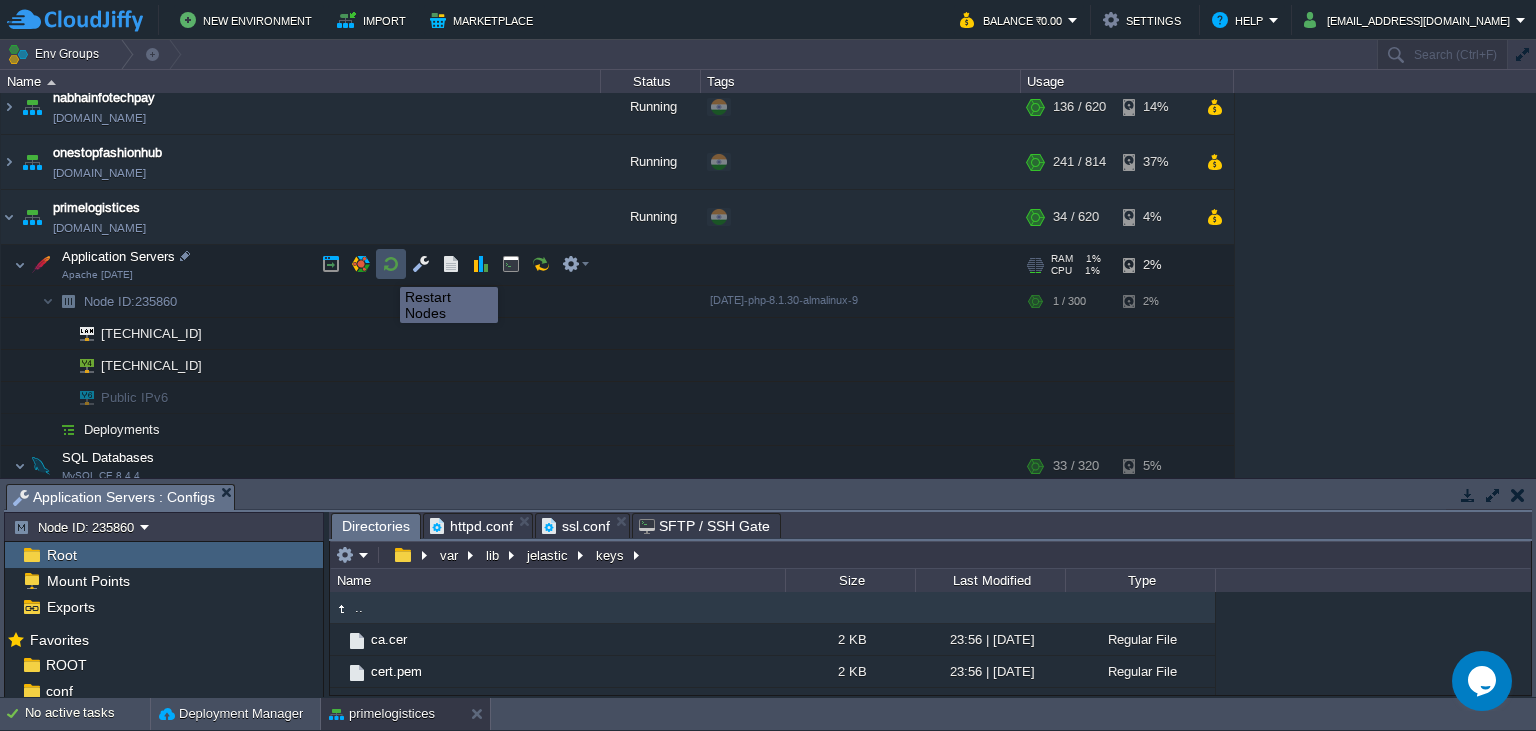 click at bounding box center [391, 264] 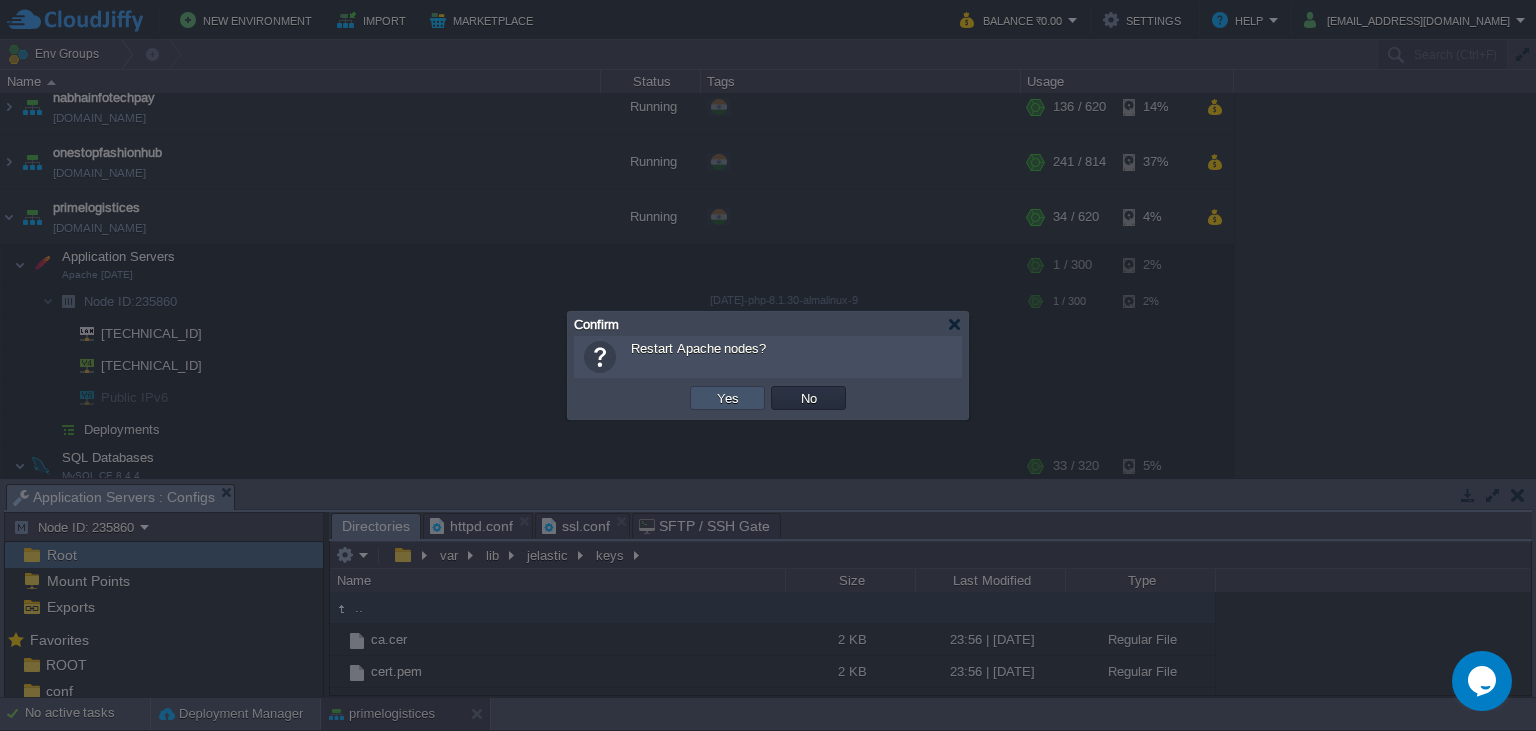 click on "Yes" at bounding box center (728, 398) 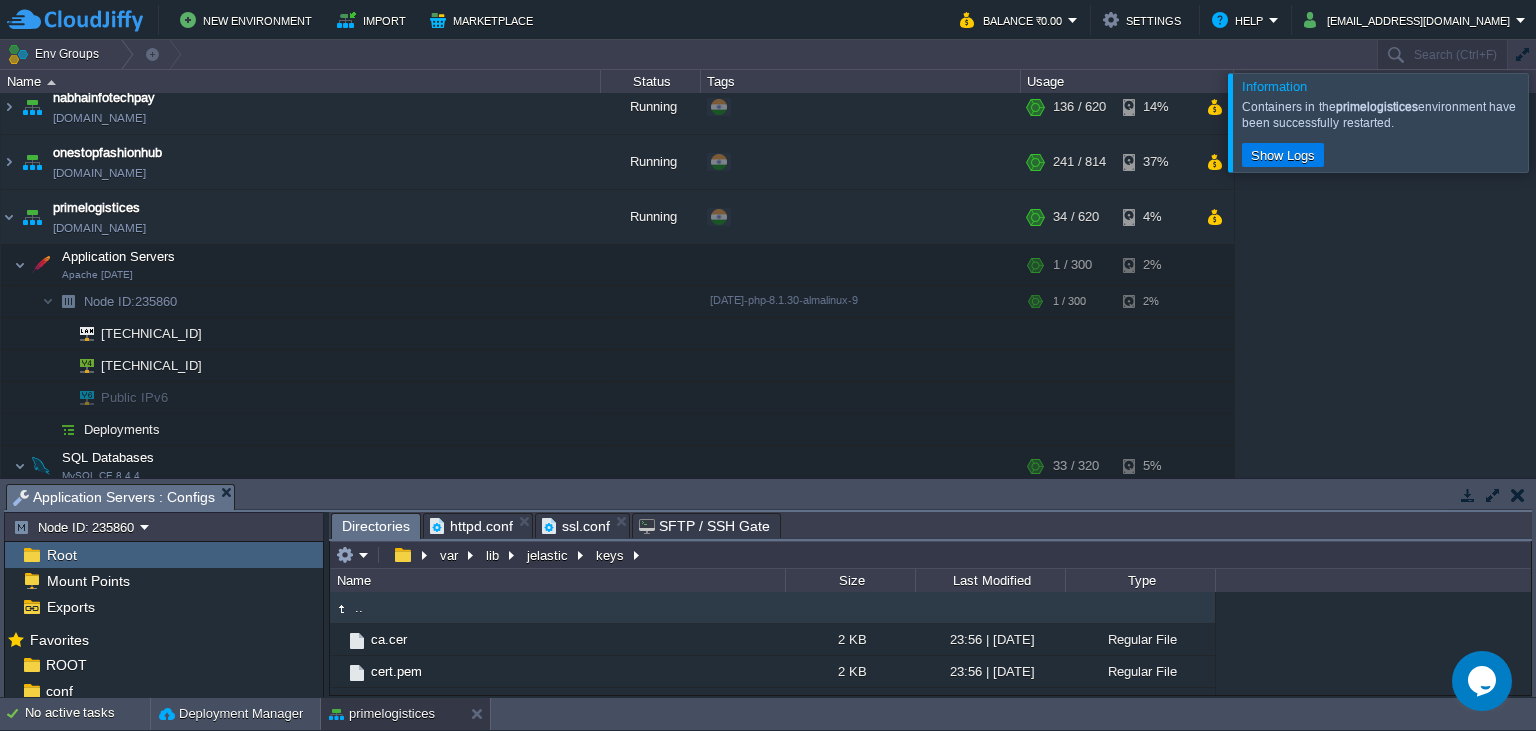 click at bounding box center [1560, 122] 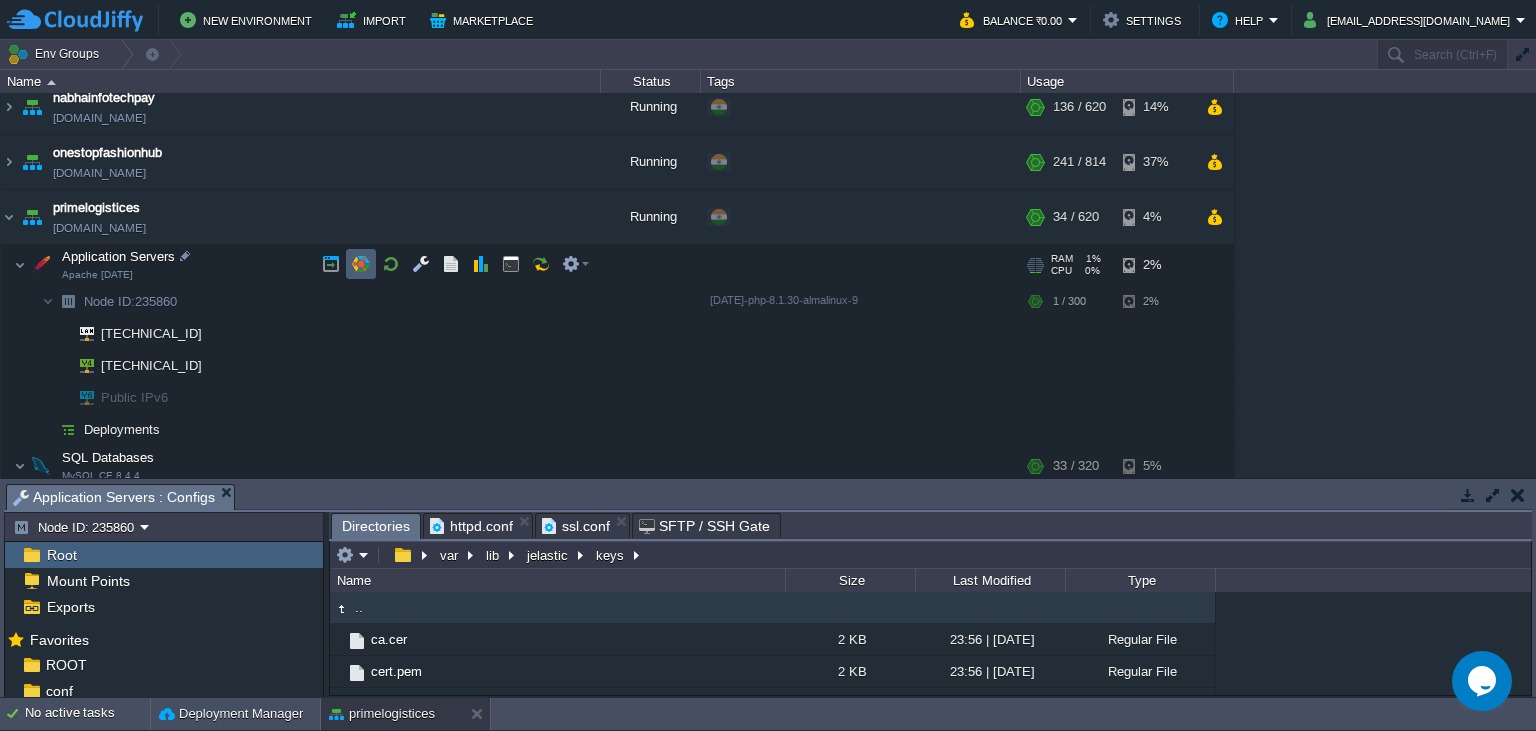 click at bounding box center (361, 264) 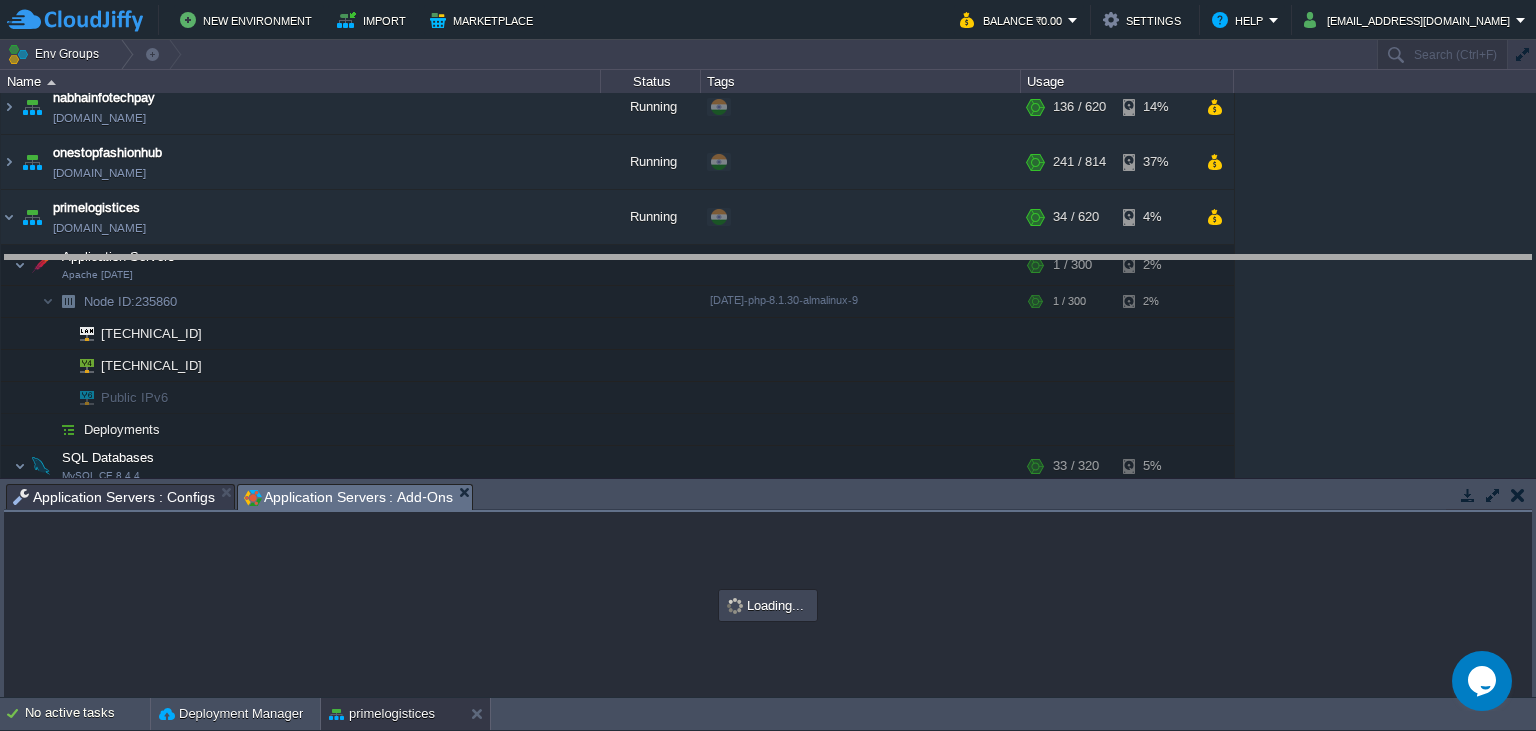 drag, startPoint x: 532, startPoint y: 494, endPoint x: 579, endPoint y: 238, distance: 260.2787 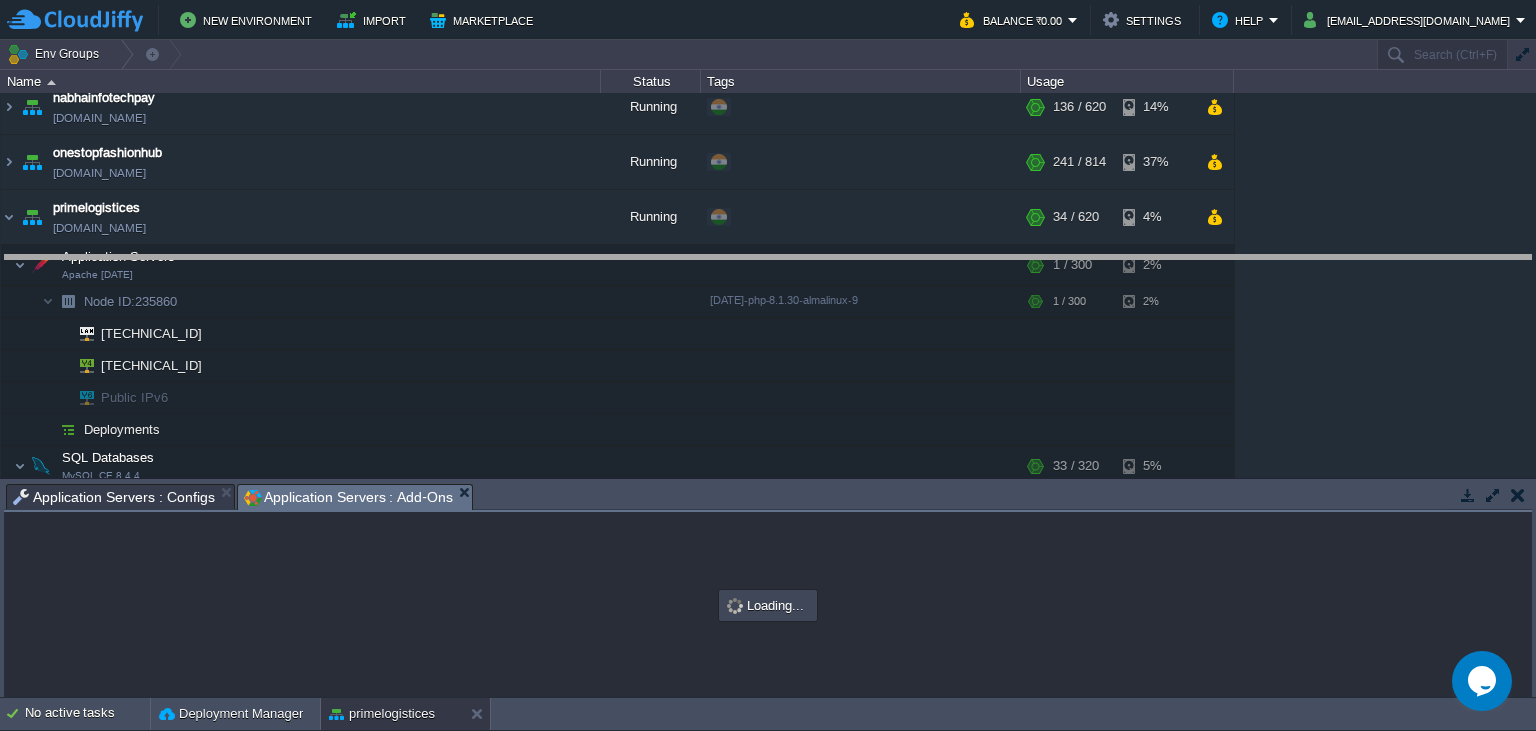 click on "New Environment Import Marketplace Bonus ₹0.00 Upgrade Account Balance ₹0.00 Settings Help [EMAIL_ADDRESS][DOMAIN_NAME]         Env Groups                     Search (Ctrl+F)         auto-gen Name Status Tags Usage jpenterprisepay [DOMAIN_NAME] Running                                 + Add to Env Group                                                                                                                                                            RAM                 20%                                         CPU                 1%                             123 / 620                    13%       kiahinfotech [DOMAIN_NAME] Running                                 + Add to Env Group                                                                                                                                                            RAM                 7%                                         CPU                 1%" at bounding box center [768, 365] 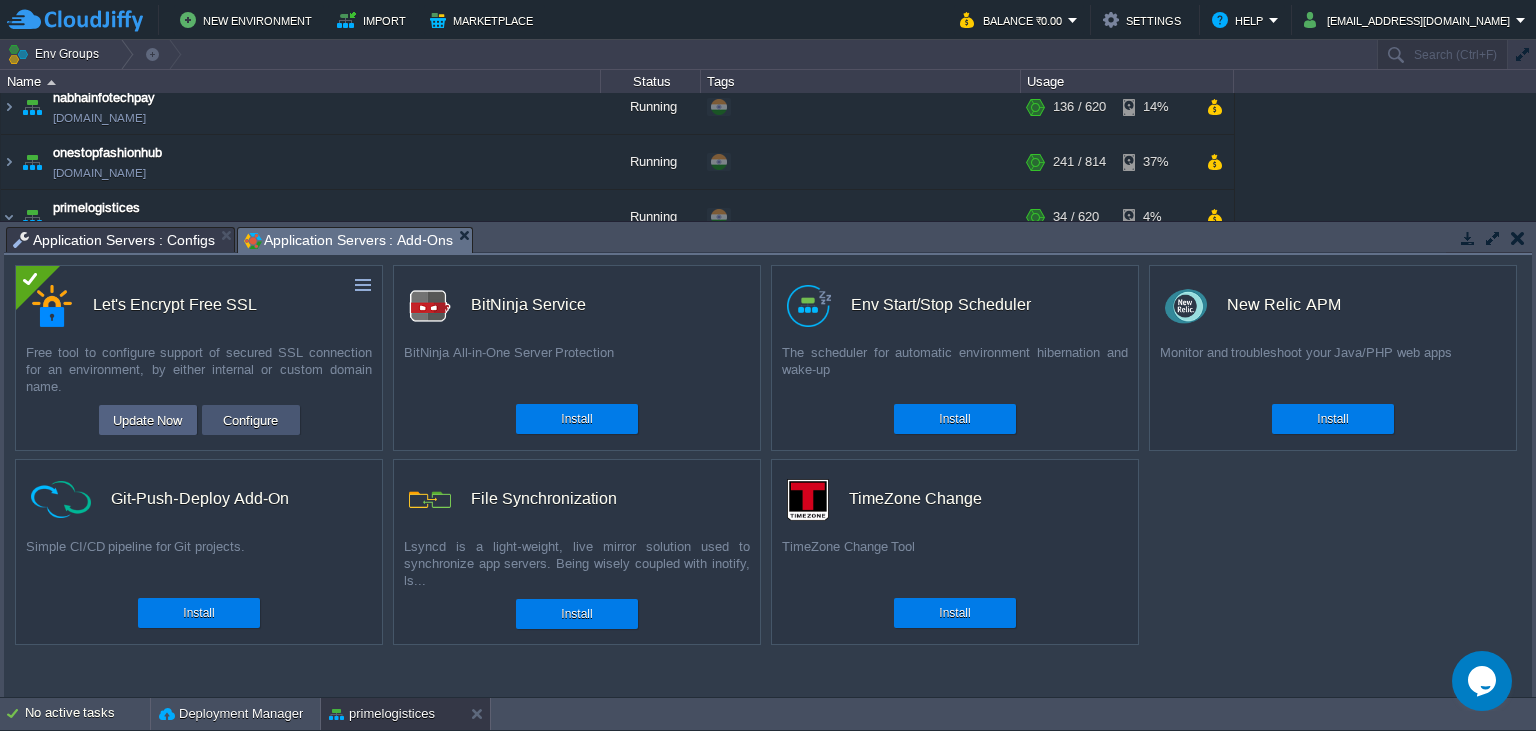 click on "Configure" at bounding box center (250, 420) 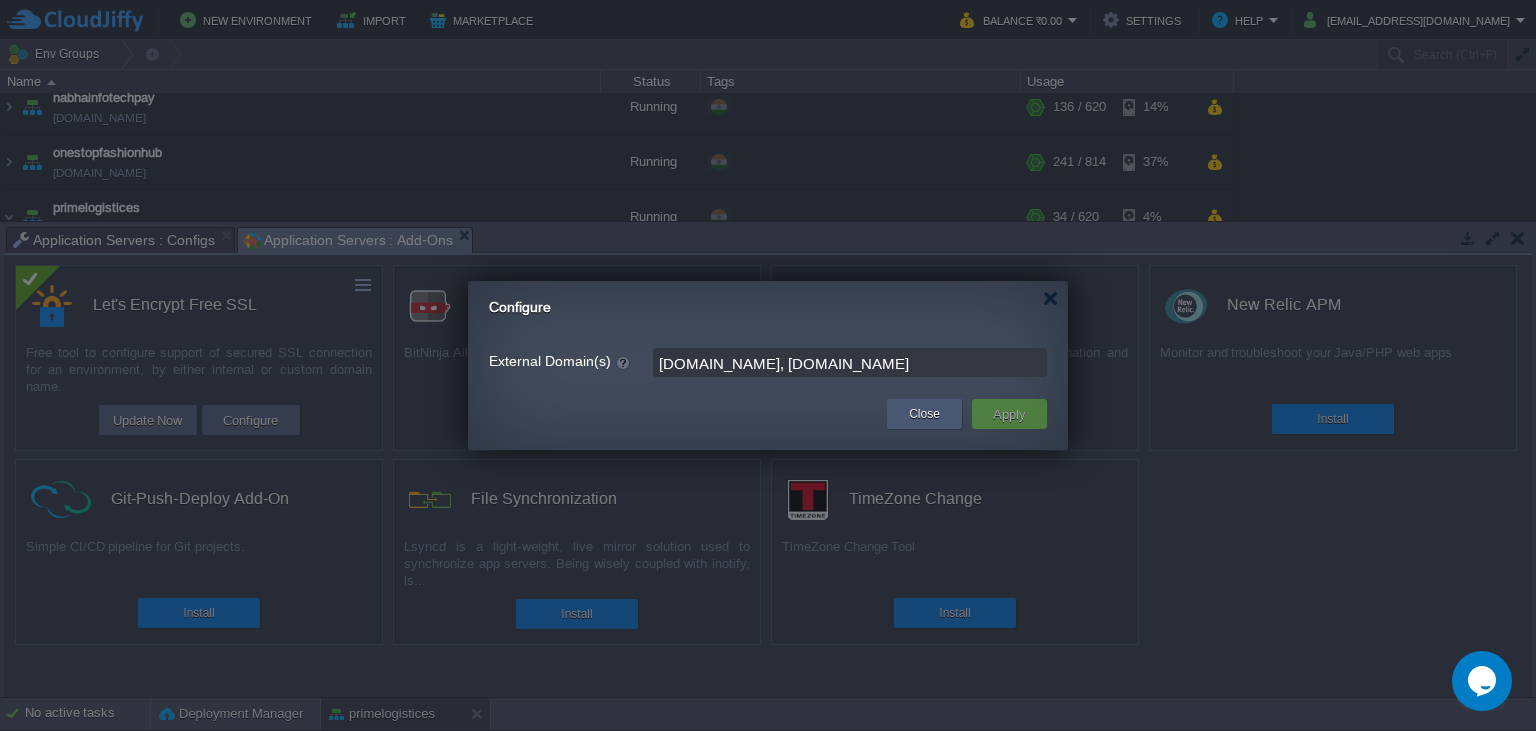 click on "Close" at bounding box center [924, 414] 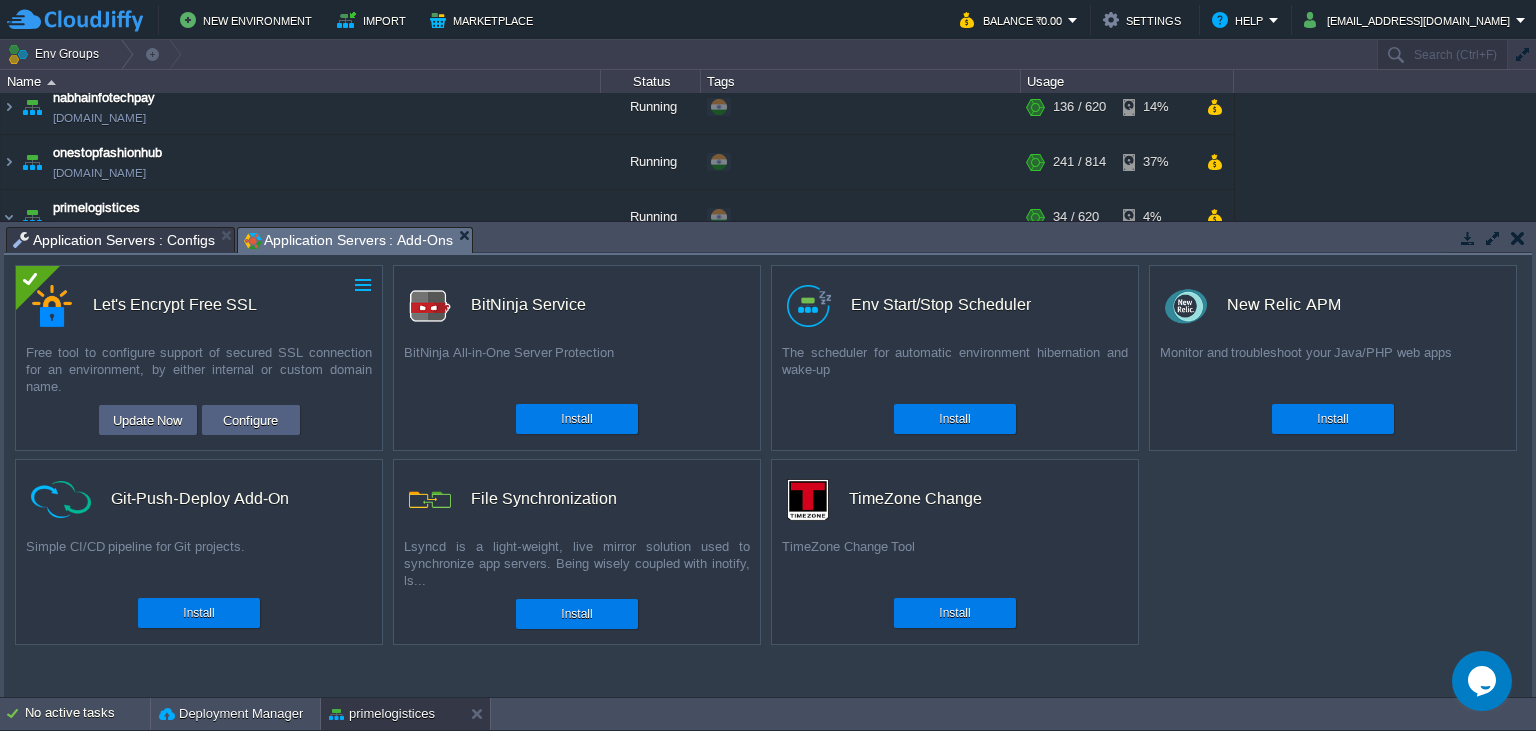 click at bounding box center (363, 285) 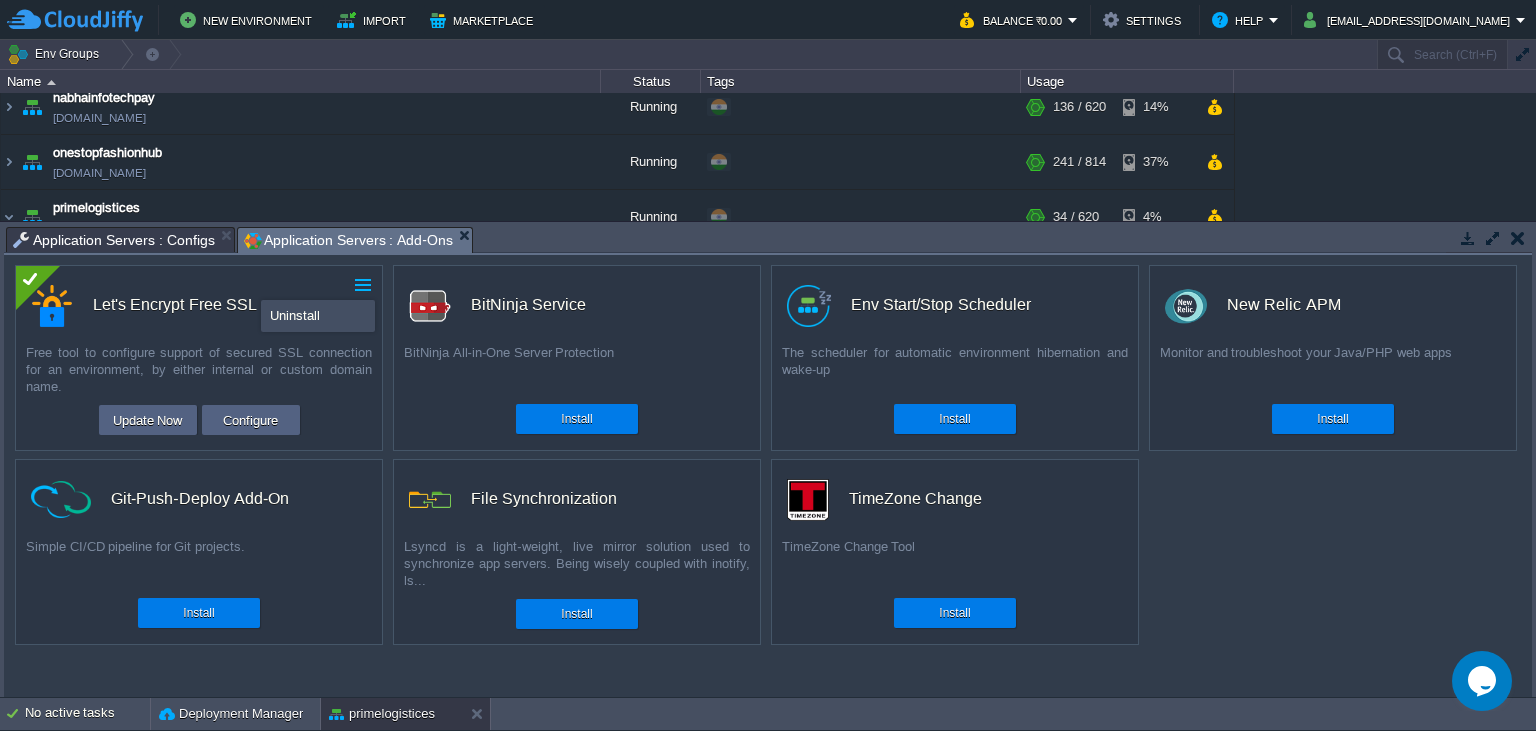 click at bounding box center [363, 285] 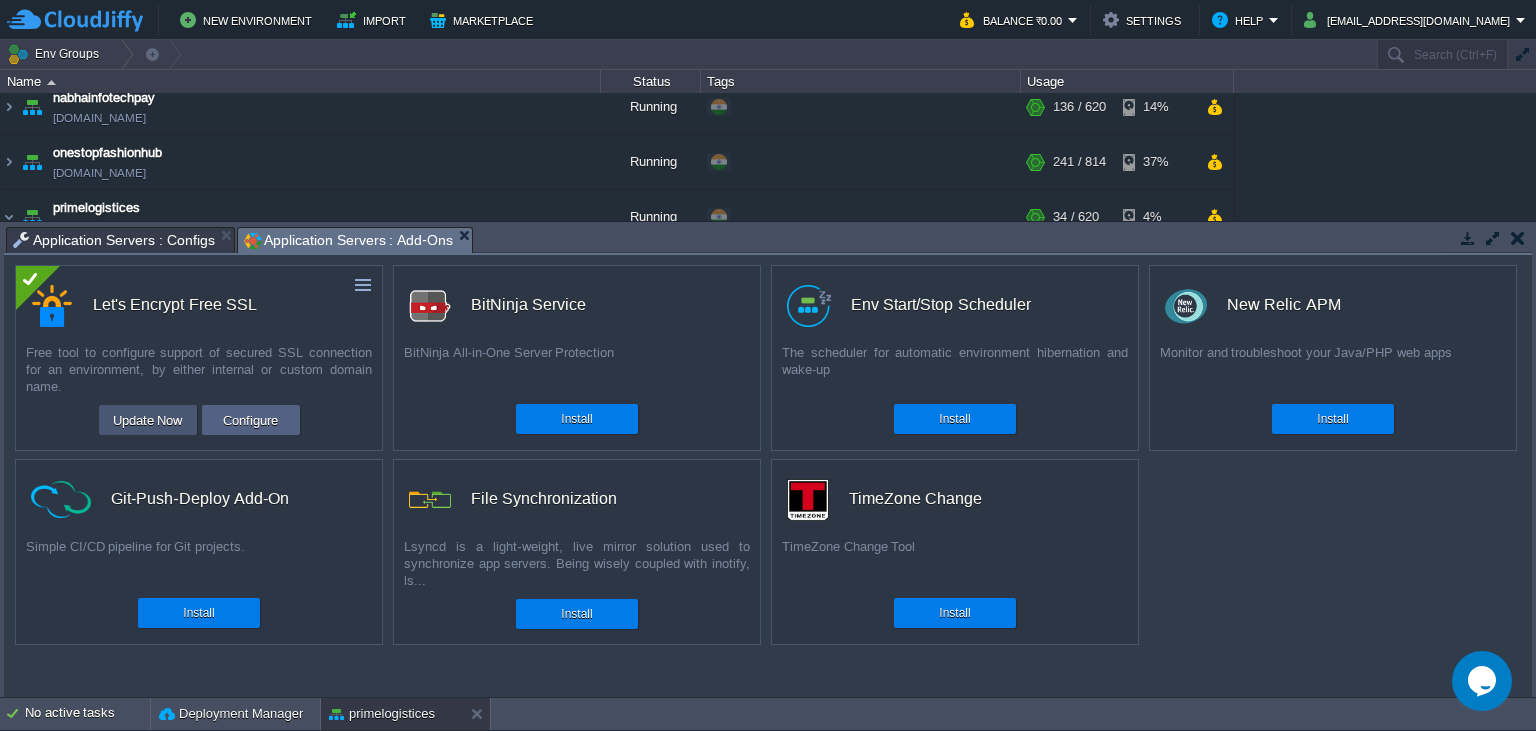 click on "Update Now" at bounding box center (148, 420) 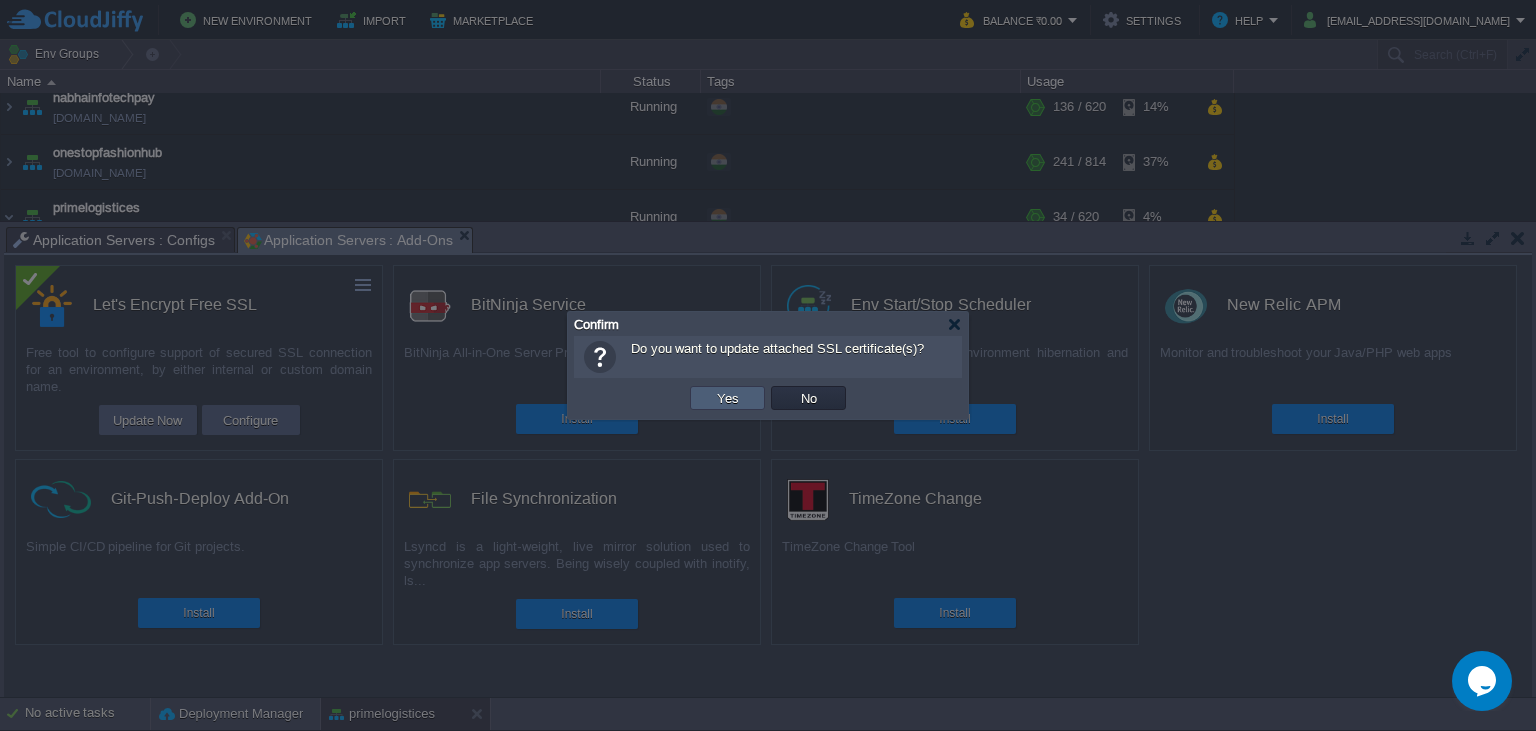 click on "Yes" at bounding box center (727, 398) 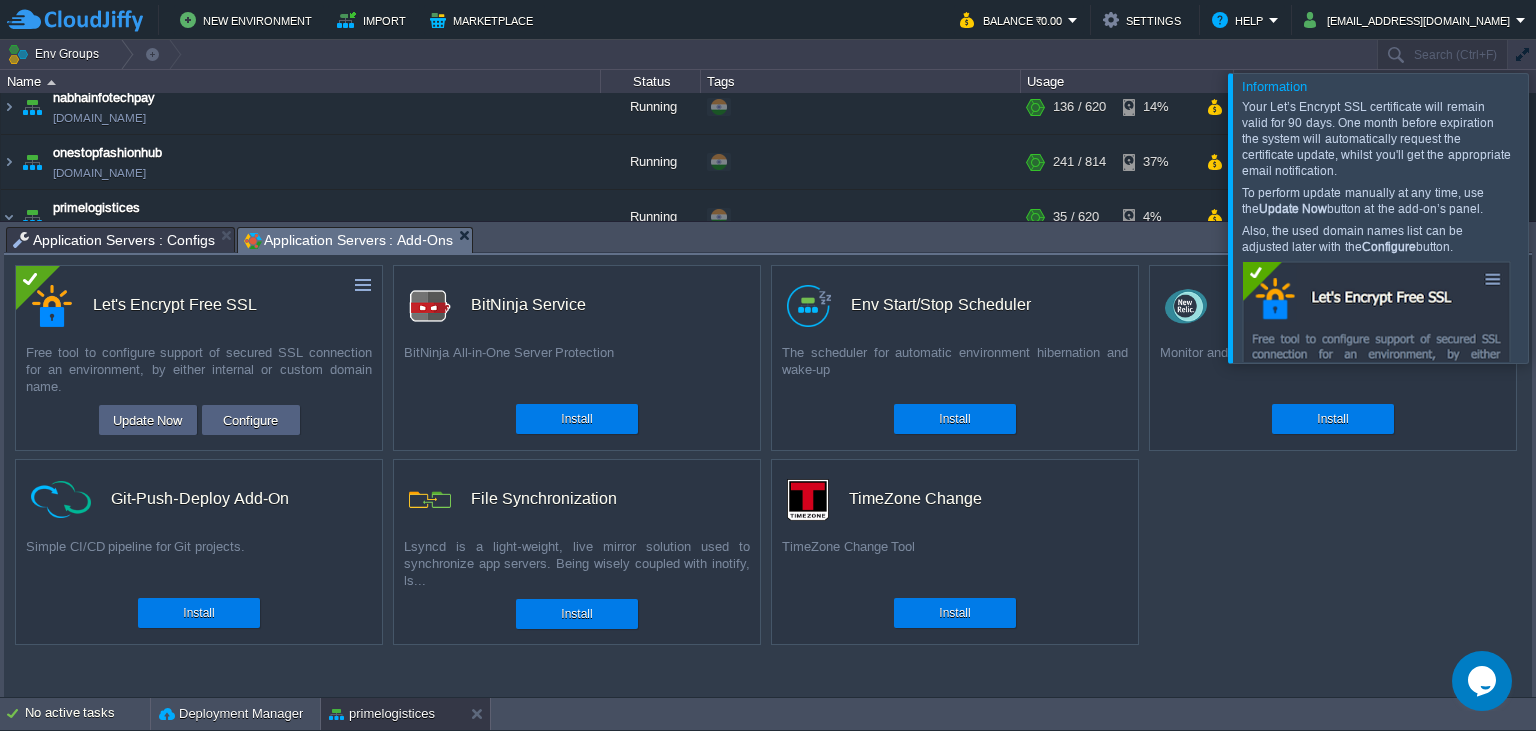 click at bounding box center (1560, 217) 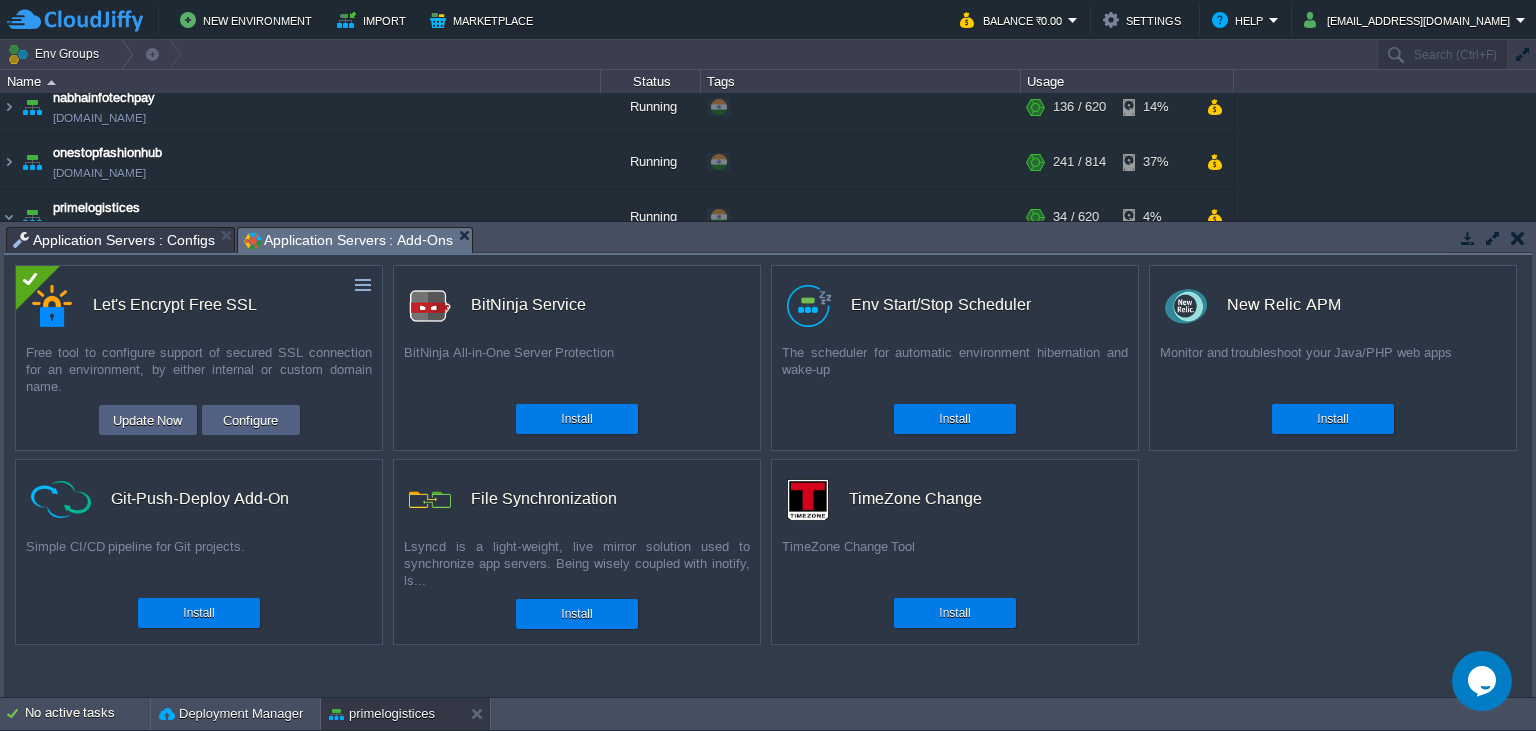 click on "Opens Chat This icon Opens the chat window." 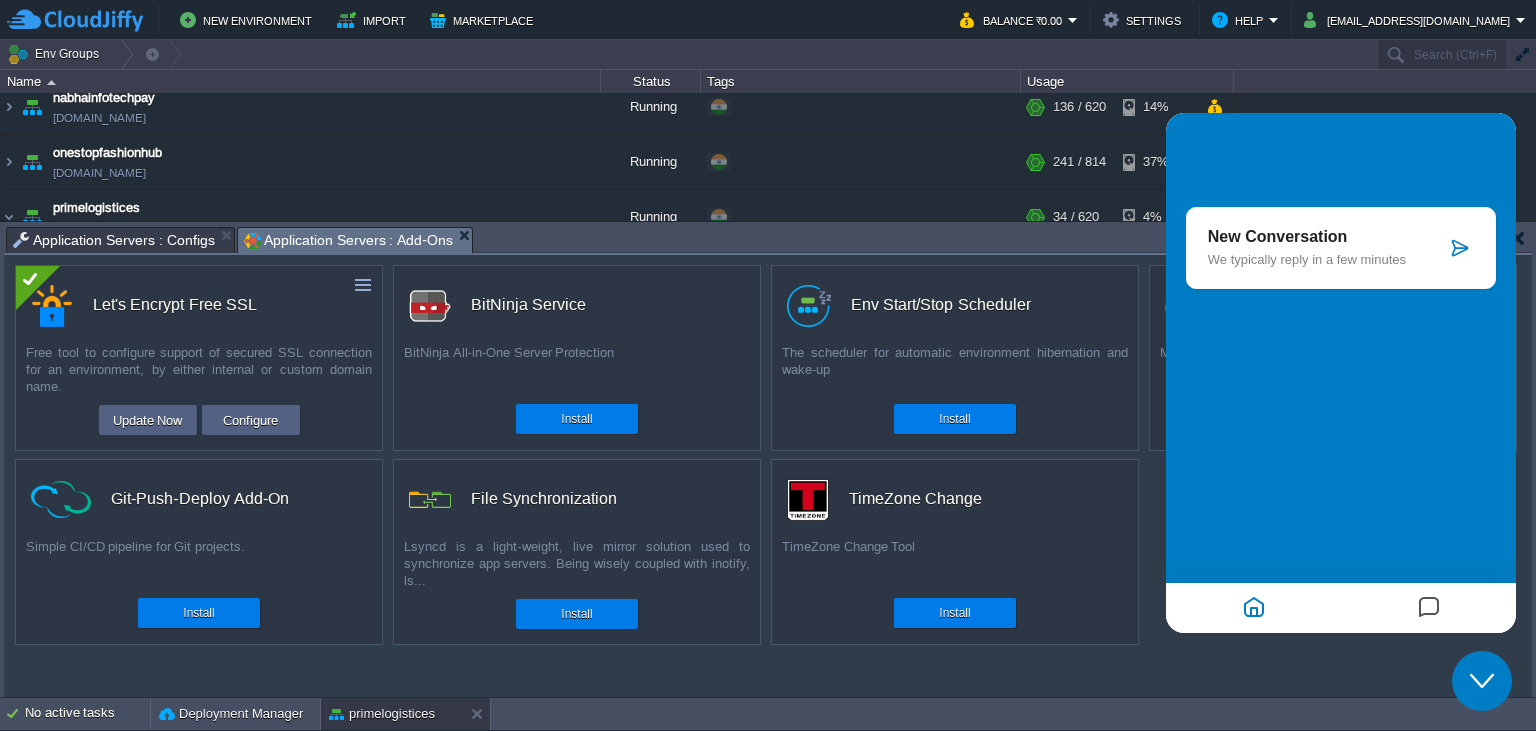 scroll, scrollTop: 0, scrollLeft: 0, axis: both 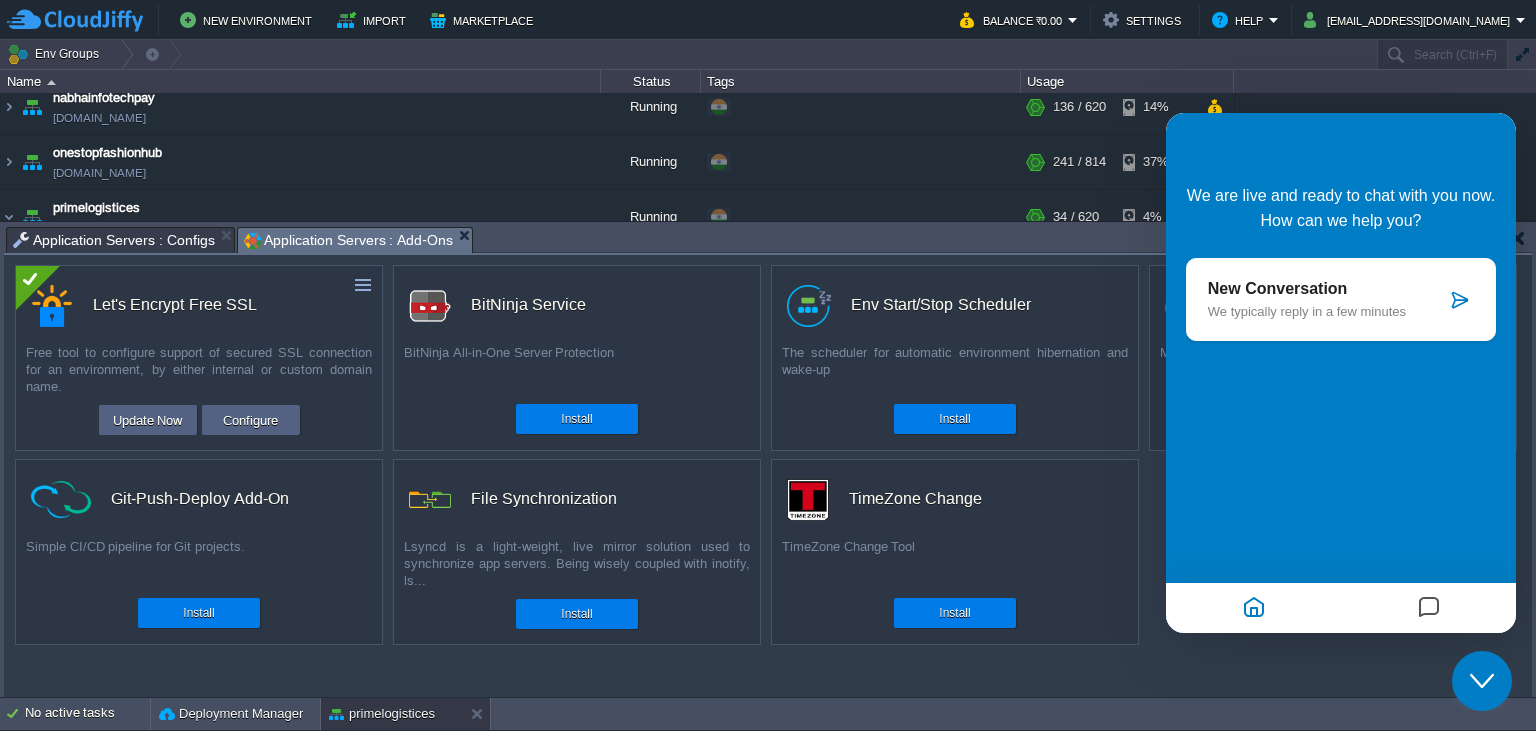 click on "We typically reply in a few minutes" at bounding box center [1327, 311] 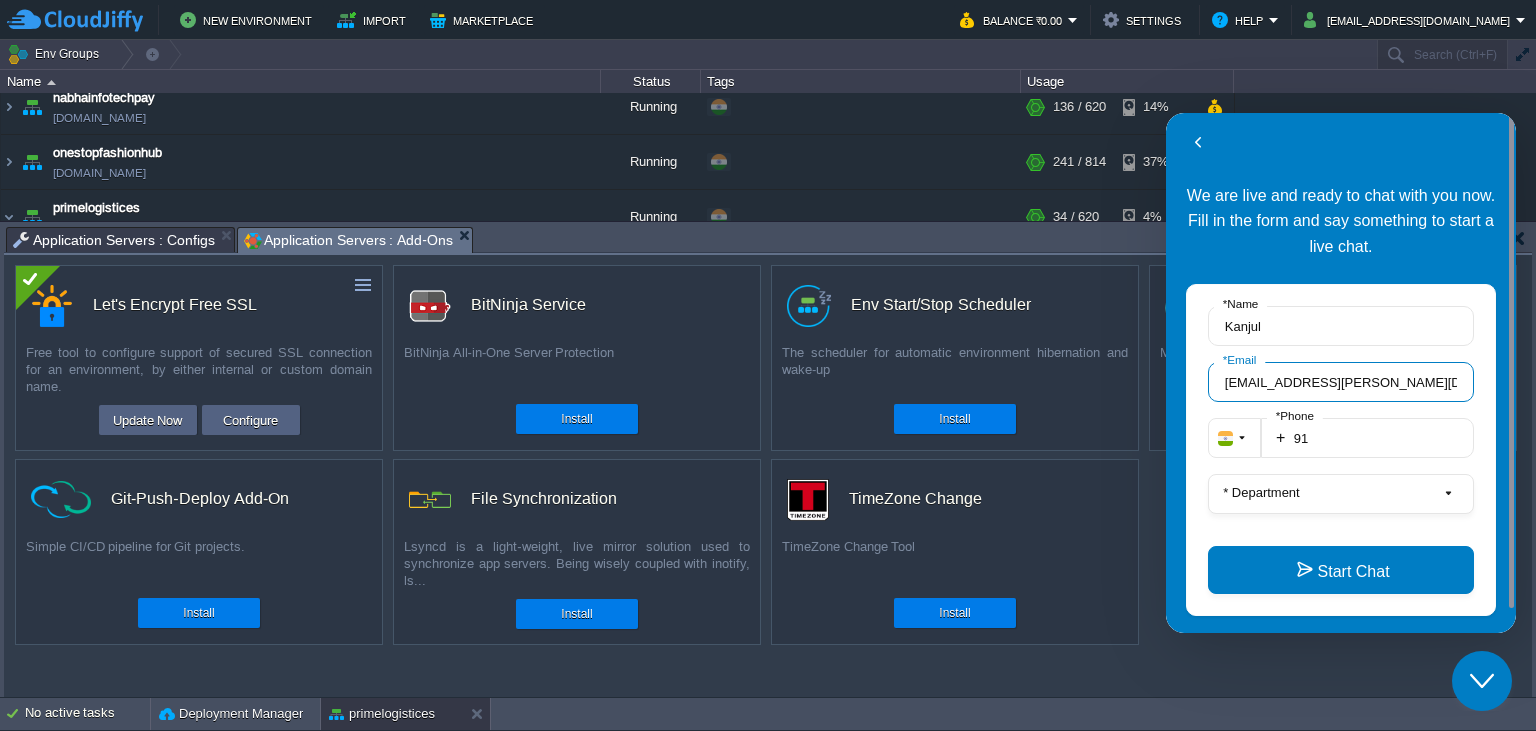 drag, startPoint x: 1378, startPoint y: 385, endPoint x: 1222, endPoint y: 379, distance: 156.11534 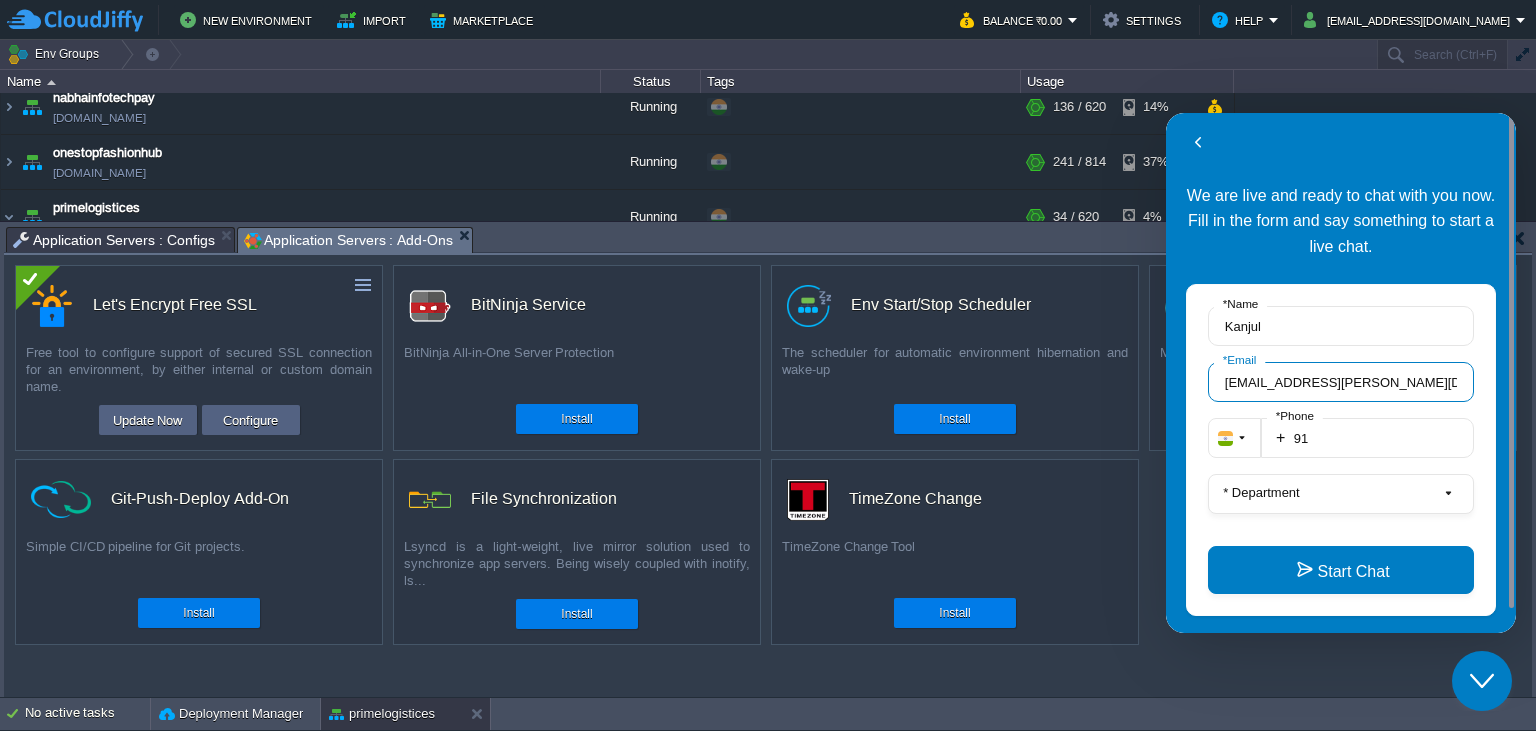 drag, startPoint x: 1223, startPoint y: 384, endPoint x: 1297, endPoint y: 389, distance: 74.168724 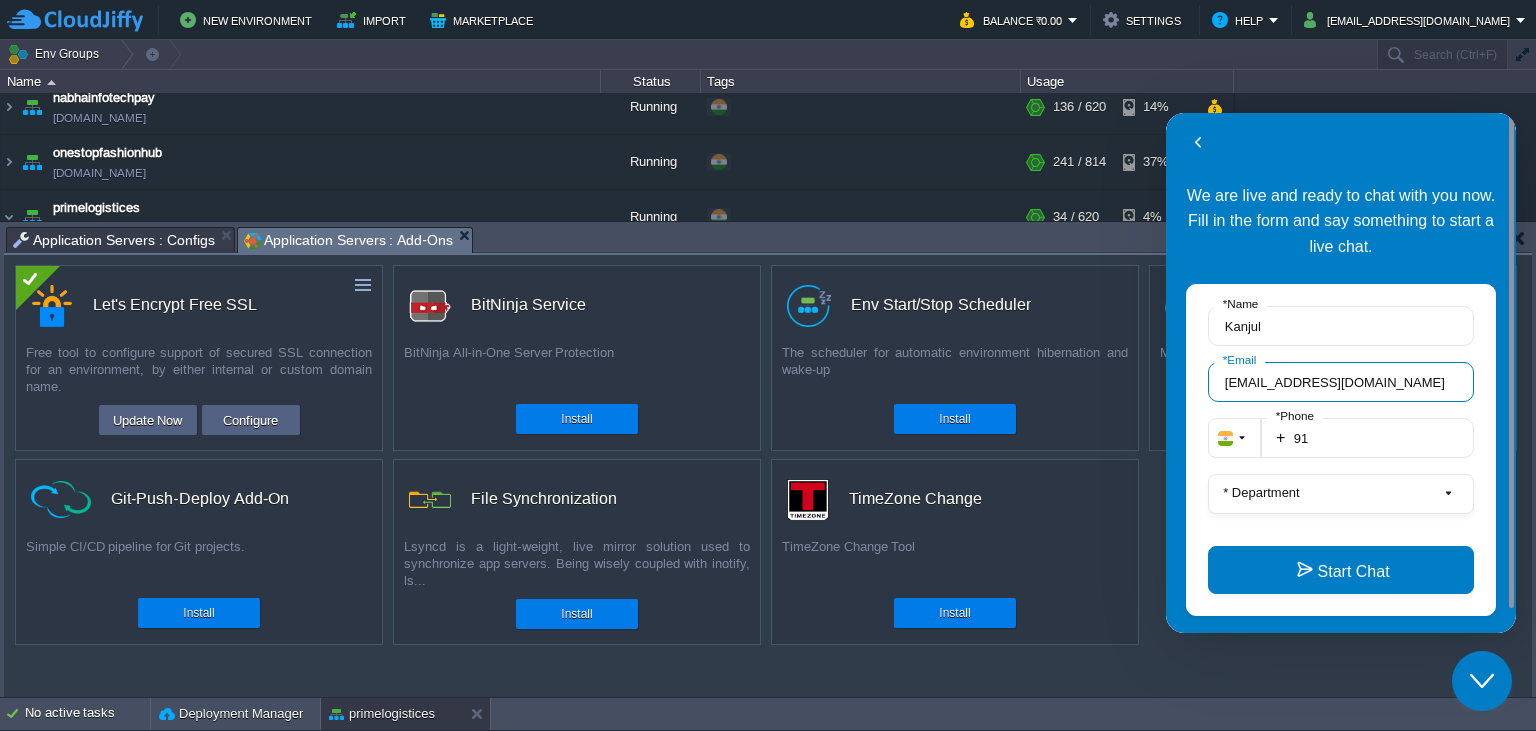 type on "[EMAIL_ADDRESS][PERSON_NAME][DOMAIN_NAME]" 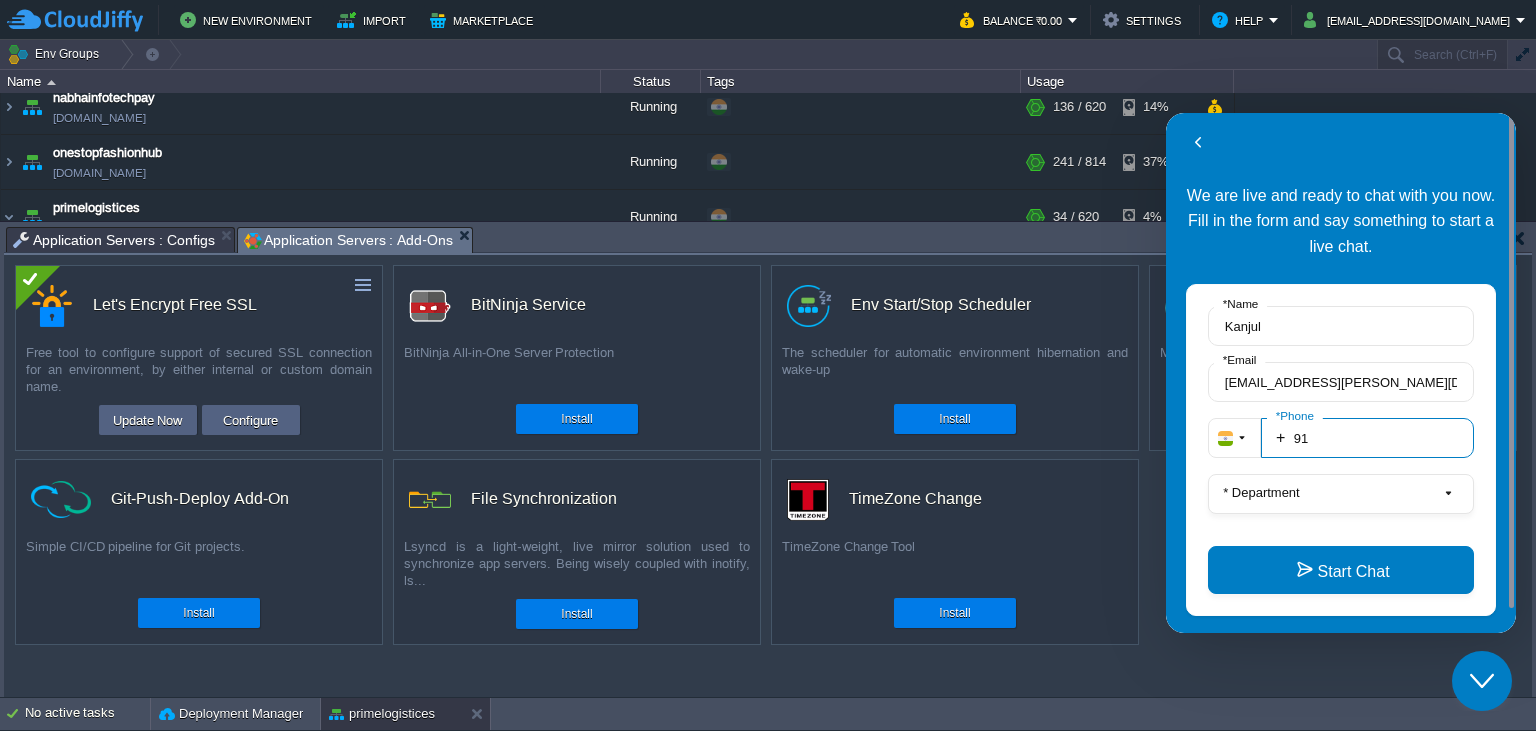 click on "91" at bounding box center (1367, 438) 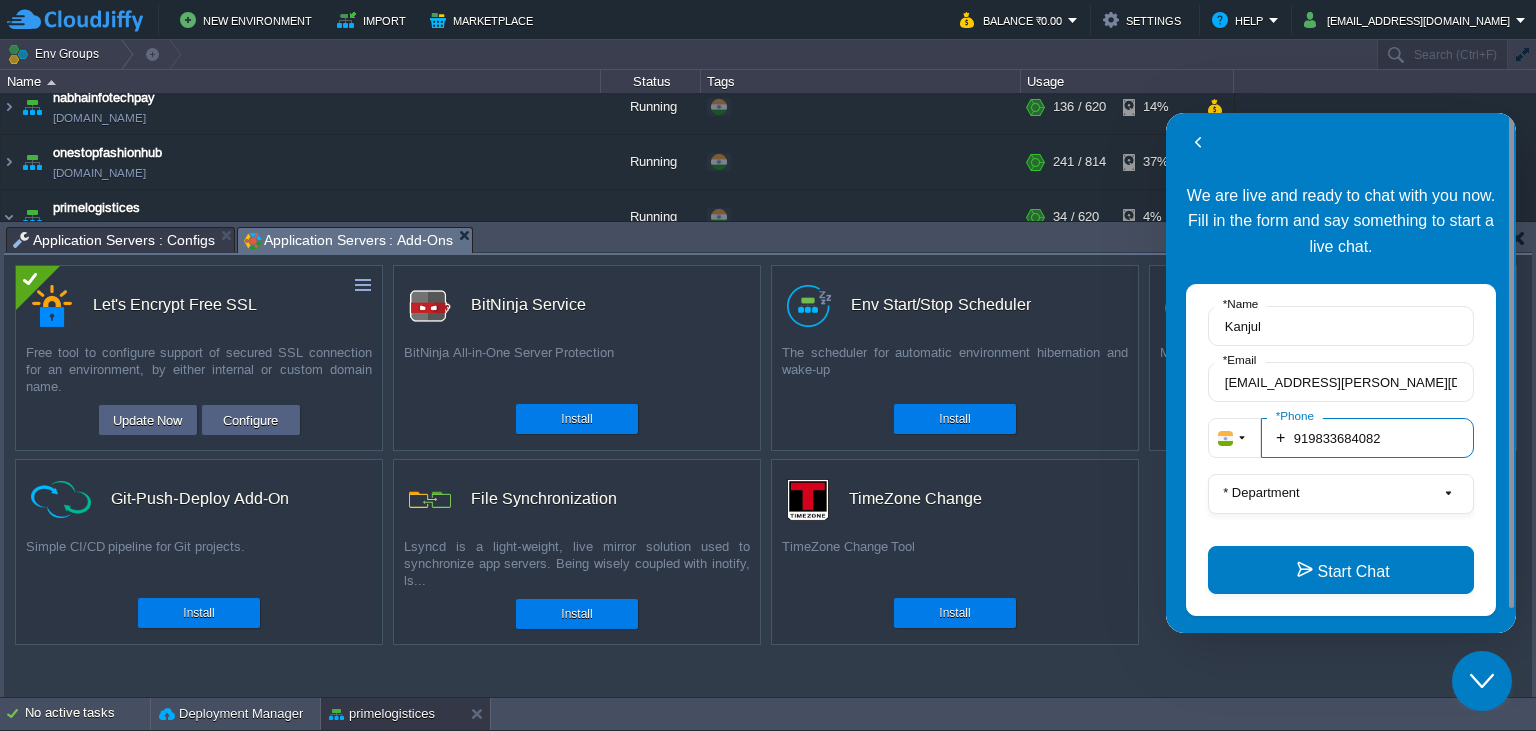 type on "919833684082" 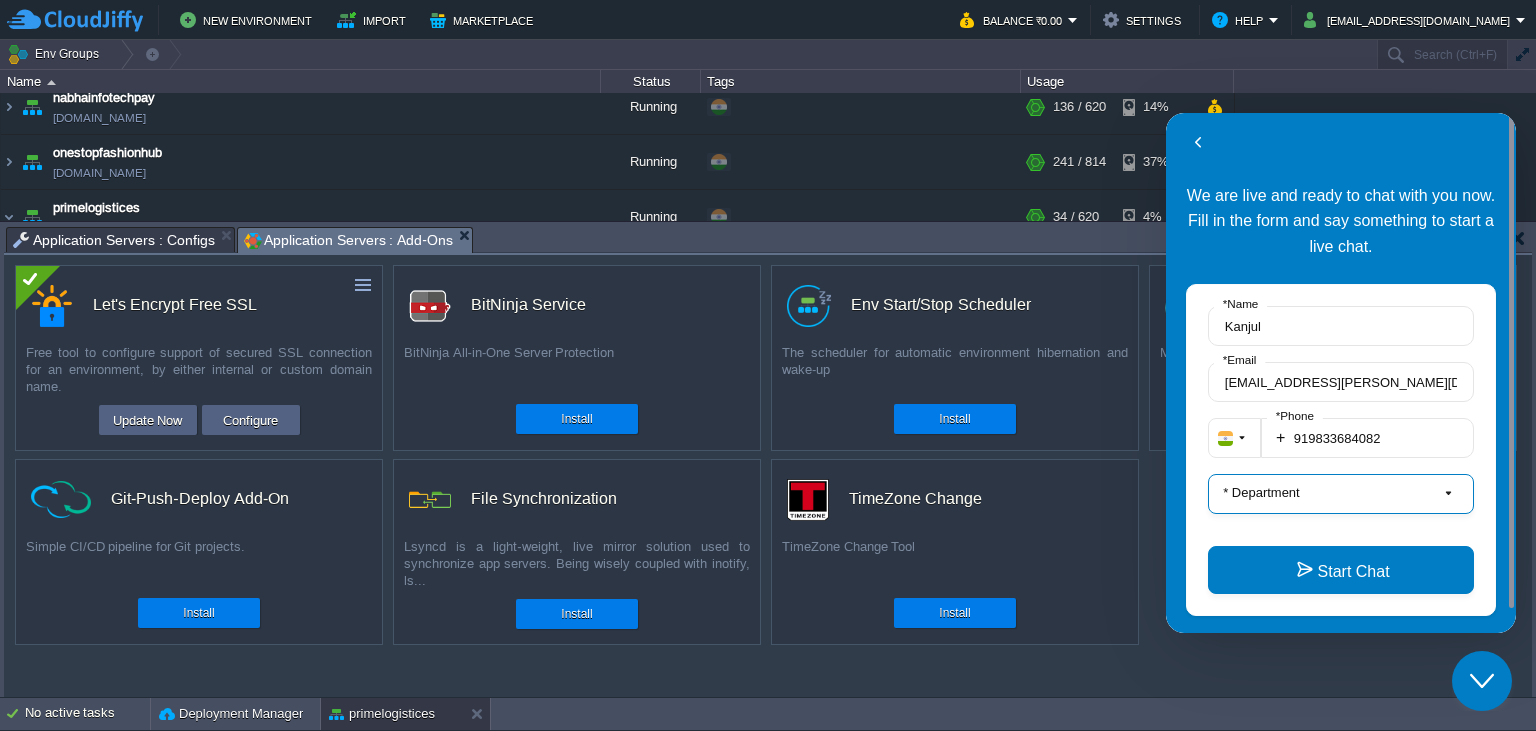 click on "* Department" at bounding box center [1341, 494] 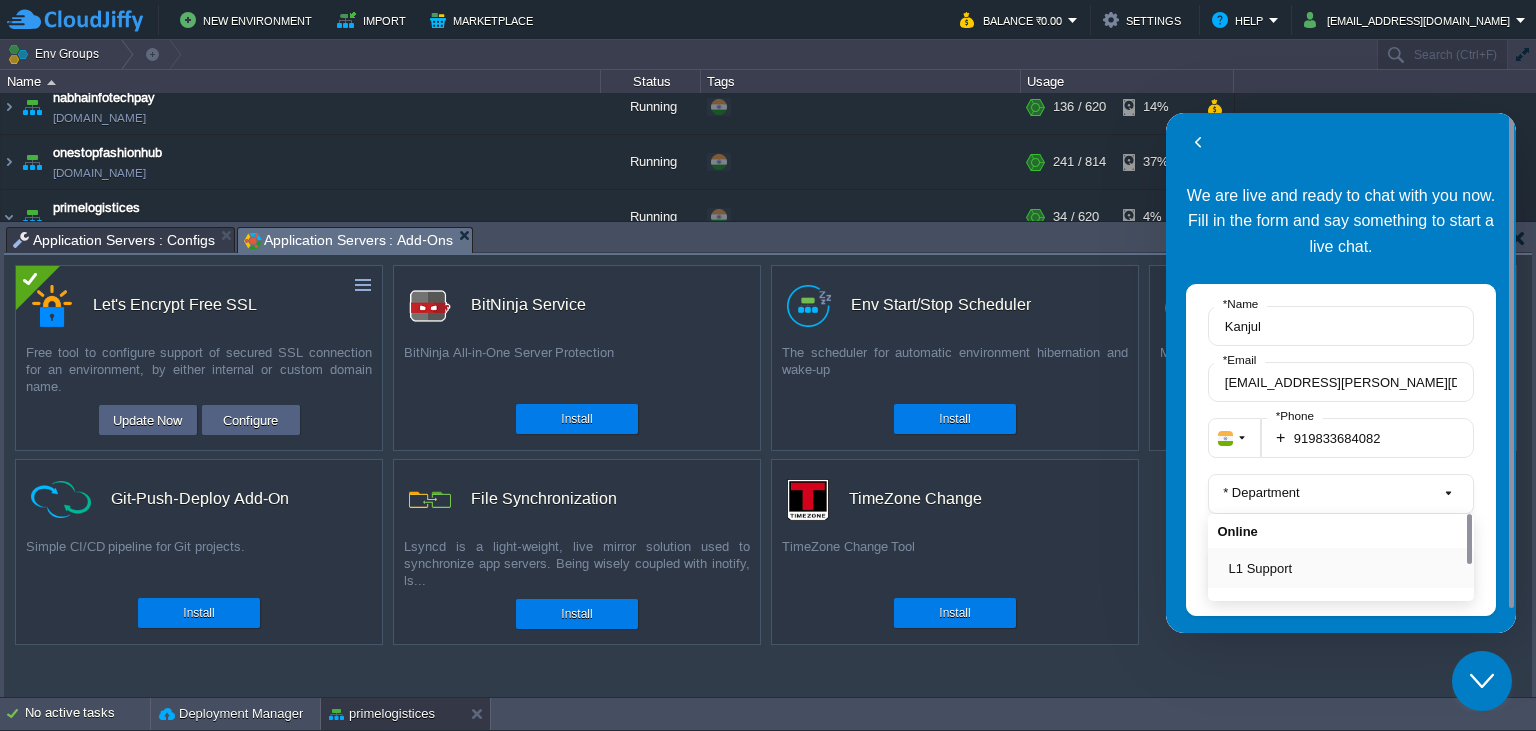 click on "L1 Support" at bounding box center (1347, 568) 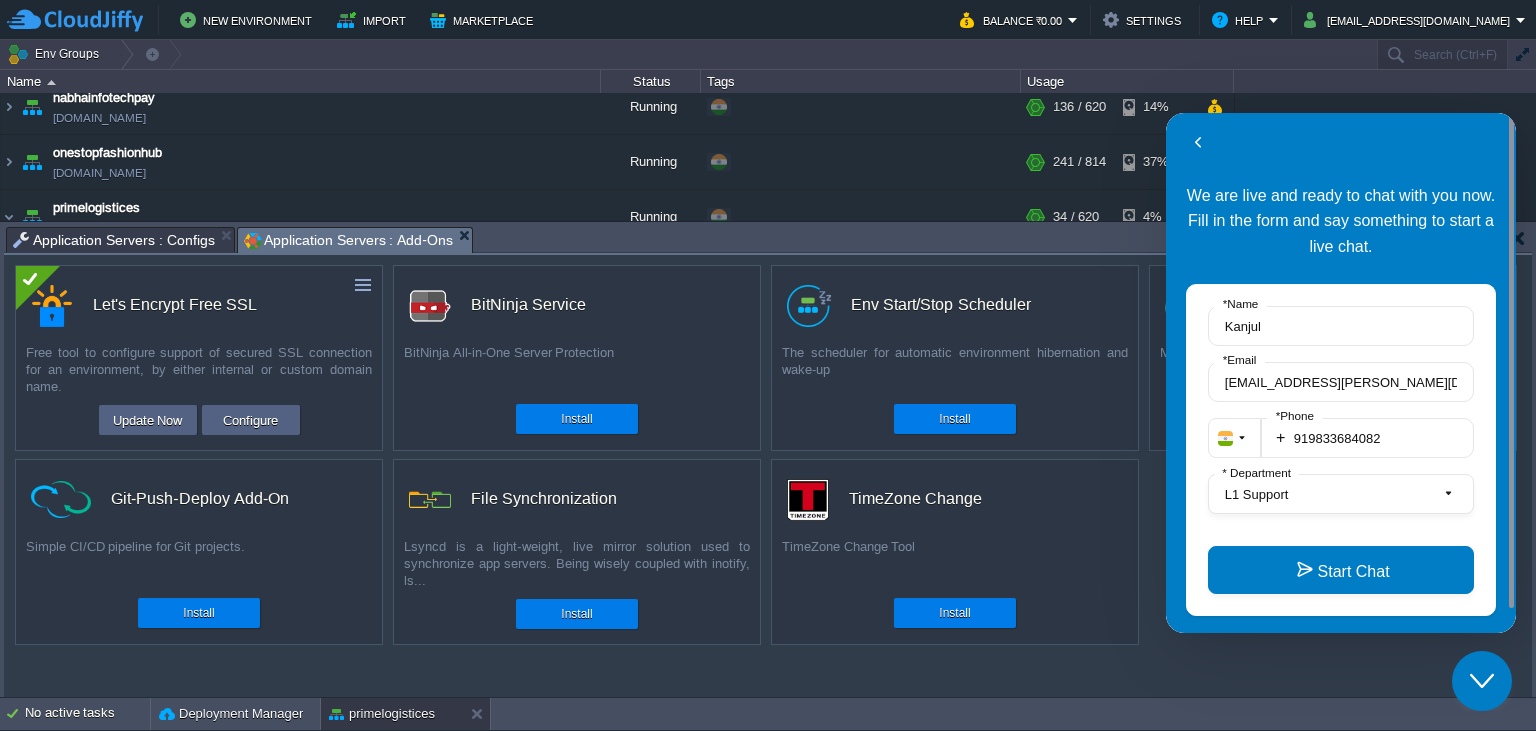 click on "Start Chat" at bounding box center [1341, 570] 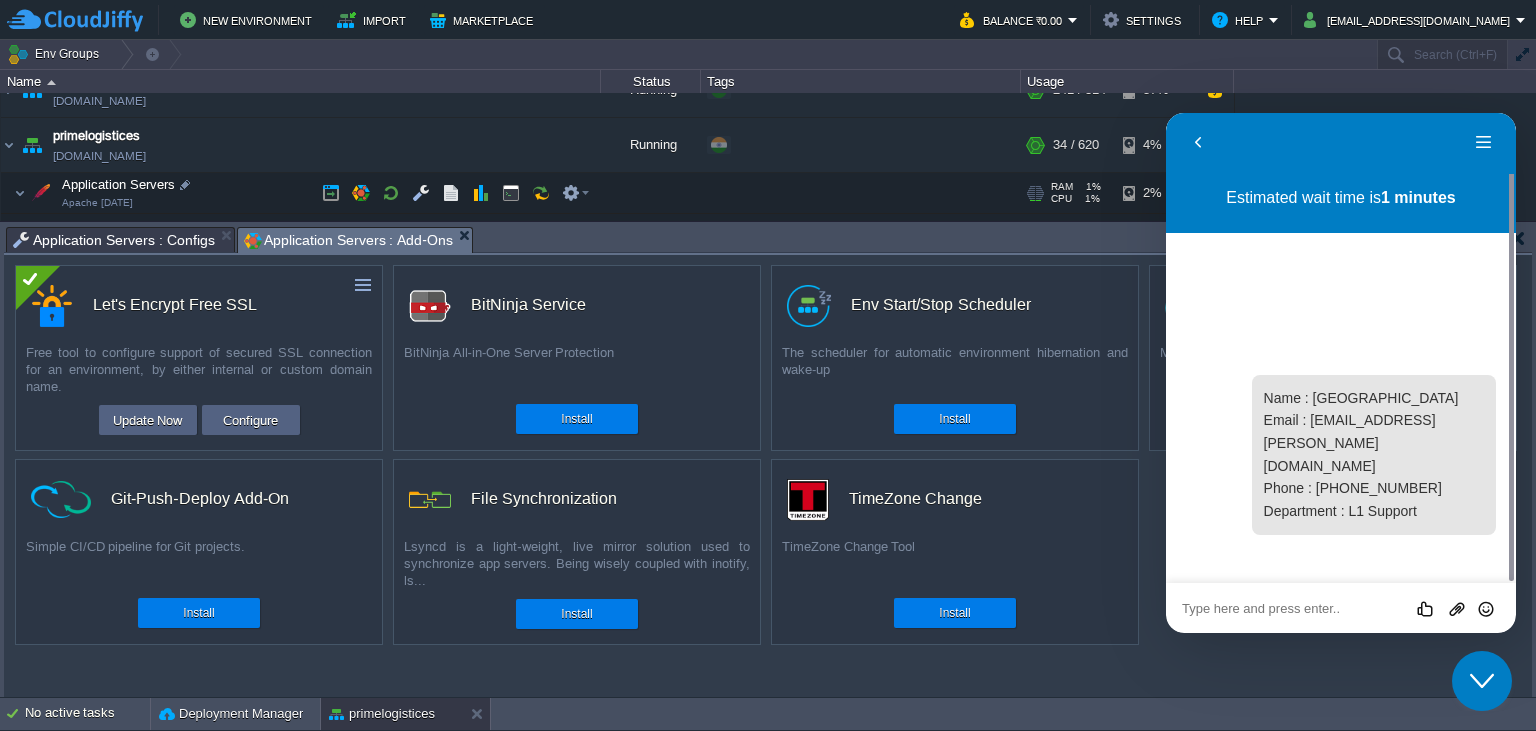 scroll, scrollTop: 324, scrollLeft: 0, axis: vertical 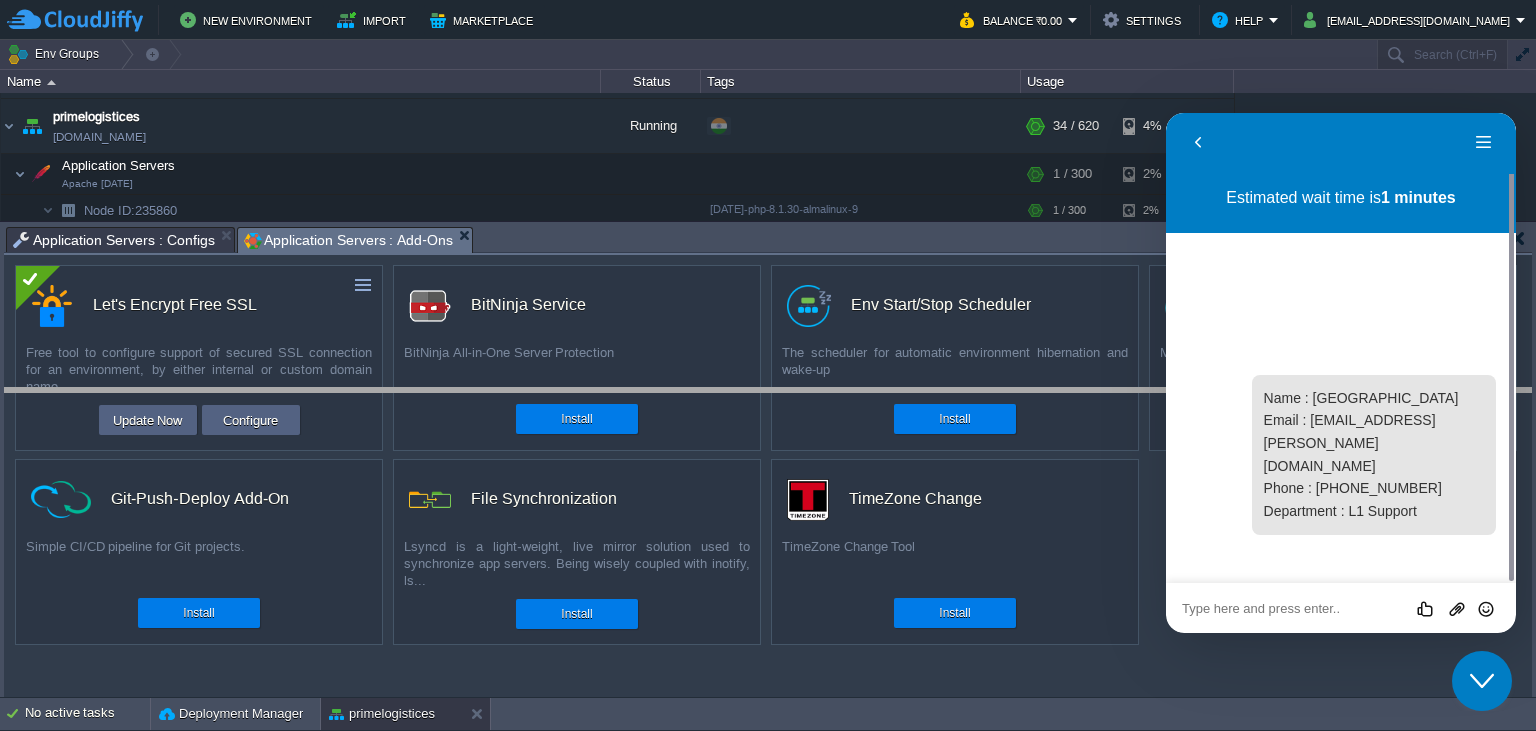 drag, startPoint x: 564, startPoint y: 244, endPoint x: 573, endPoint y: 421, distance: 177.22867 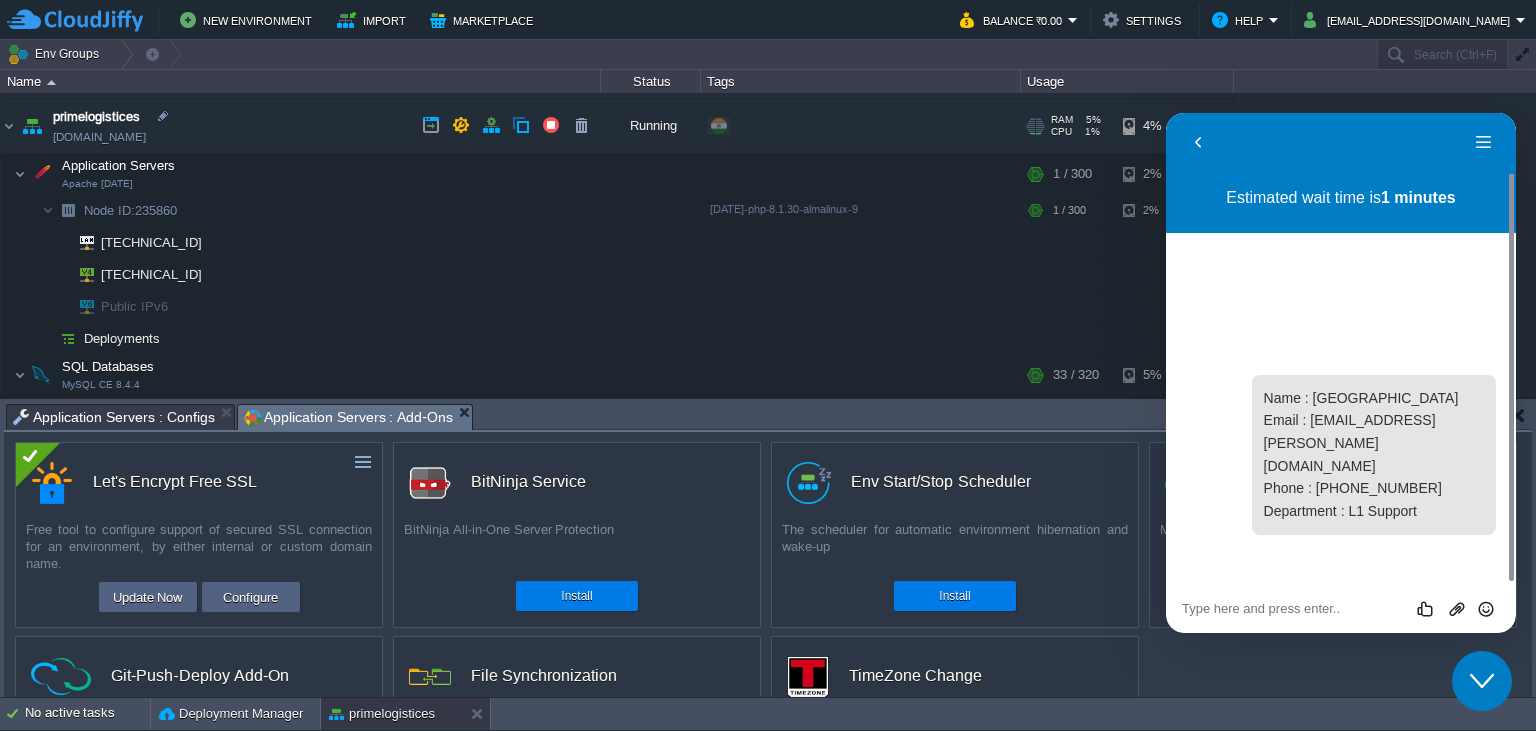 drag, startPoint x: 206, startPoint y: 142, endPoint x: 126, endPoint y: 142, distance: 80 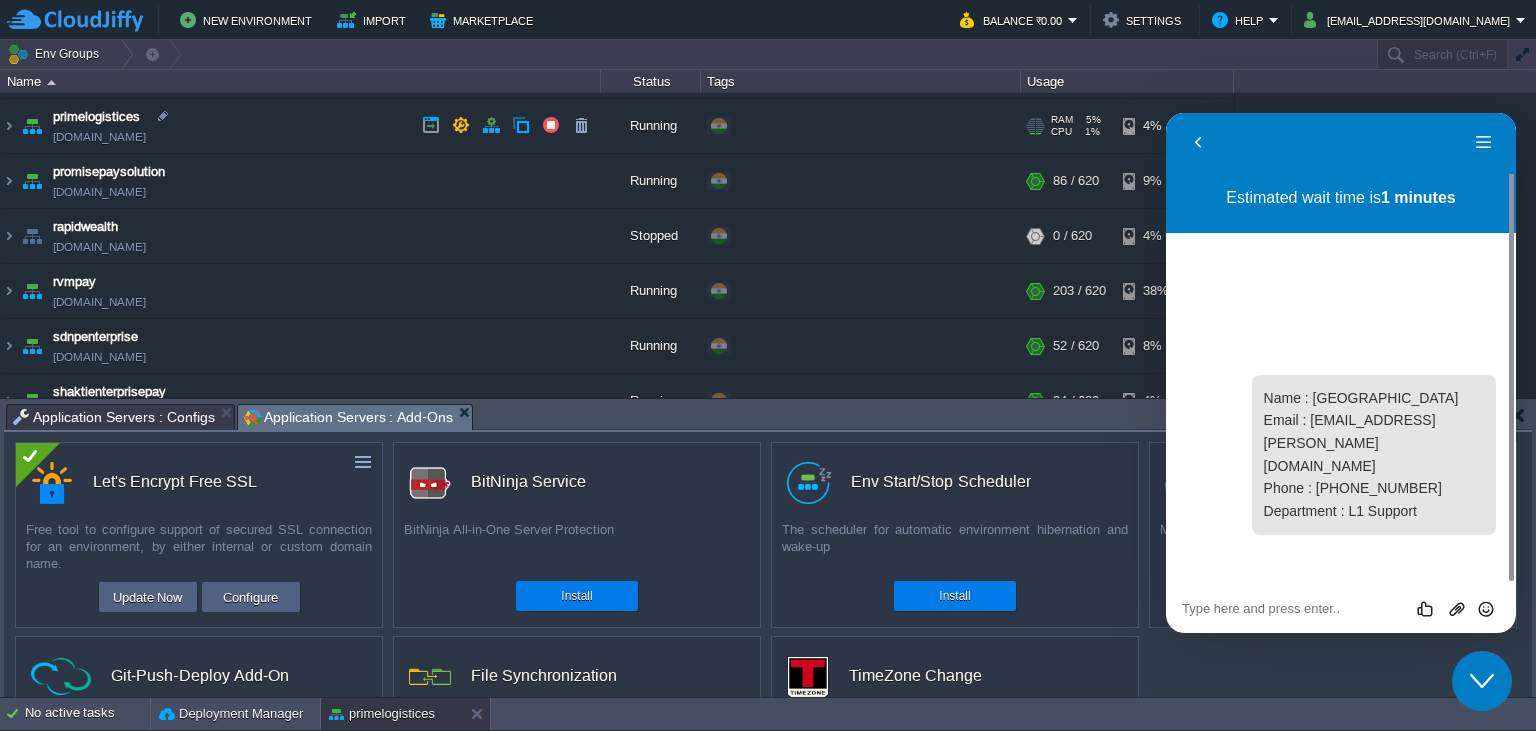 click on "[DOMAIN_NAME]" at bounding box center (99, 137) 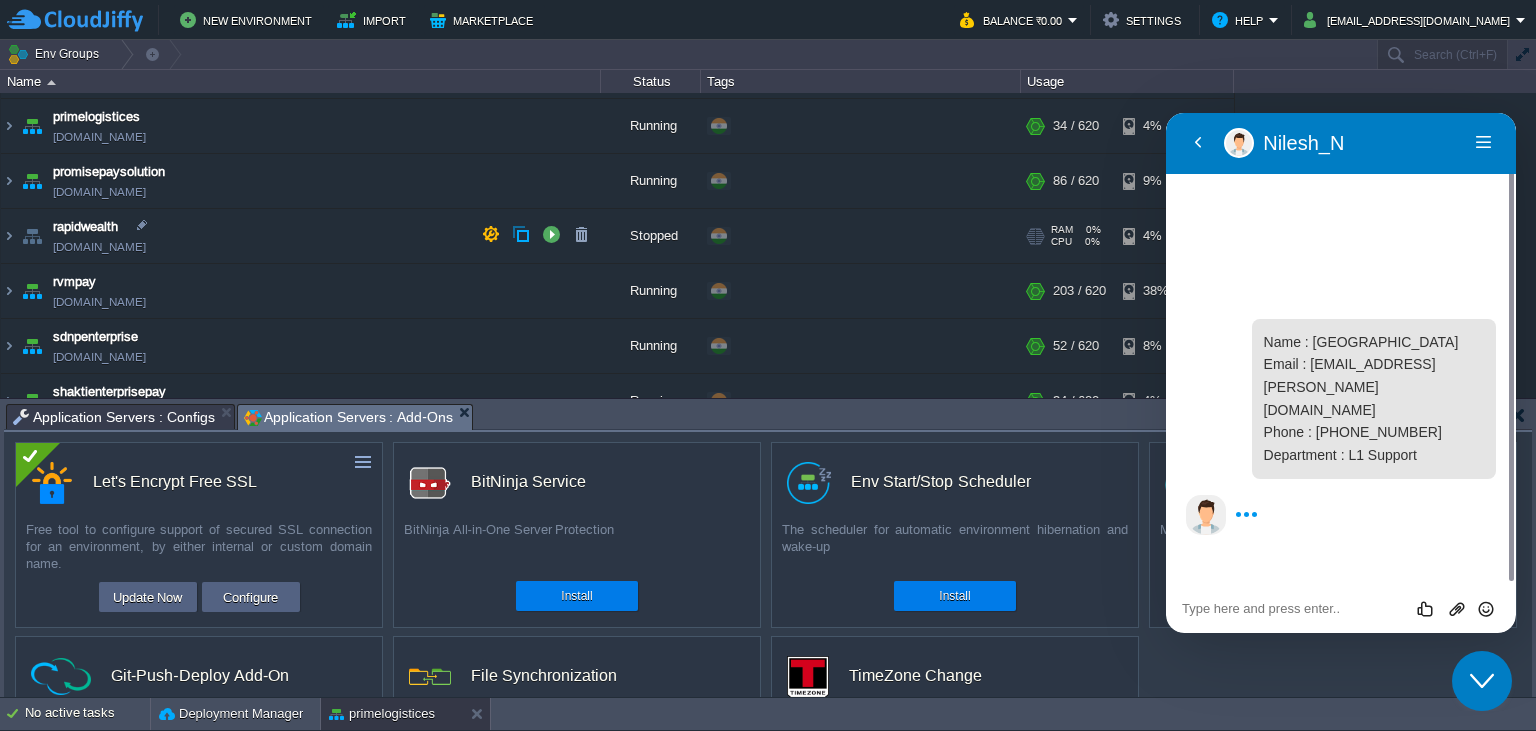scroll, scrollTop: 233, scrollLeft: 0, axis: vertical 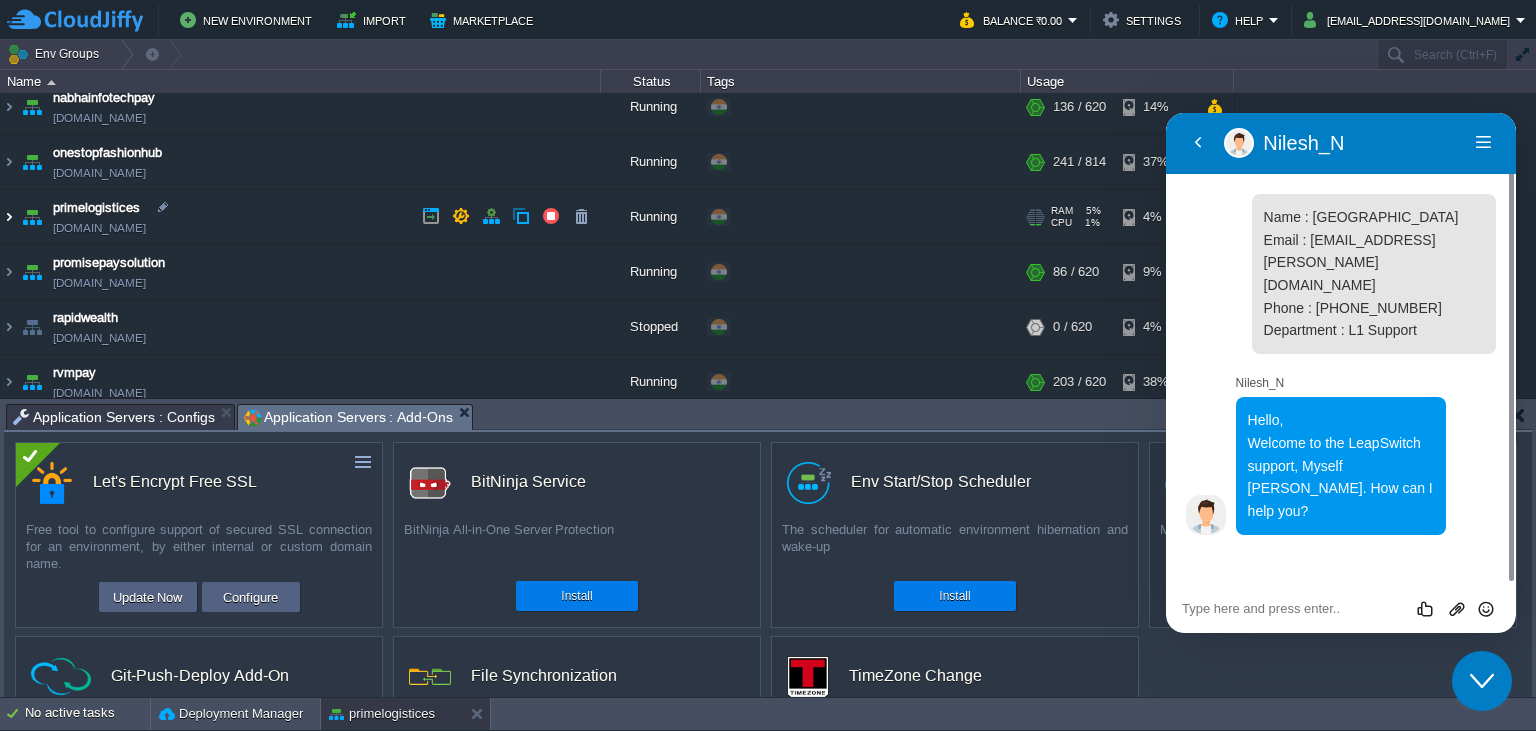 click at bounding box center (9, 217) 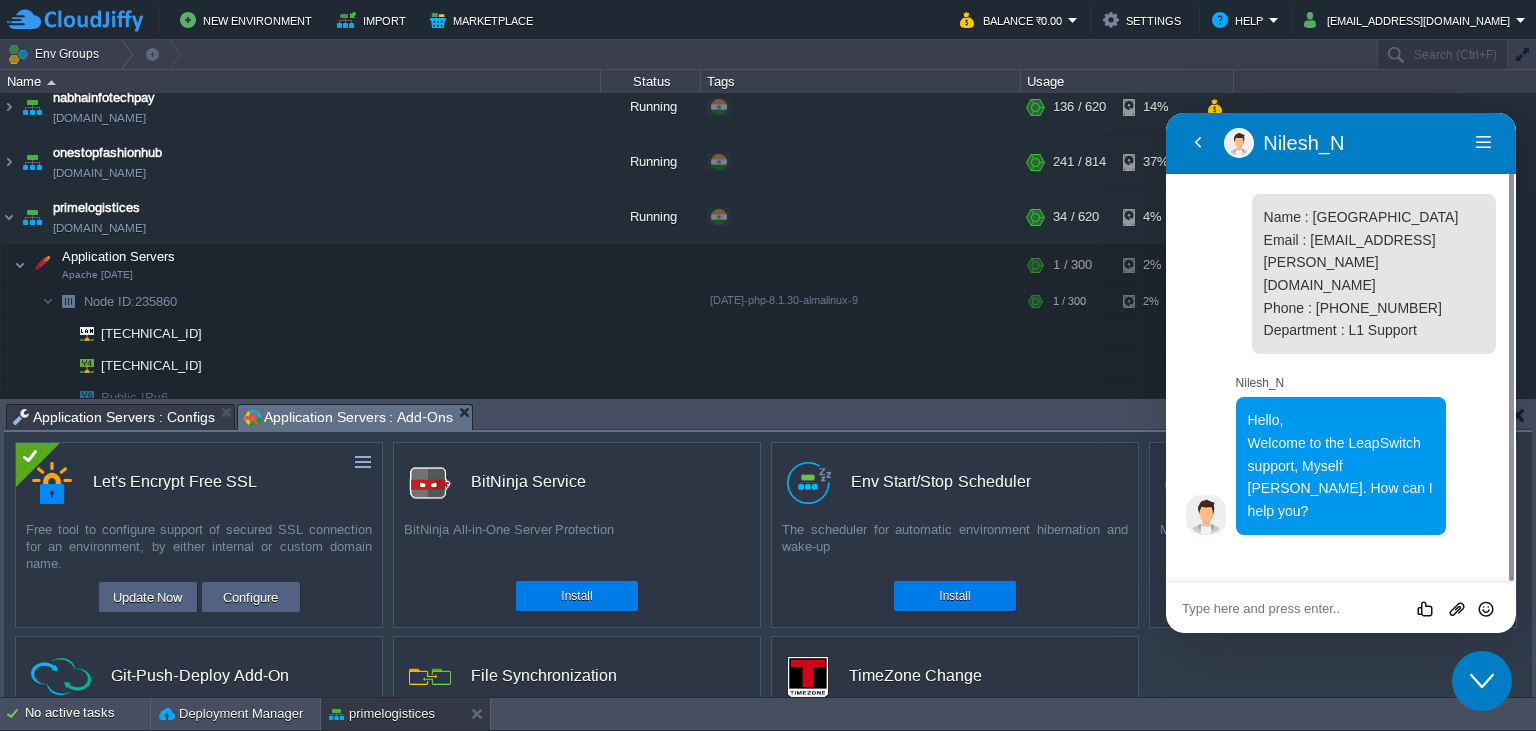 click at bounding box center [1166, 113] 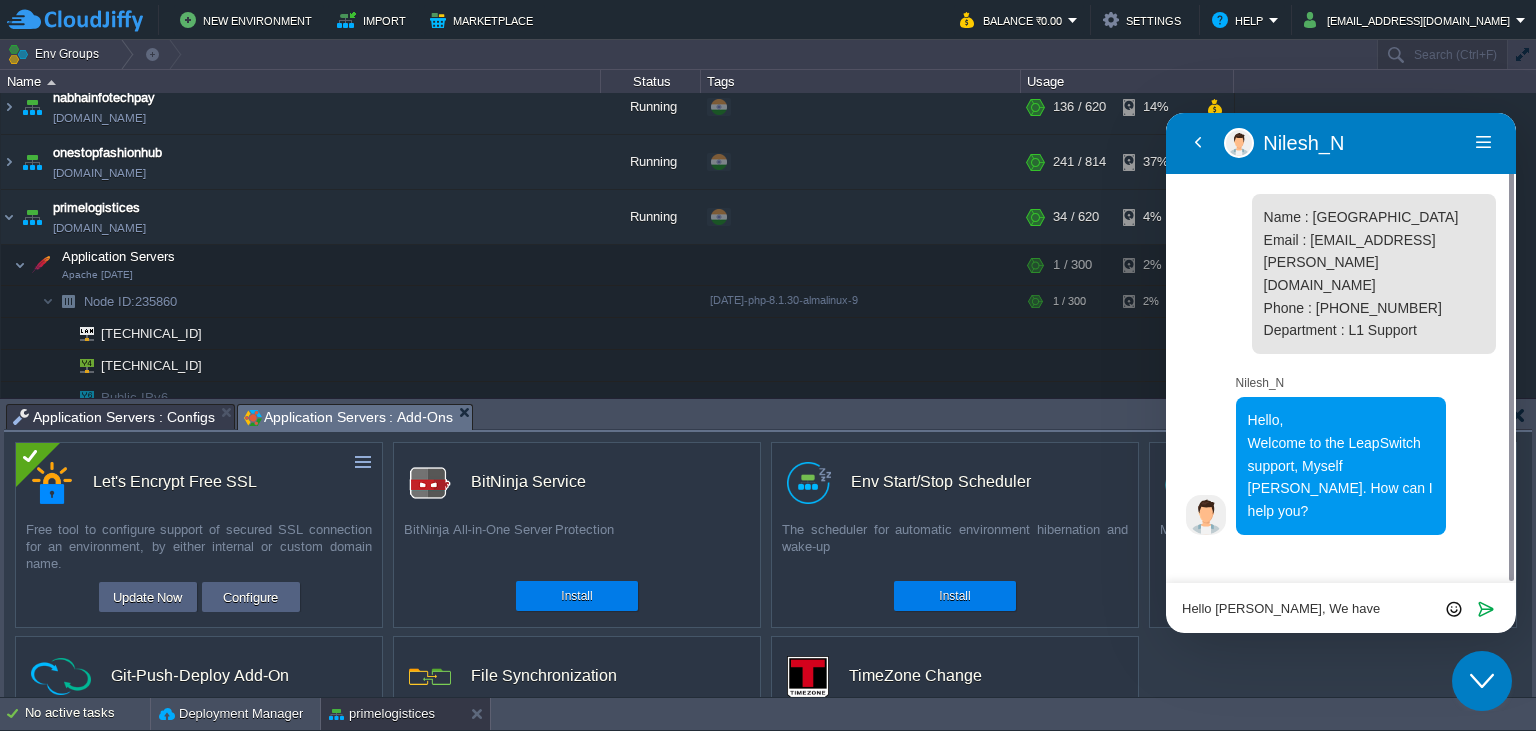 scroll, scrollTop: 0, scrollLeft: 0, axis: both 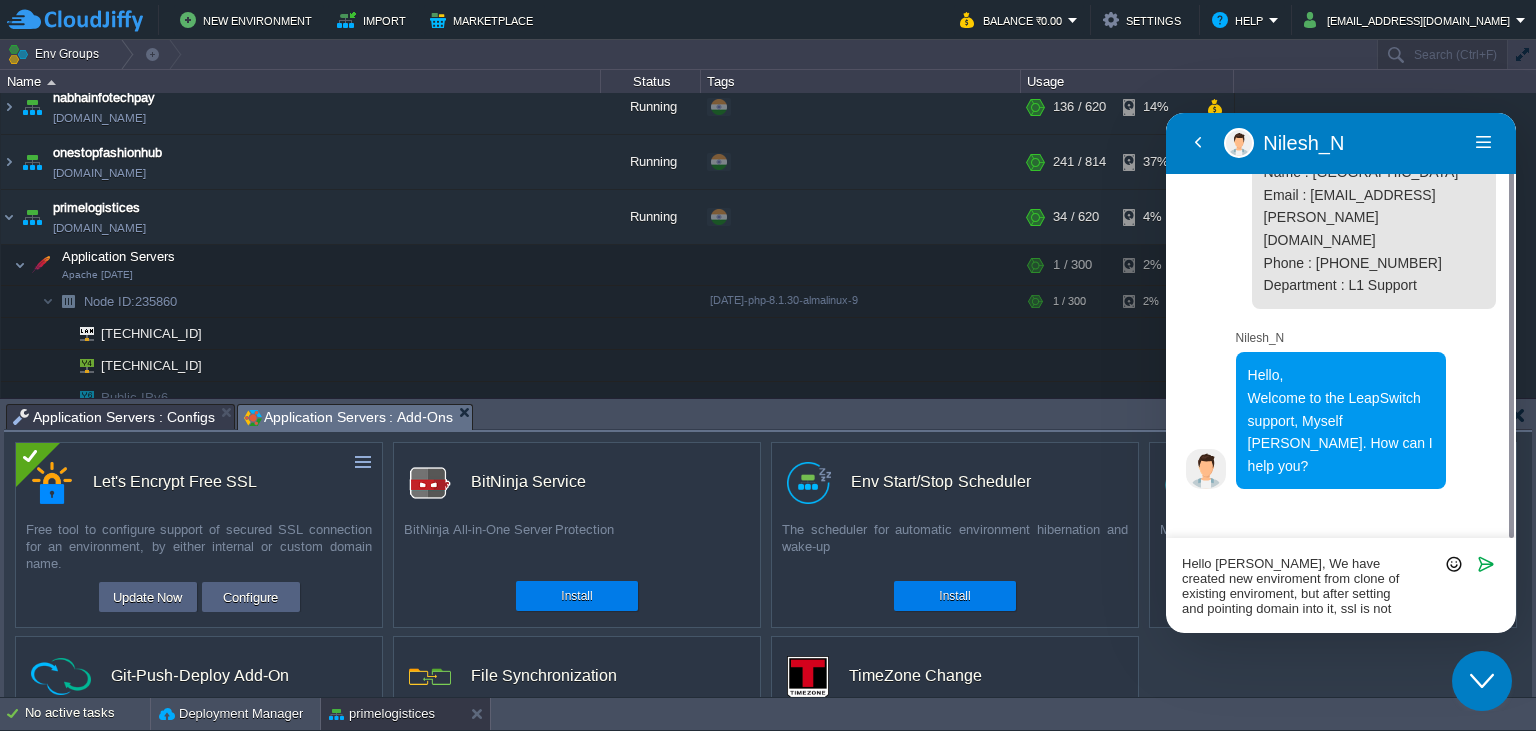 type on "Hello [PERSON_NAME], We have created new enviroment from clone of existing enviroment, but after setting and pointing domain into it, ssl is not working" 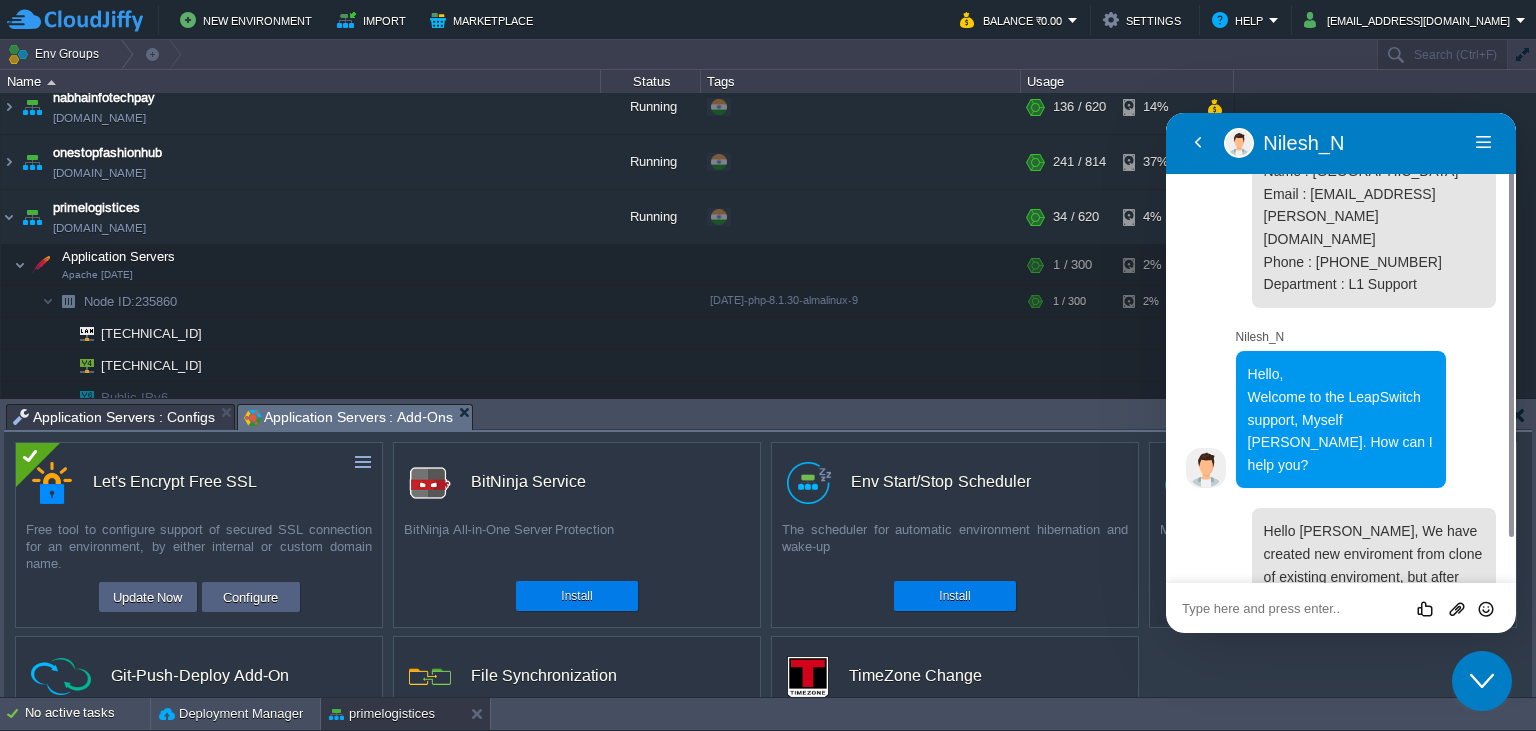 scroll, scrollTop: 56, scrollLeft: 0, axis: vertical 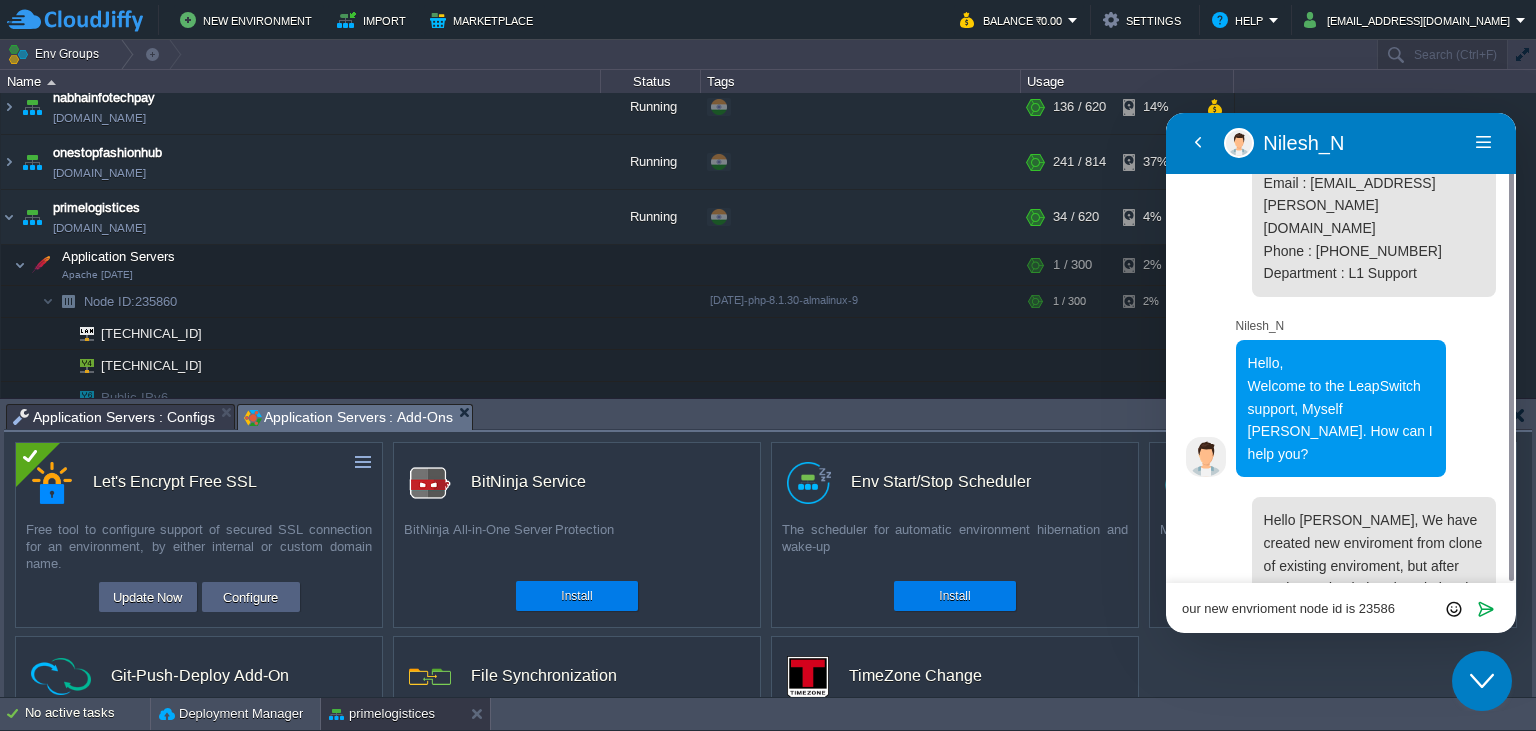 type on "our new envrioment node id is 235860" 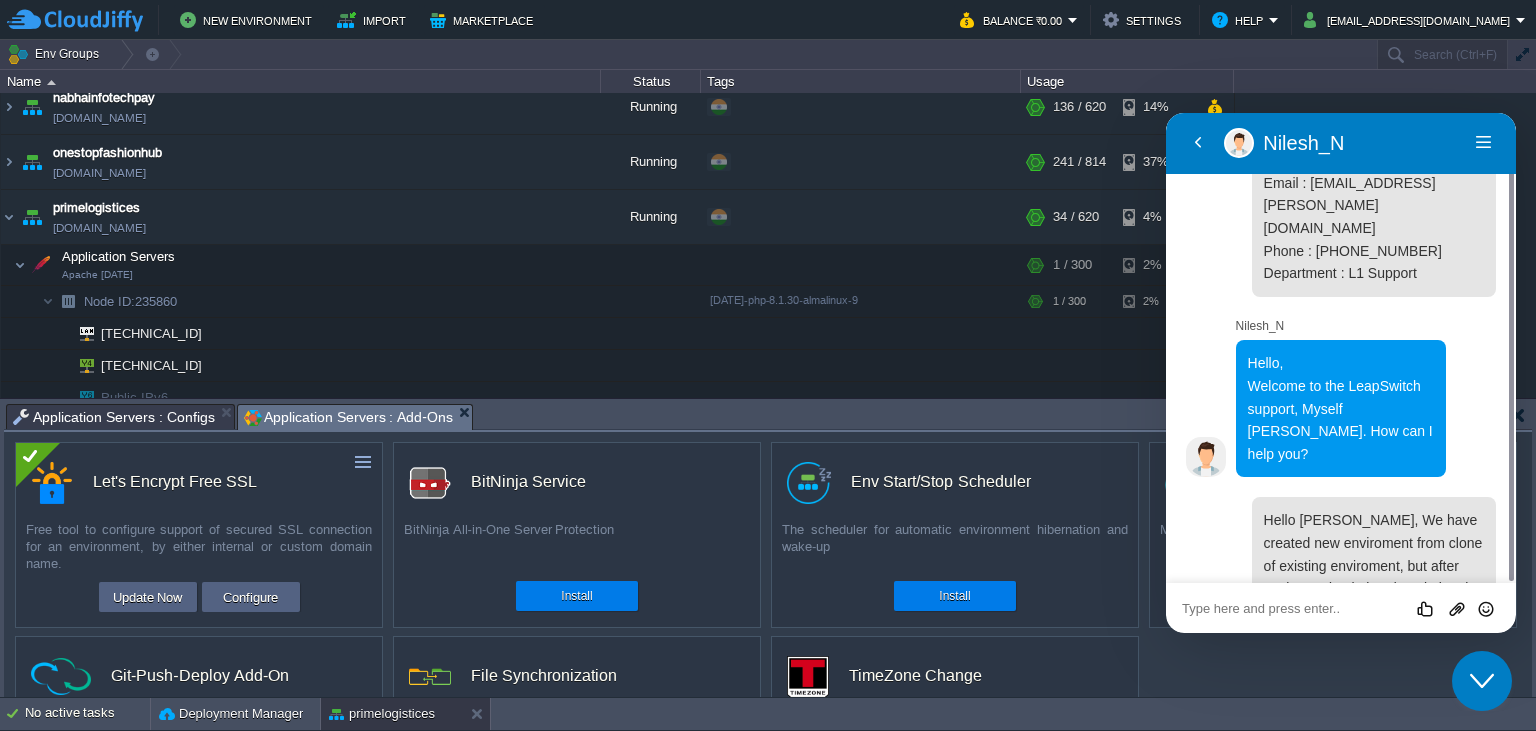 scroll, scrollTop: 129, scrollLeft: 0, axis: vertical 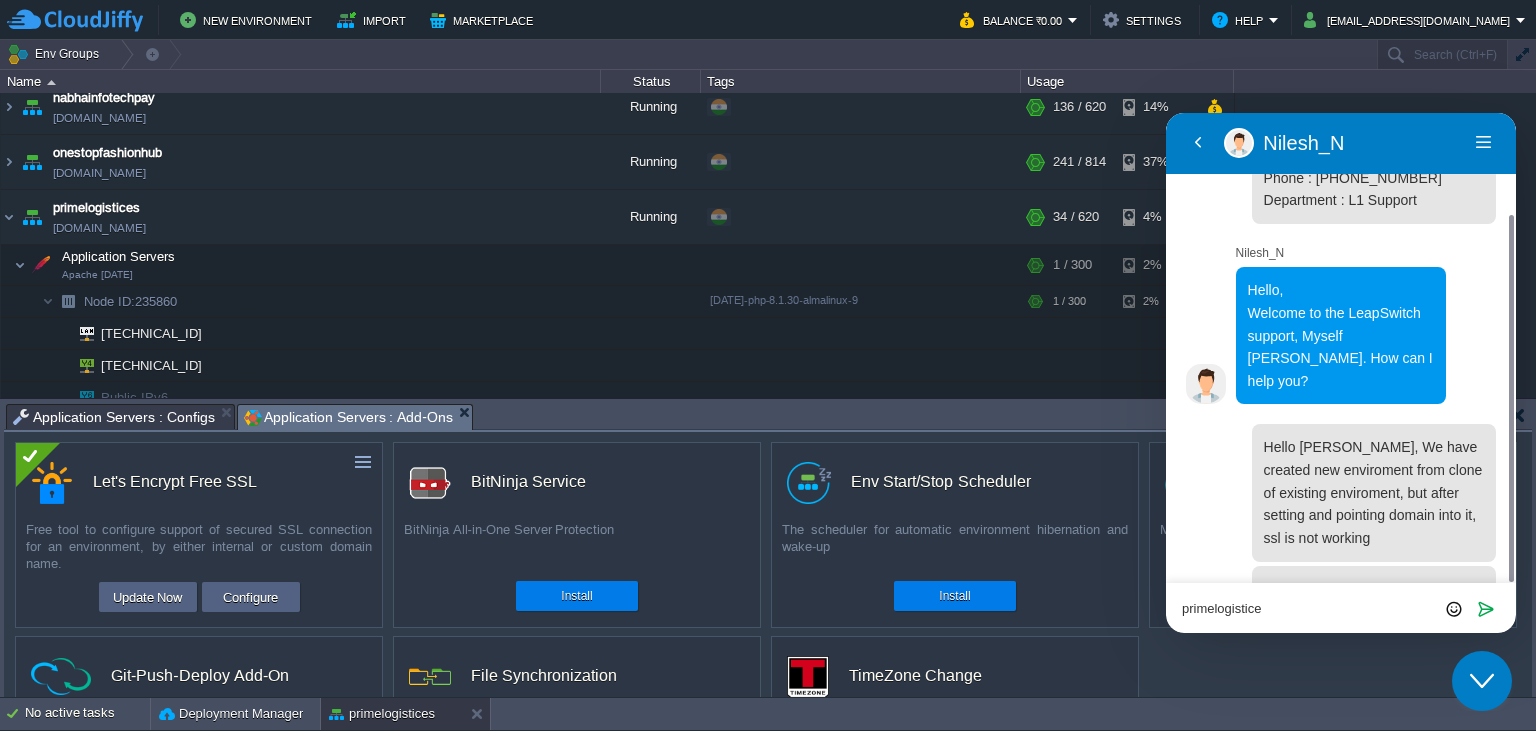 type on "primelogistices" 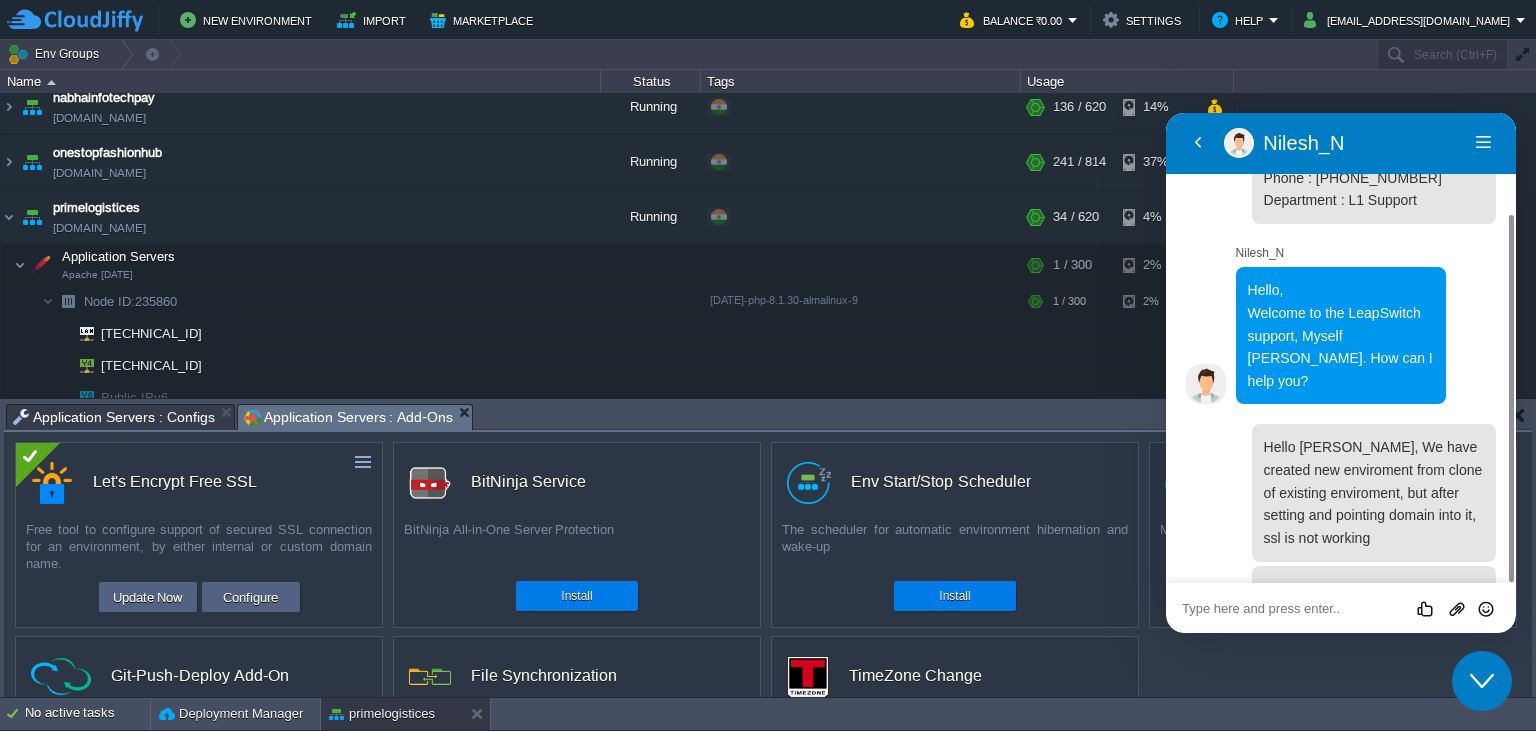 scroll, scrollTop: 180, scrollLeft: 0, axis: vertical 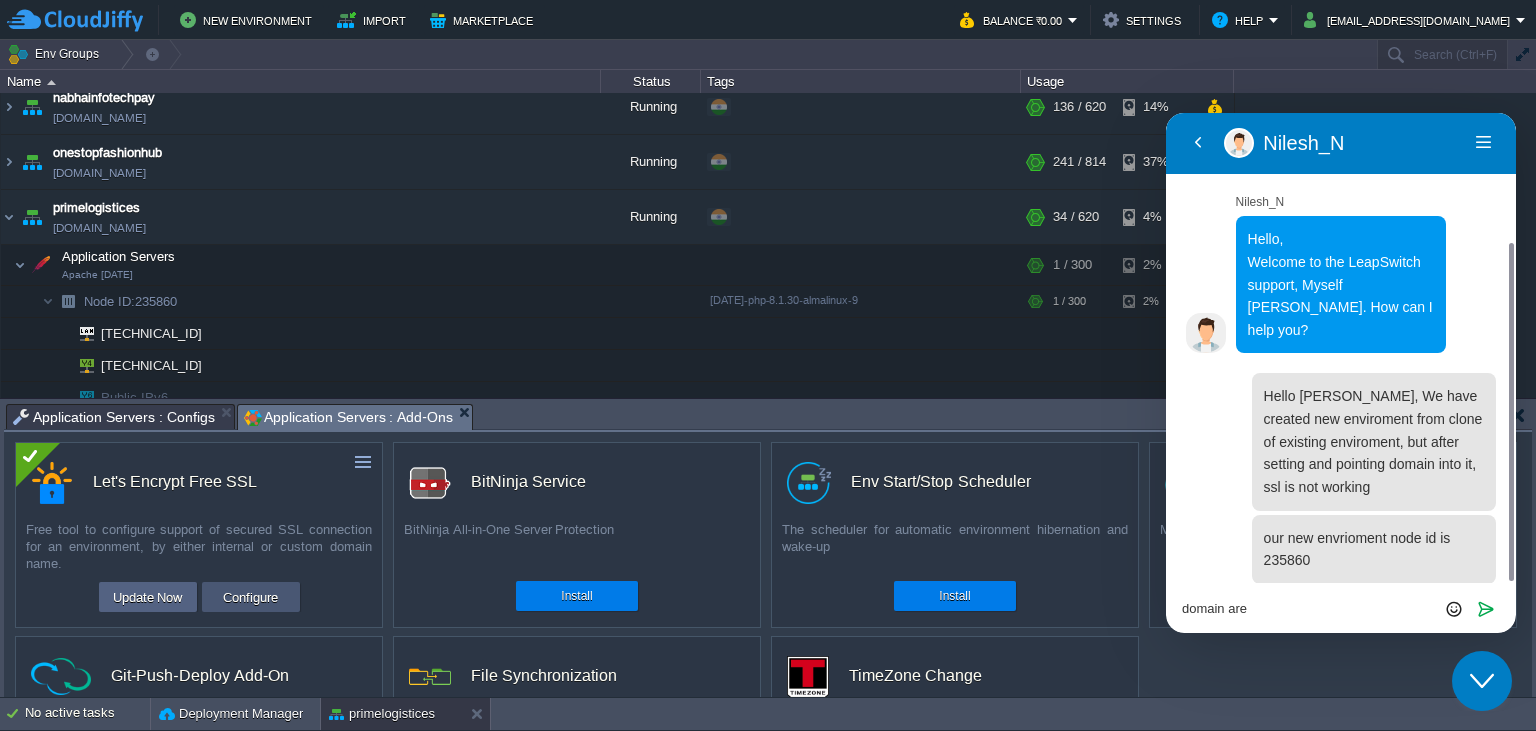 click on "Configure" at bounding box center [250, 597] 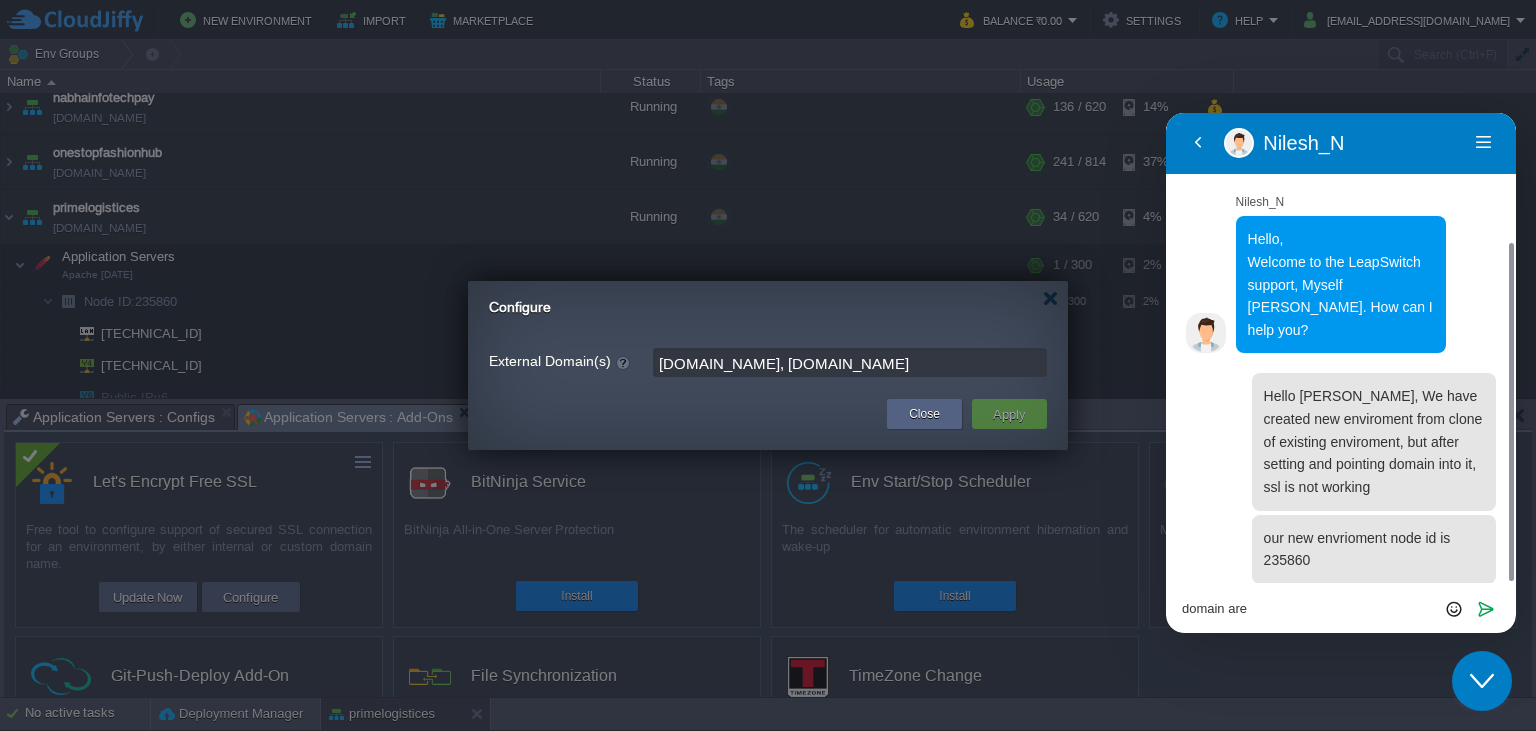 drag, startPoint x: 937, startPoint y: 366, endPoint x: 652, endPoint y: 369, distance: 285.01578 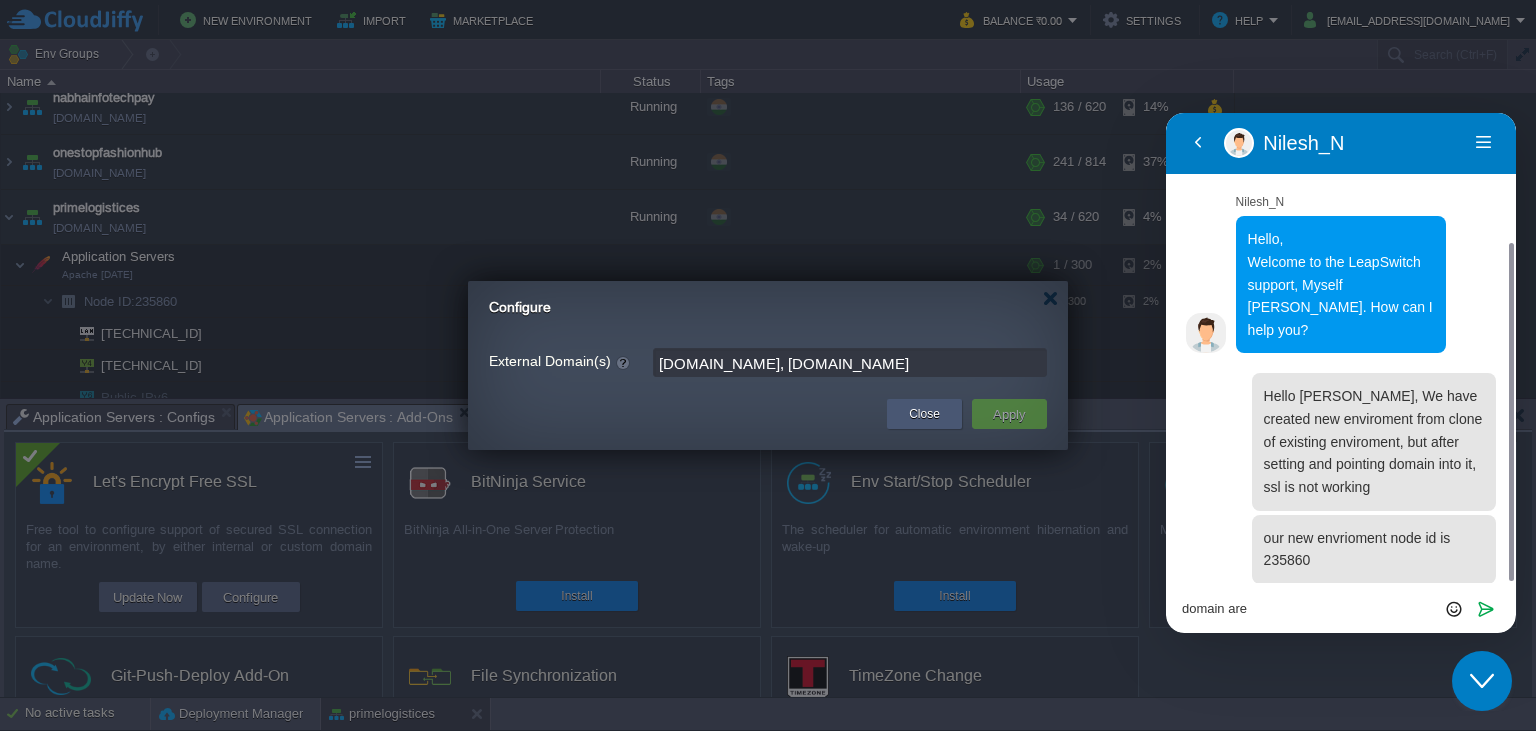 click on "Close" at bounding box center (924, 414) 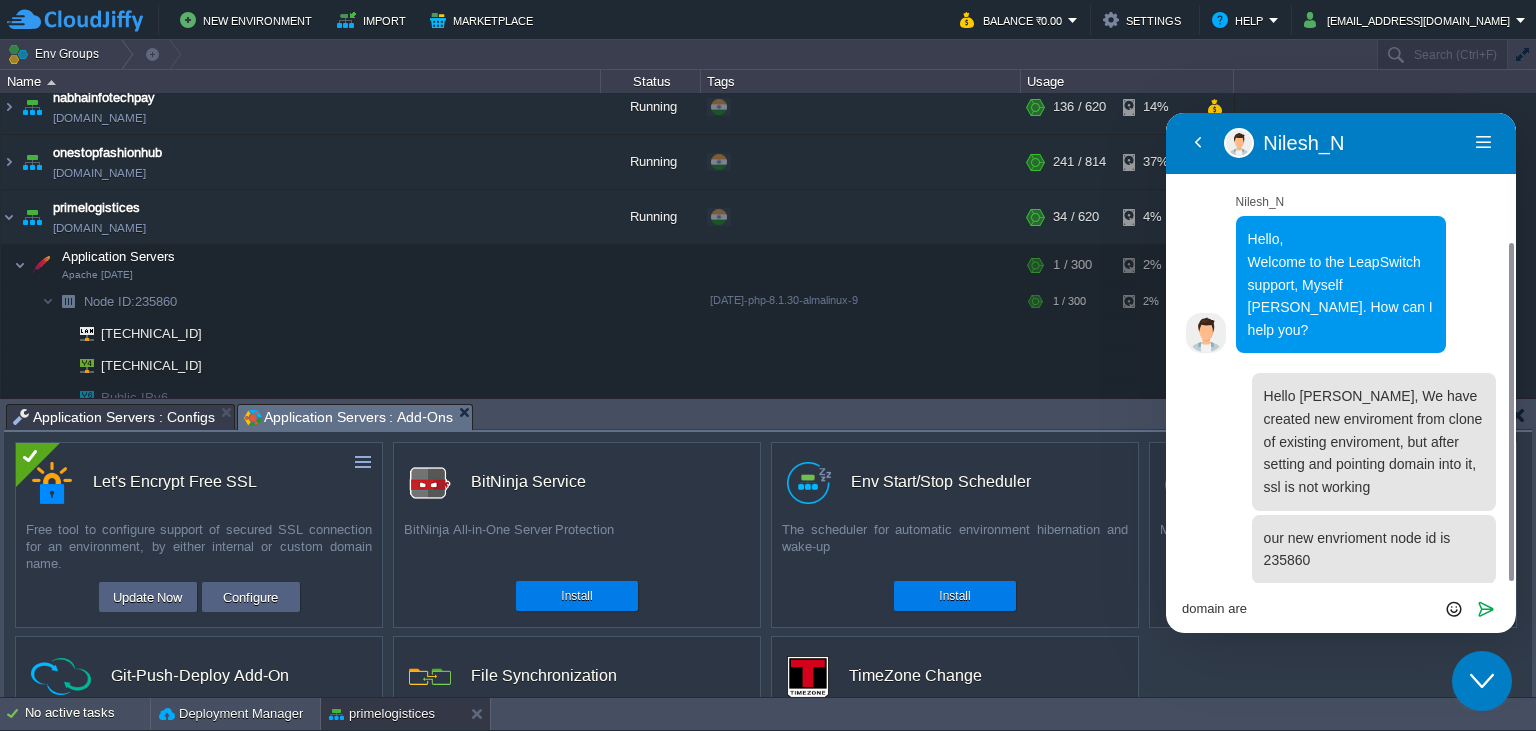 click on "domain are" at bounding box center (1166, 113) 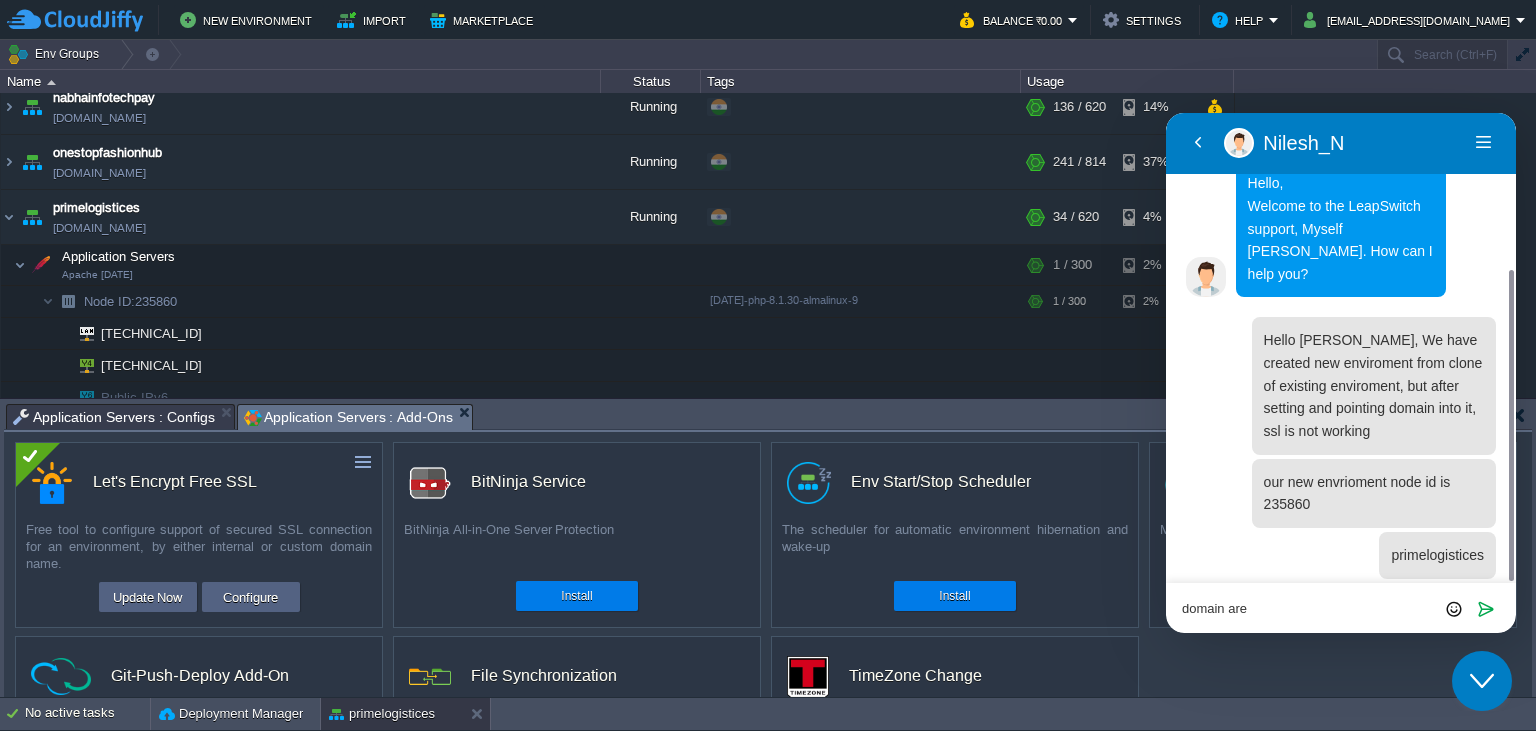 paste on "[DOMAIN_NAME], [DOMAIN_NAME]" 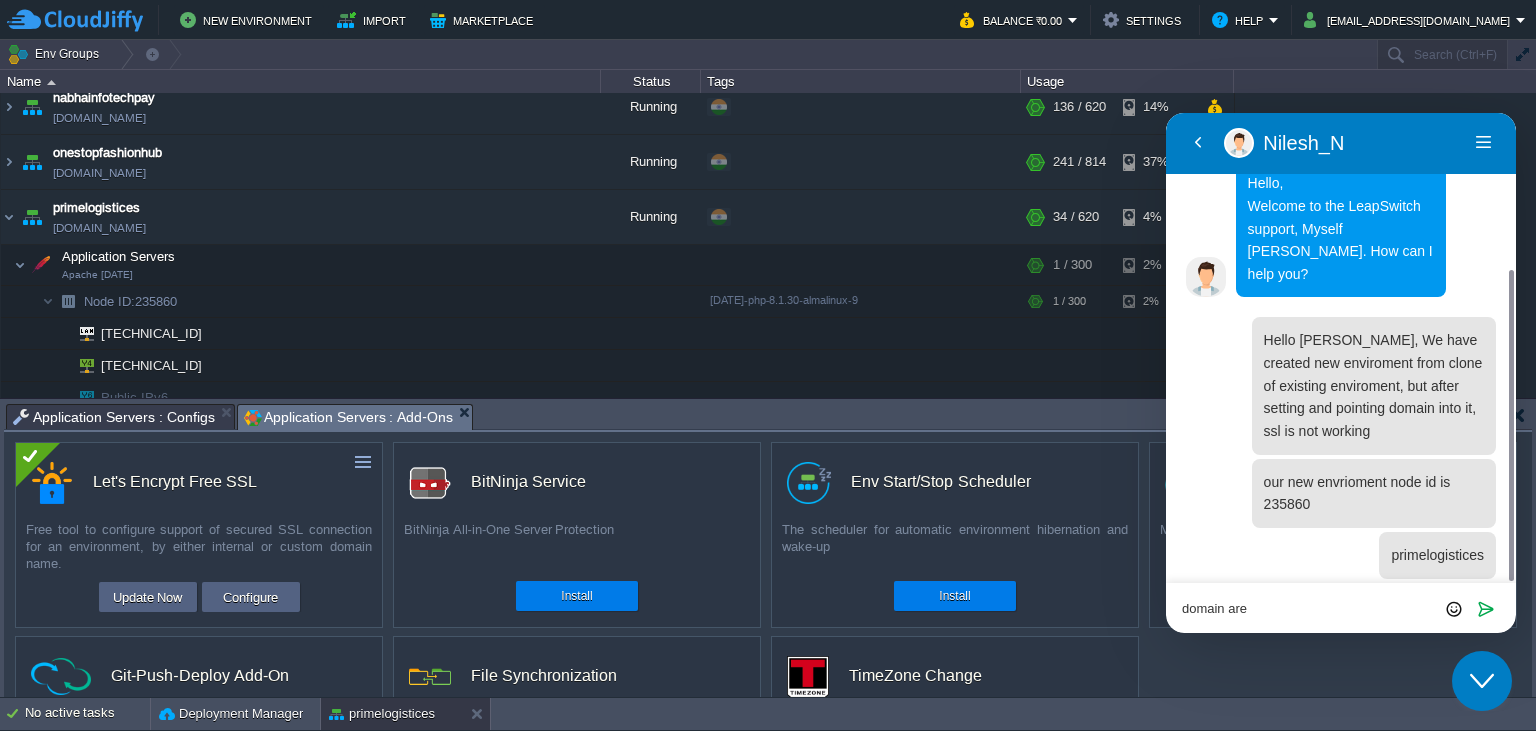 type on "domain are [DOMAIN_NAME], [DOMAIN_NAME]" 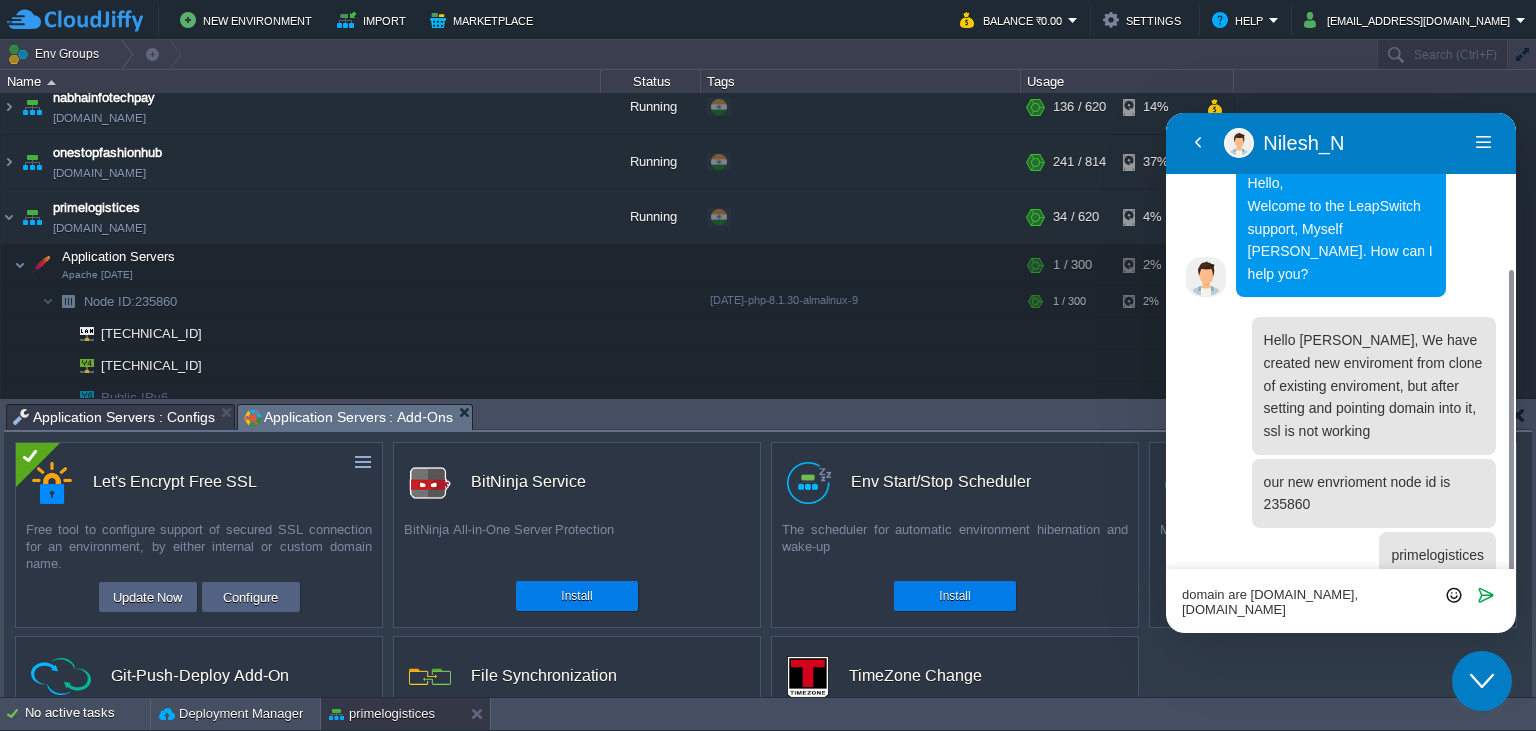 scroll, scrollTop: 0, scrollLeft: 0, axis: both 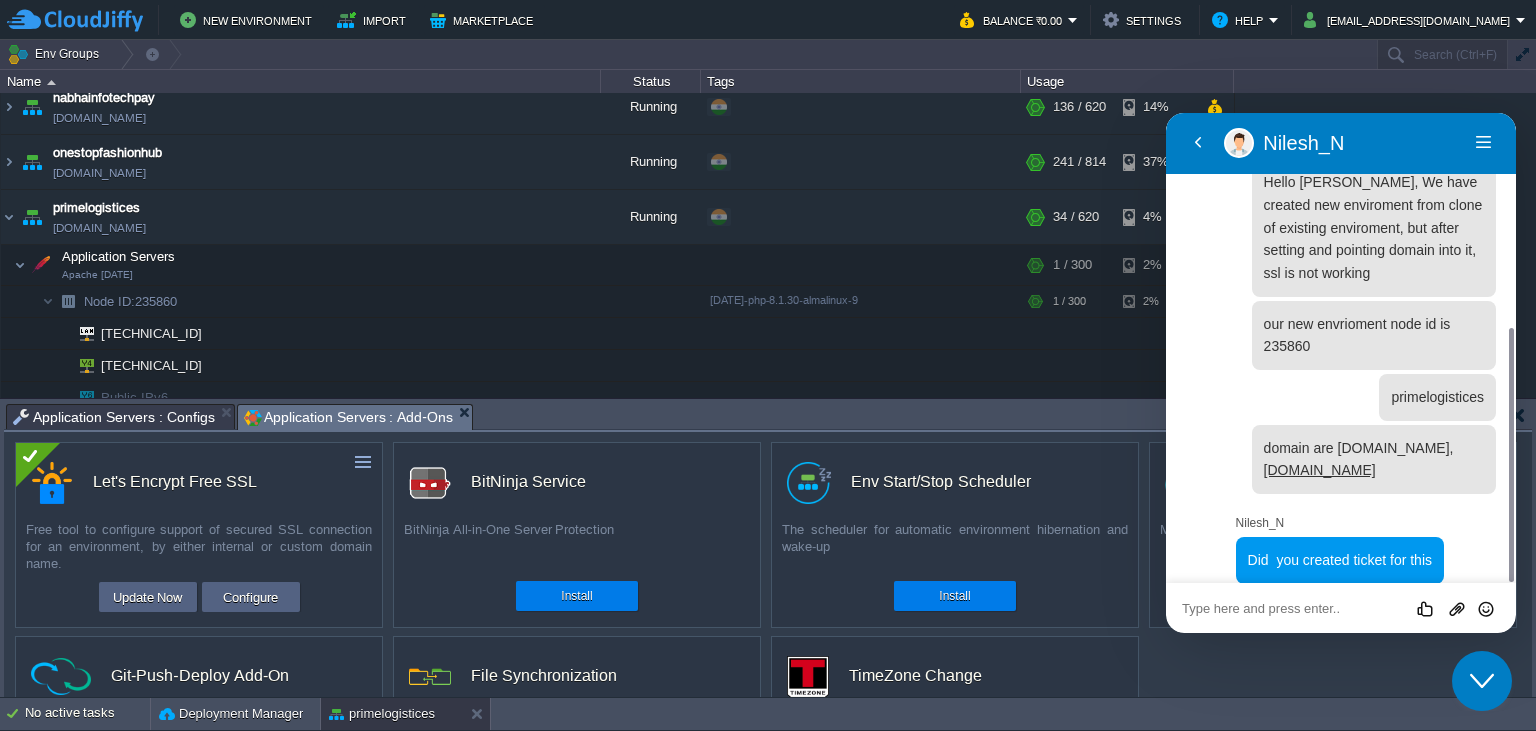 click at bounding box center [1166, 113] 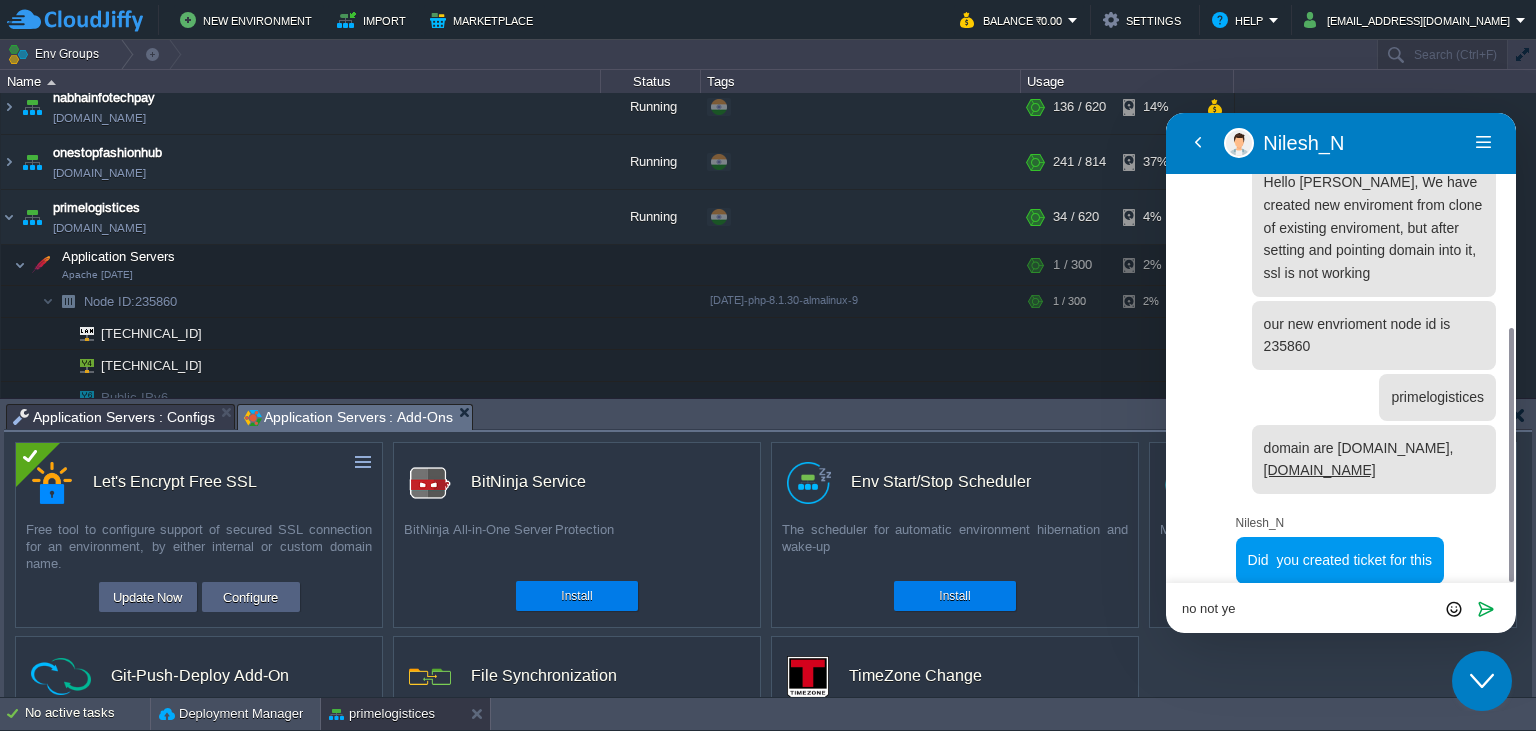 type on "no not yet" 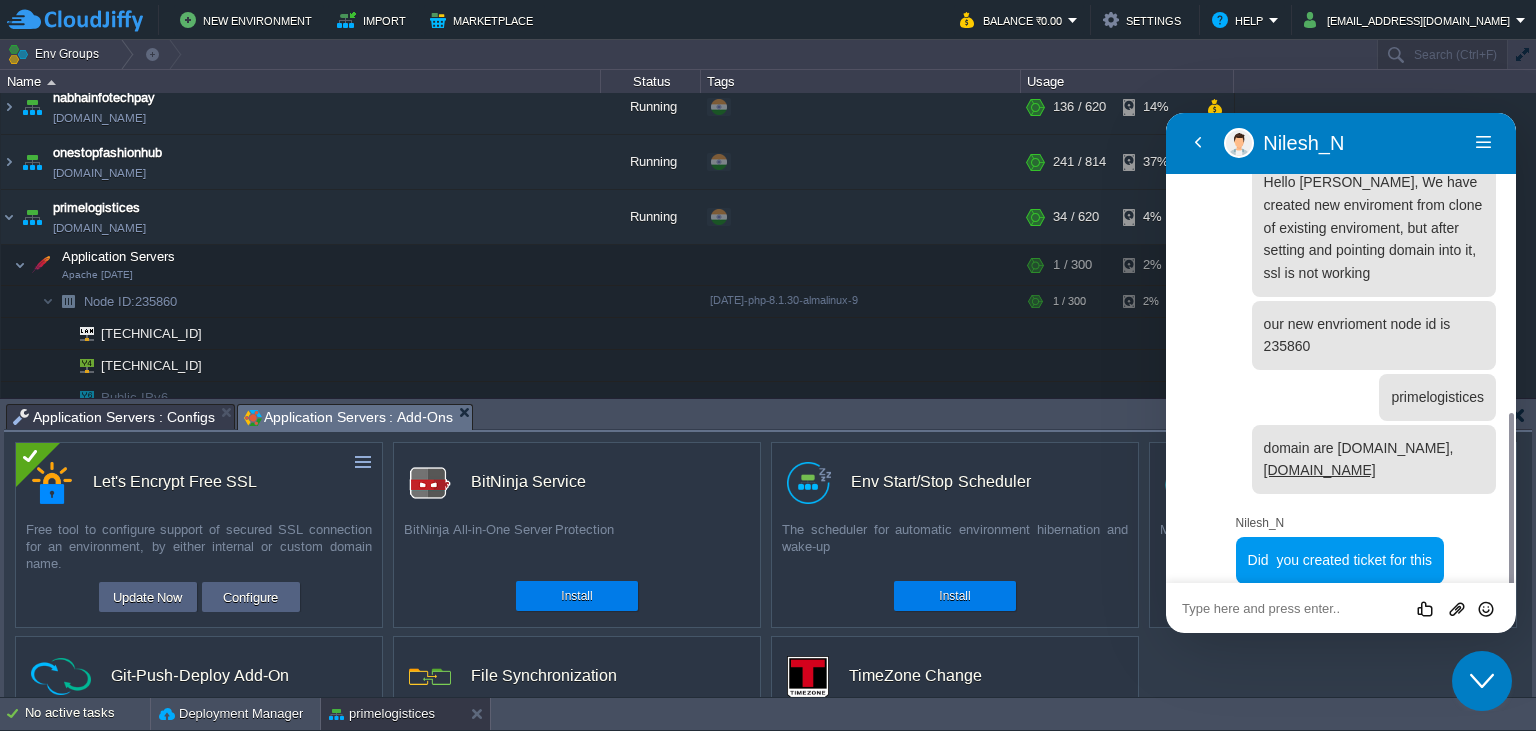 scroll, scrollTop: 461, scrollLeft: 0, axis: vertical 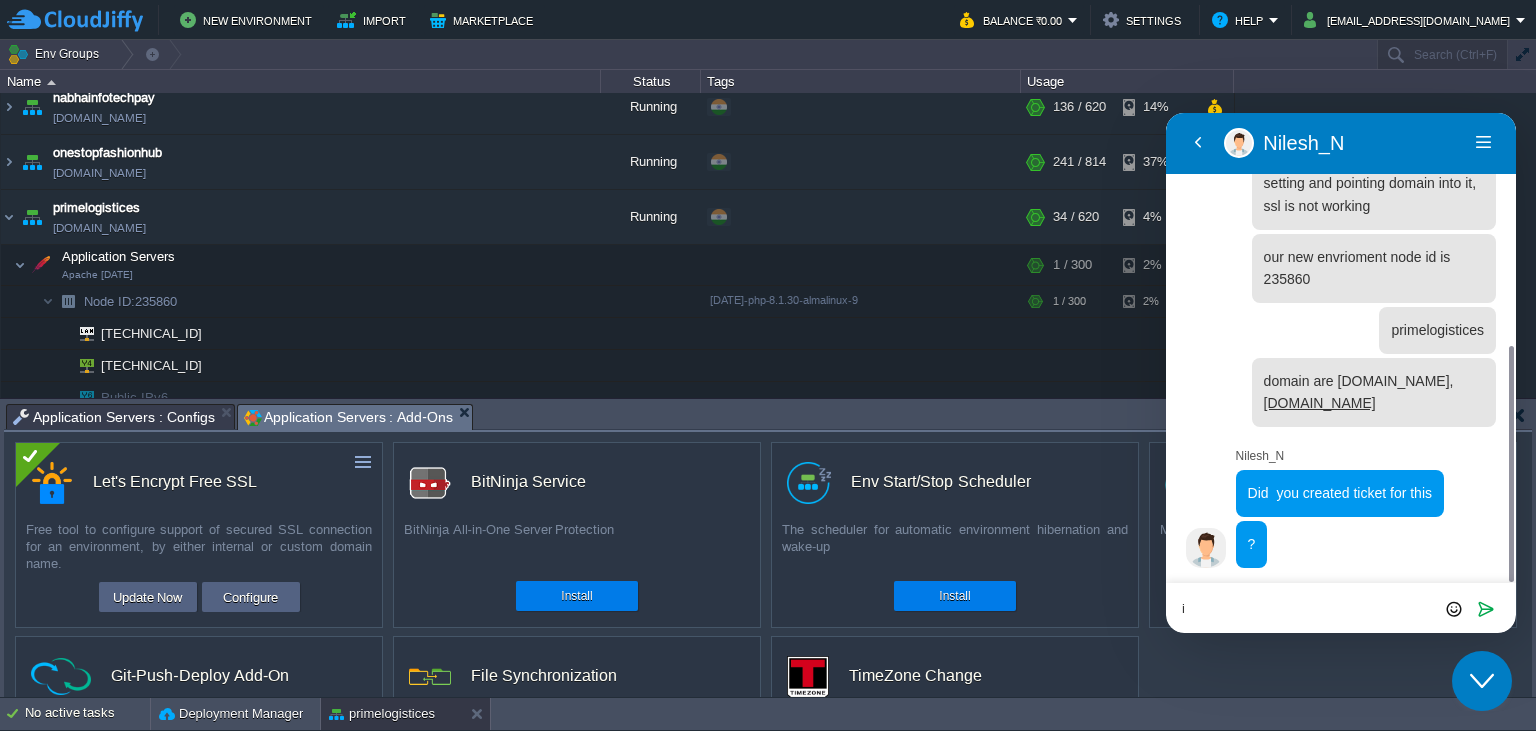 type on "i" 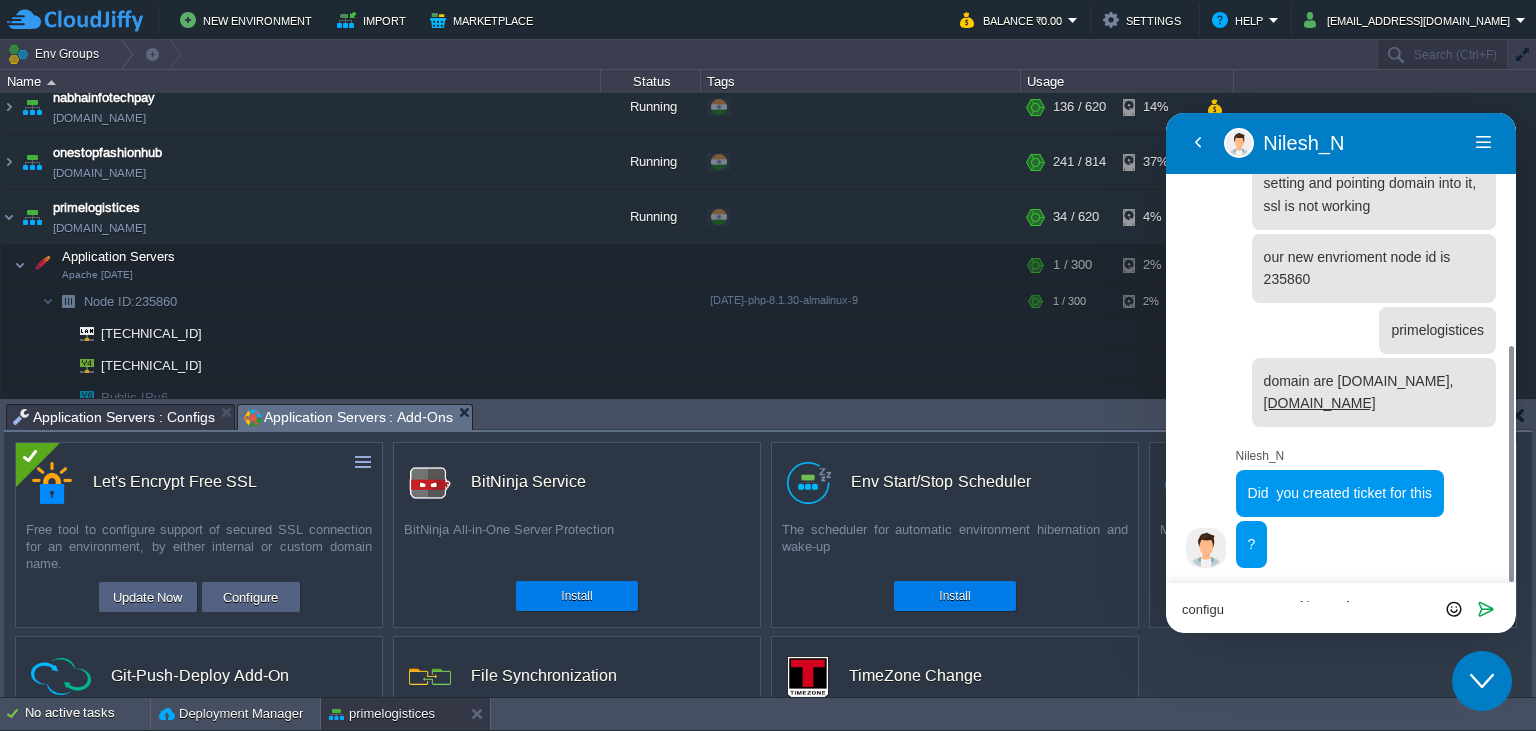 scroll, scrollTop: 0, scrollLeft: 0, axis: both 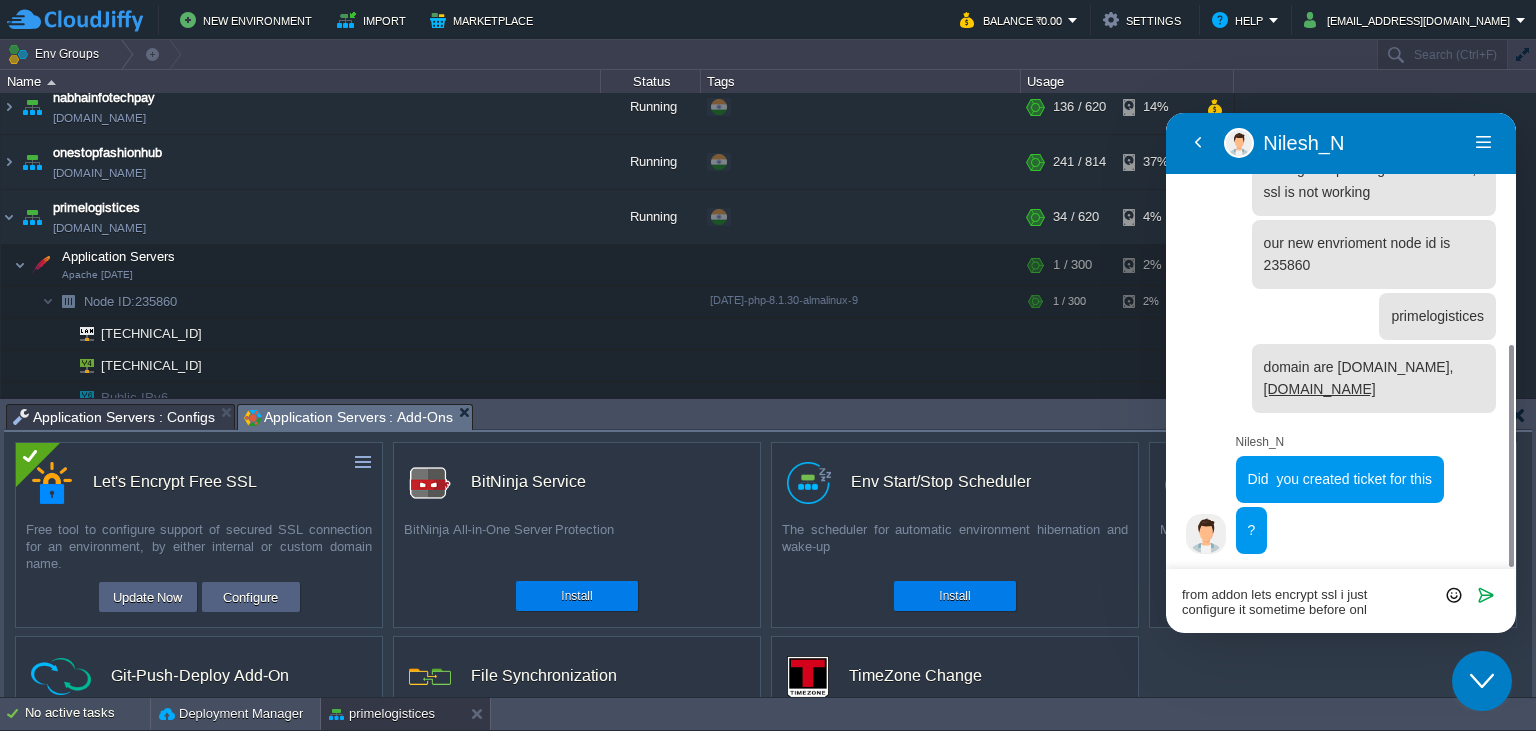 type on "from addon lets encrypt ssl i just configure it sometime before only" 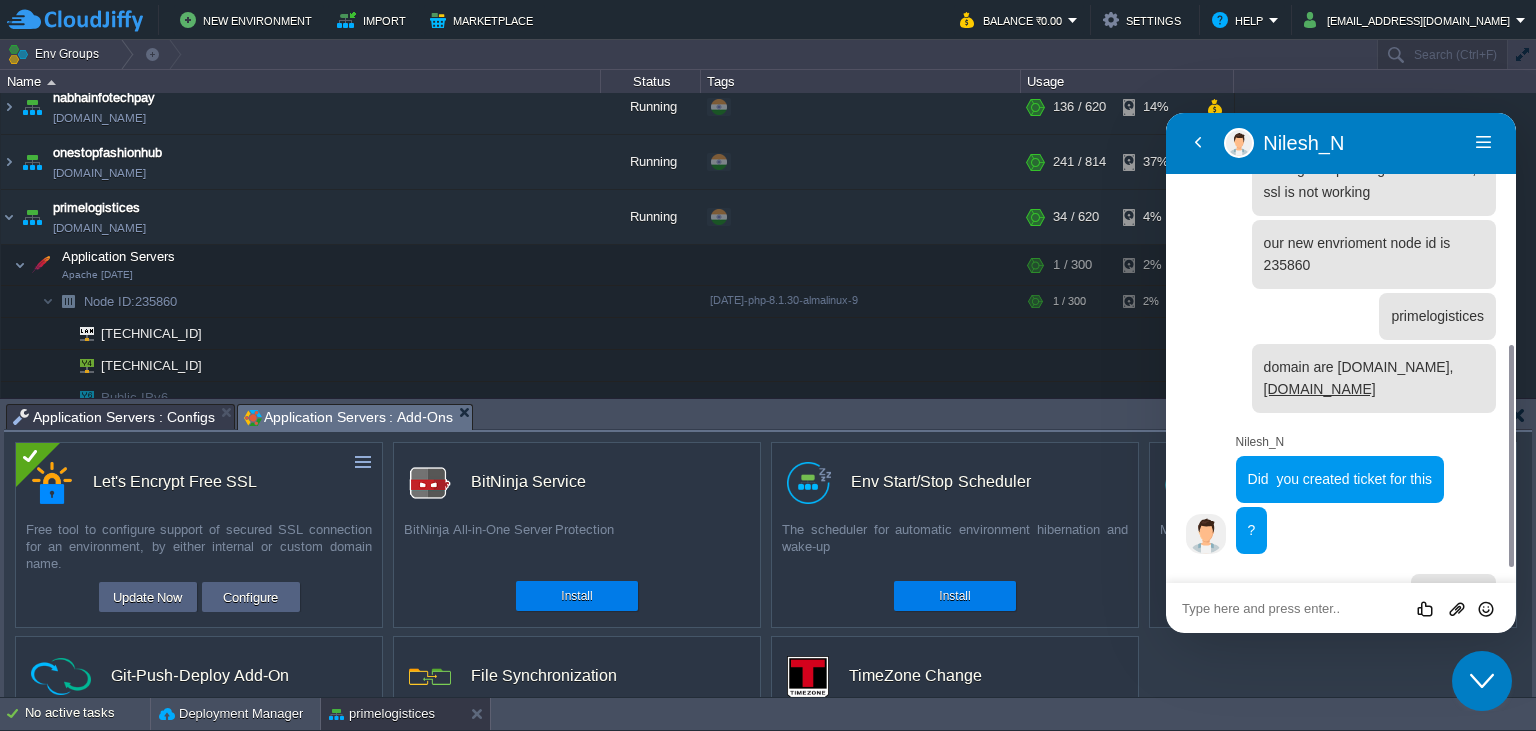 scroll, scrollTop: 534, scrollLeft: 0, axis: vertical 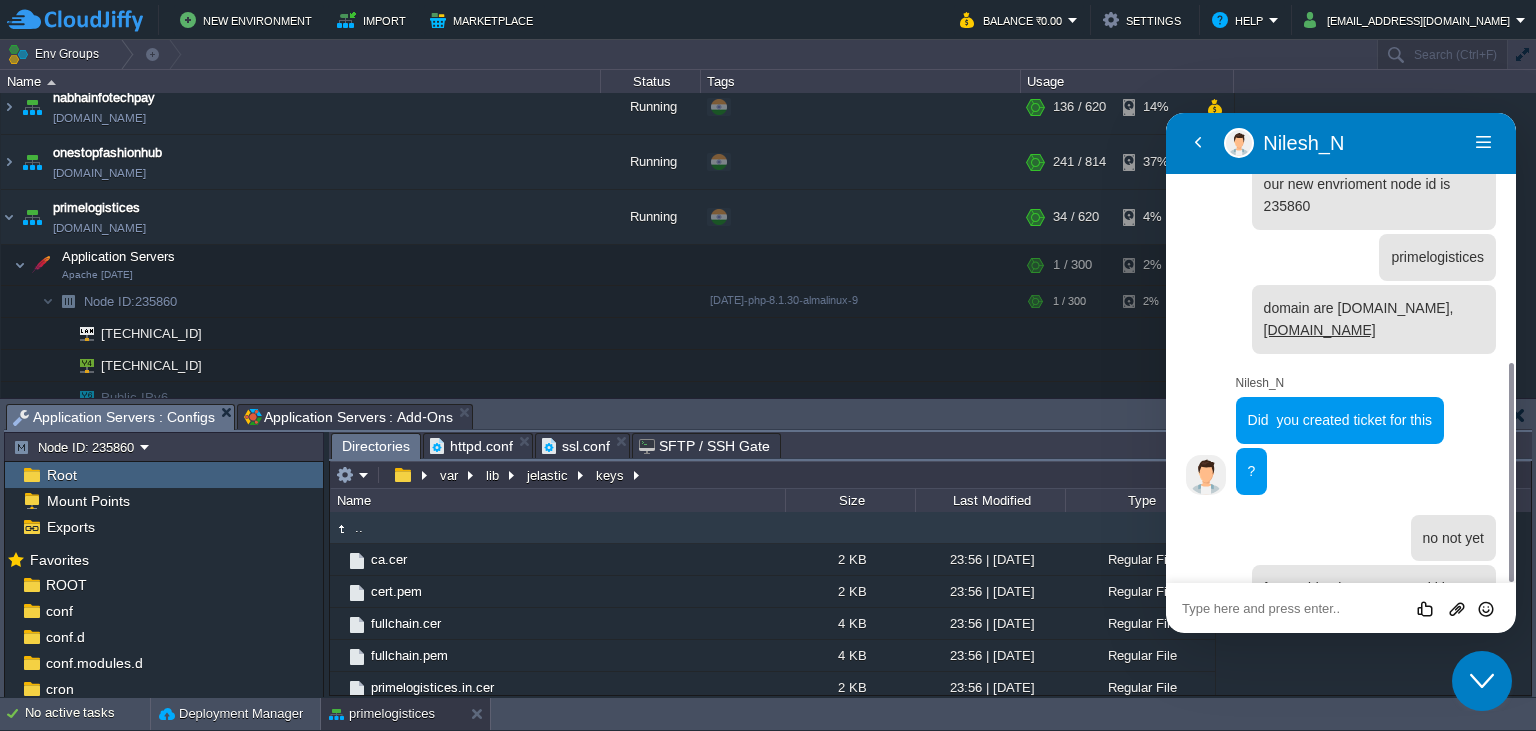 click on "Application Servers : Configs" at bounding box center (114, 417) 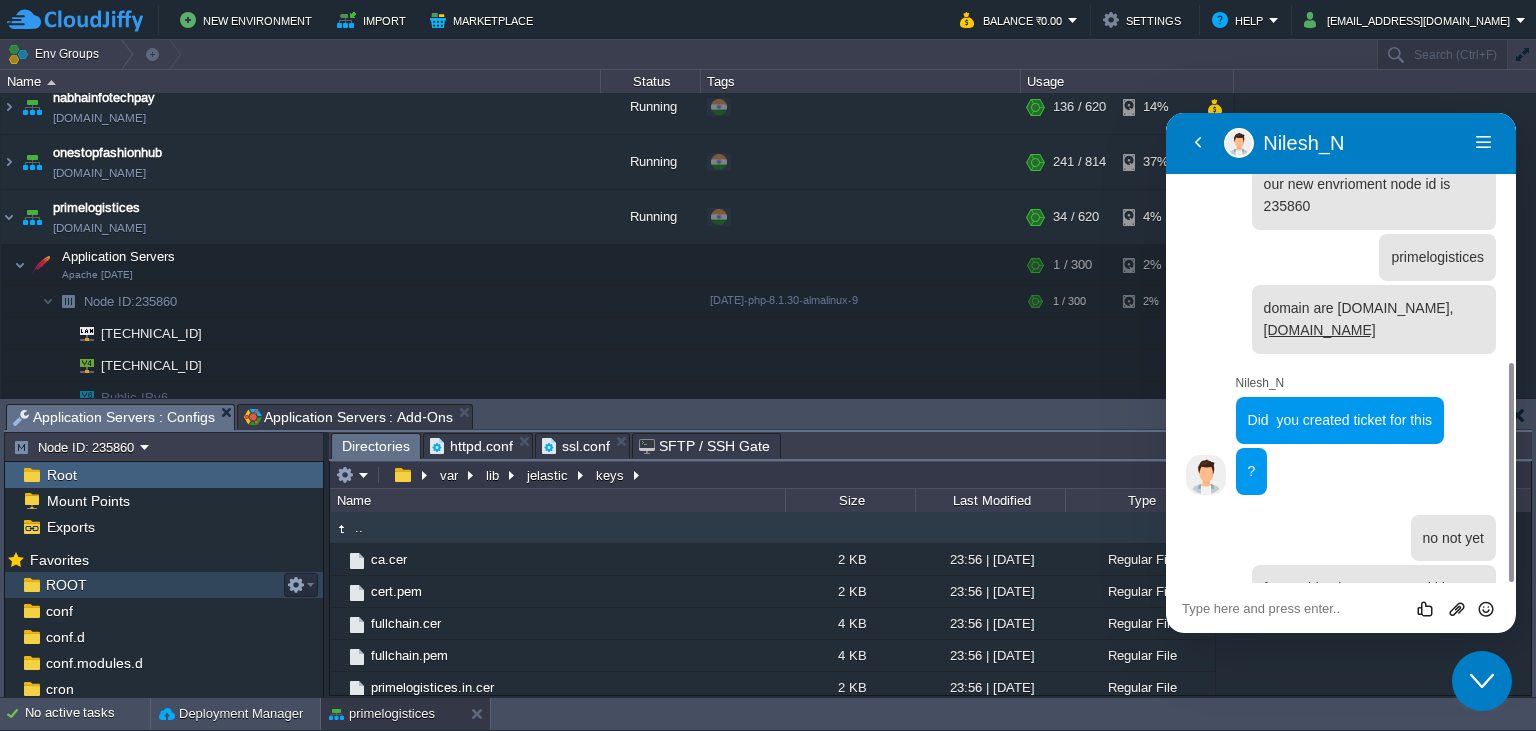 click on "ROOT" at bounding box center (164, 585) 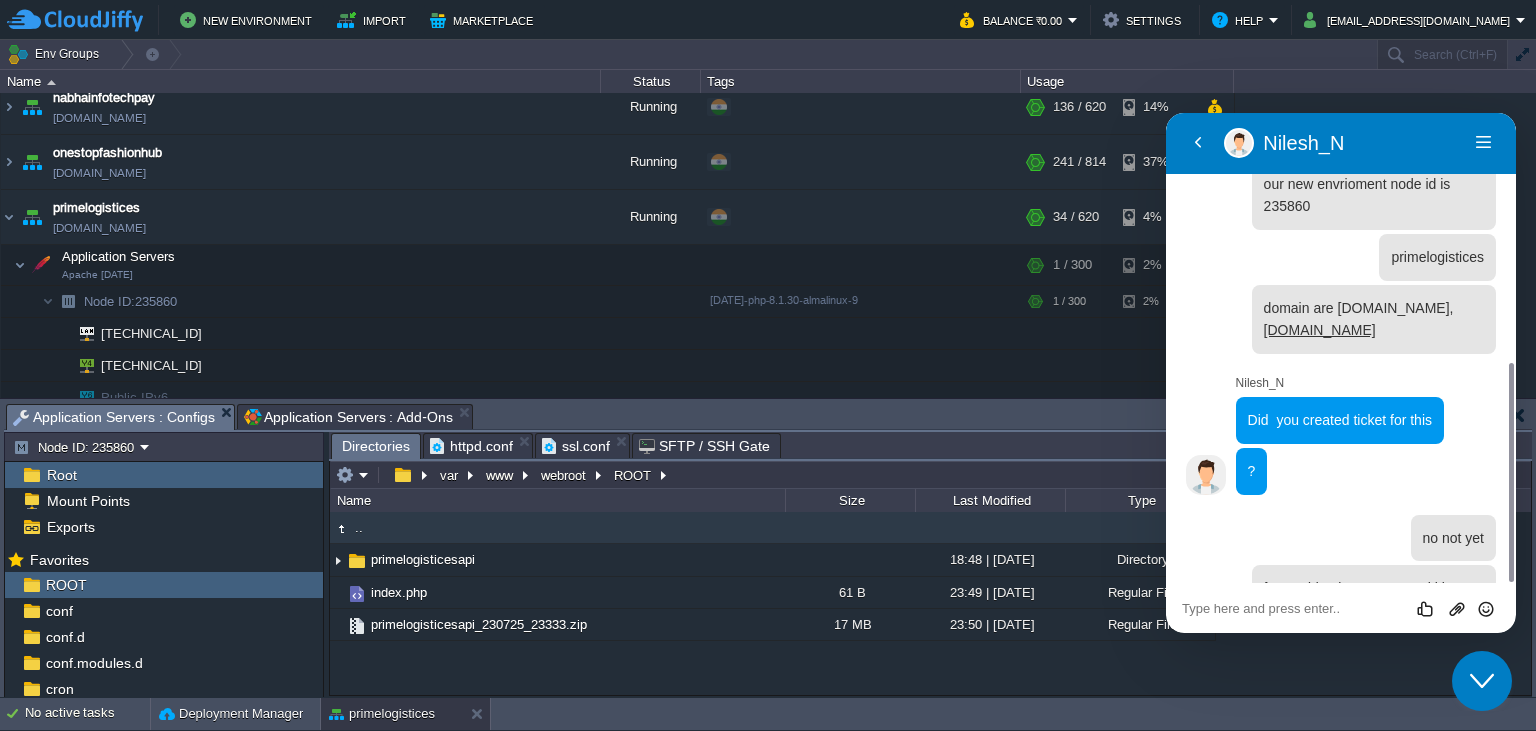 click on "httpd.conf" at bounding box center [471, 446] 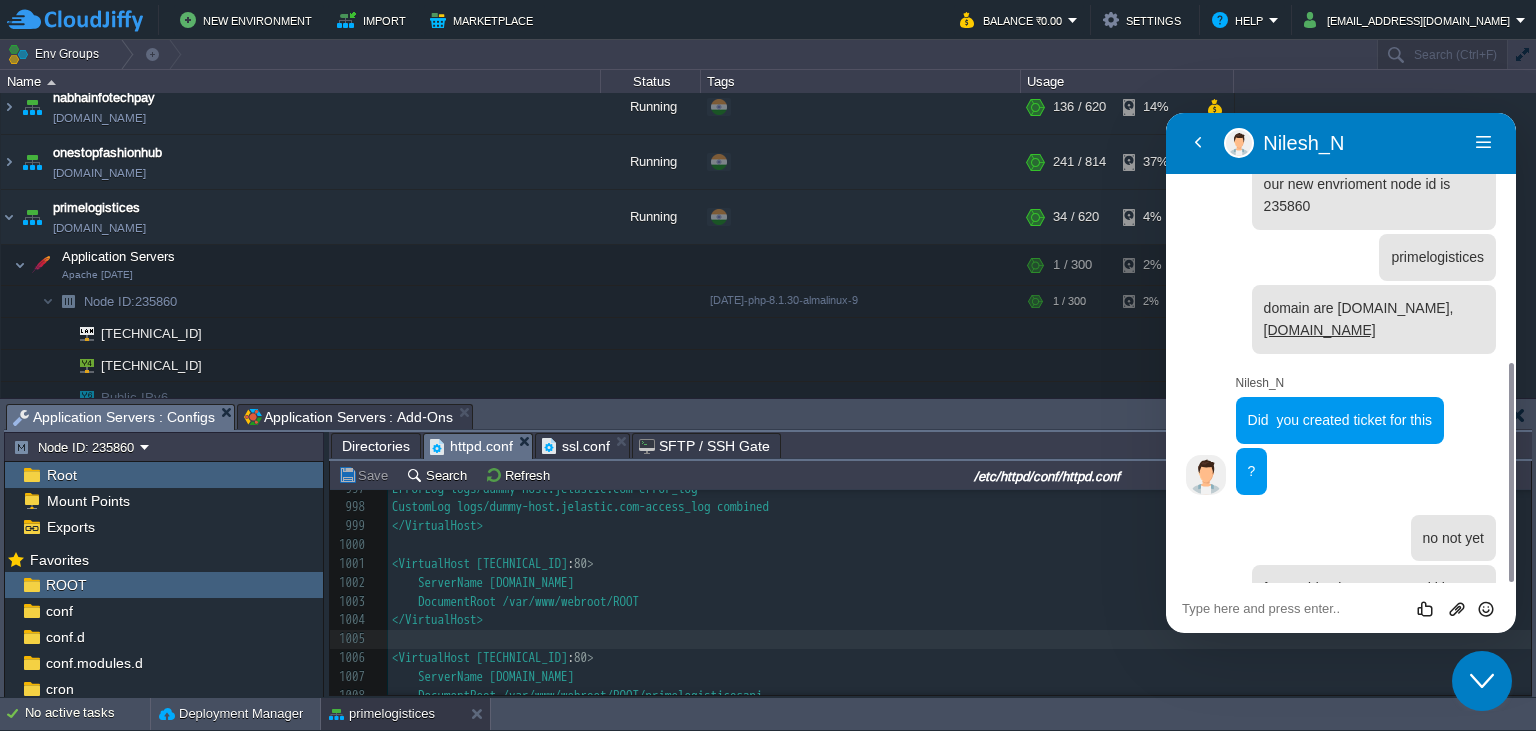 click on "DocumentRoot /var/www/webroot/ROOT" at bounding box center (959, 602) 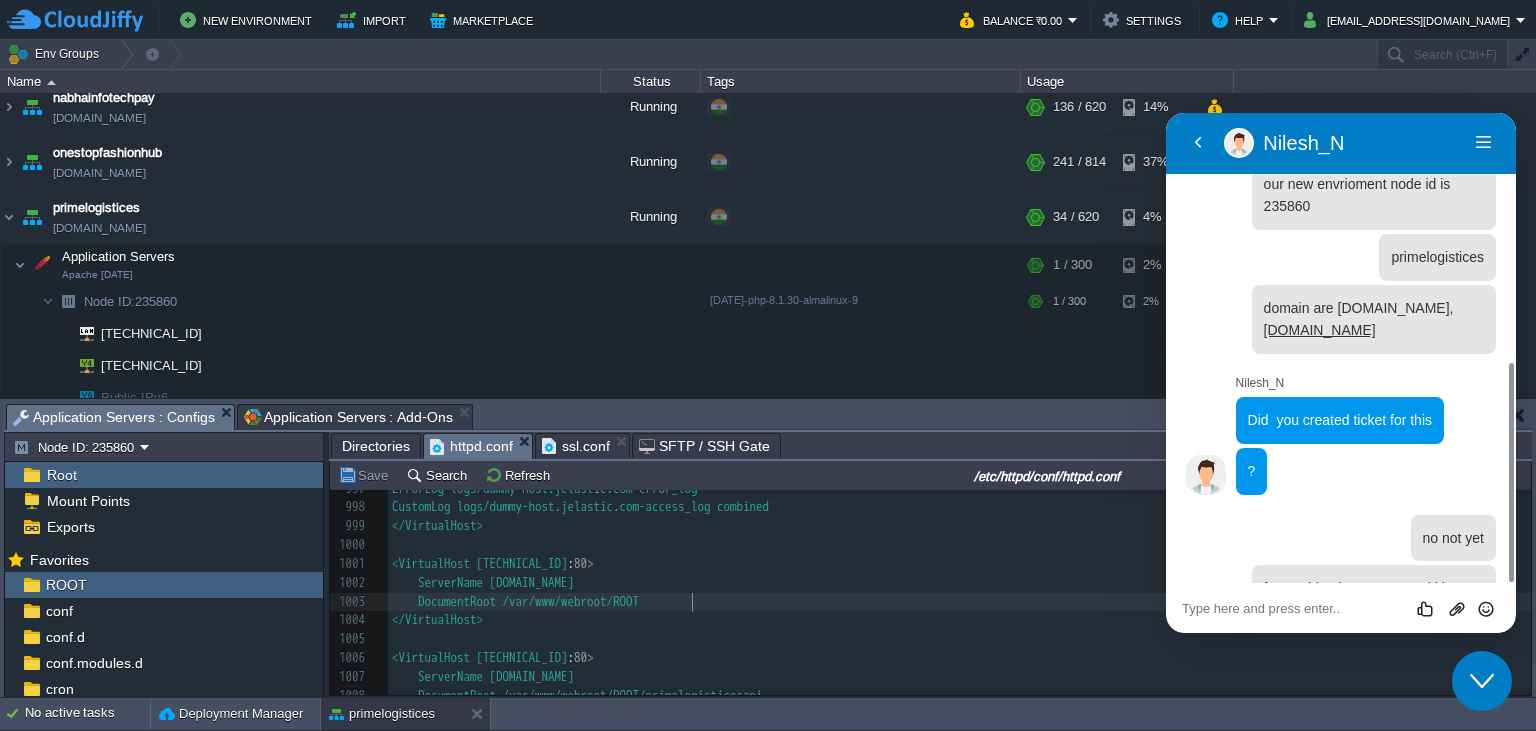 scroll, scrollTop: 18840, scrollLeft: 0, axis: vertical 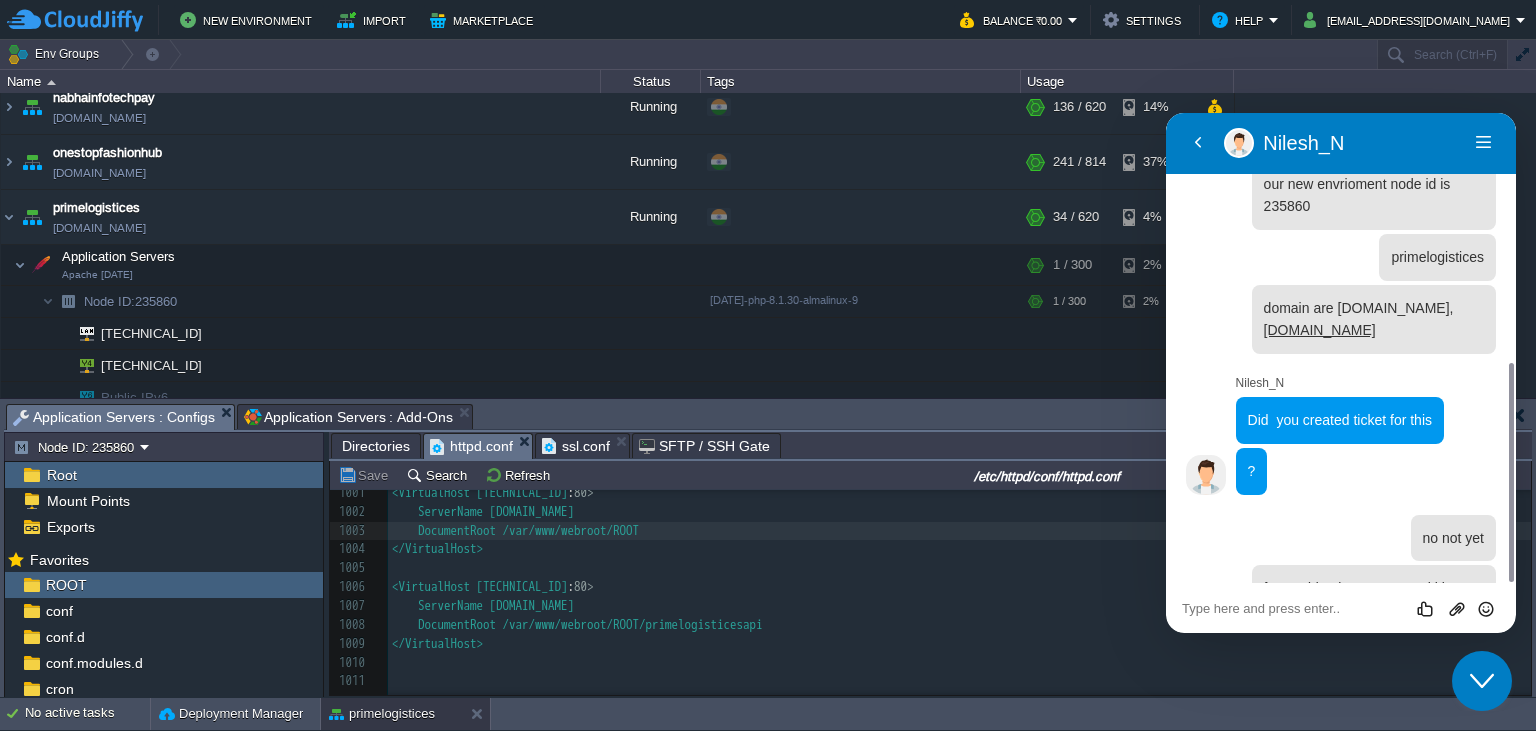 click on "ServerName [DOMAIN_NAME]" at bounding box center [959, 606] 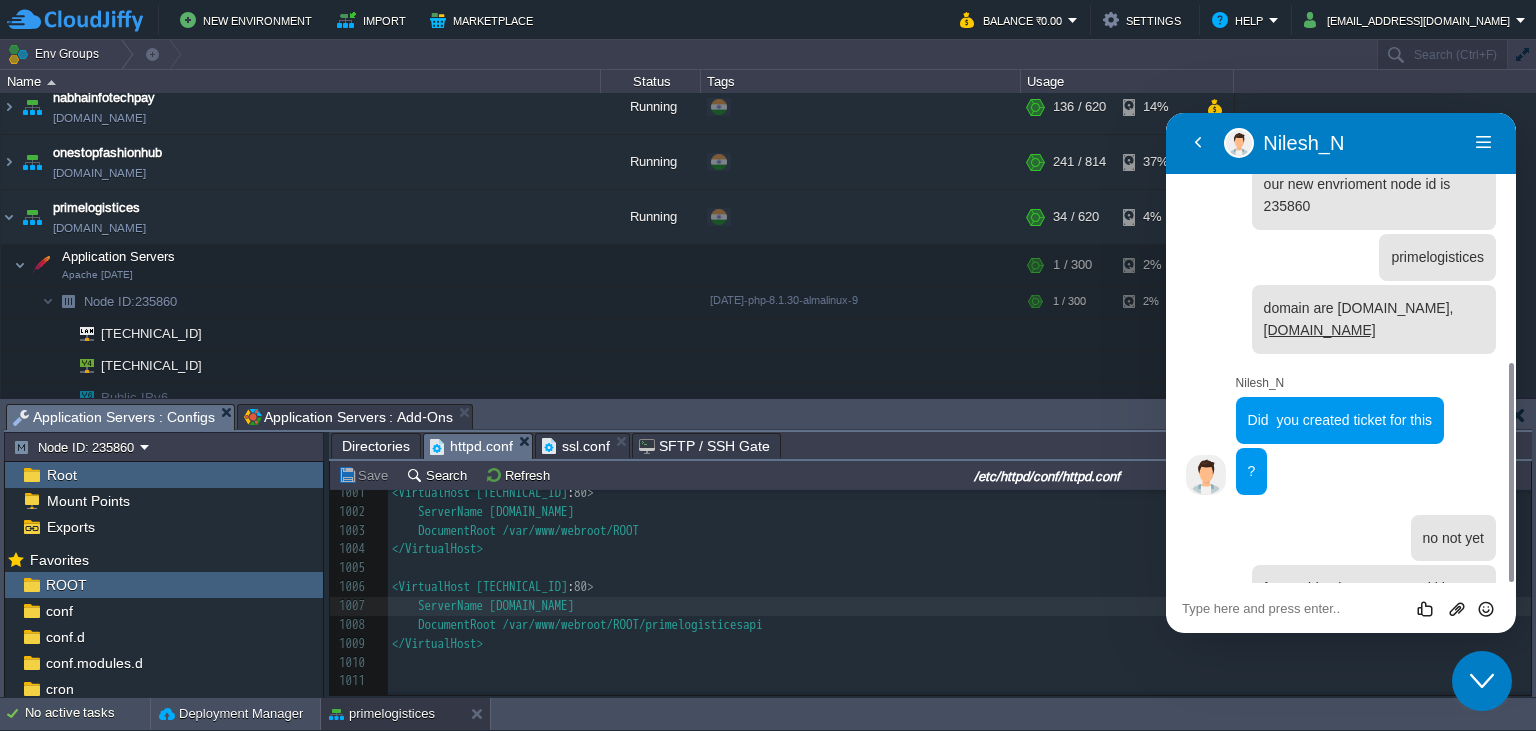 click on "ssl.conf" at bounding box center (576, 446) 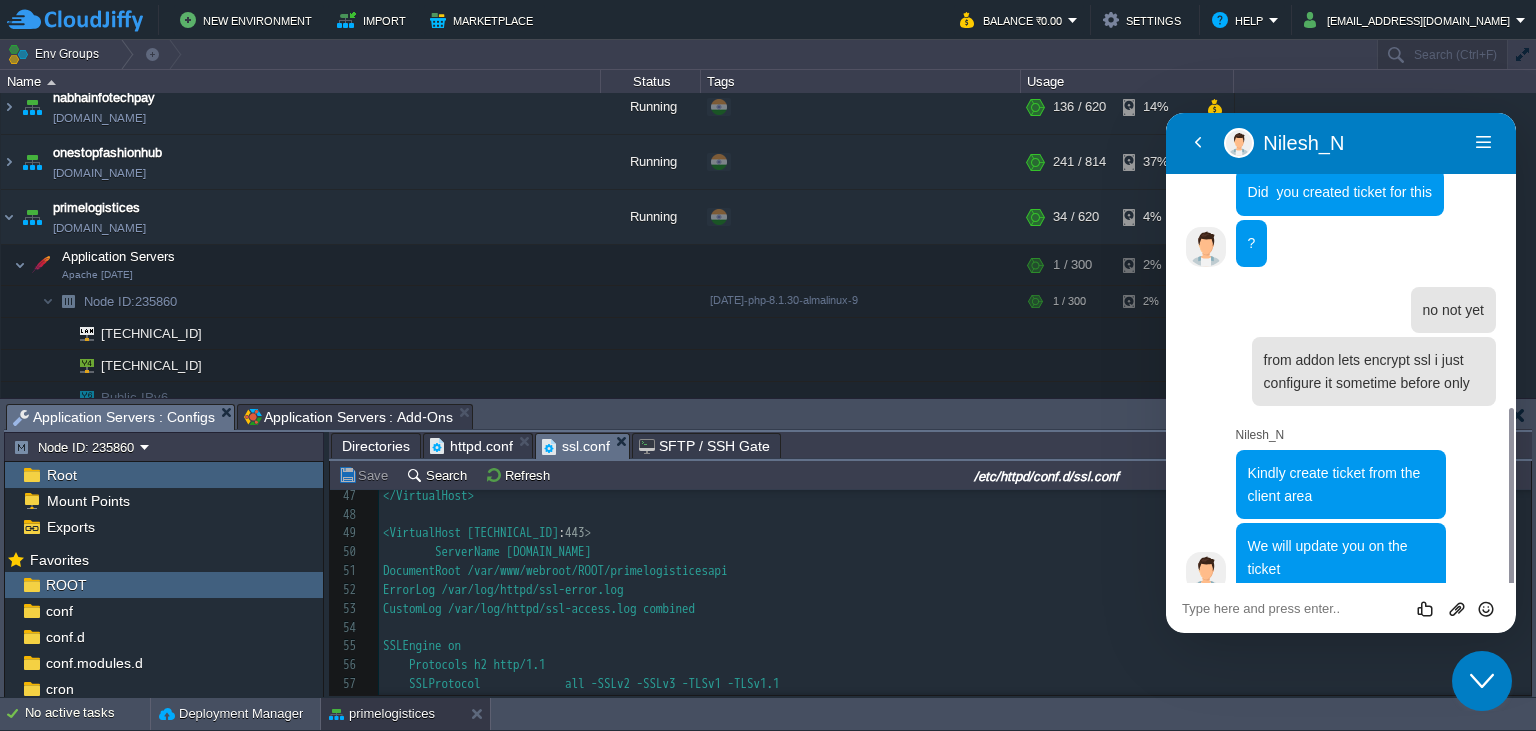 scroll, scrollTop: 720, scrollLeft: 0, axis: vertical 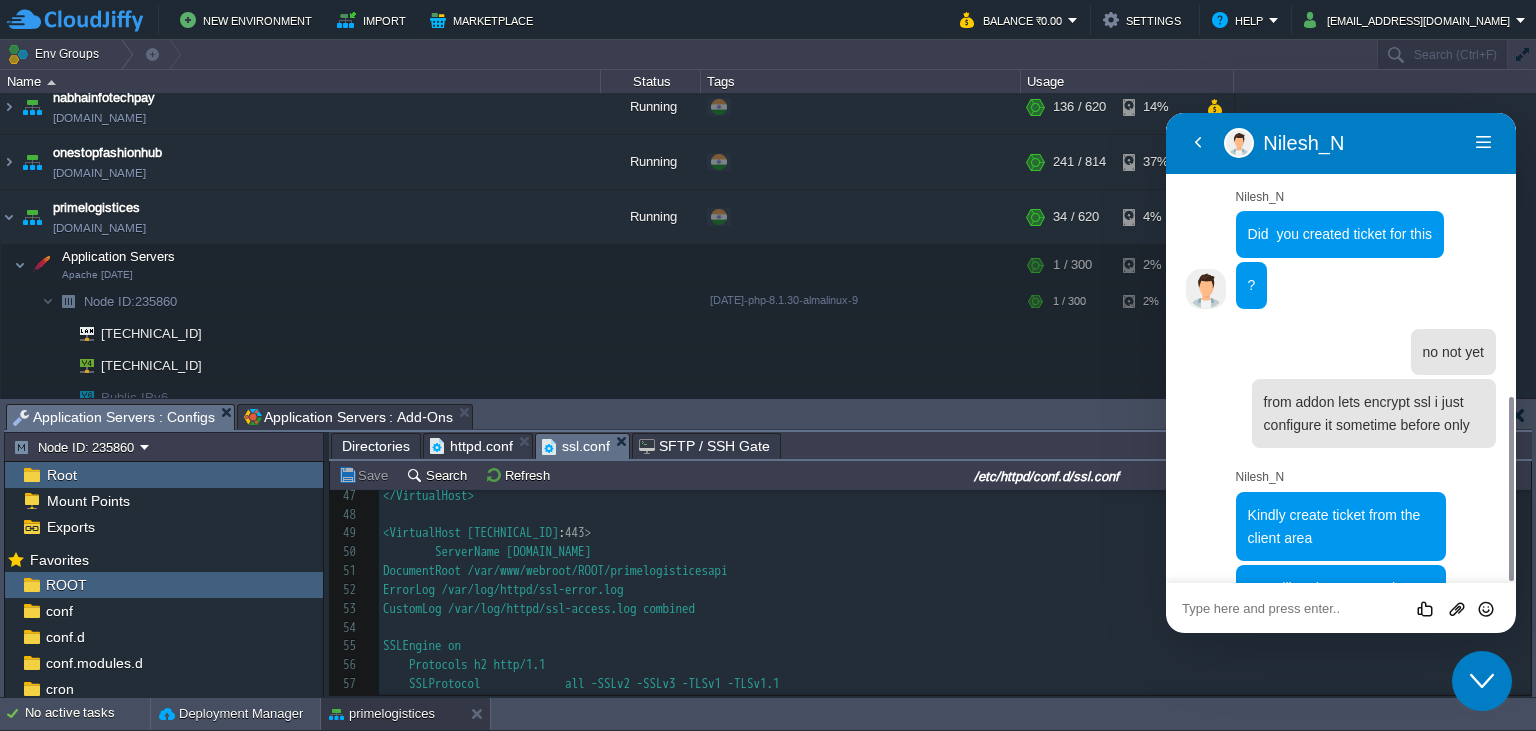 click at bounding box center (1166, 113) 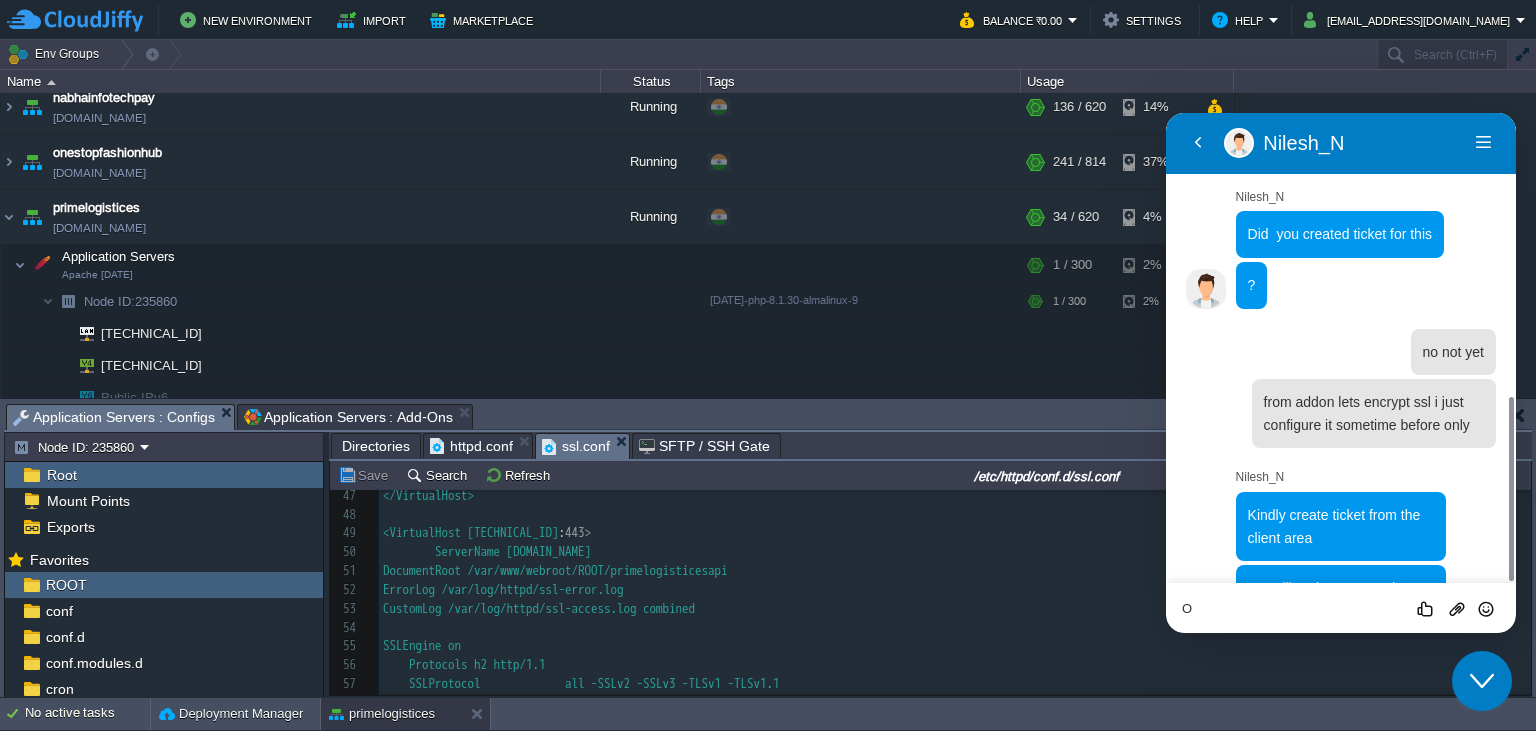 type on "Ok" 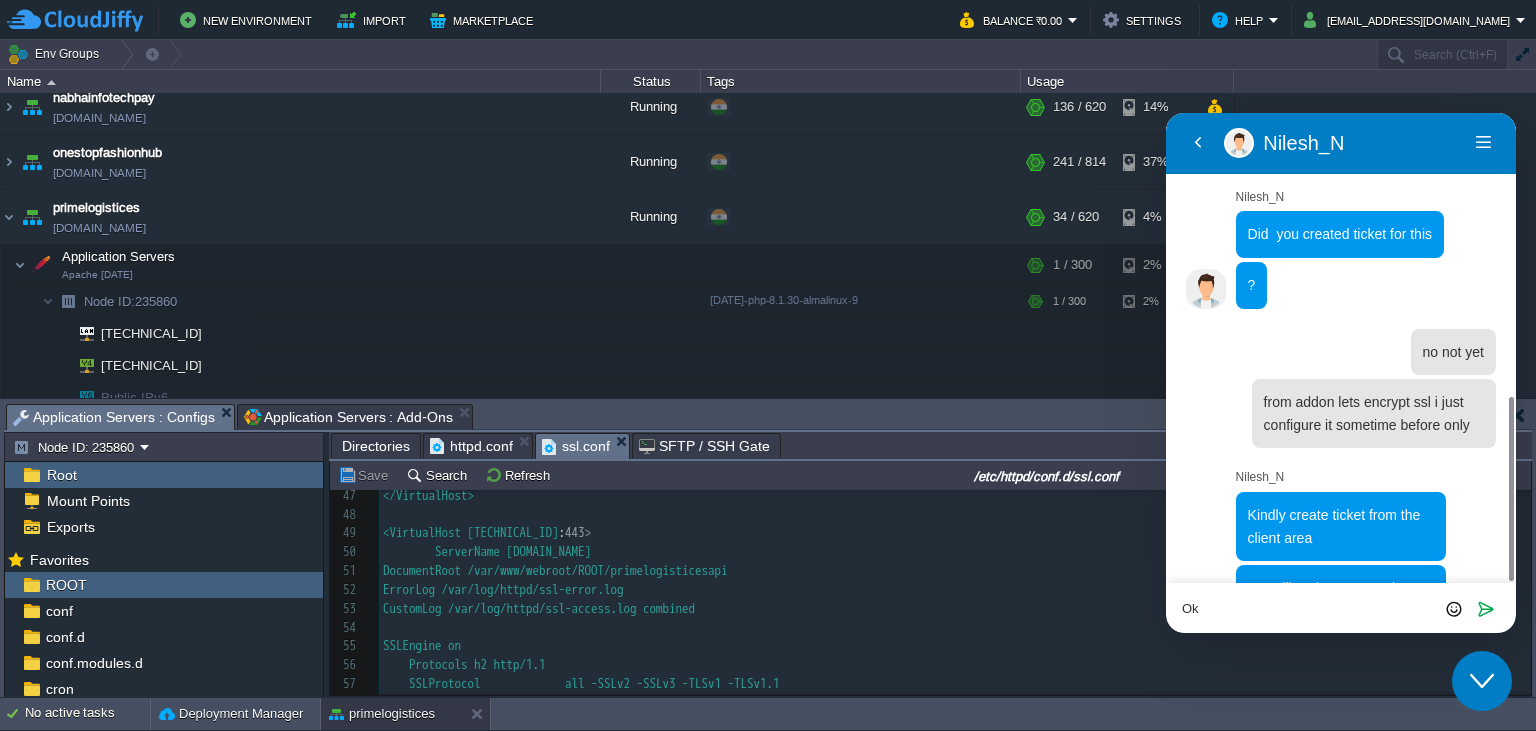 type 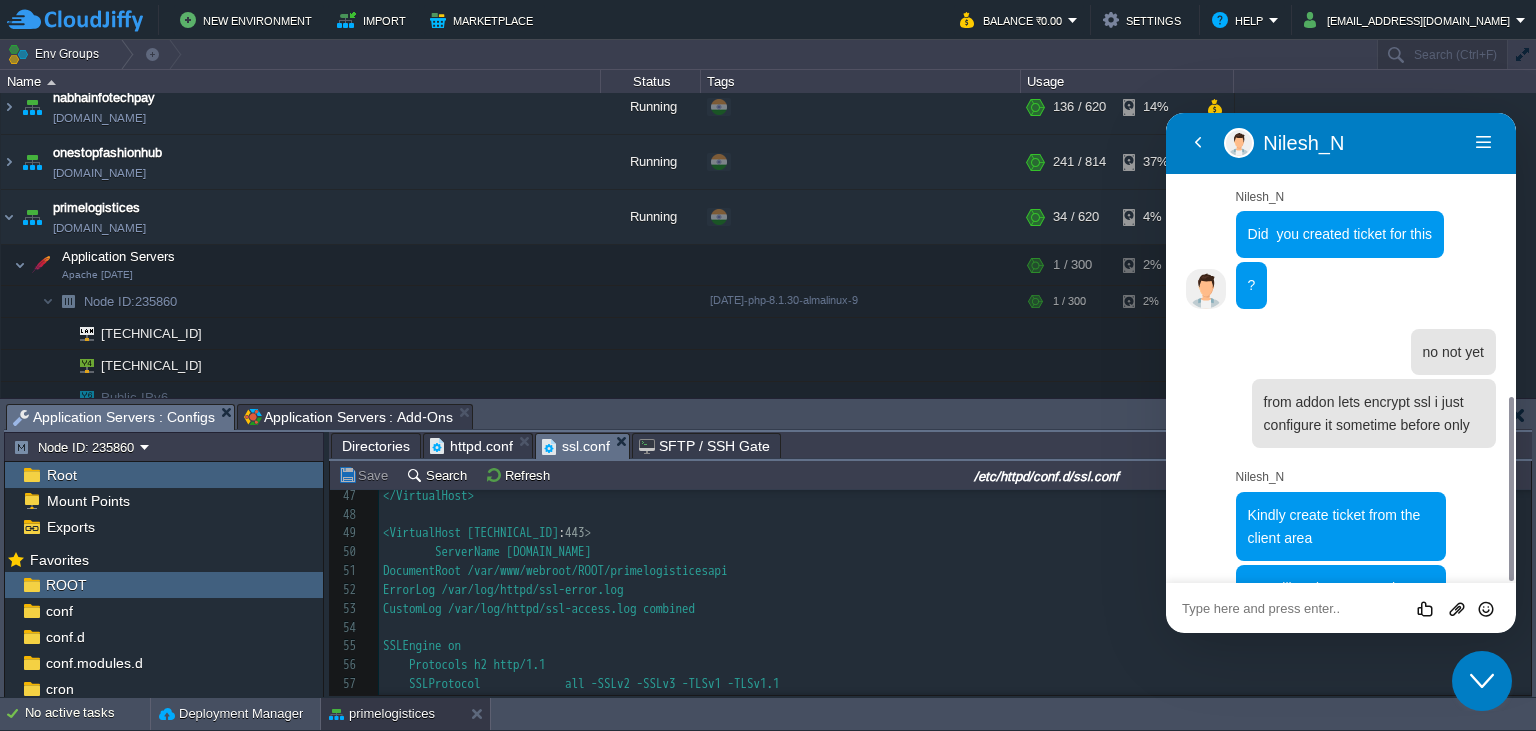 scroll, scrollTop: 786, scrollLeft: 0, axis: vertical 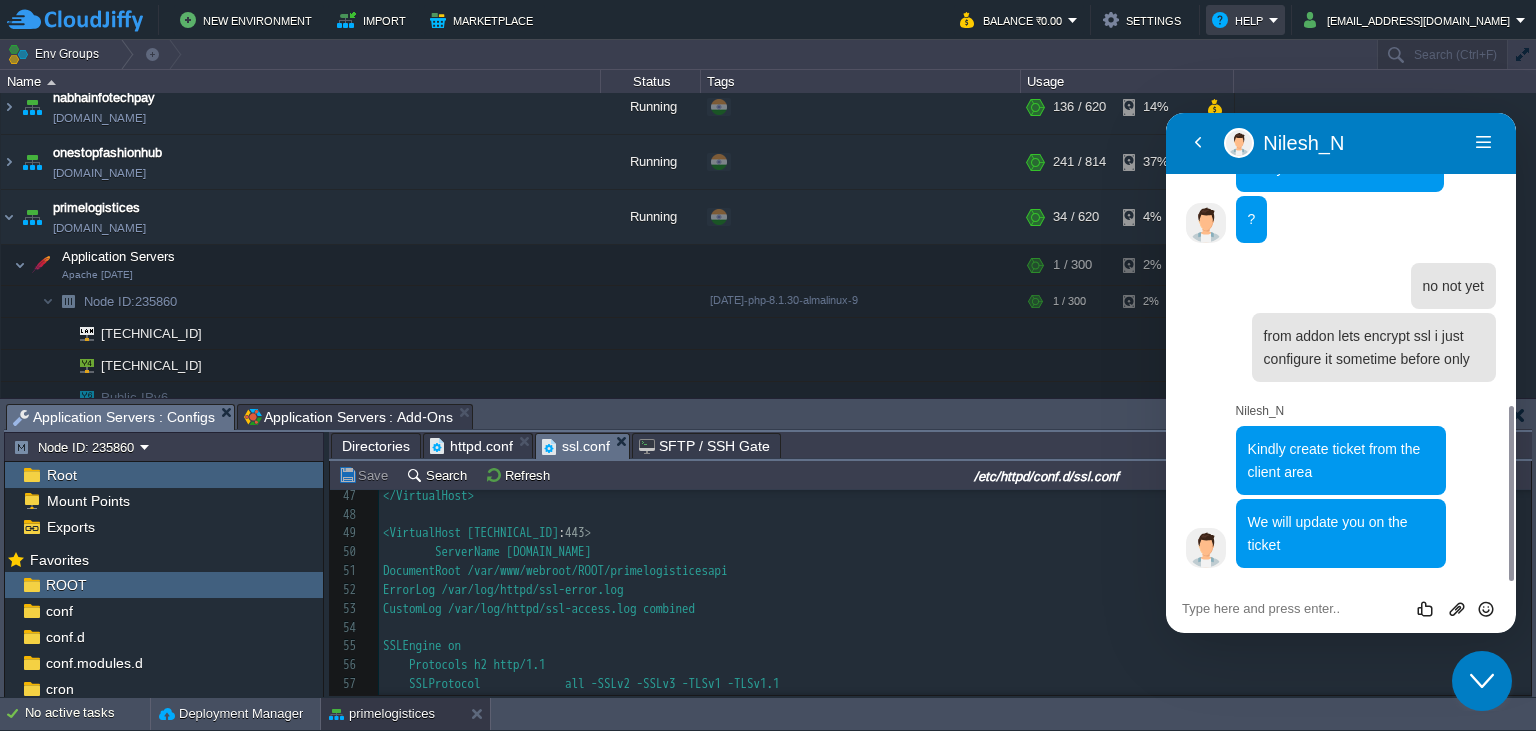 click on "Help" at bounding box center [1245, 20] 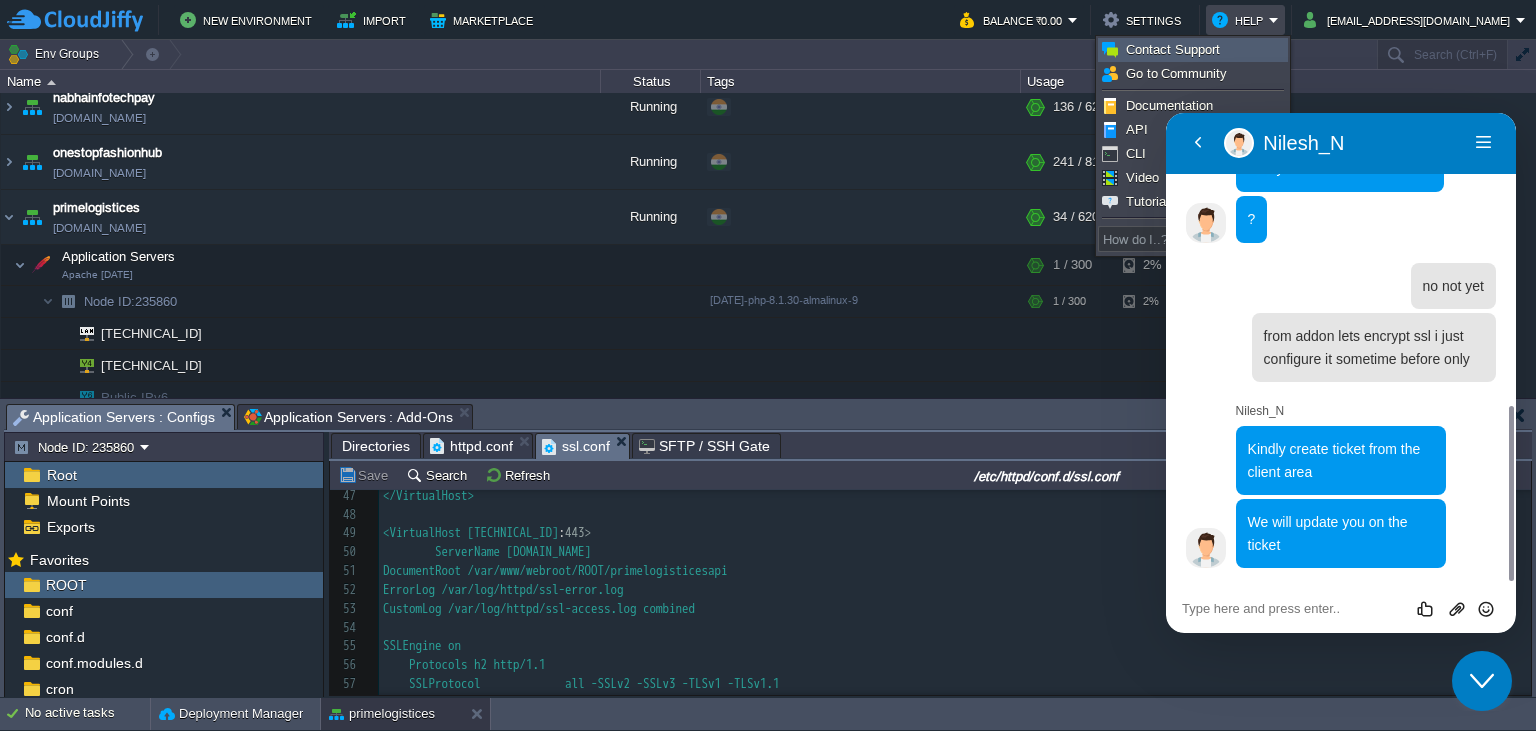 click on "Contact Support" at bounding box center (1173, 49) 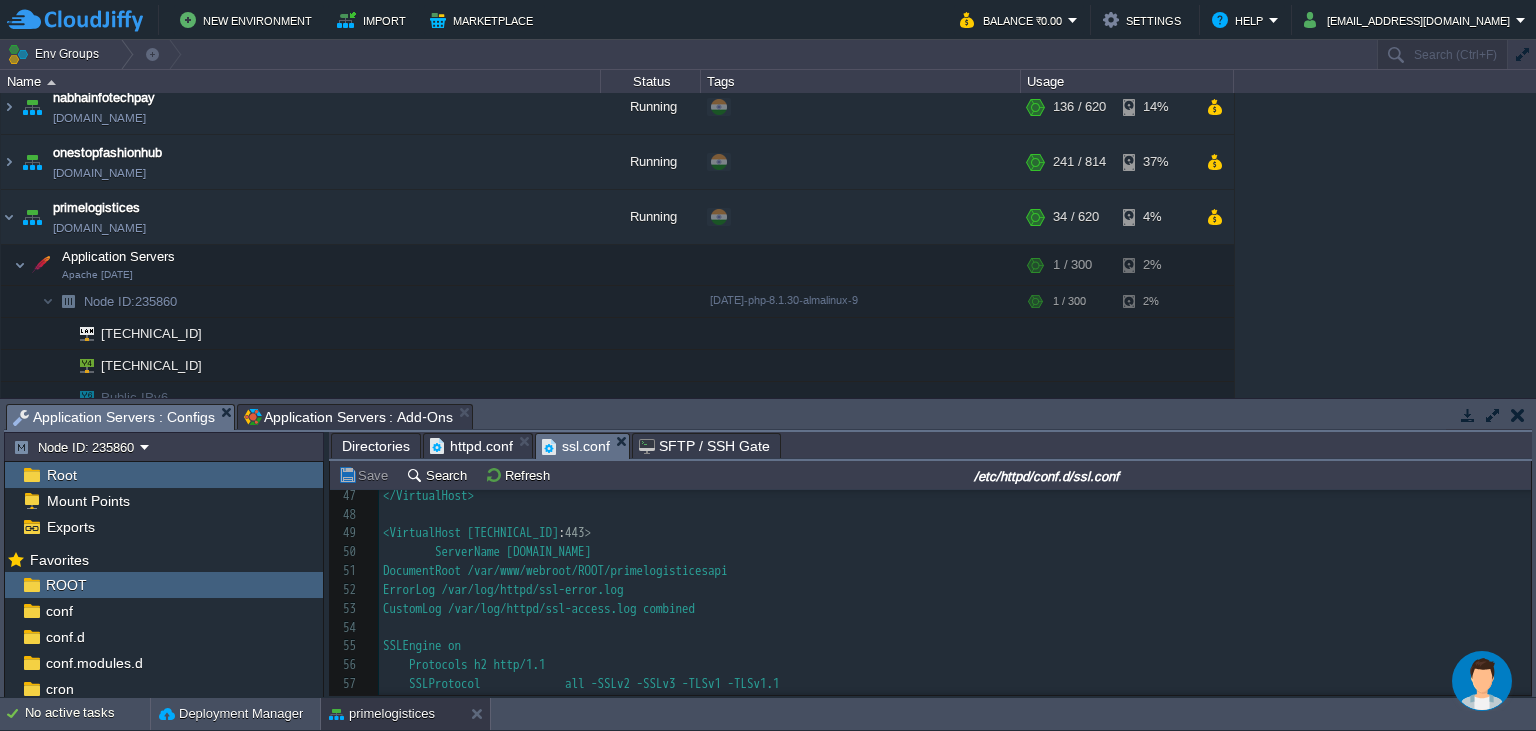 scroll, scrollTop: 0, scrollLeft: 0, axis: both 